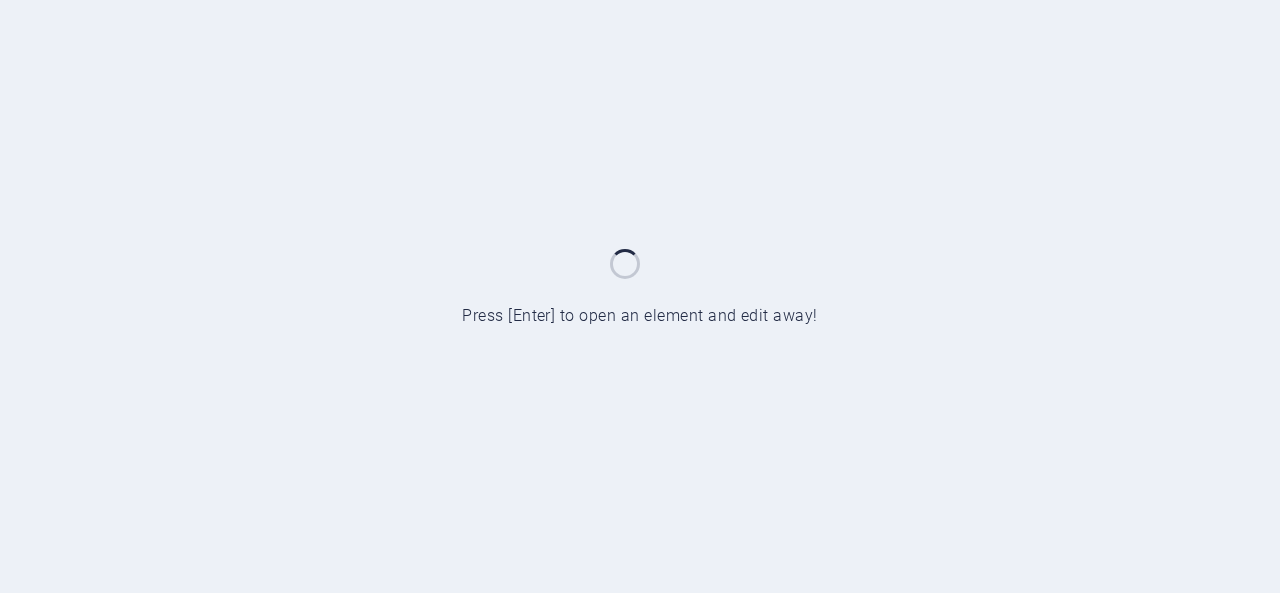 scroll, scrollTop: 0, scrollLeft: 0, axis: both 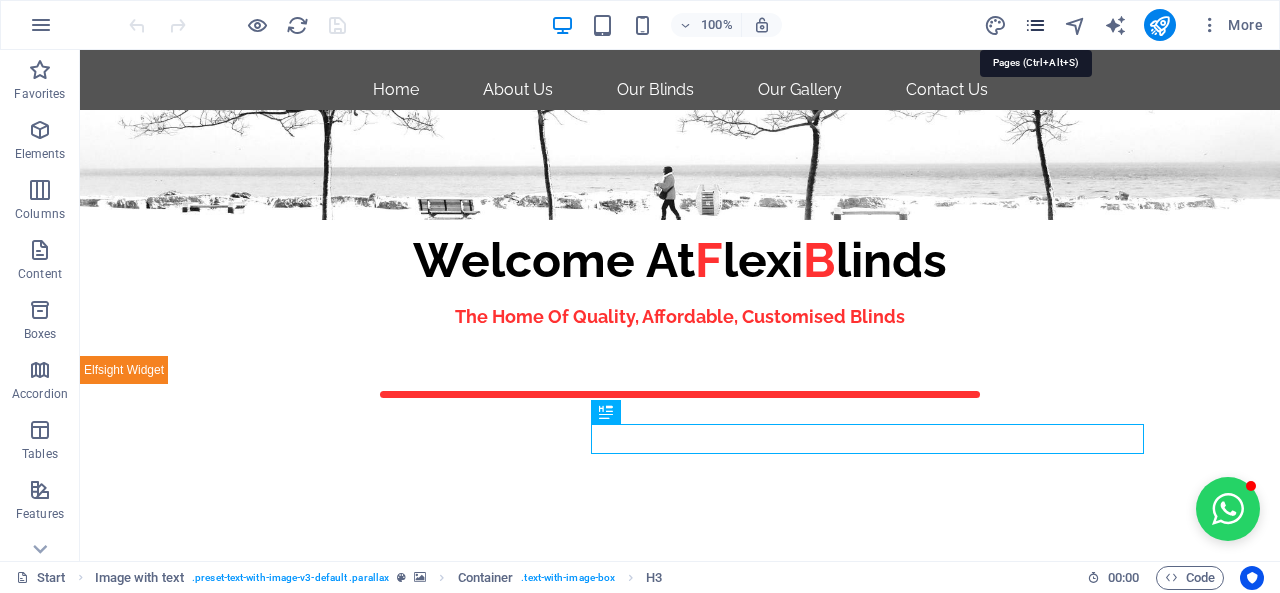 click at bounding box center [1035, 25] 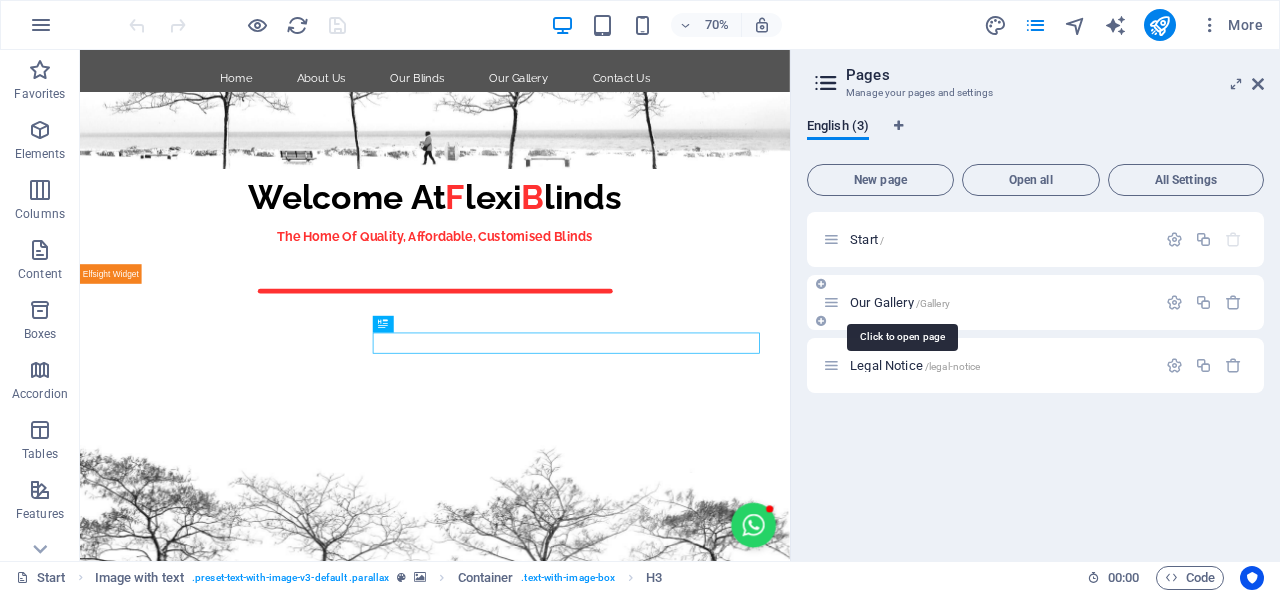 click on "Our Gallery  /Gallery" at bounding box center [900, 302] 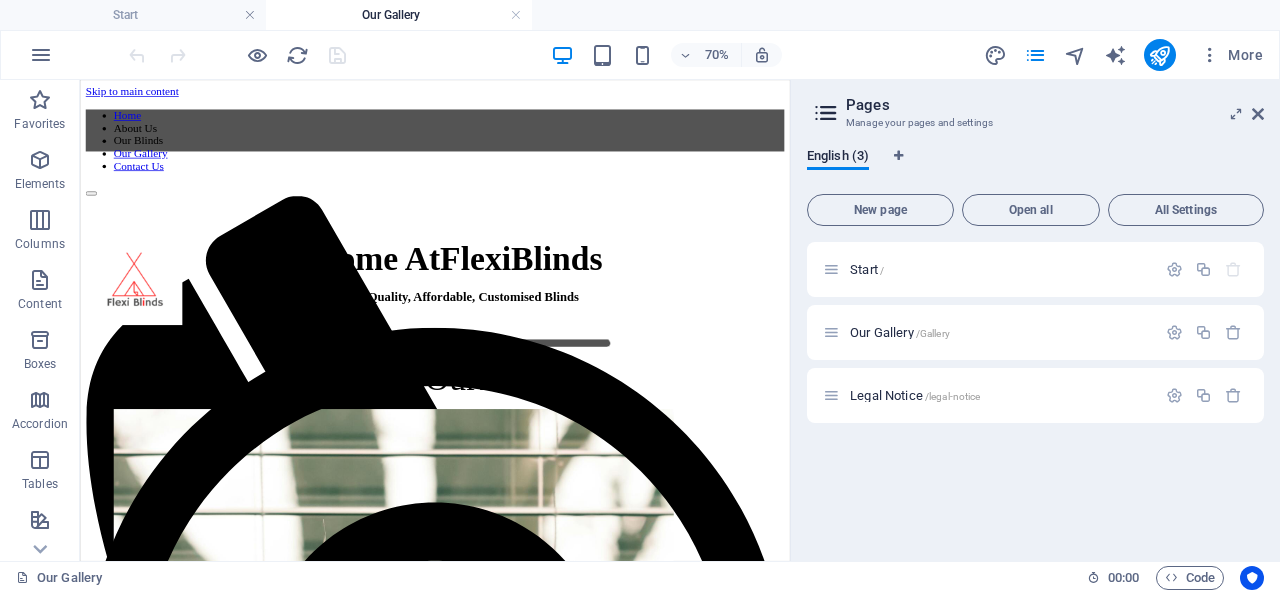 scroll, scrollTop: 0, scrollLeft: 0, axis: both 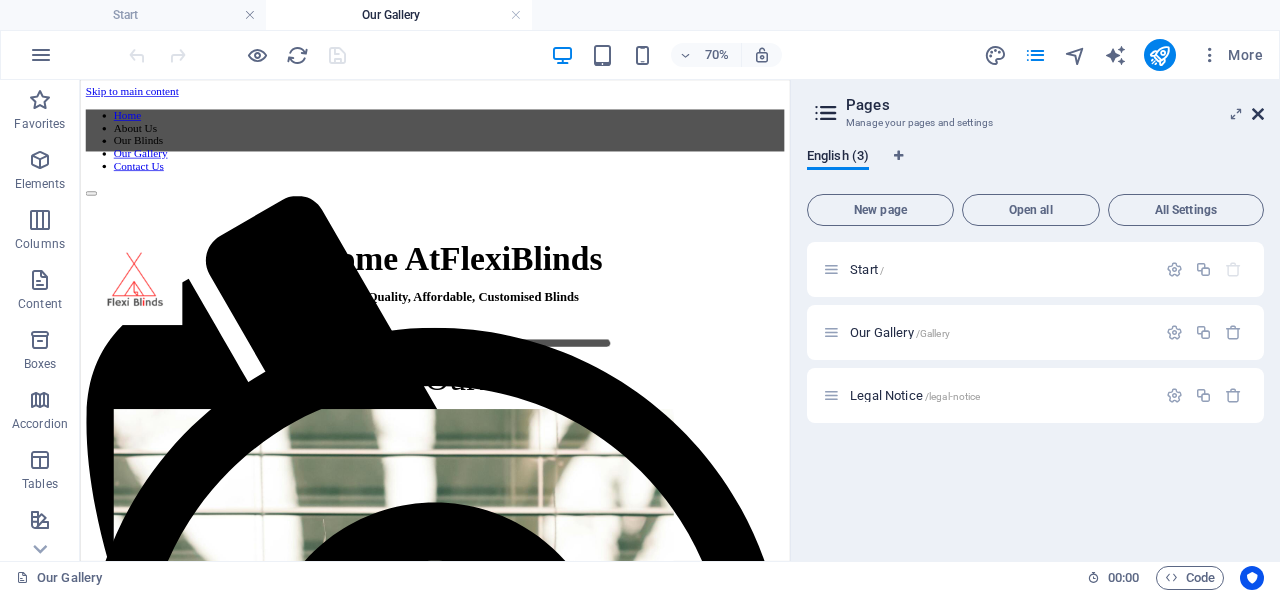 click at bounding box center (1258, 114) 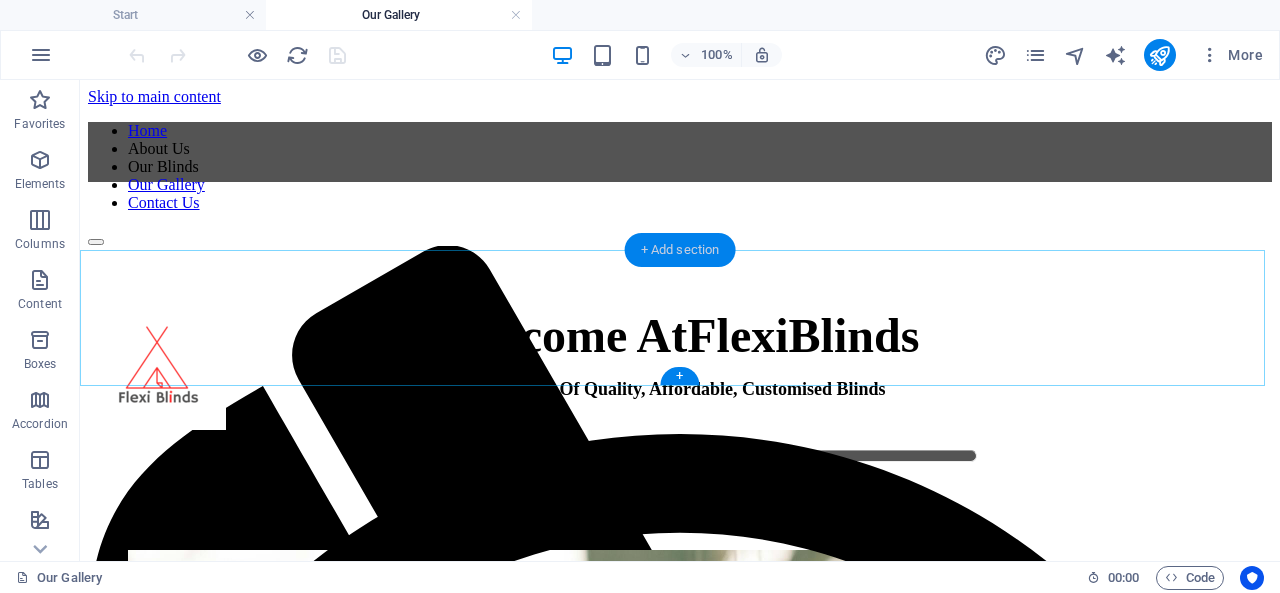 click on "+ Add section" at bounding box center [680, 250] 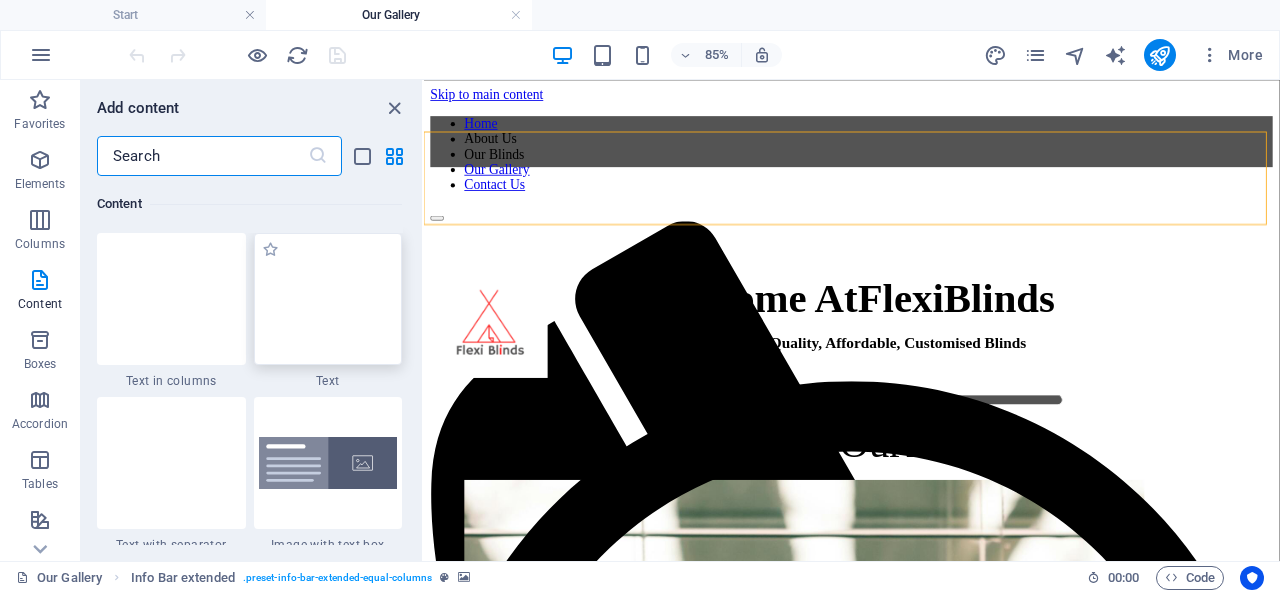 scroll, scrollTop: 3599, scrollLeft: 0, axis: vertical 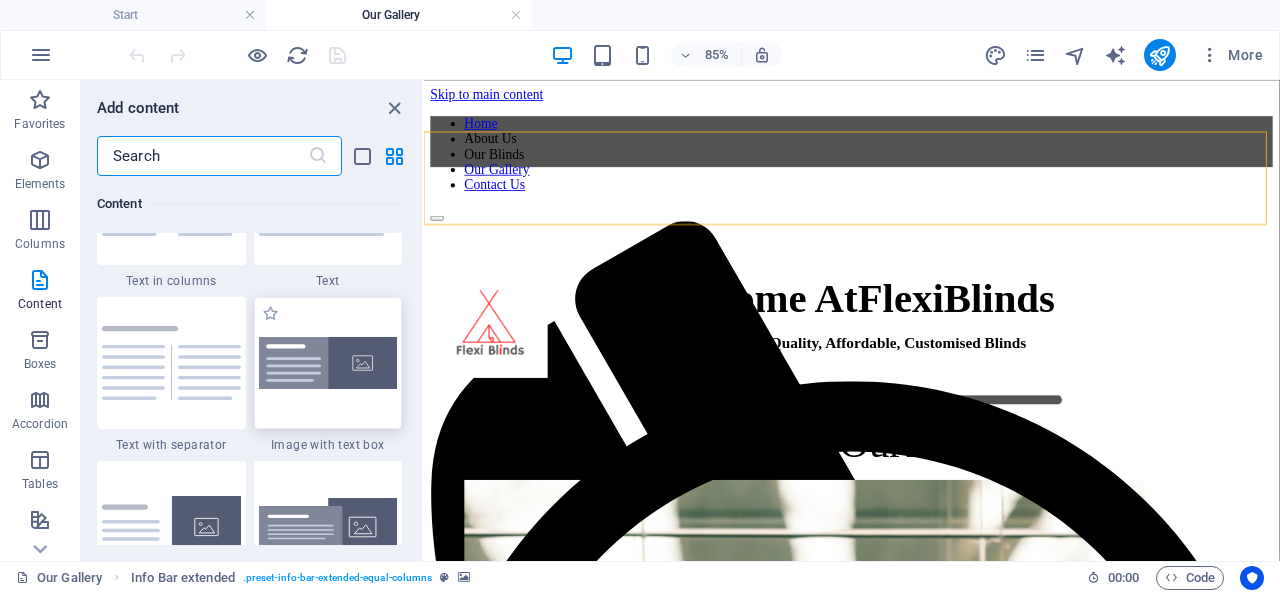 click at bounding box center [328, 363] 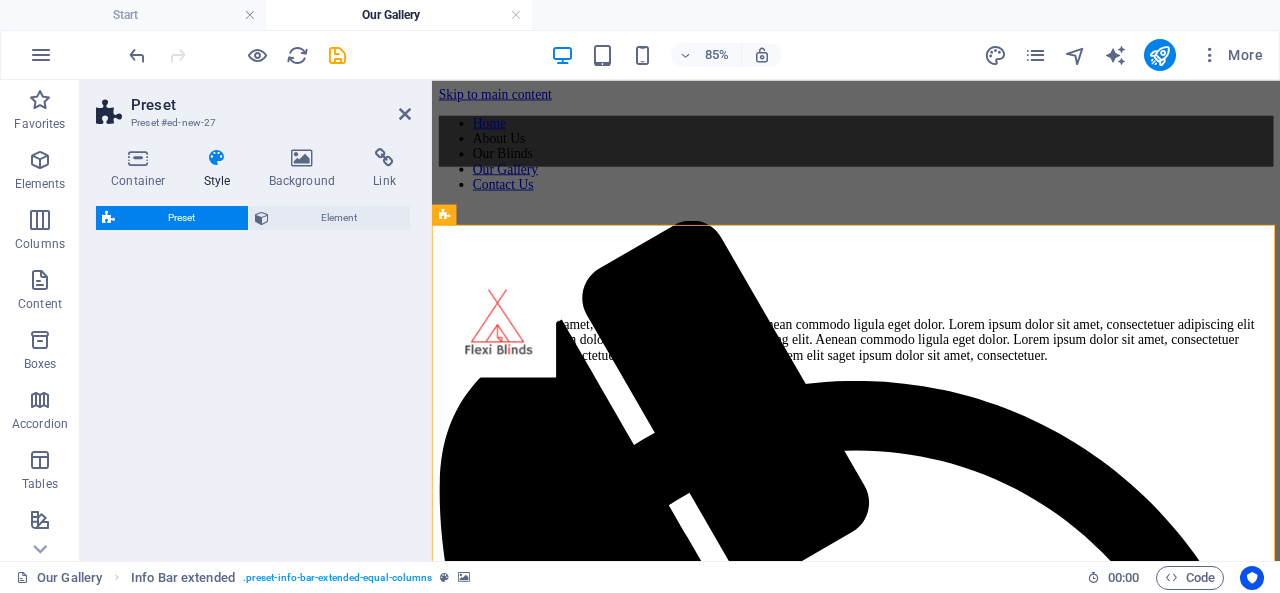 select on "rem" 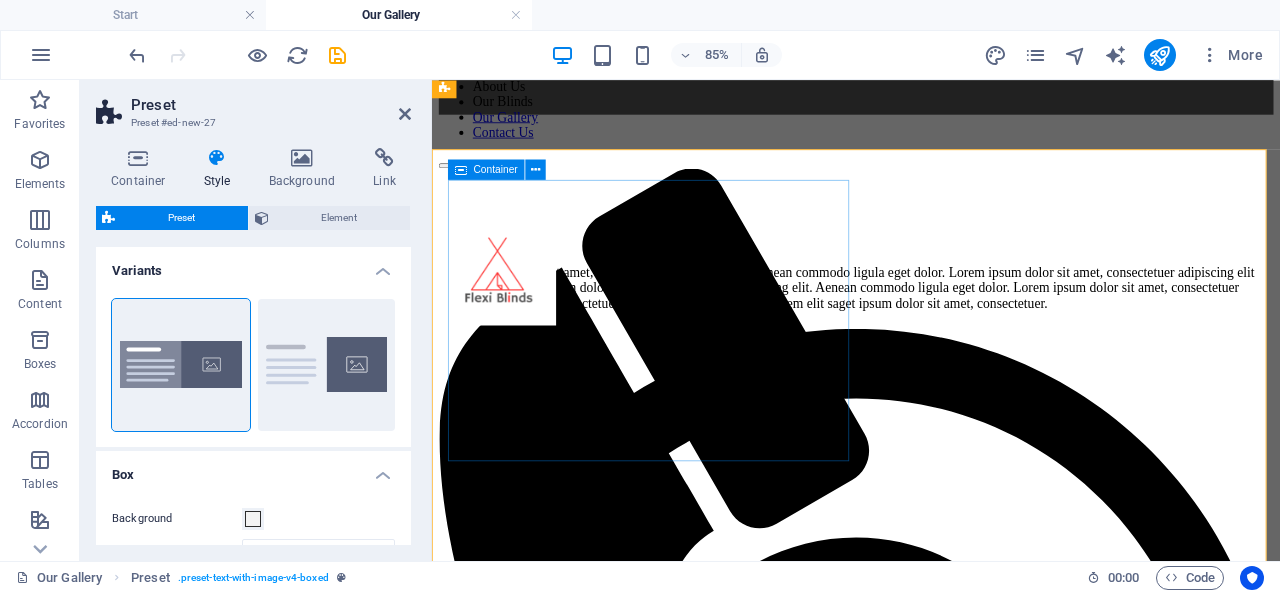 scroll, scrollTop: 100, scrollLeft: 0, axis: vertical 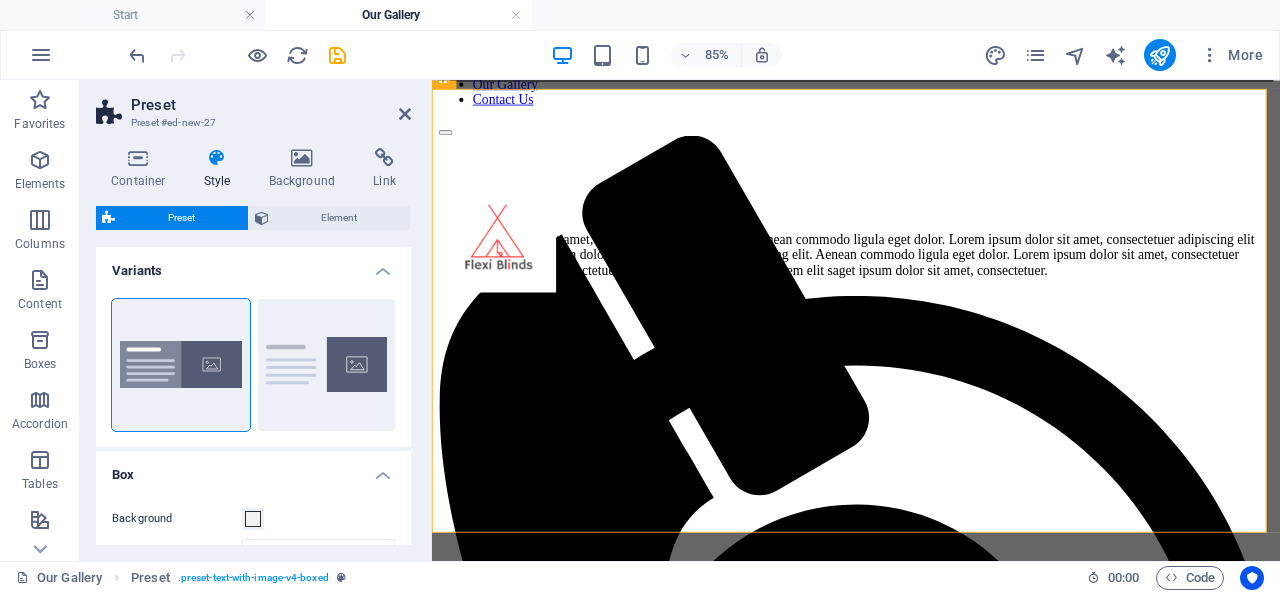 click at bounding box center (931, 329) 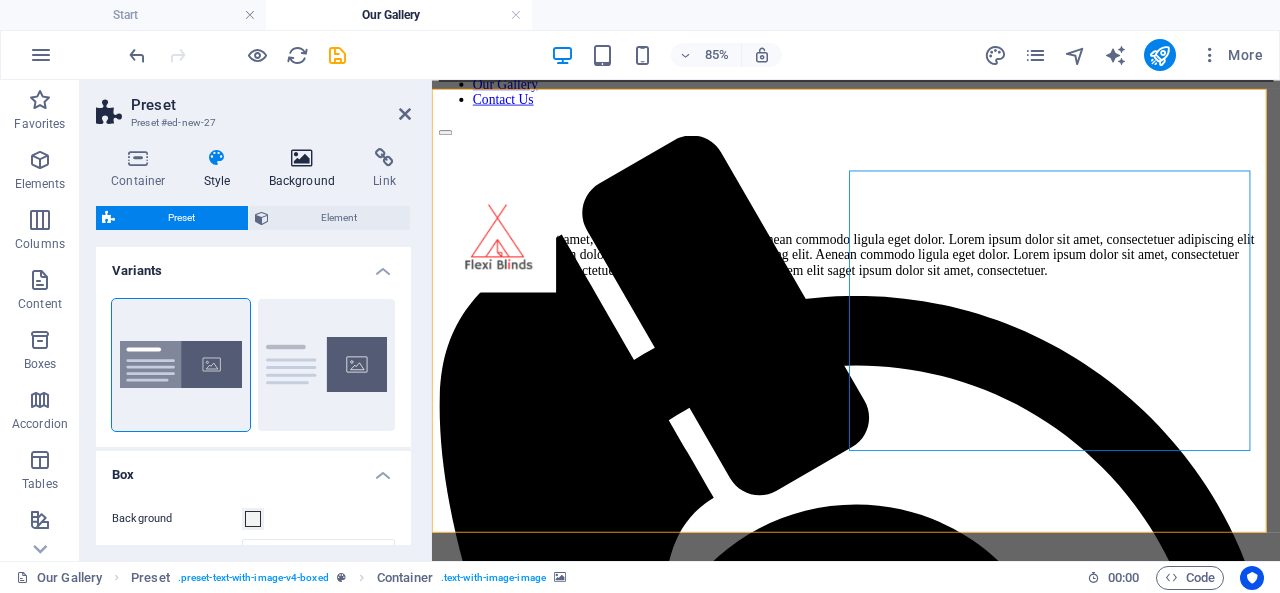 click at bounding box center [302, 158] 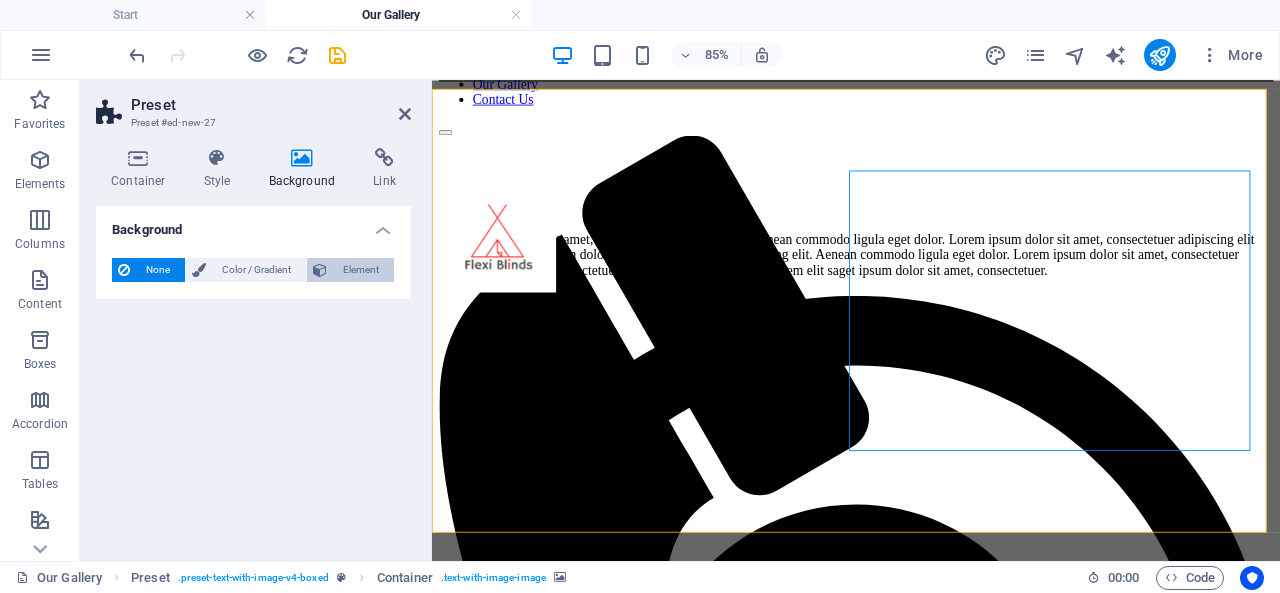 click on "Element" at bounding box center [360, 270] 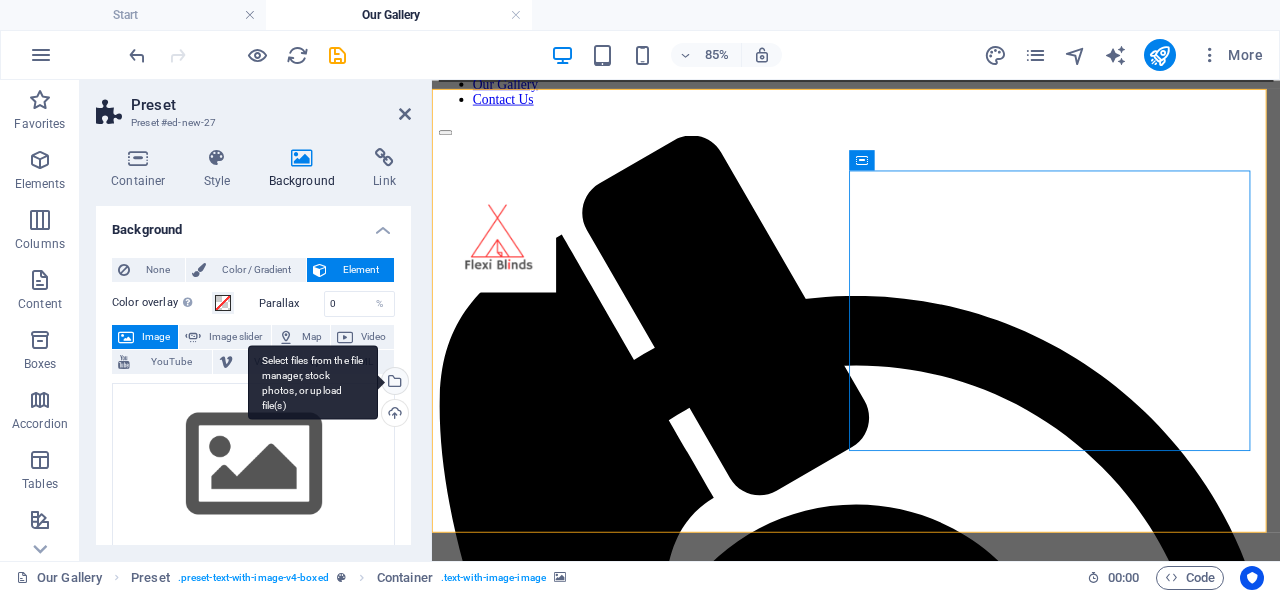 click on "Select files from the file manager, stock photos, or upload file(s)" at bounding box center (393, 383) 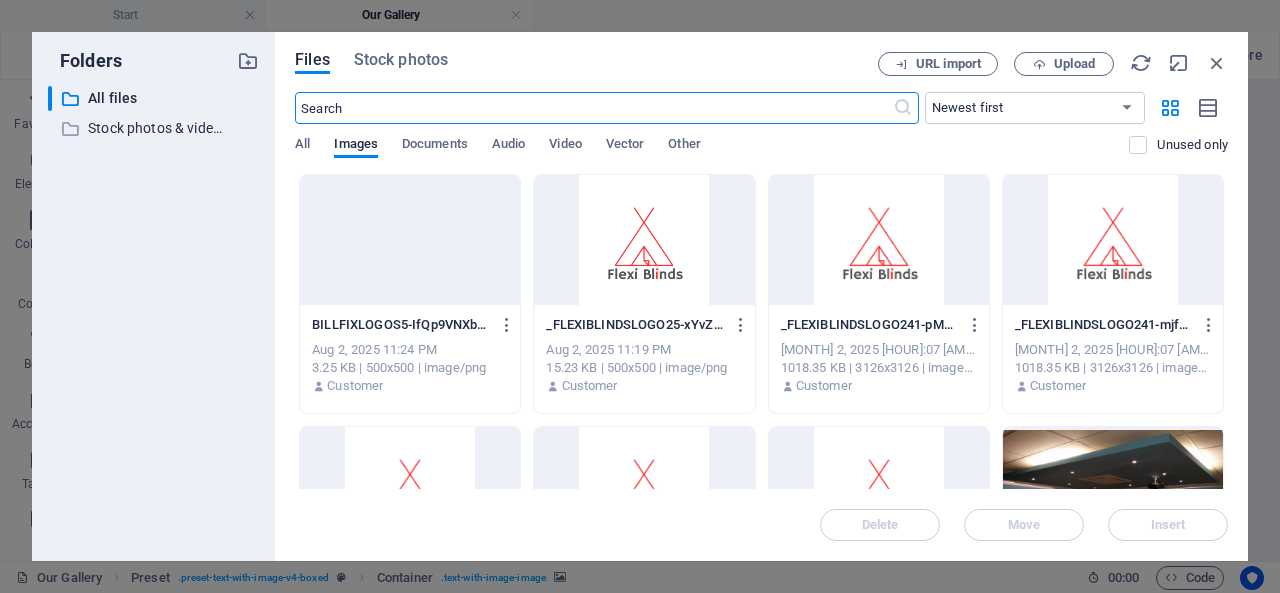 click at bounding box center [644, 240] 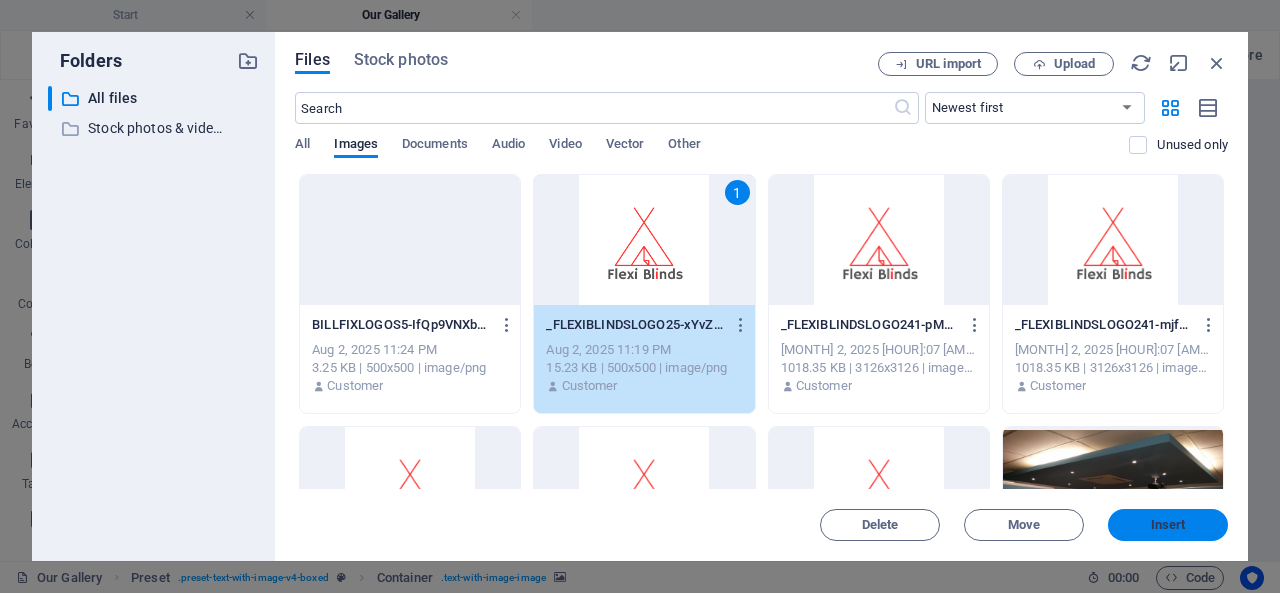 click on "Insert" at bounding box center [1168, 525] 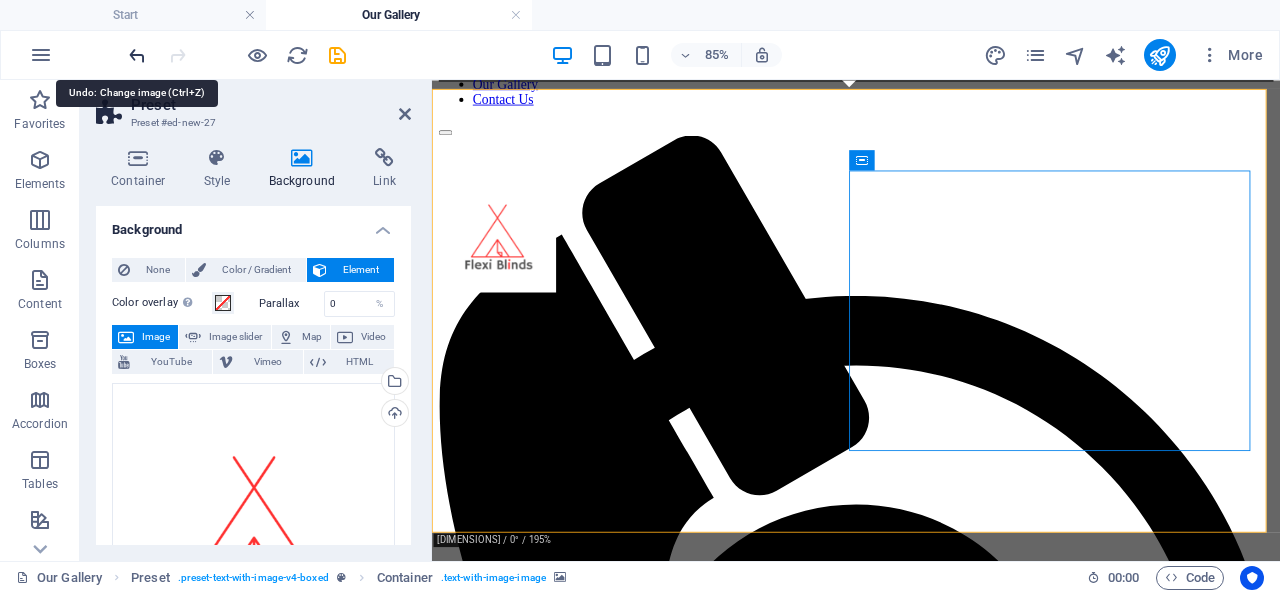 click at bounding box center [137, 55] 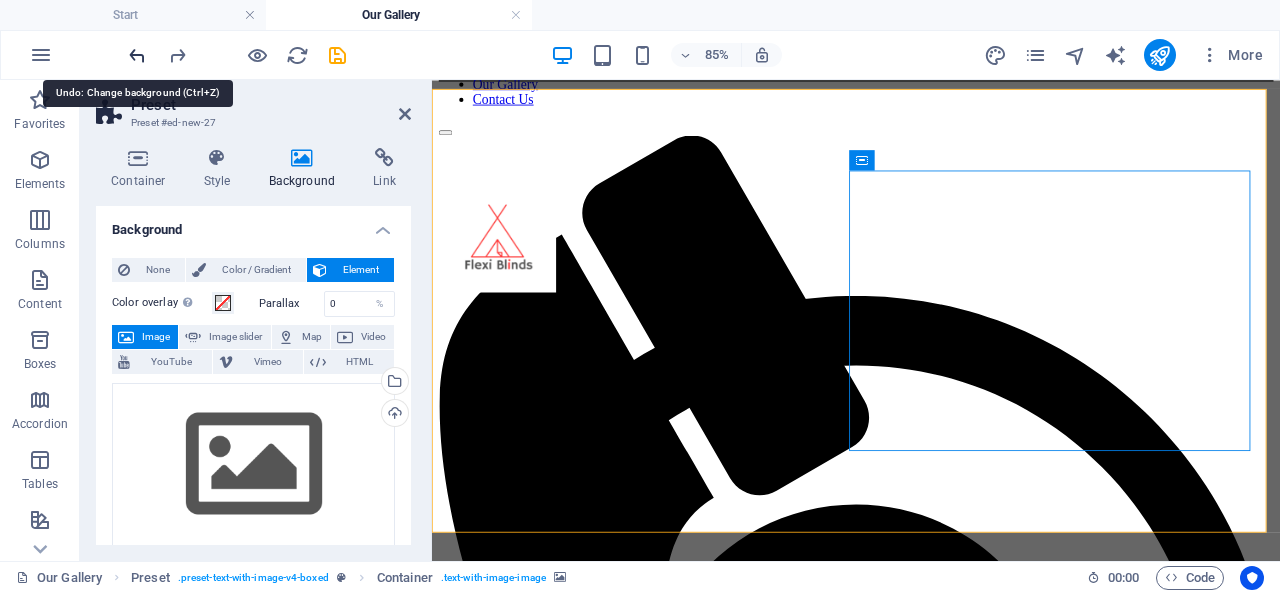 click at bounding box center [137, 55] 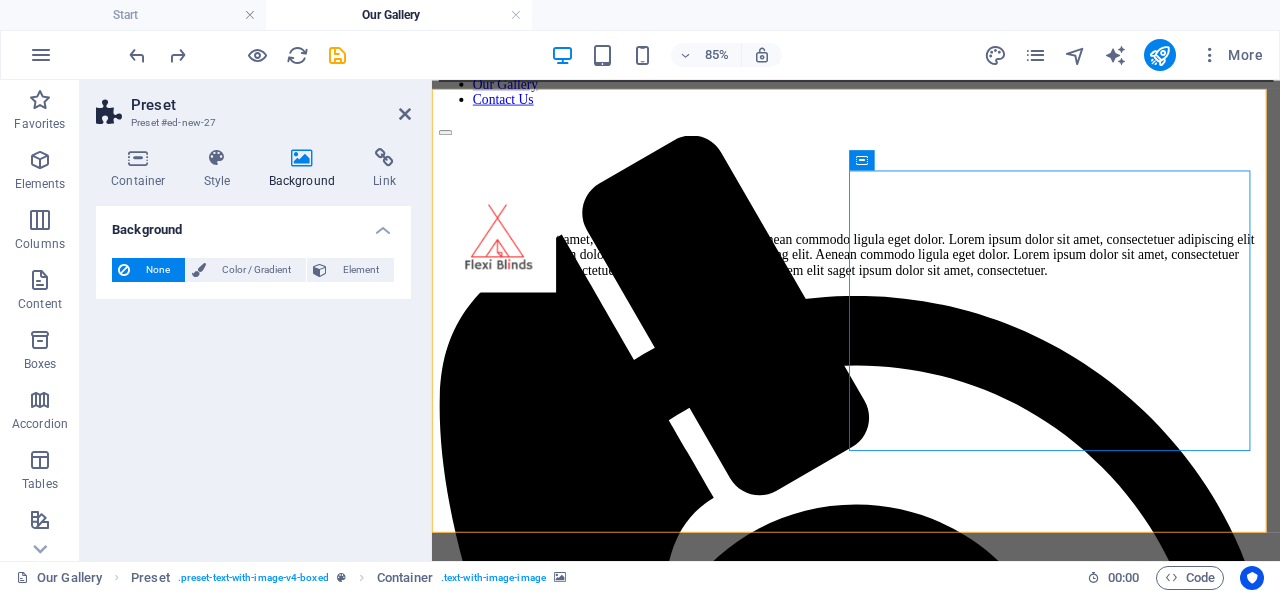 click at bounding box center (931, 329) 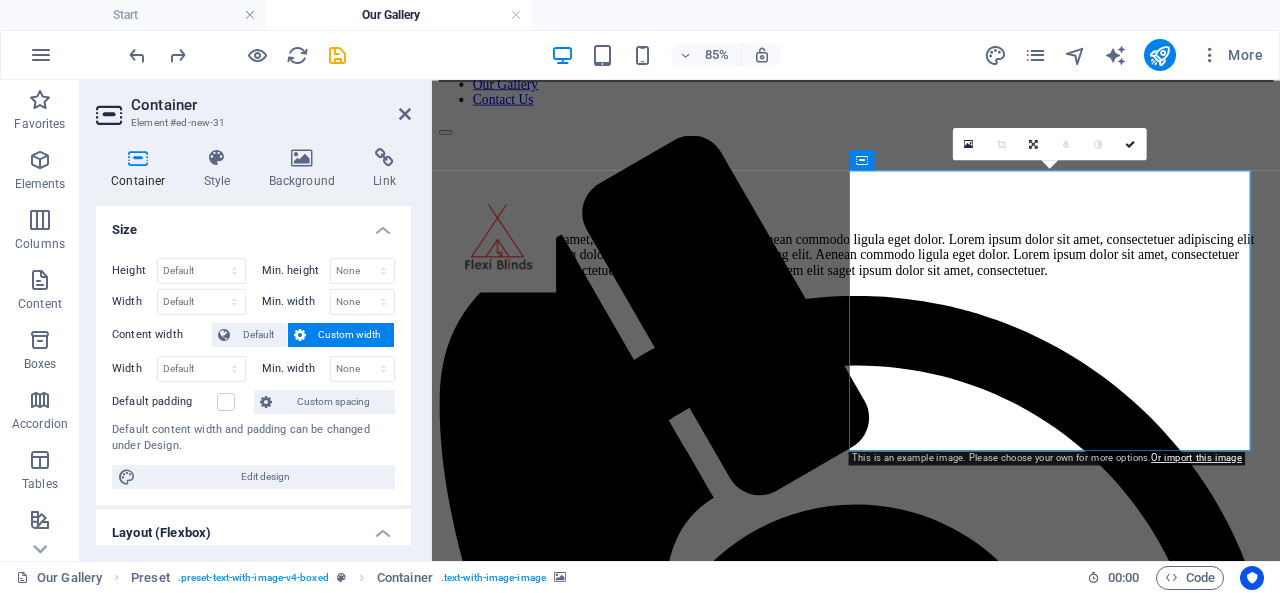 click at bounding box center [931, 329] 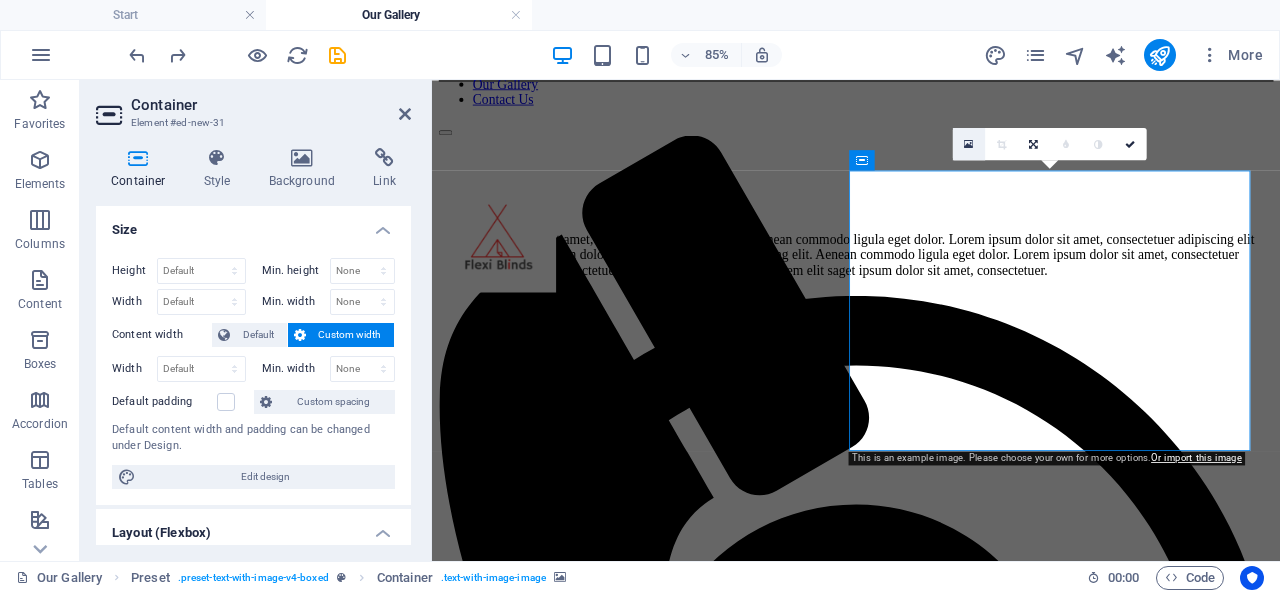 click at bounding box center [969, 144] 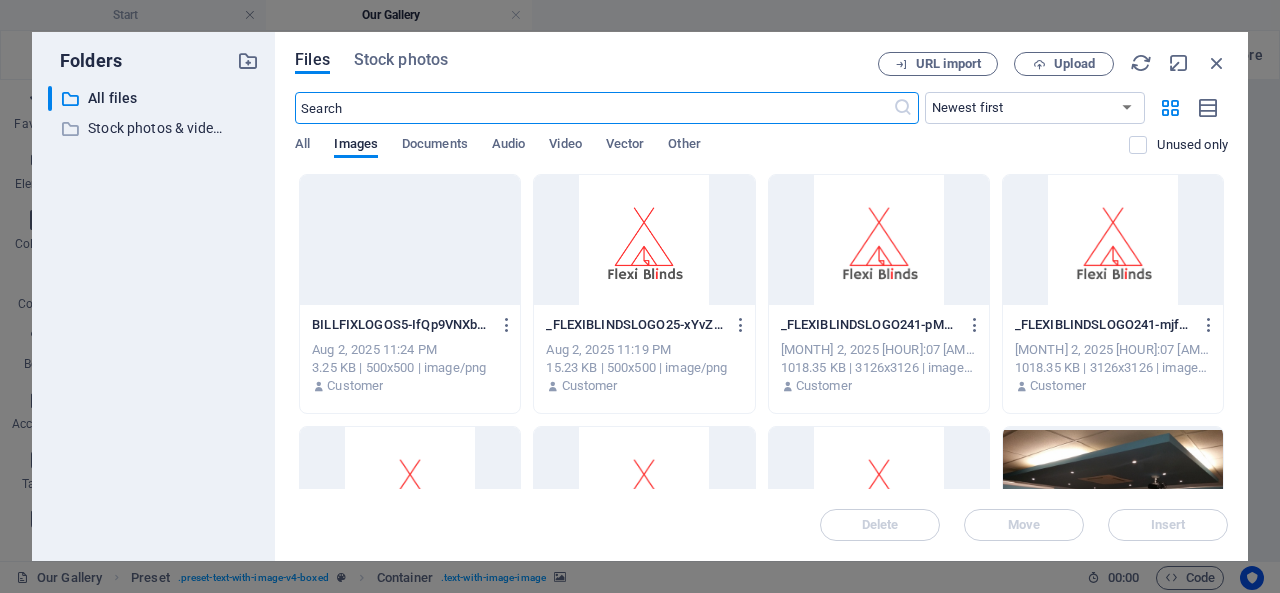 click at bounding box center (644, 240) 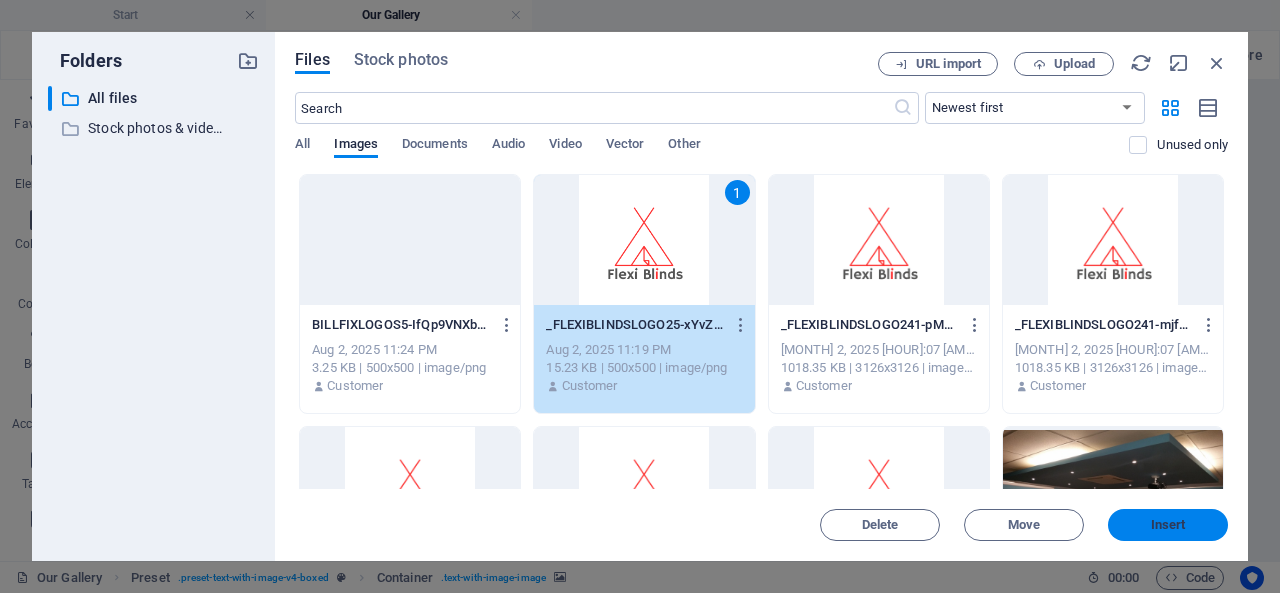 click on "Insert" at bounding box center [1168, 525] 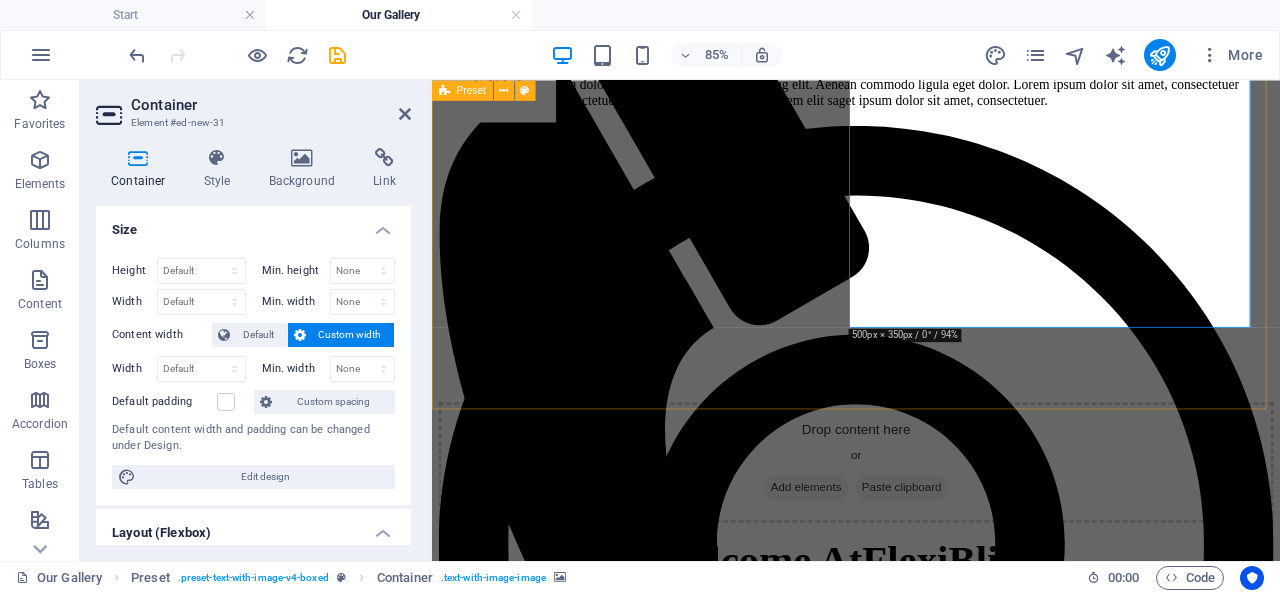 scroll, scrollTop: 0, scrollLeft: 0, axis: both 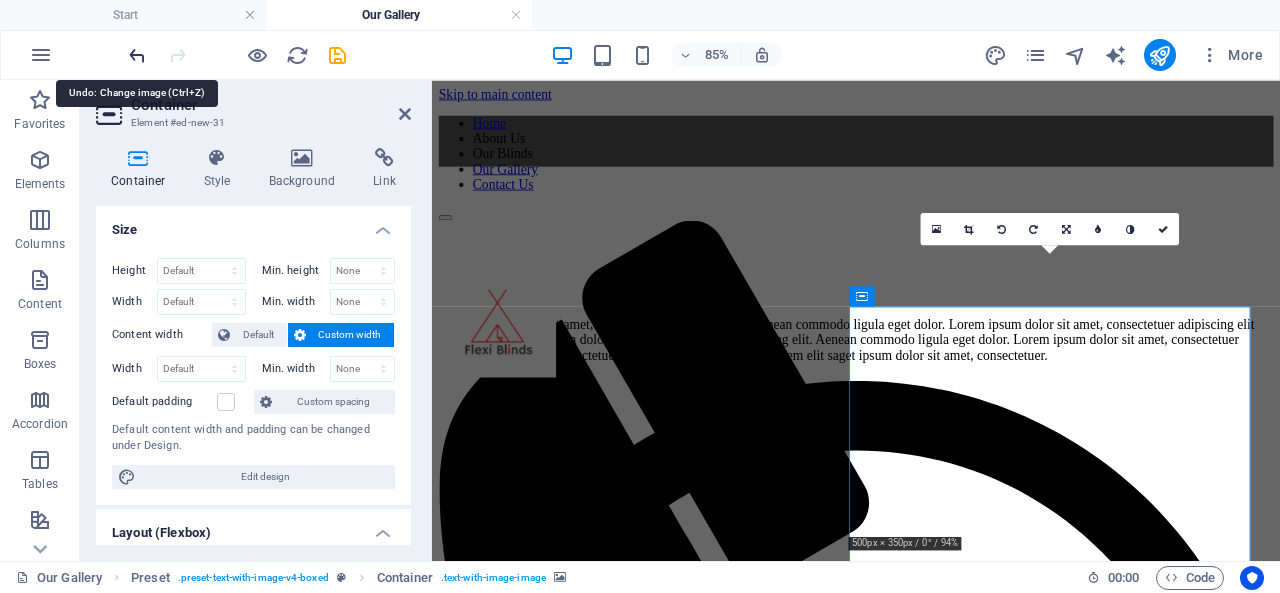 click at bounding box center [137, 55] 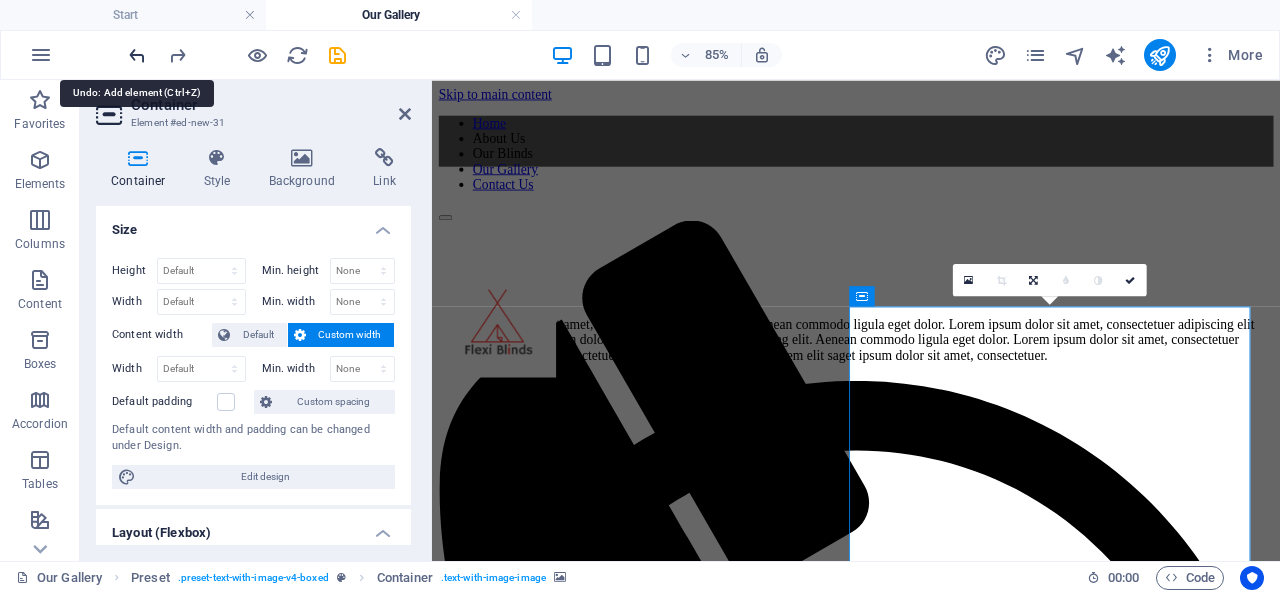click at bounding box center [137, 55] 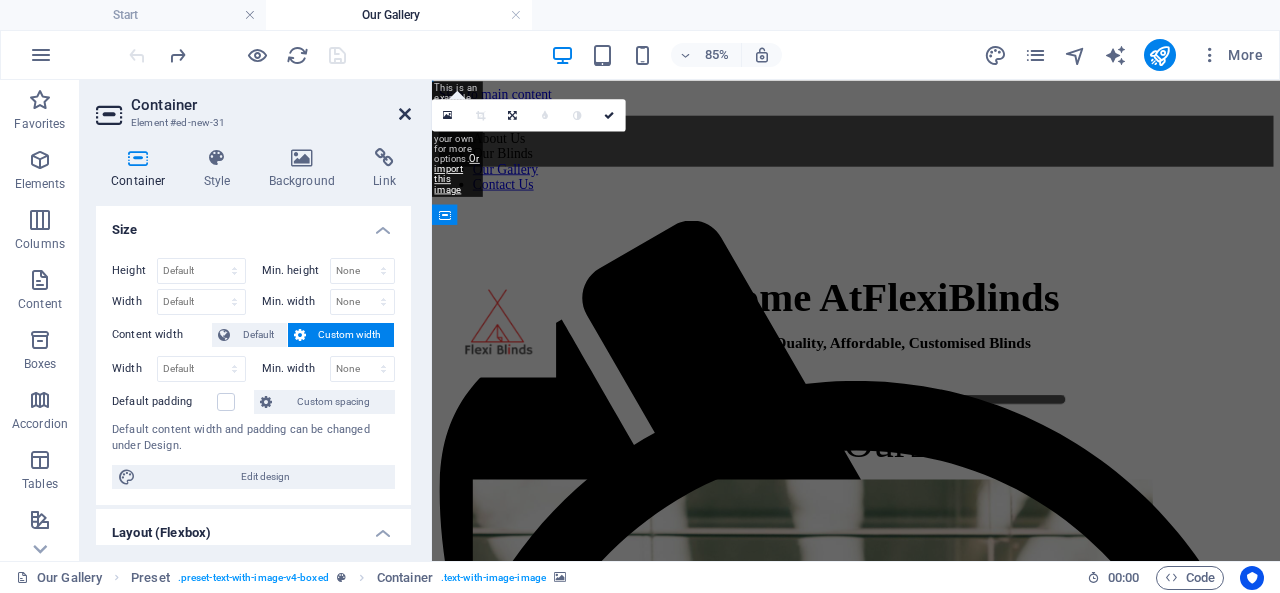 click at bounding box center (405, 114) 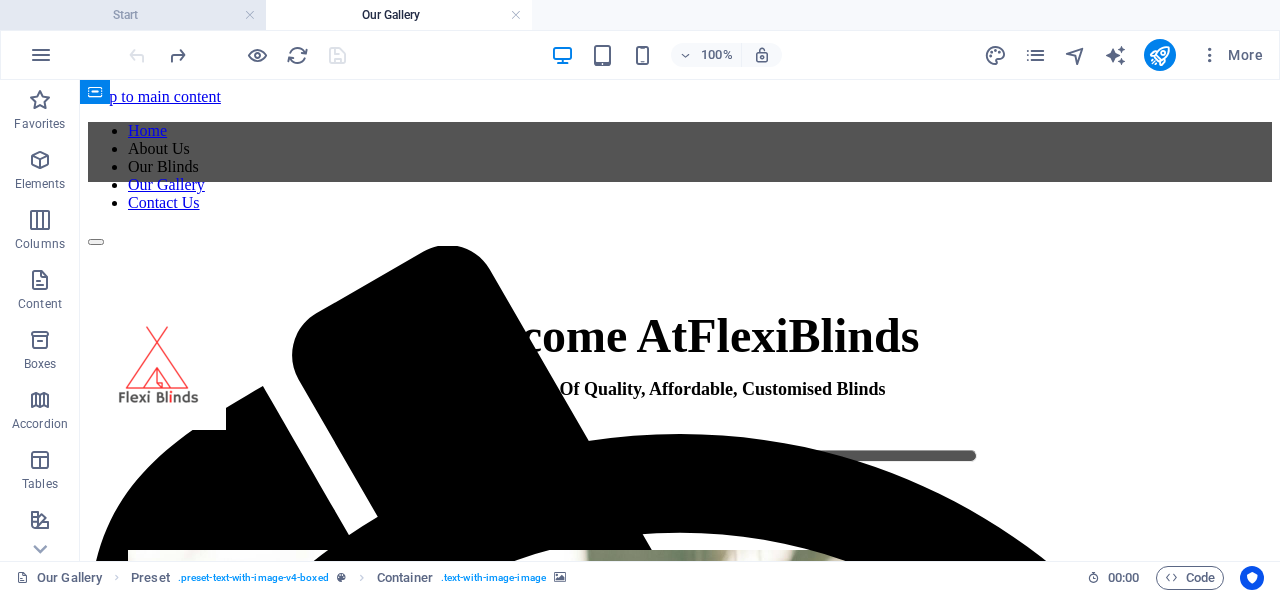 click on "Start" at bounding box center [133, 15] 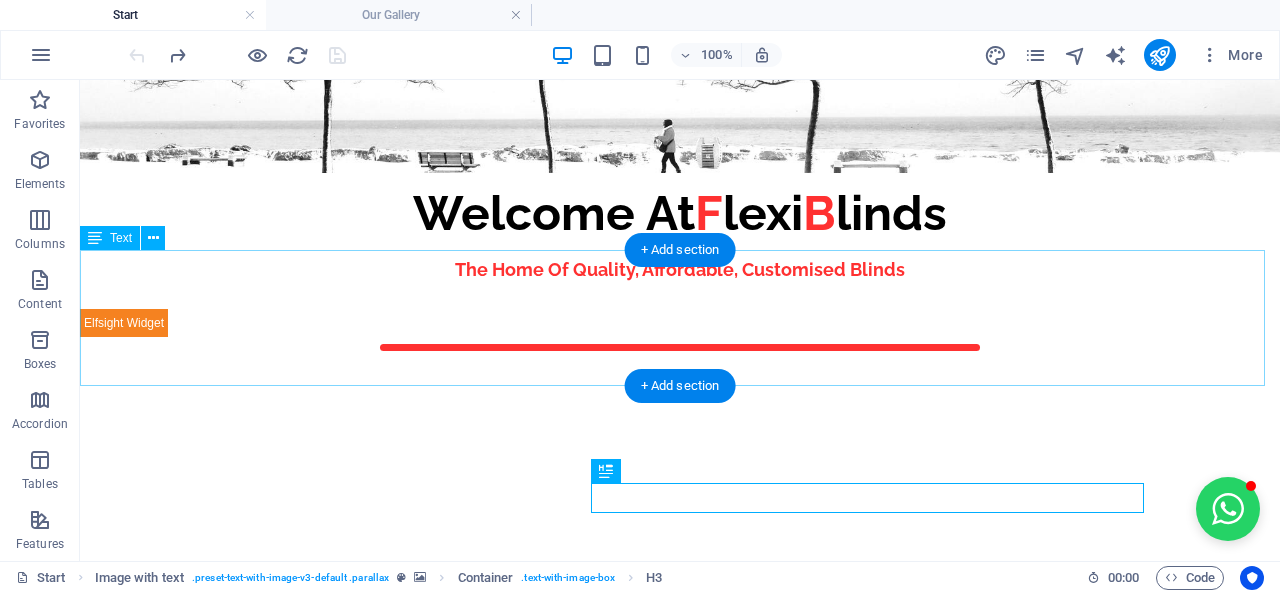 scroll, scrollTop: 100, scrollLeft: 0, axis: vertical 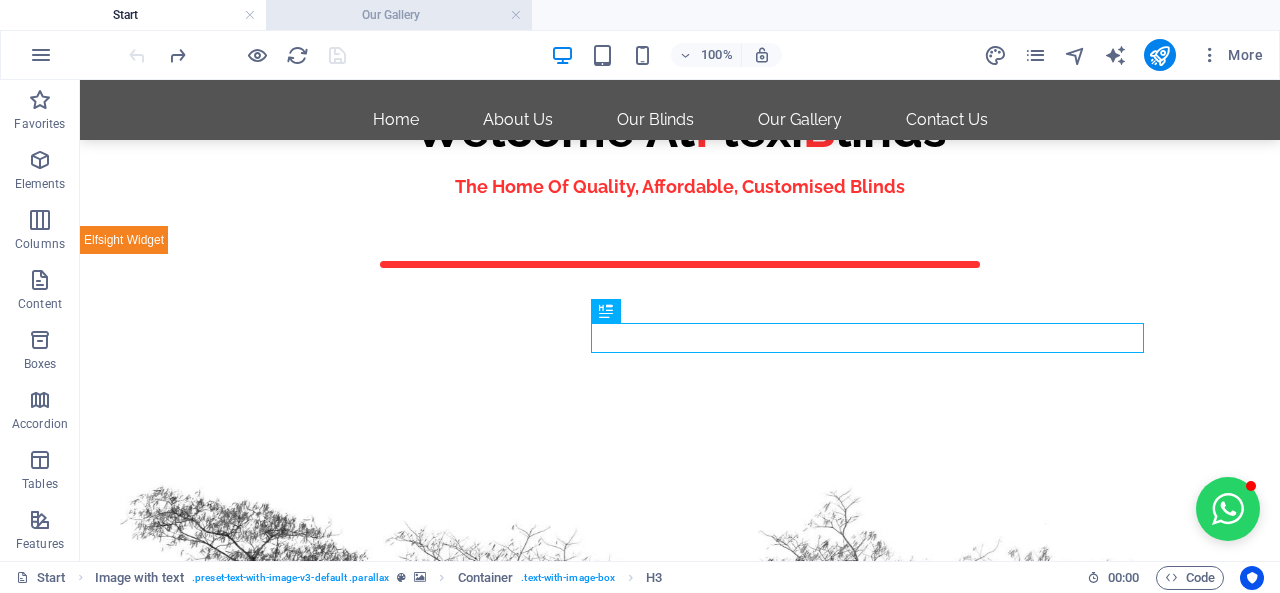 click on "Our Gallery" at bounding box center [399, 15] 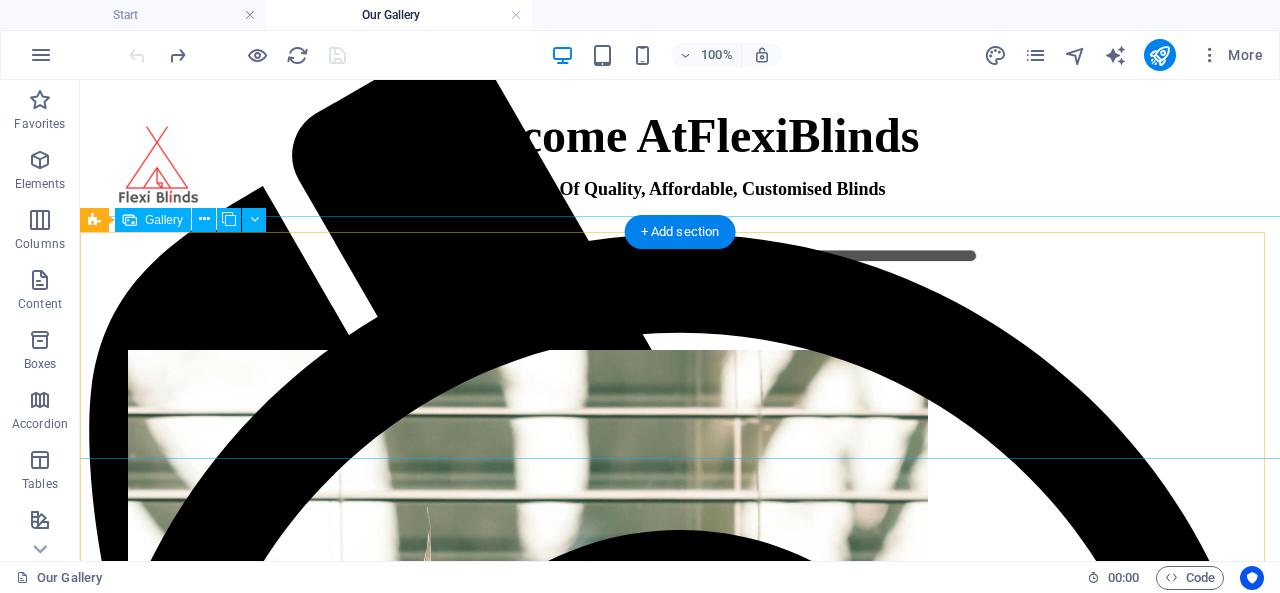 scroll, scrollTop: 0, scrollLeft: 0, axis: both 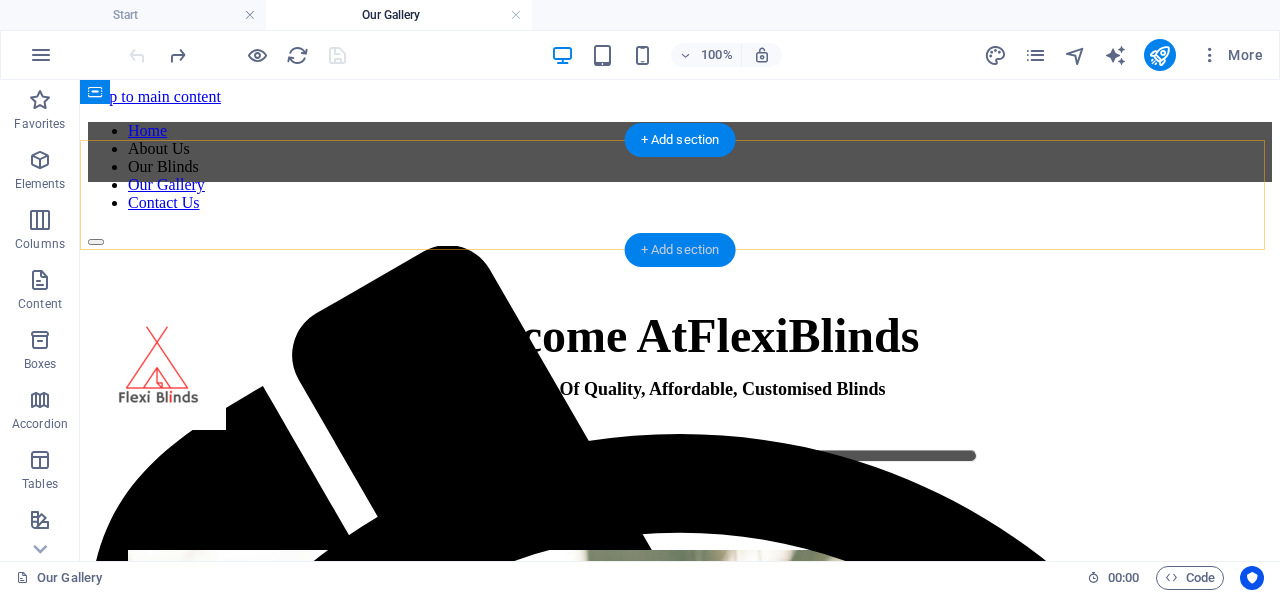 click on "+ Add section" at bounding box center [680, 250] 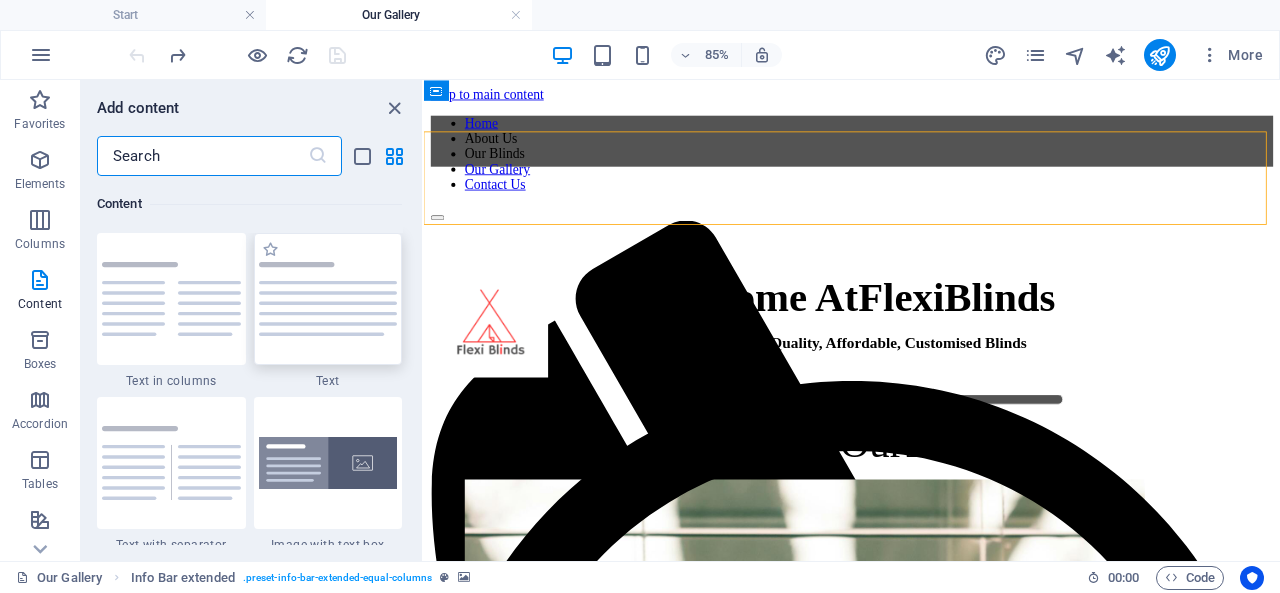 scroll, scrollTop: 3599, scrollLeft: 0, axis: vertical 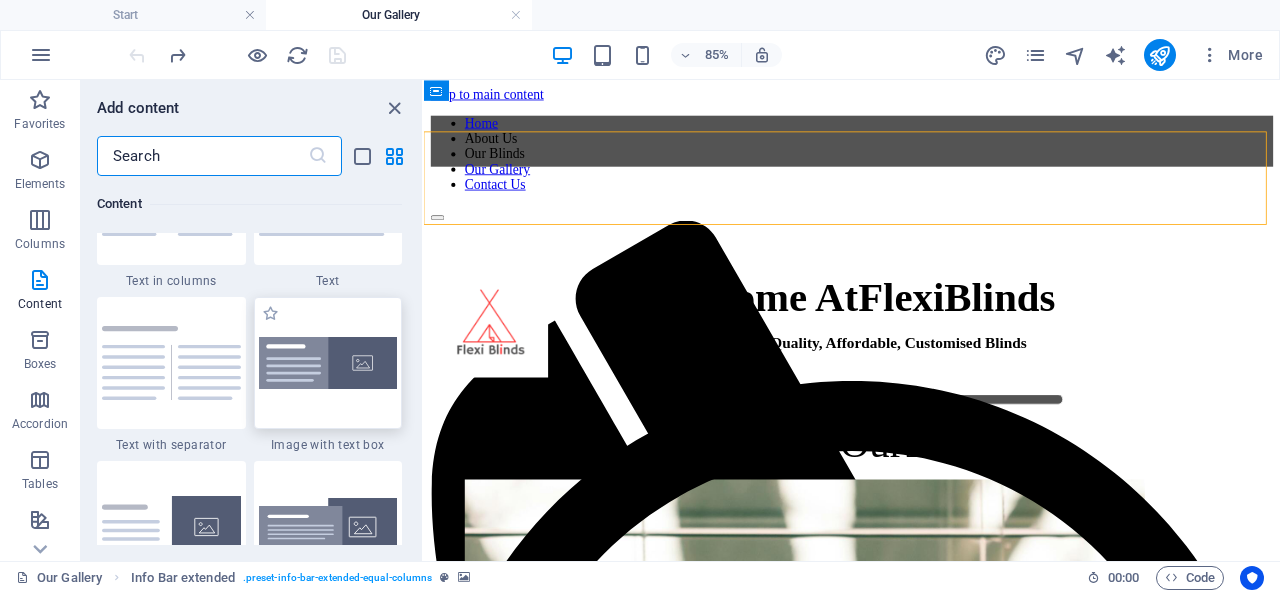 click at bounding box center (328, 363) 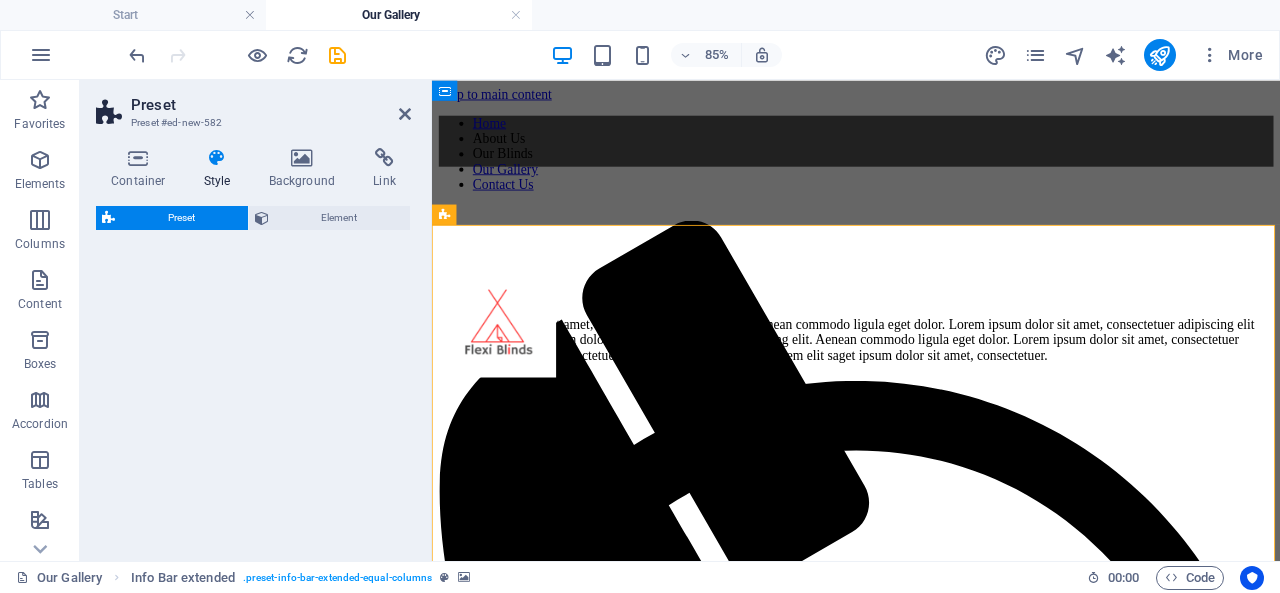 select on "rem" 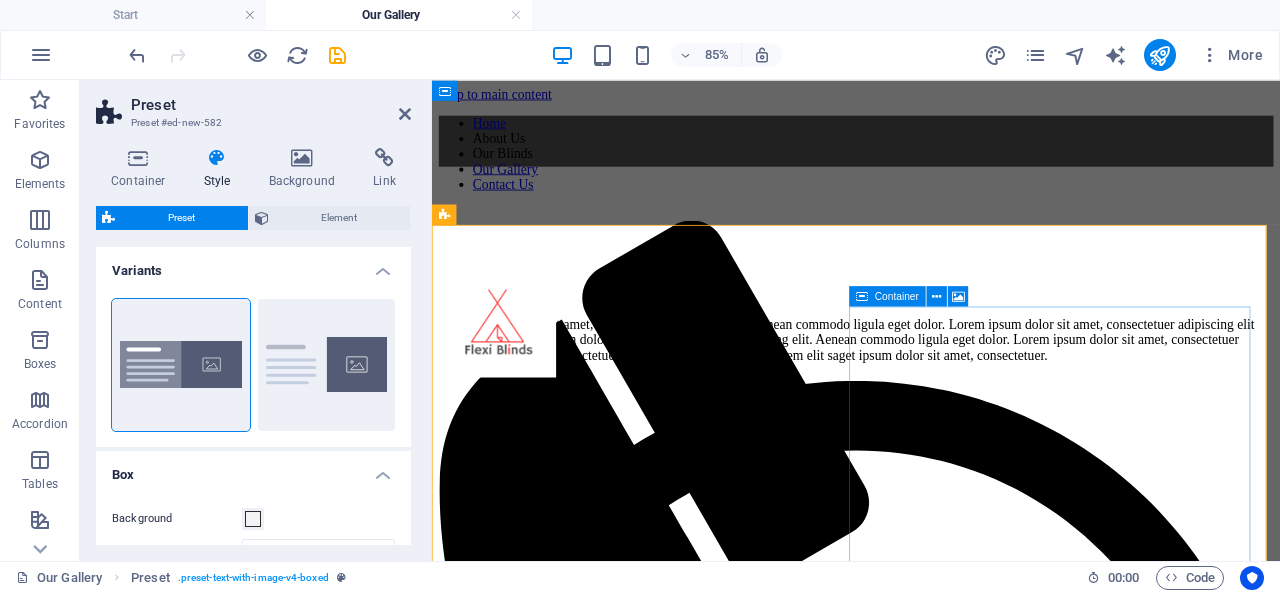 click on "Drop content here or  Add elements  Paste clipboard" at bounding box center (931, 830) 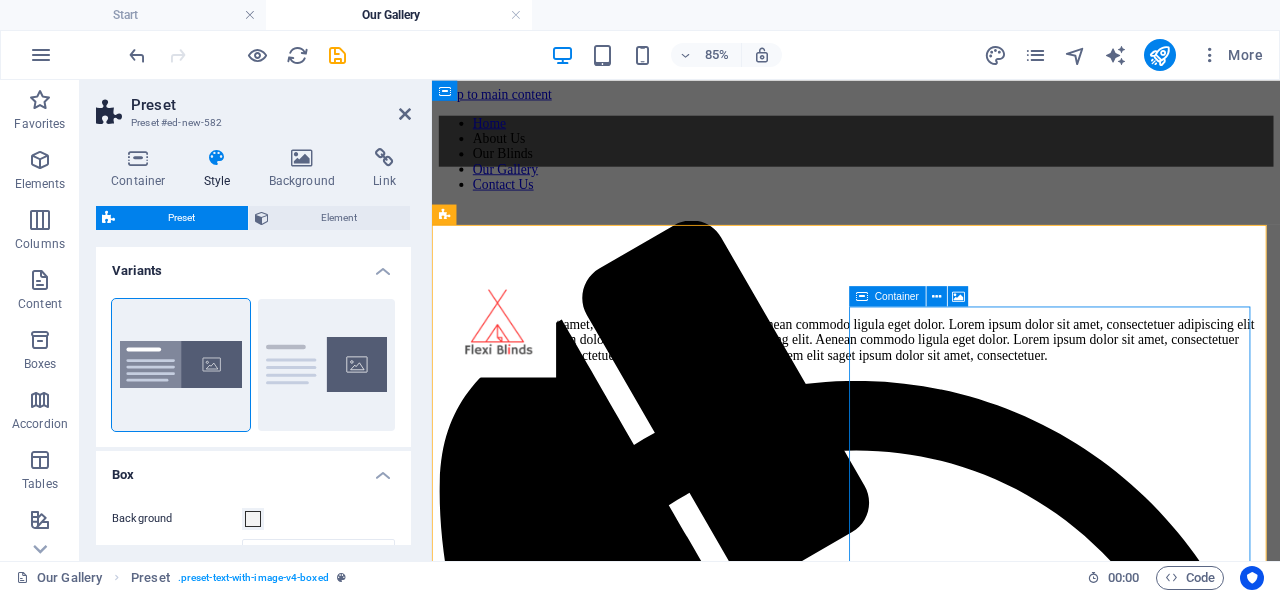 click on "Drop content here or  Add elements  Paste clipboard" at bounding box center [931, 830] 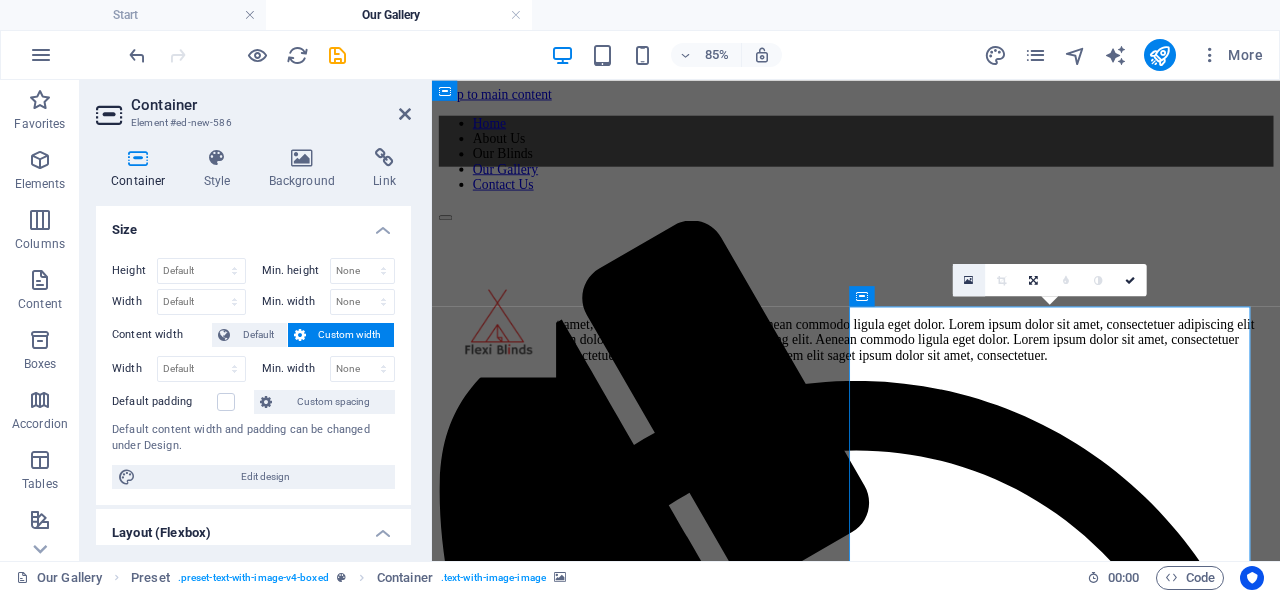click at bounding box center [968, 280] 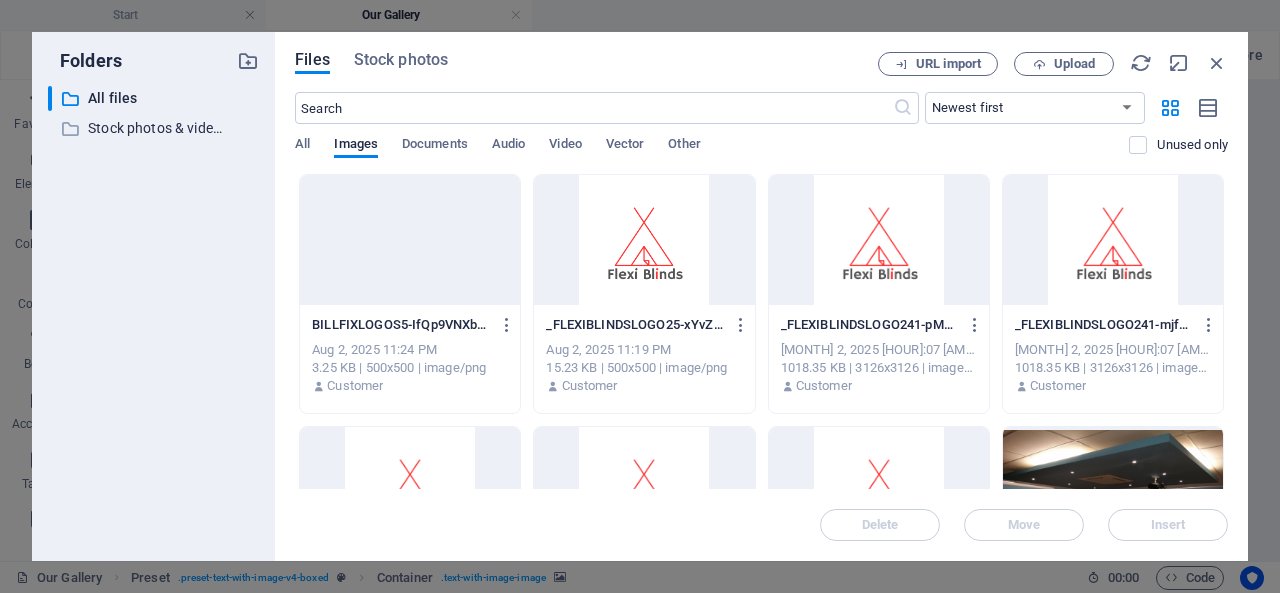 click at bounding box center [644, 240] 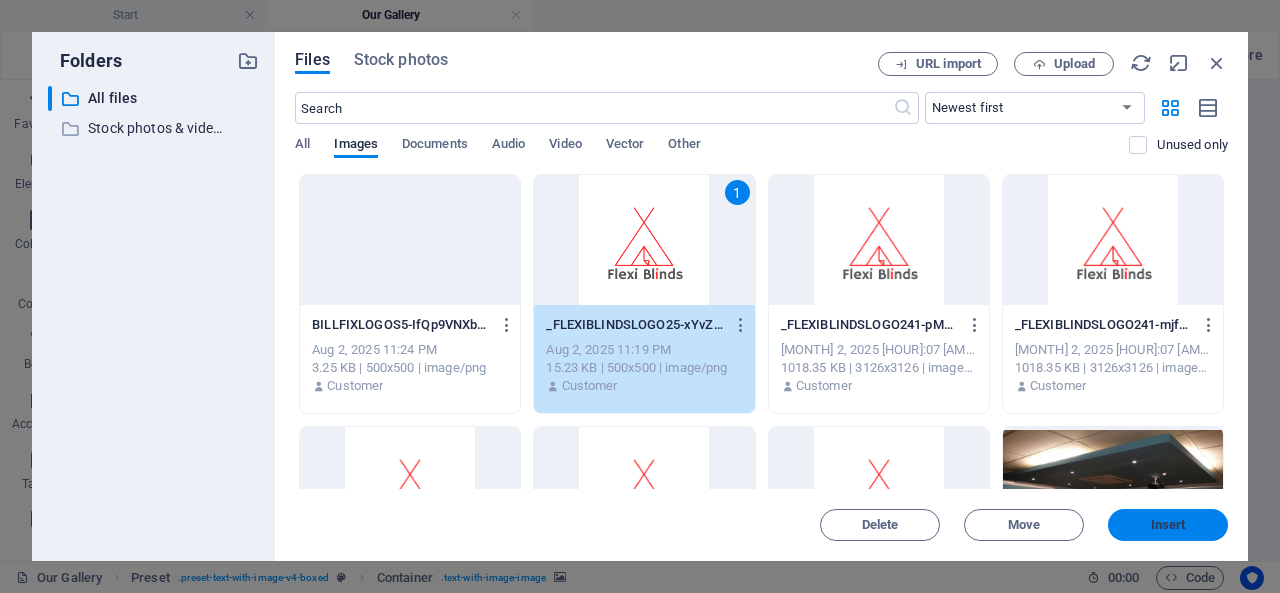 click on "Insert" at bounding box center [1168, 525] 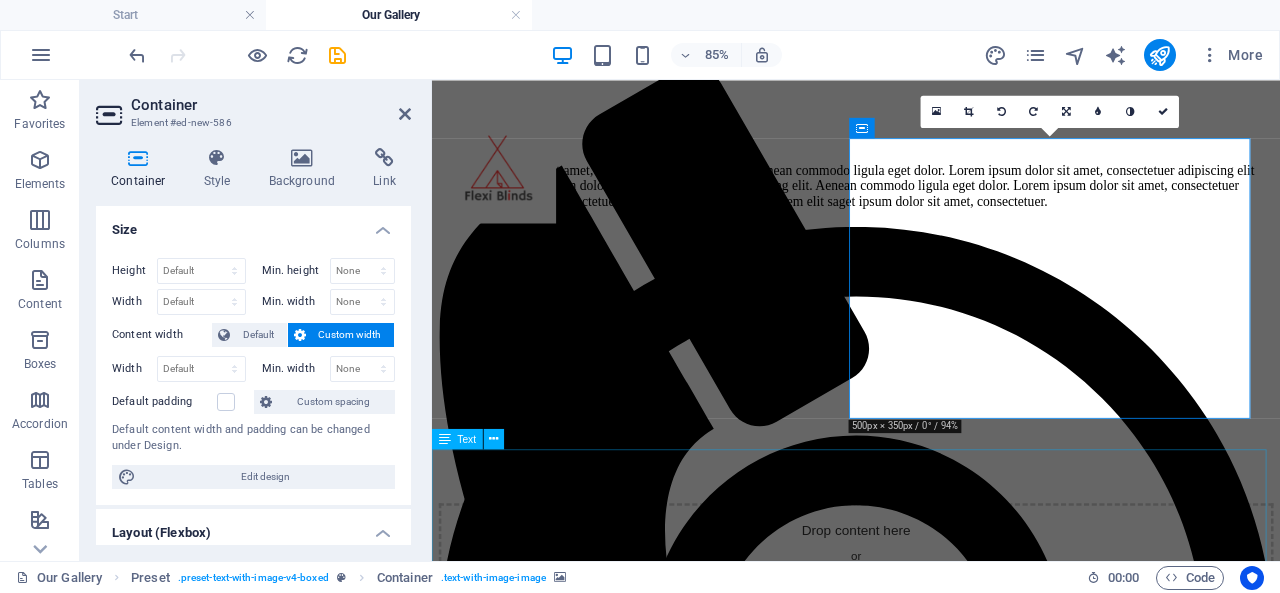 scroll, scrollTop: 200, scrollLeft: 0, axis: vertical 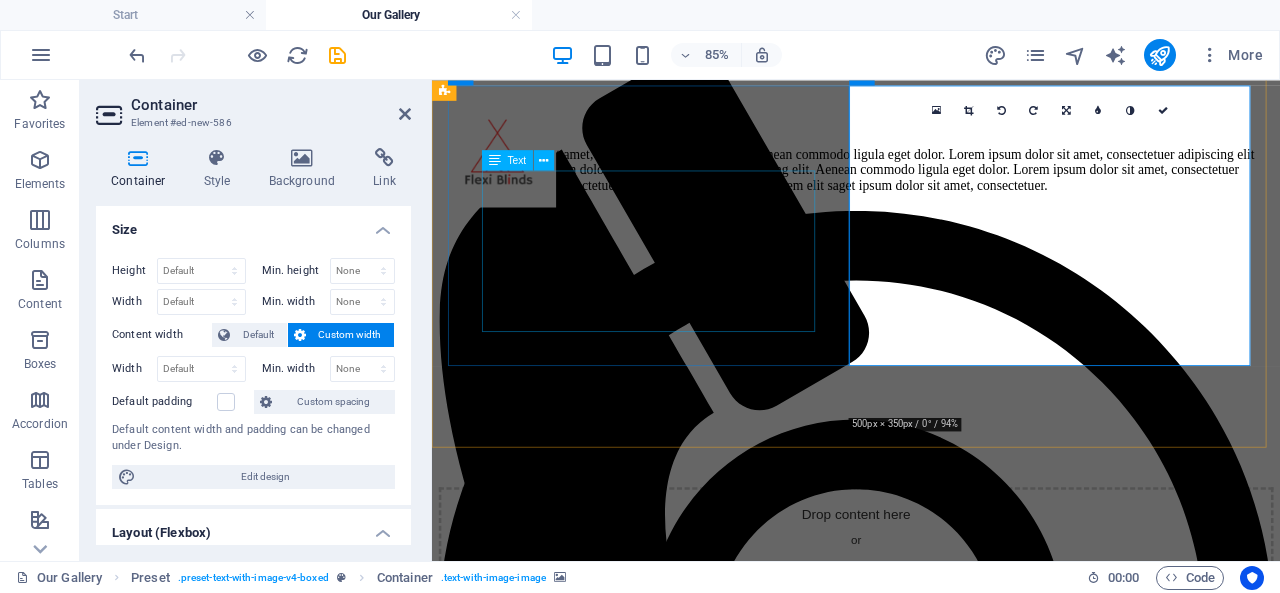 click on "Lorem ipsum dolor sit amet, consectetuer adipiscing elit. Aenean commodo ligula eget dolor. Lorem ipsum dolor sit amet, consectetuer adipiscing elit leget dolor. Lorem ipsum dolor sit amet, consectetuer adipiscing elit. Aenean commodo ligula eget dolor. Lorem ipsum dolor sit amet, consectetuer adipiscing elit dolor consectetuer adipiscing elit leget dolor. Lorem elit saget ipsum dolor sit amet, consectetuer." at bounding box center (931, 186) 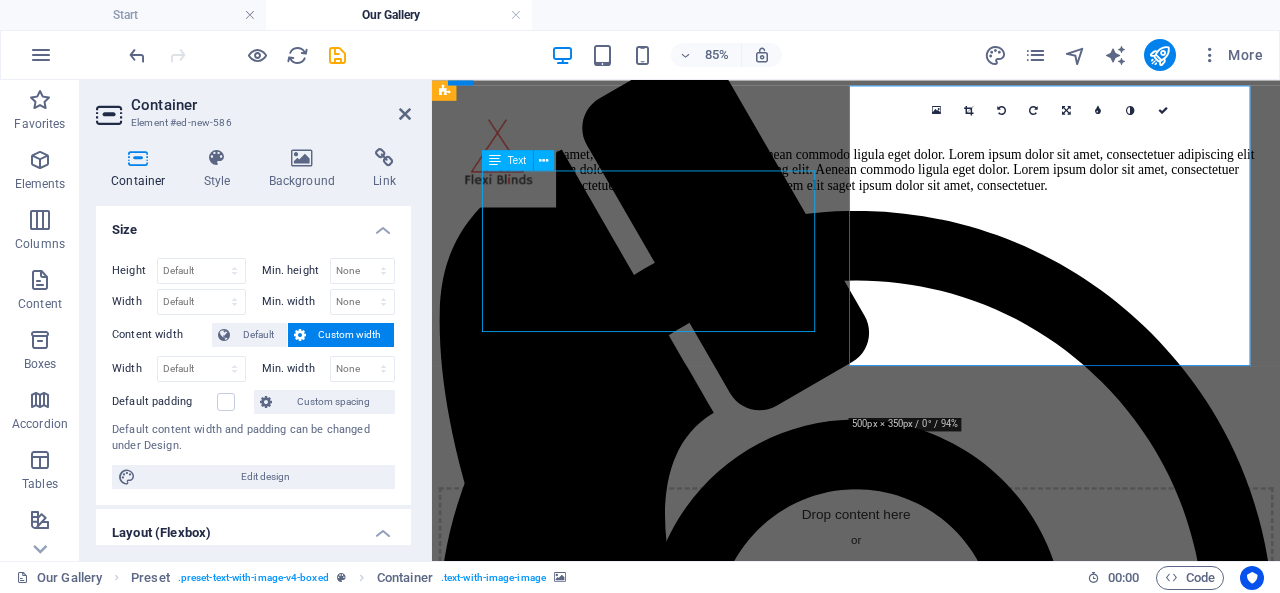 click on "Lorem ipsum dolor sit amet, consectetuer adipiscing elit. Aenean commodo ligula eget dolor. Lorem ipsum dolor sit amet, consectetuer adipiscing elit leget dolor. Lorem ipsum dolor sit amet, consectetuer adipiscing elit. Aenean commodo ligula eget dolor. Lorem ipsum dolor sit amet, consectetuer adipiscing elit dolor consectetuer adipiscing elit leget dolor. Lorem elit saget ipsum dolor sit amet, consectetuer." at bounding box center (931, 186) 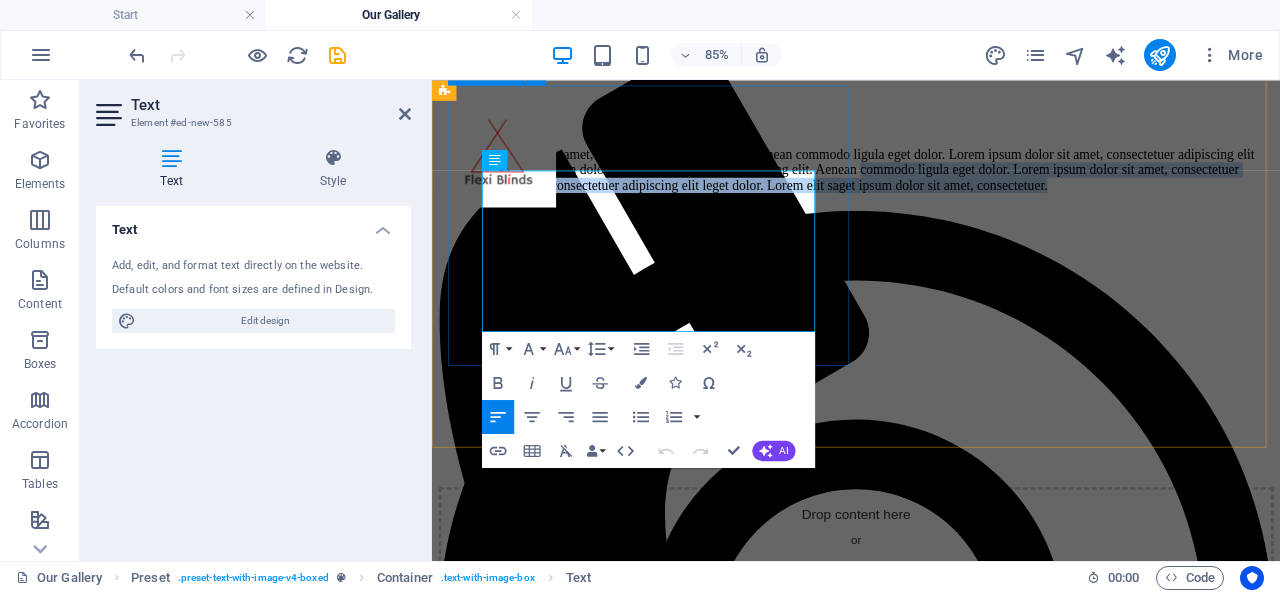 drag, startPoint x: 654, startPoint y: 364, endPoint x: 486, endPoint y: 286, distance: 185.22418 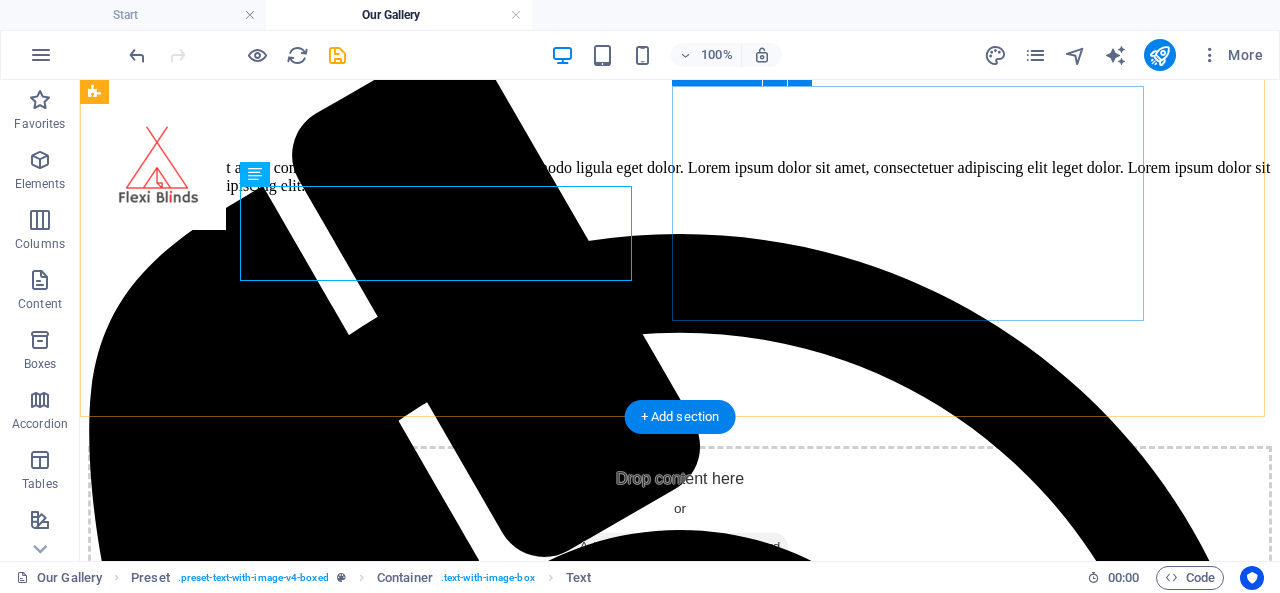 scroll, scrollTop: 100, scrollLeft: 0, axis: vertical 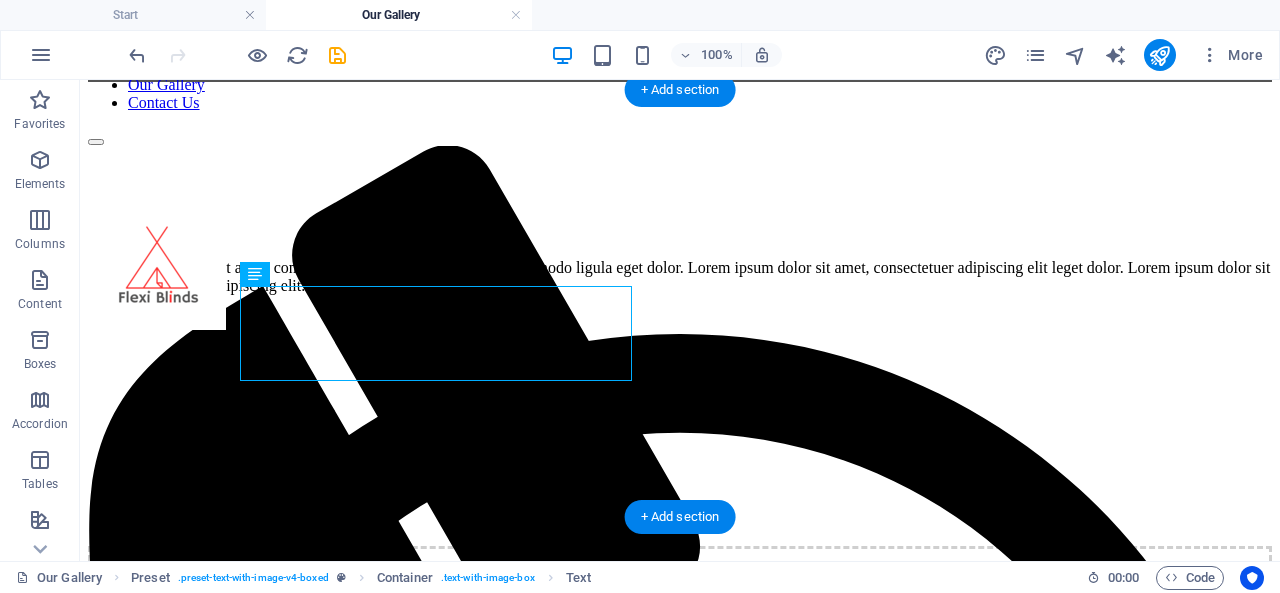 click at bounding box center [680, 311] 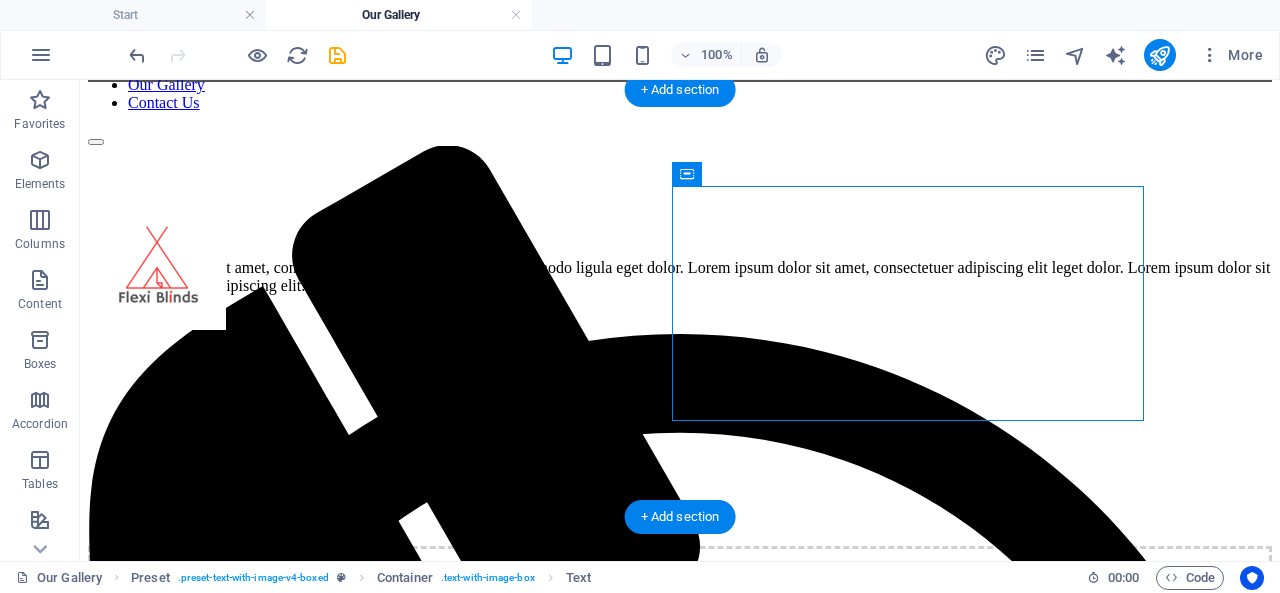 click at bounding box center (680, 311) 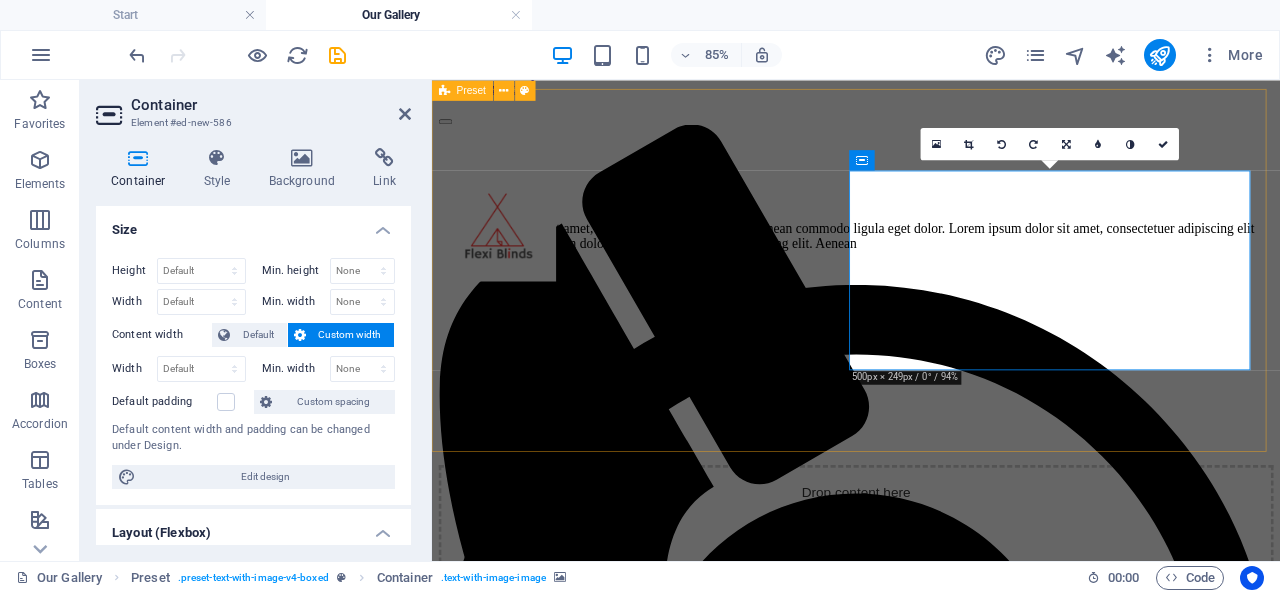 scroll, scrollTop: 100, scrollLeft: 0, axis: vertical 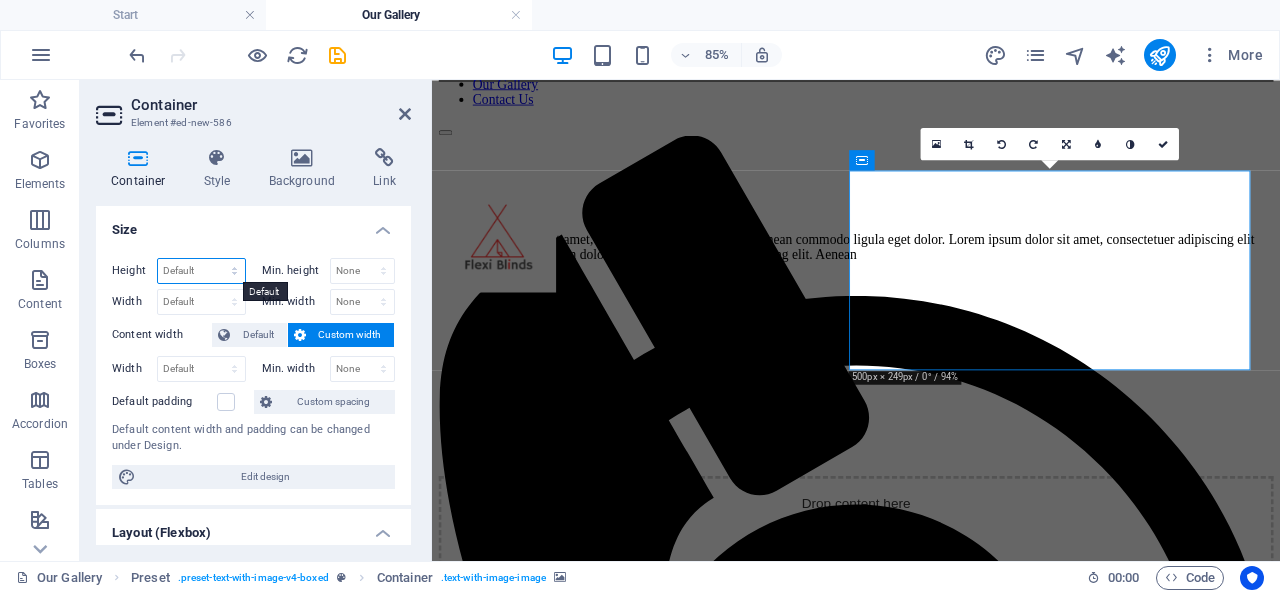 click on "Default px rem % vh vw" at bounding box center (201, 271) 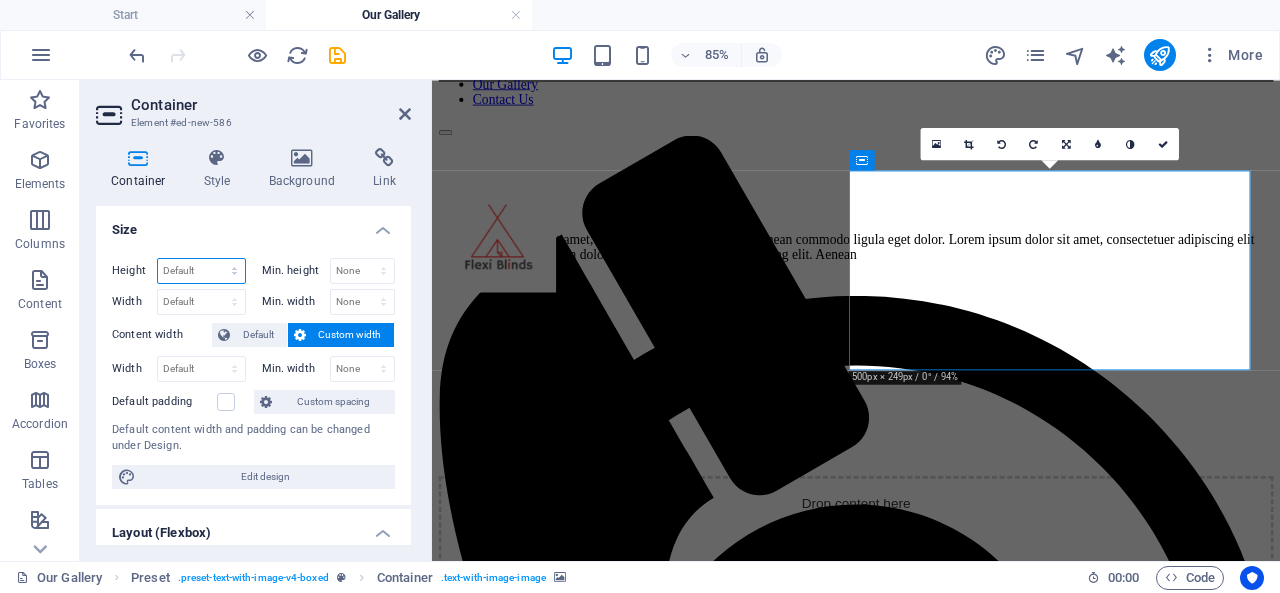 select on "px" 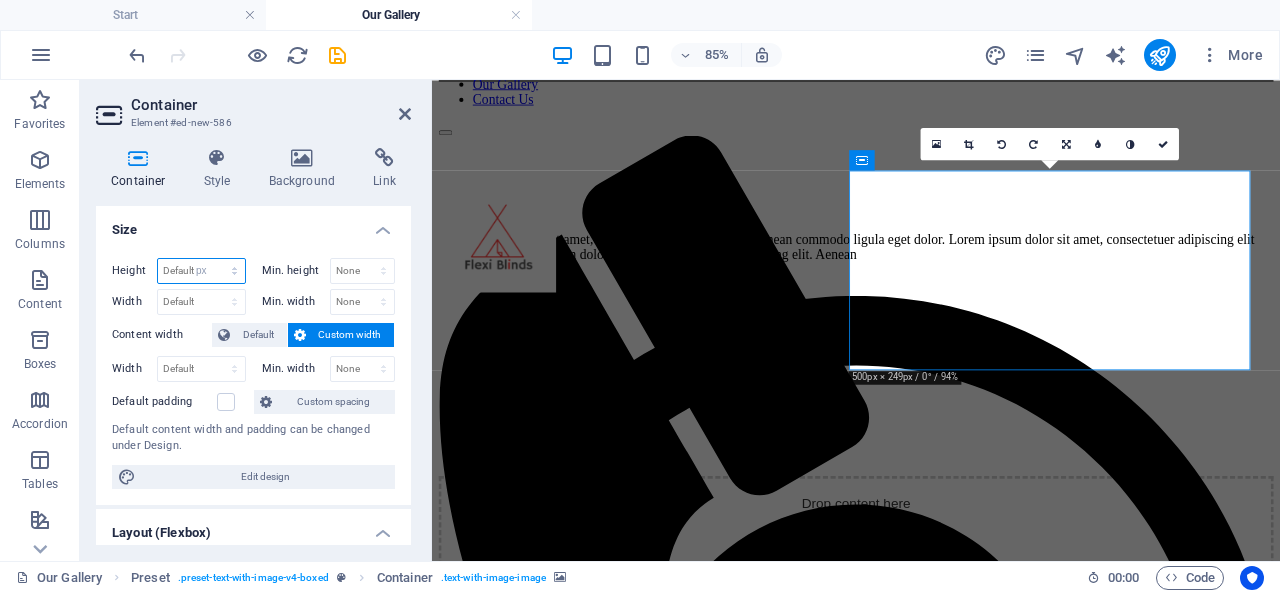 click on "Default px rem % vh vw" at bounding box center (201, 271) 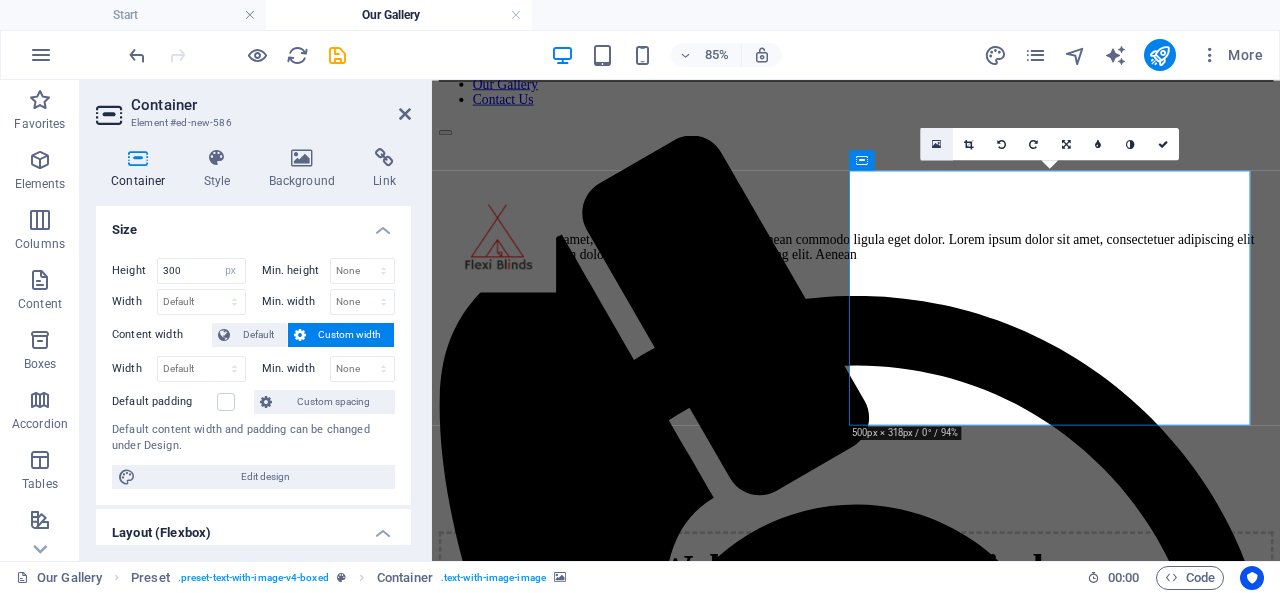 click at bounding box center (937, 144) 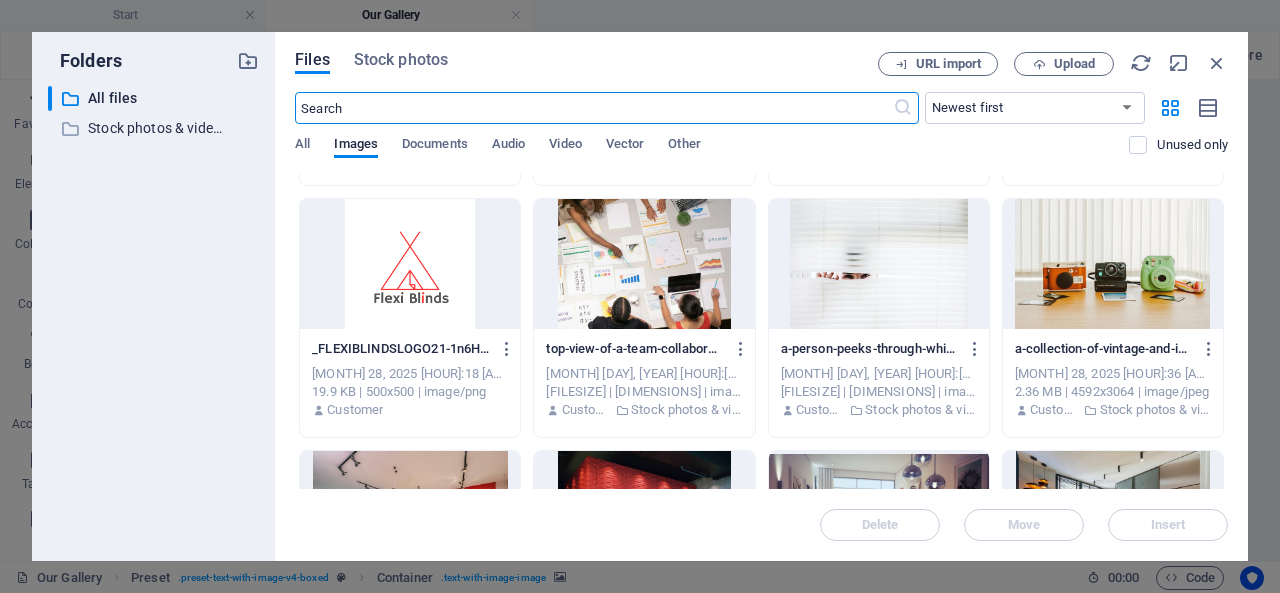 scroll, scrollTop: 4300, scrollLeft: 0, axis: vertical 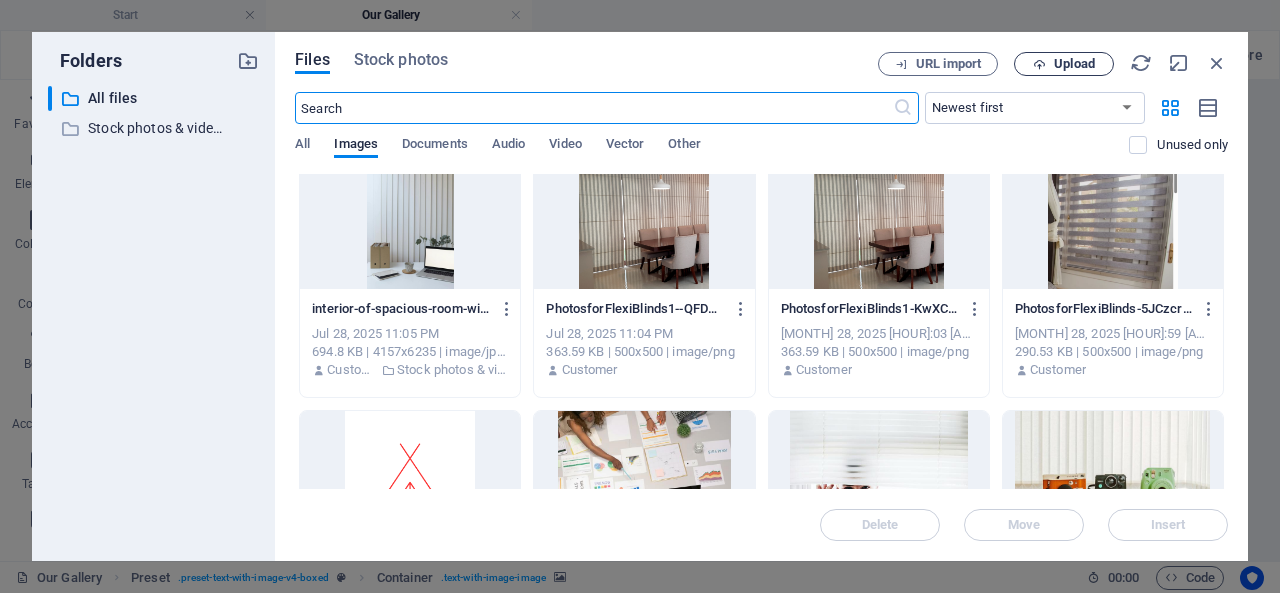 click on "Upload" at bounding box center [1074, 64] 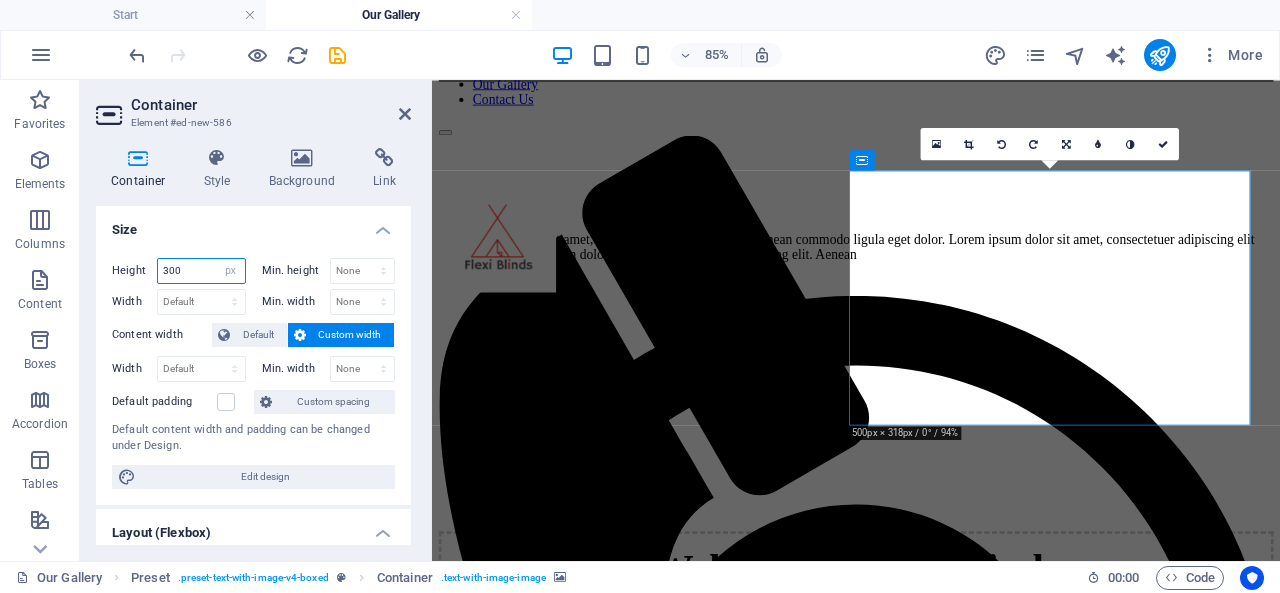 click on "300" at bounding box center [201, 271] 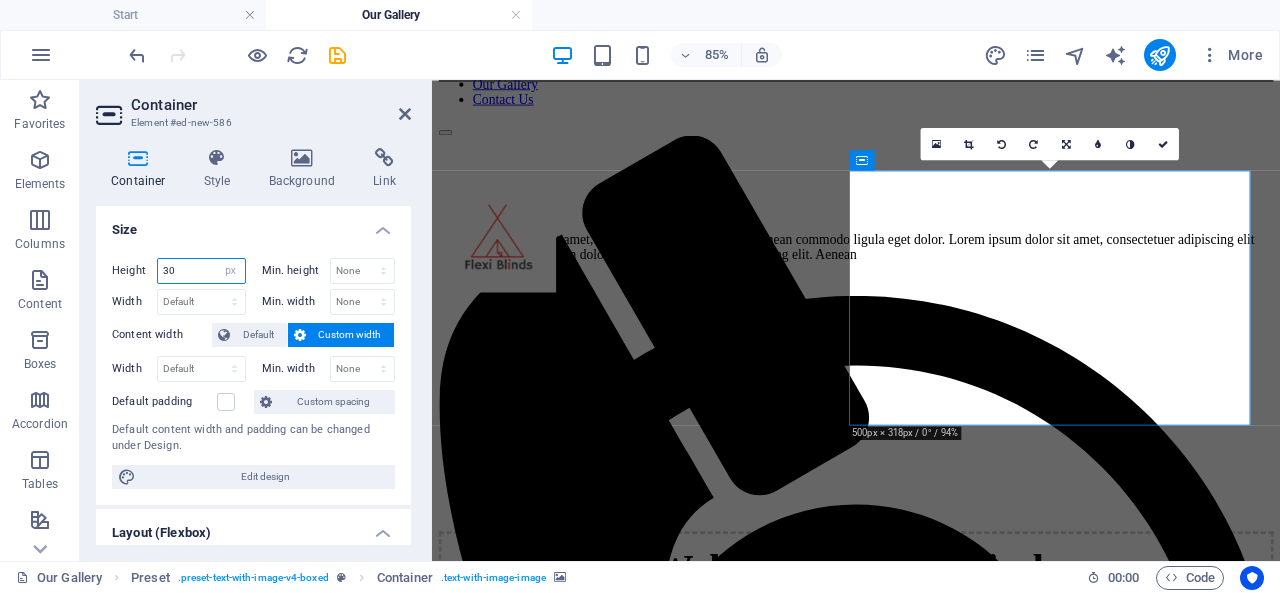 type on "3" 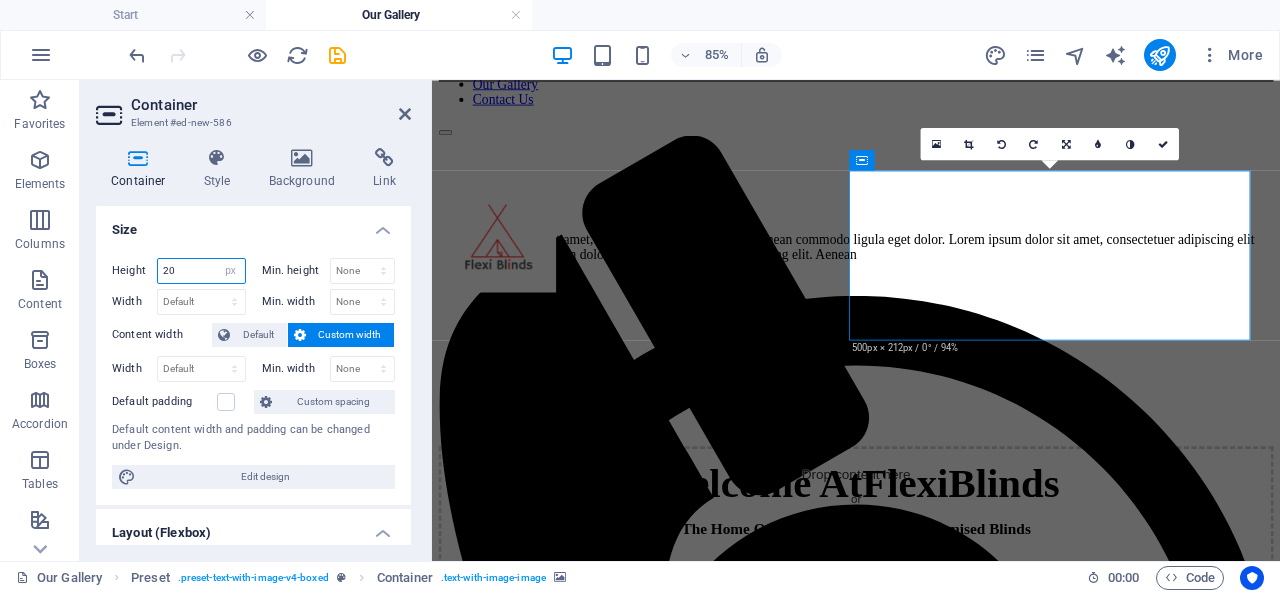 type on "2" 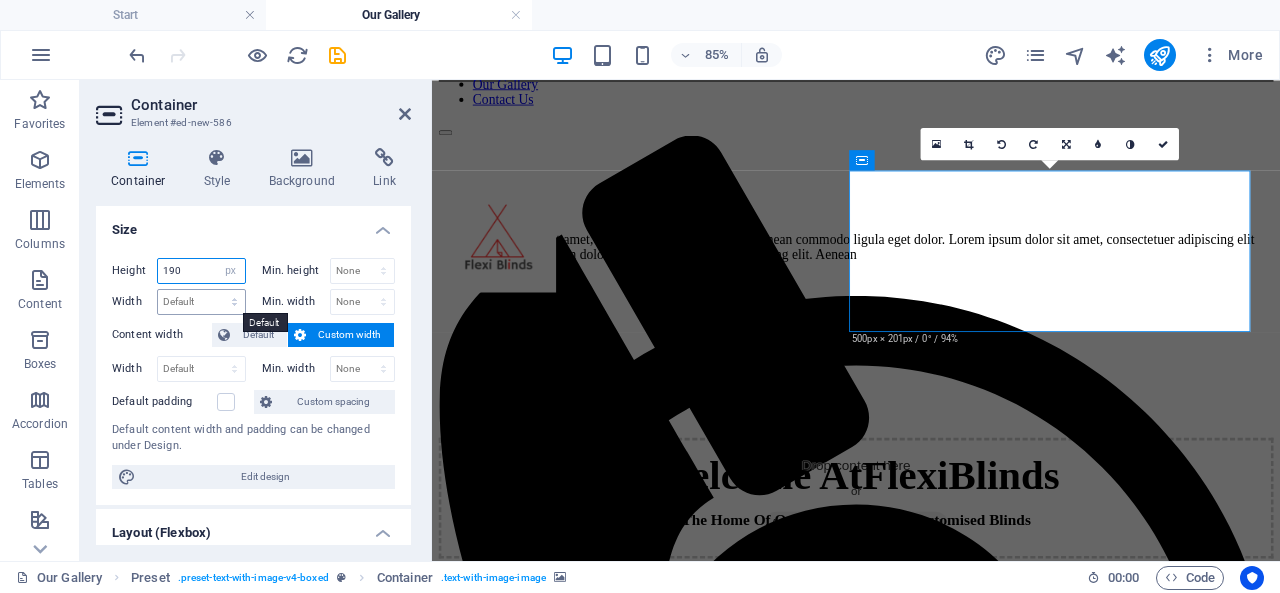 type on "190" 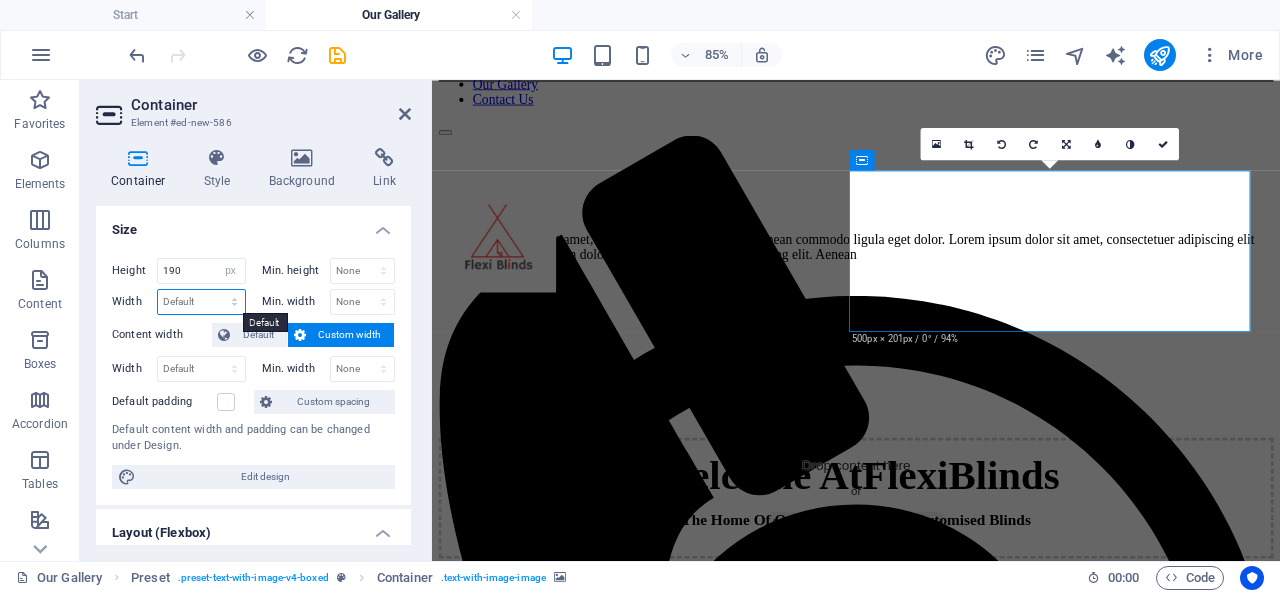 click on "Default px rem % em vh vw" at bounding box center (201, 302) 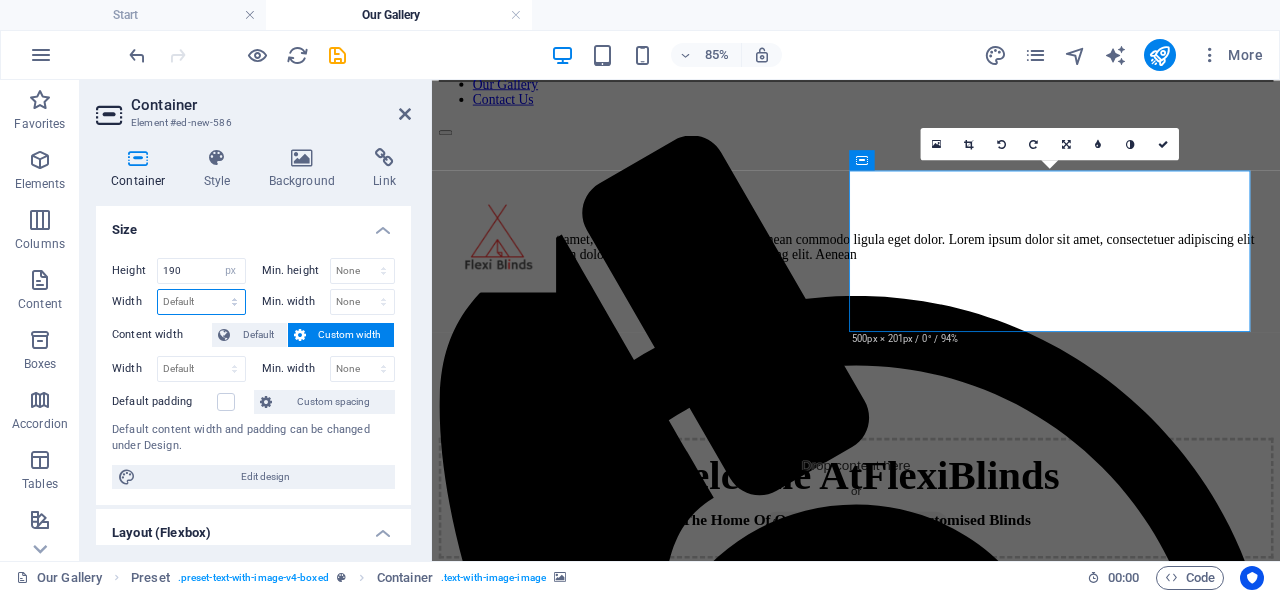 select on "px" 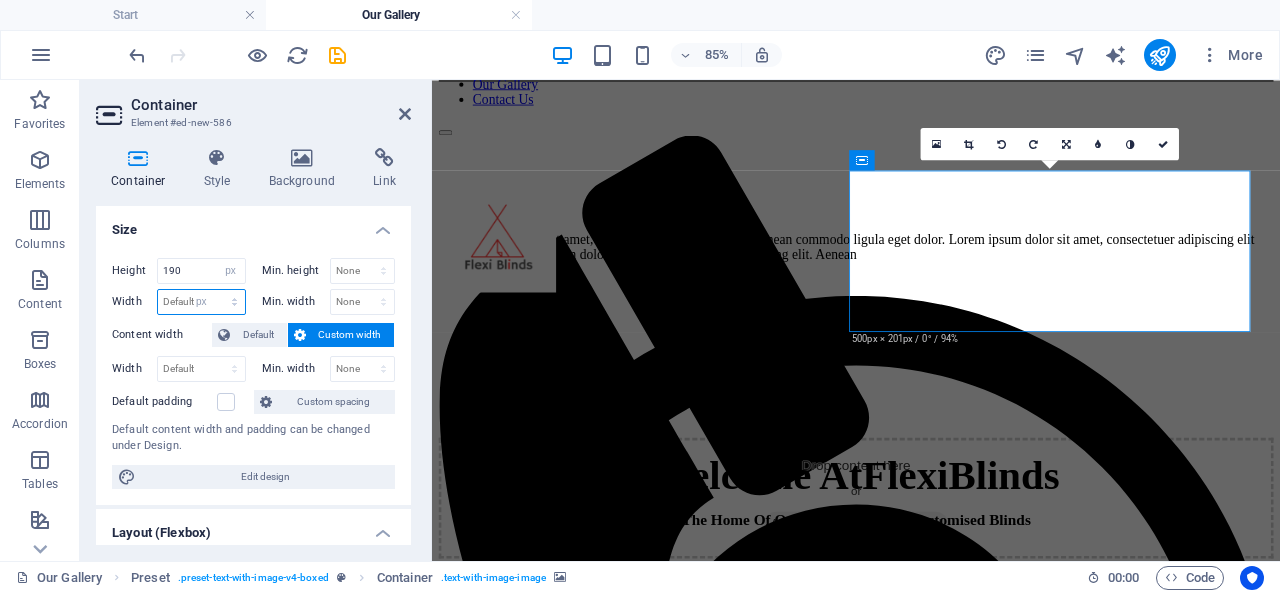 click on "Default px rem % em vh vw" at bounding box center (201, 302) 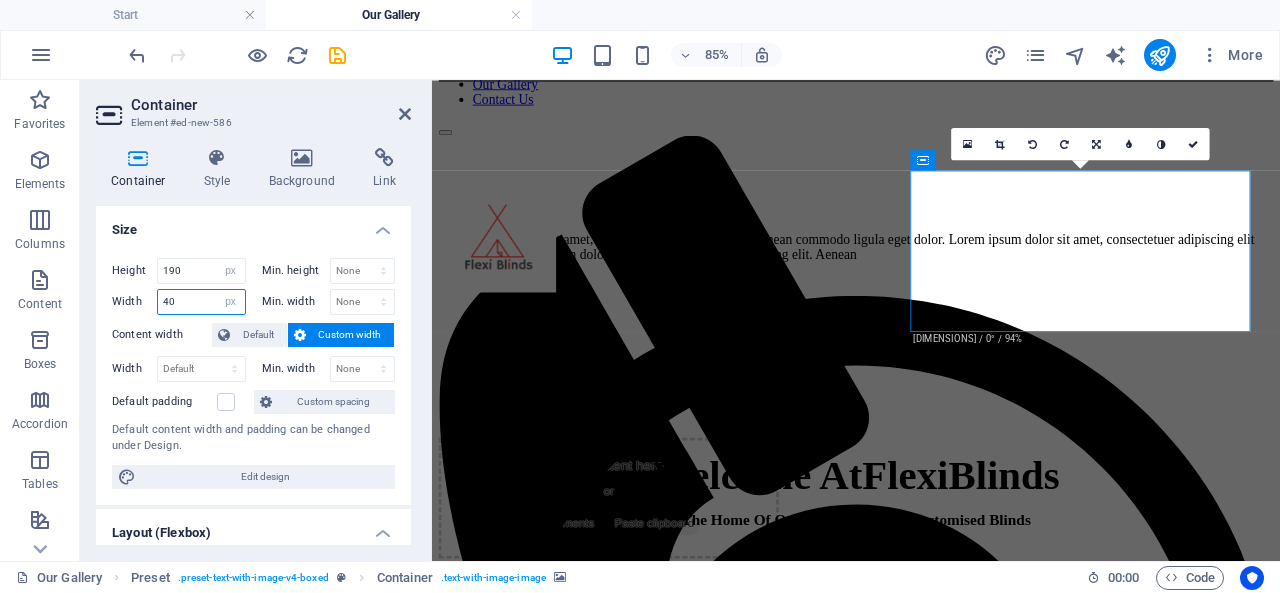 type on "4" 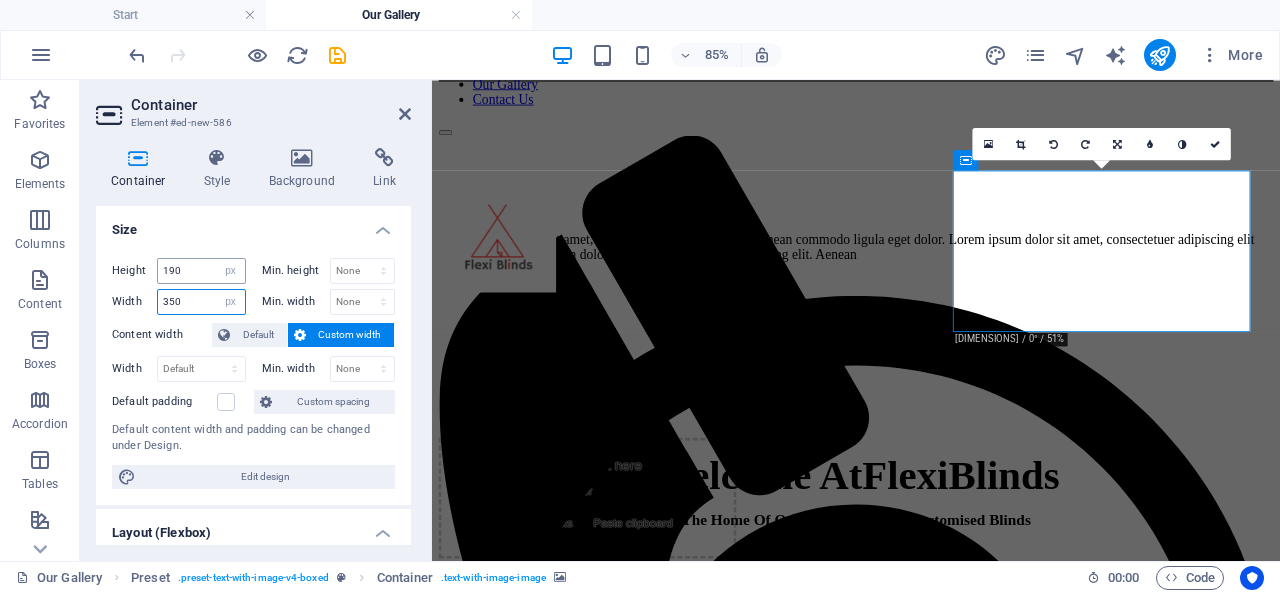 type on "350" 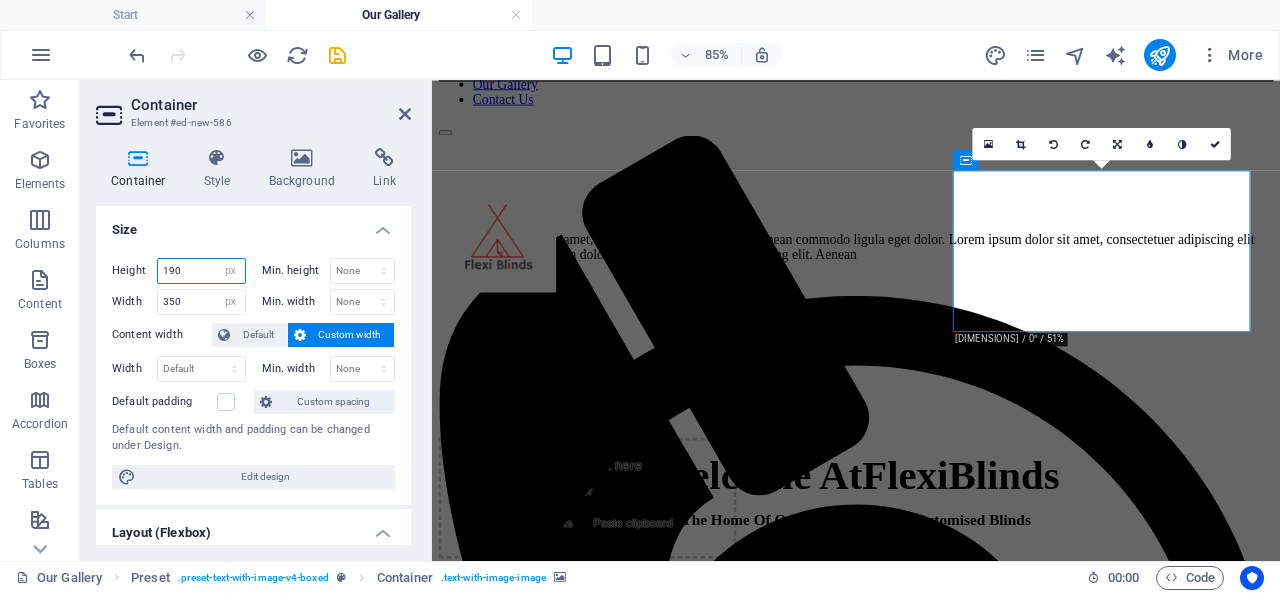 click on "190" at bounding box center [201, 271] 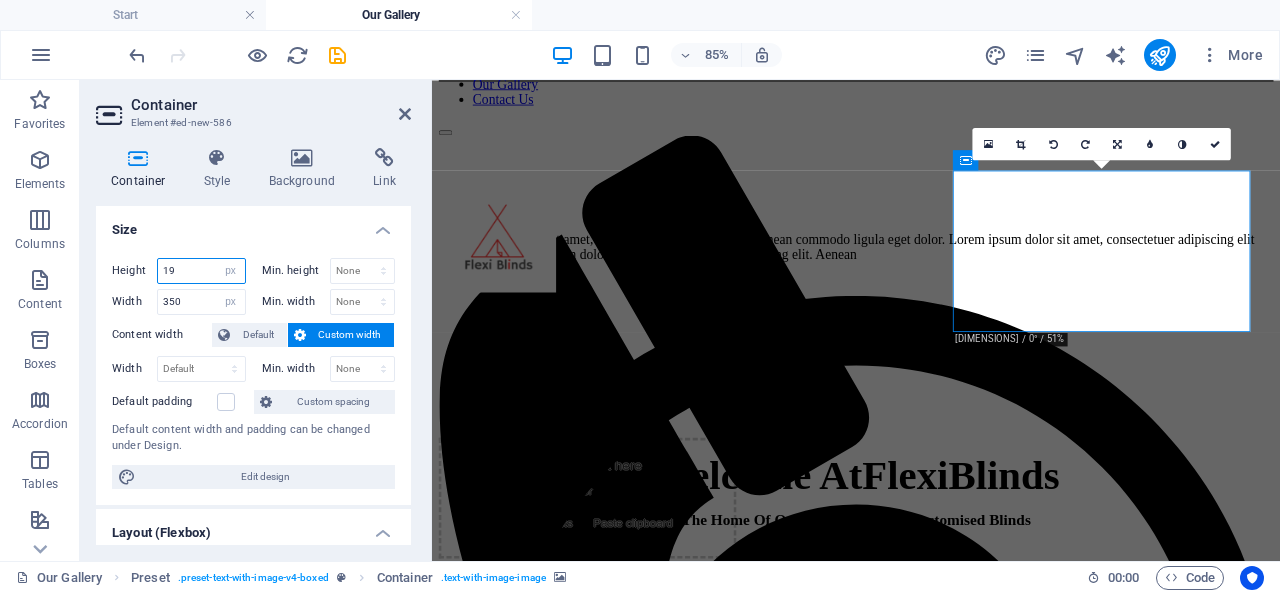 type on "1" 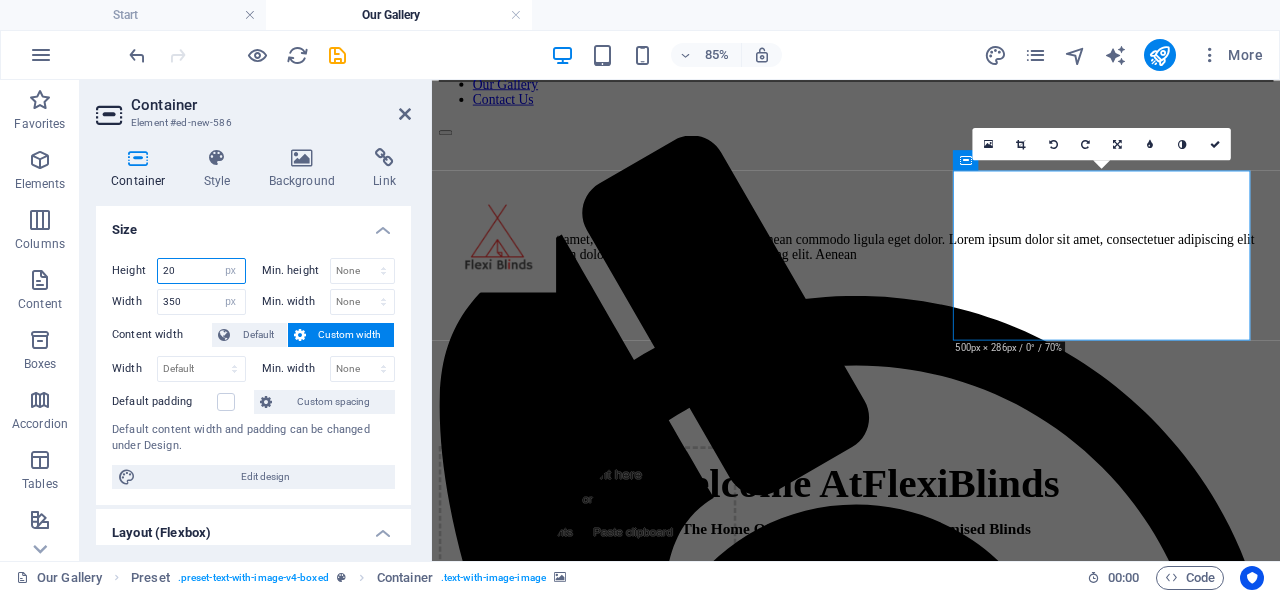 type on "2" 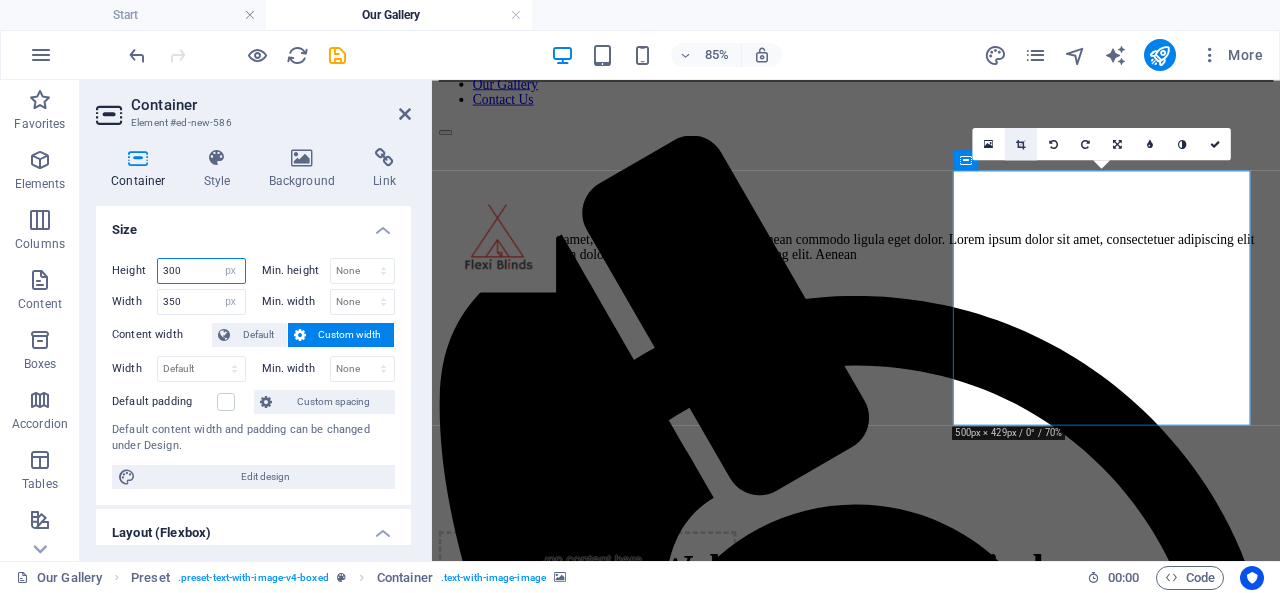type on "300" 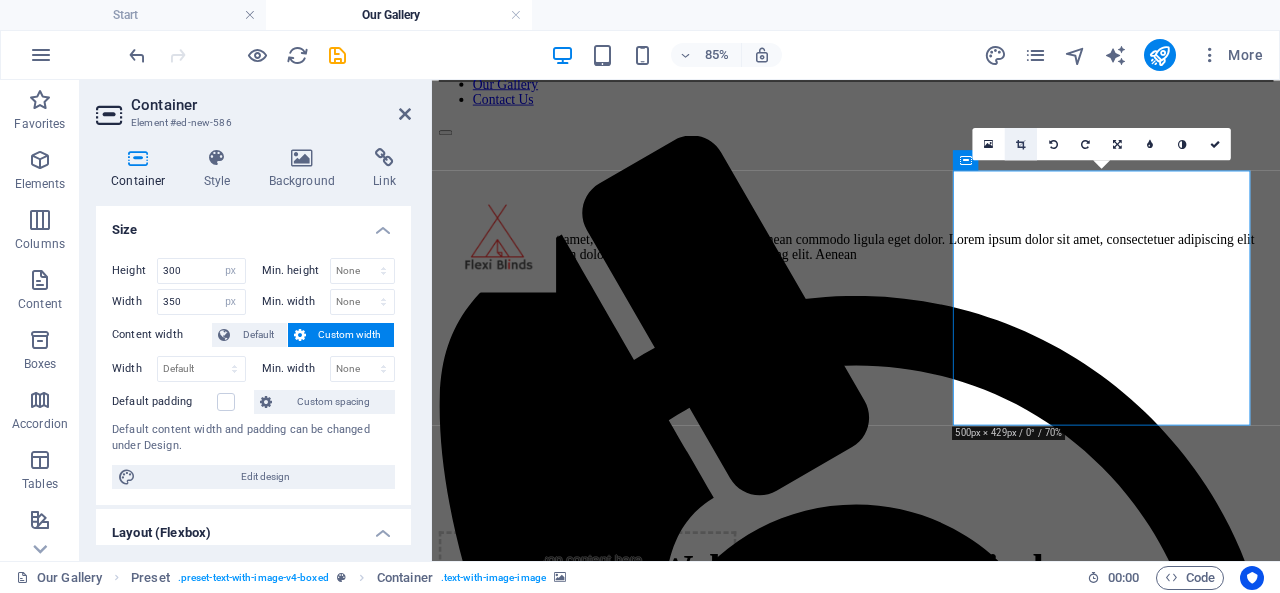 click at bounding box center [1020, 144] 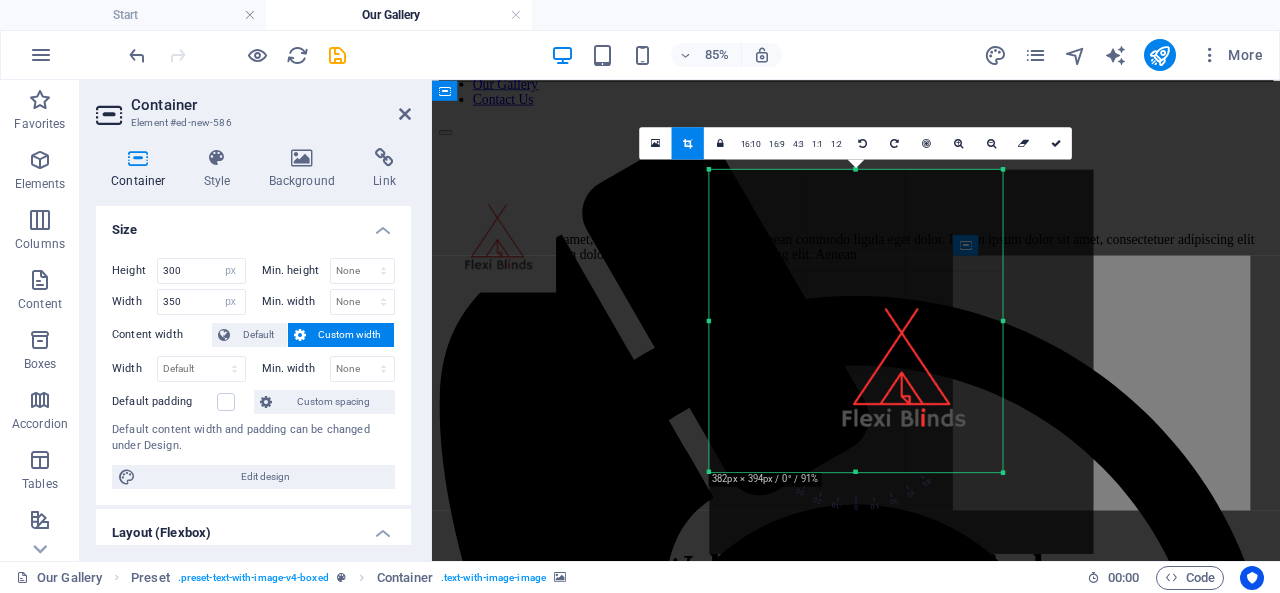 drag, startPoint x: 1050, startPoint y: 514, endPoint x: 942, endPoint y: 417, distance: 145.16542 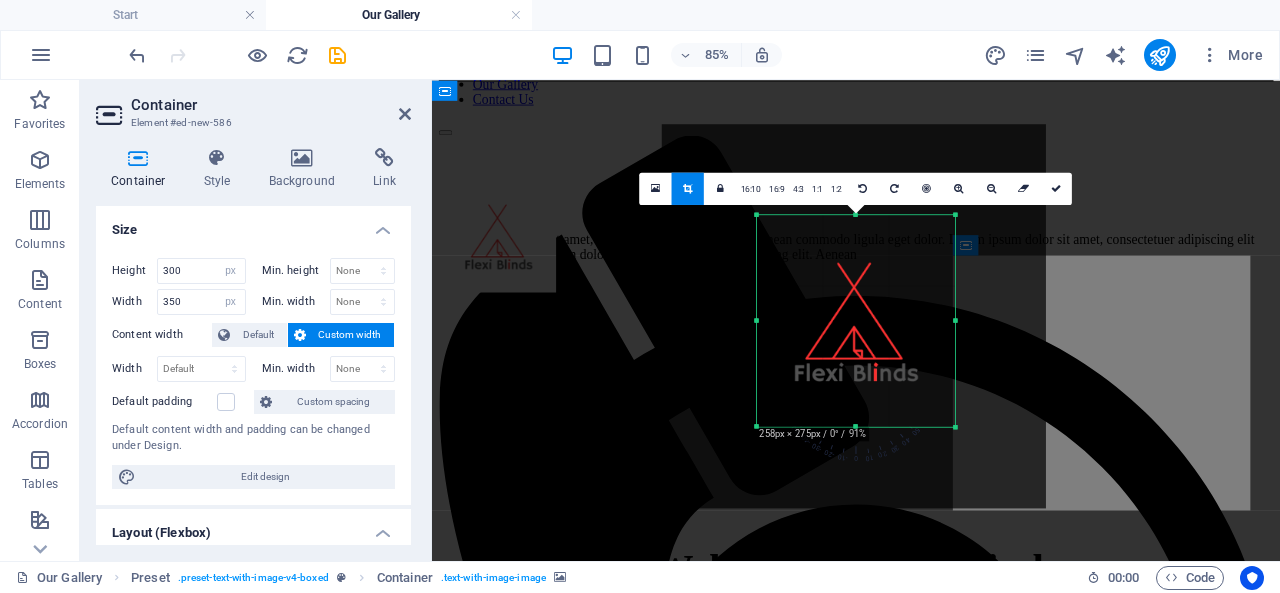 drag, startPoint x: 707, startPoint y: 167, endPoint x: 816, endPoint y: 277, distance: 154.858 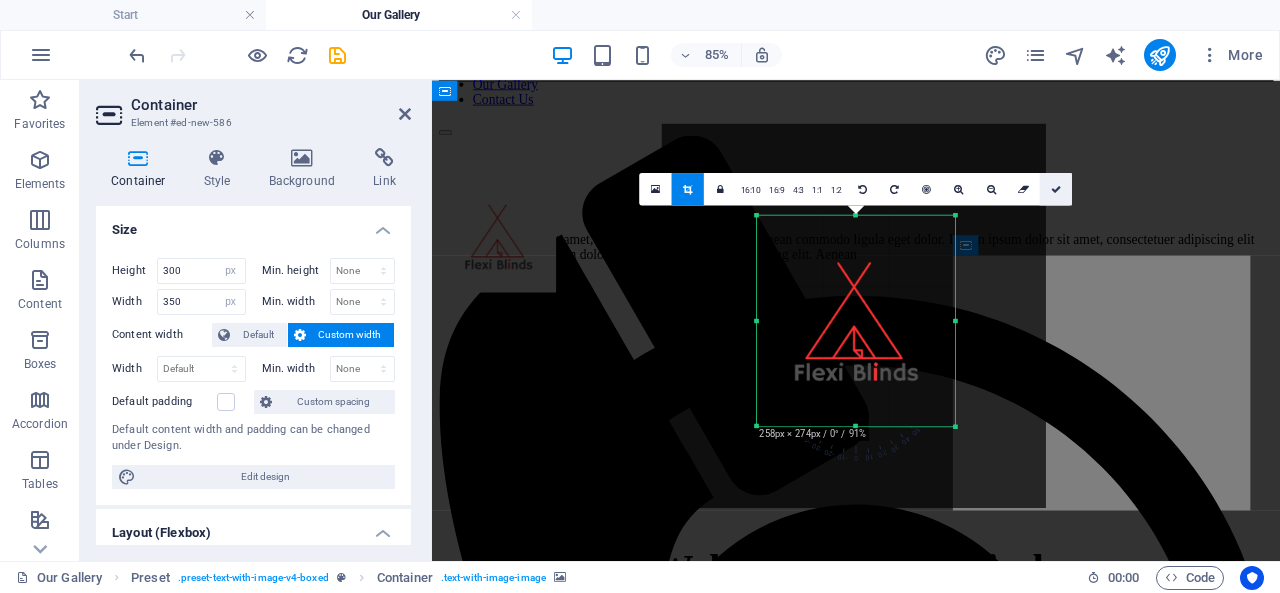 click at bounding box center [1056, 189] 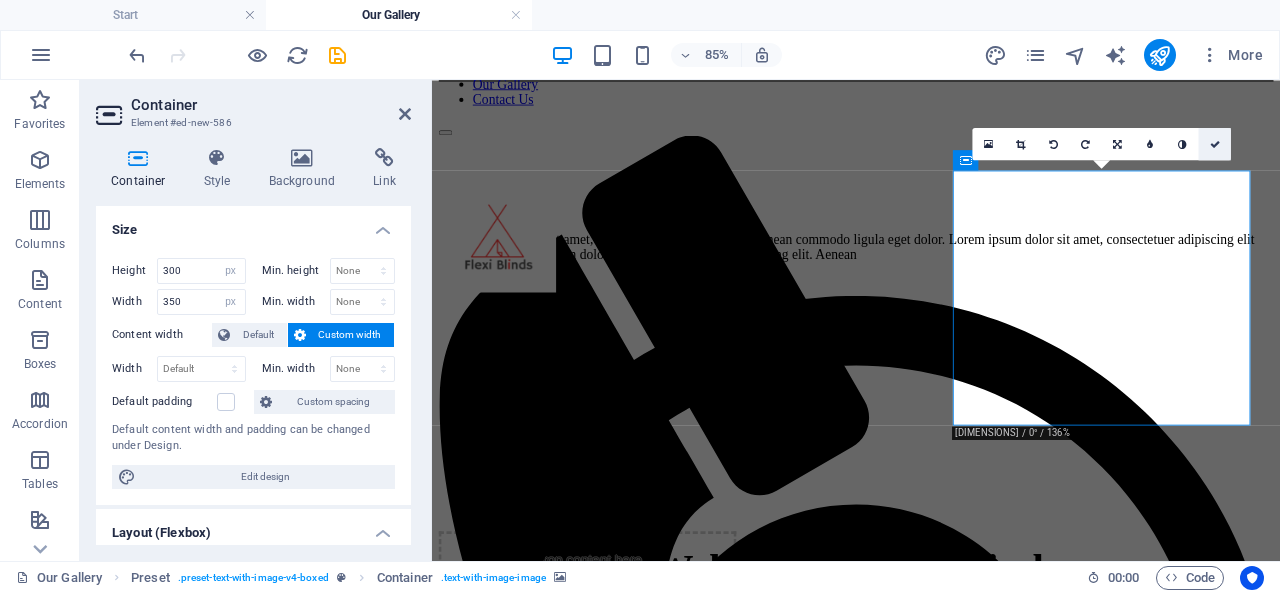 click at bounding box center [1215, 144] 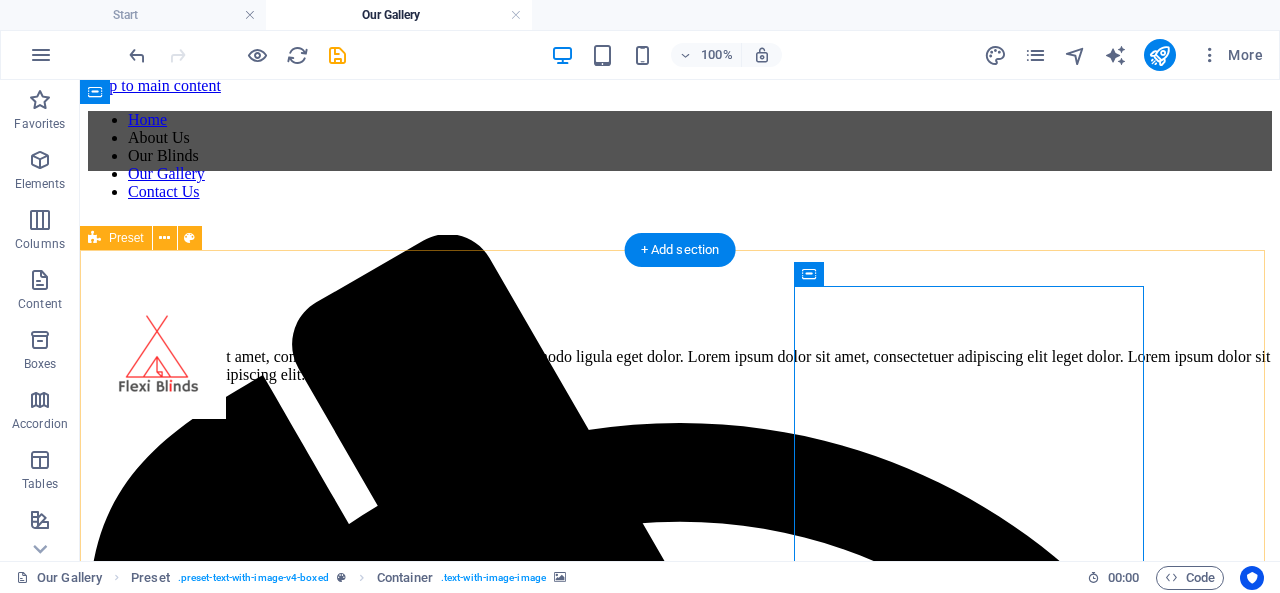scroll, scrollTop: 0, scrollLeft: 0, axis: both 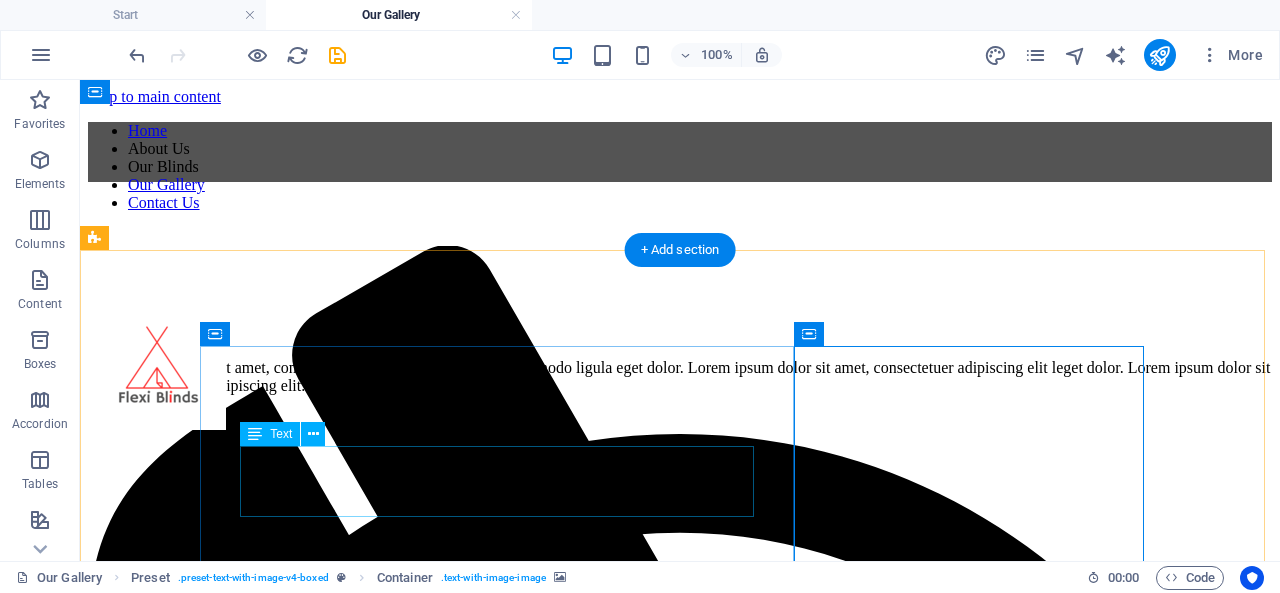 click on "Lorem ipsum dolor sit amet, consectetuer adipiscing elit. Aenean commodo ligula eget dolor. Lorem ipsum dolor sit amet, consectetuer adipiscing elit leget dolor. Lorem ipsum dolor sit amet, consectetuer adipiscing elit. Aenean" at bounding box center (680, 377) 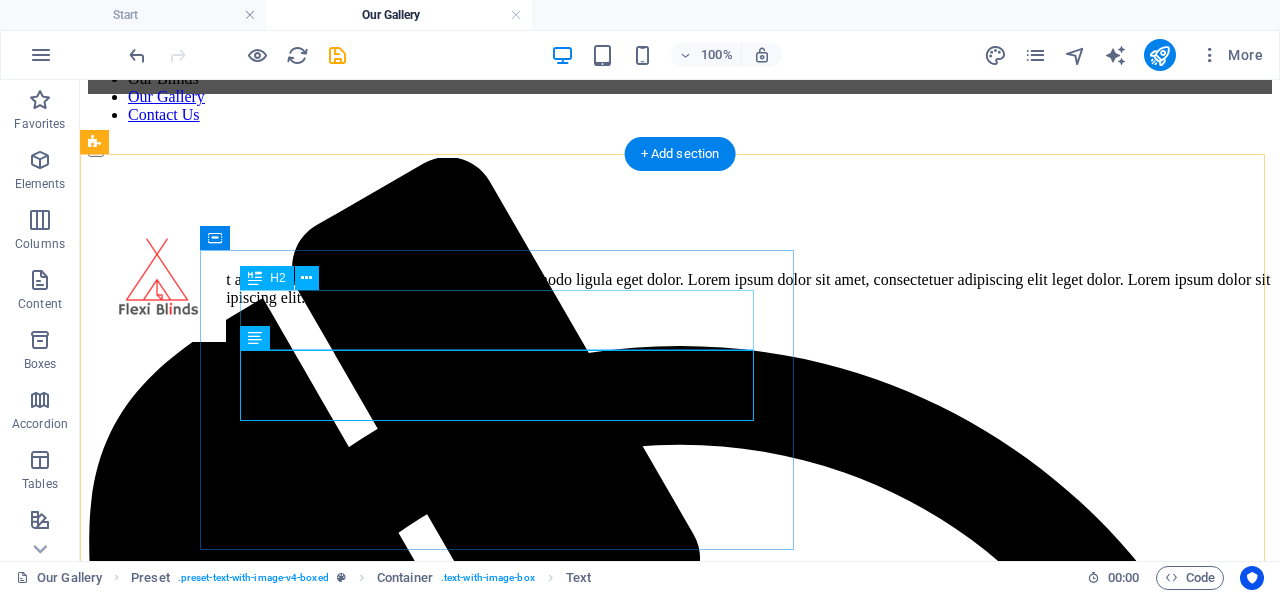 scroll, scrollTop: 0, scrollLeft: 0, axis: both 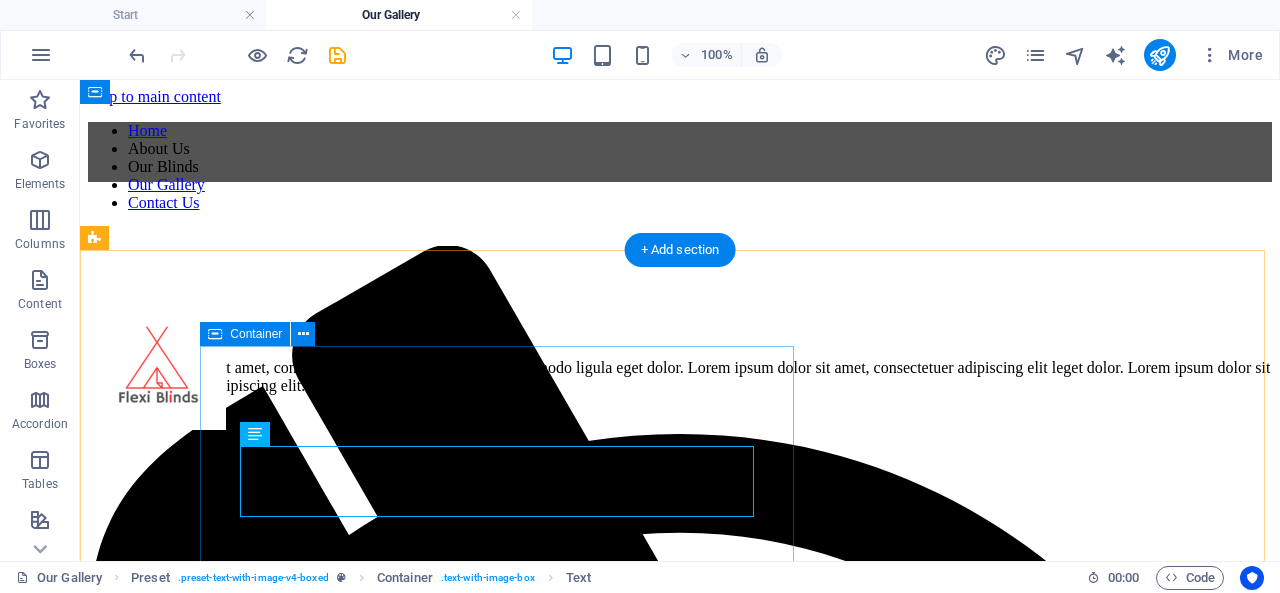 click on "New headline Lorem ipsum dolor sit amet, consectetuer adipiscing elit. Aenean commodo ligula eget dolor. Lorem ipsum dolor sit amet, consectetuer adipiscing elit leget dolor. Lorem ipsum dolor sit amet, consectetuer adipiscing elit. Aenean" at bounding box center (680, 353) 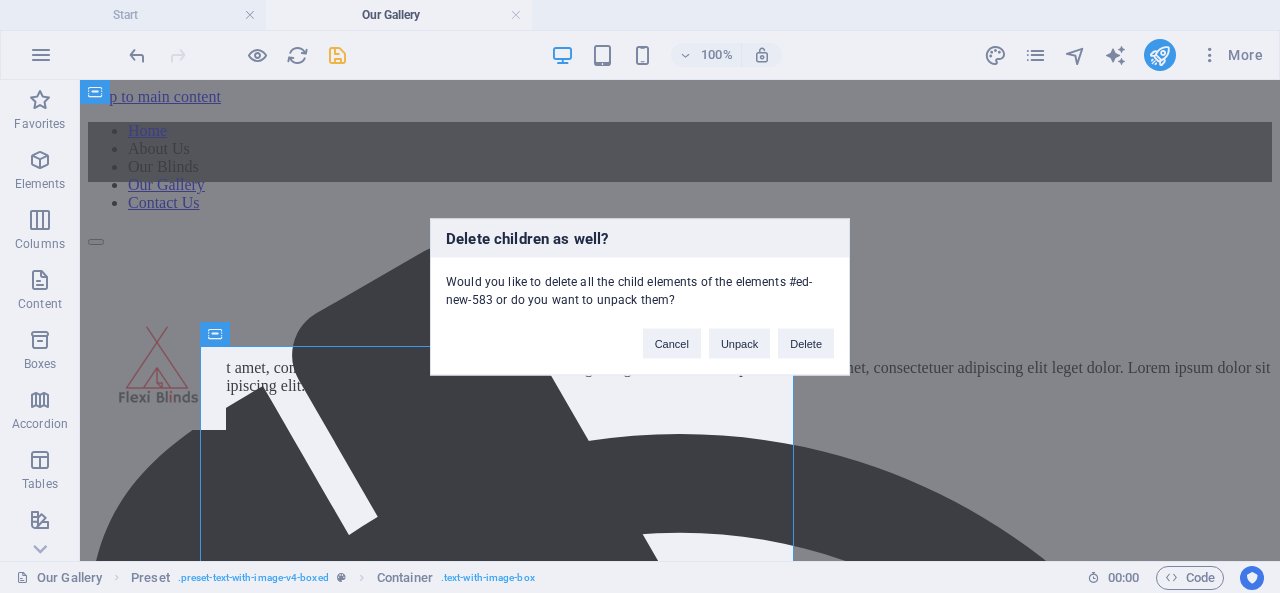 type 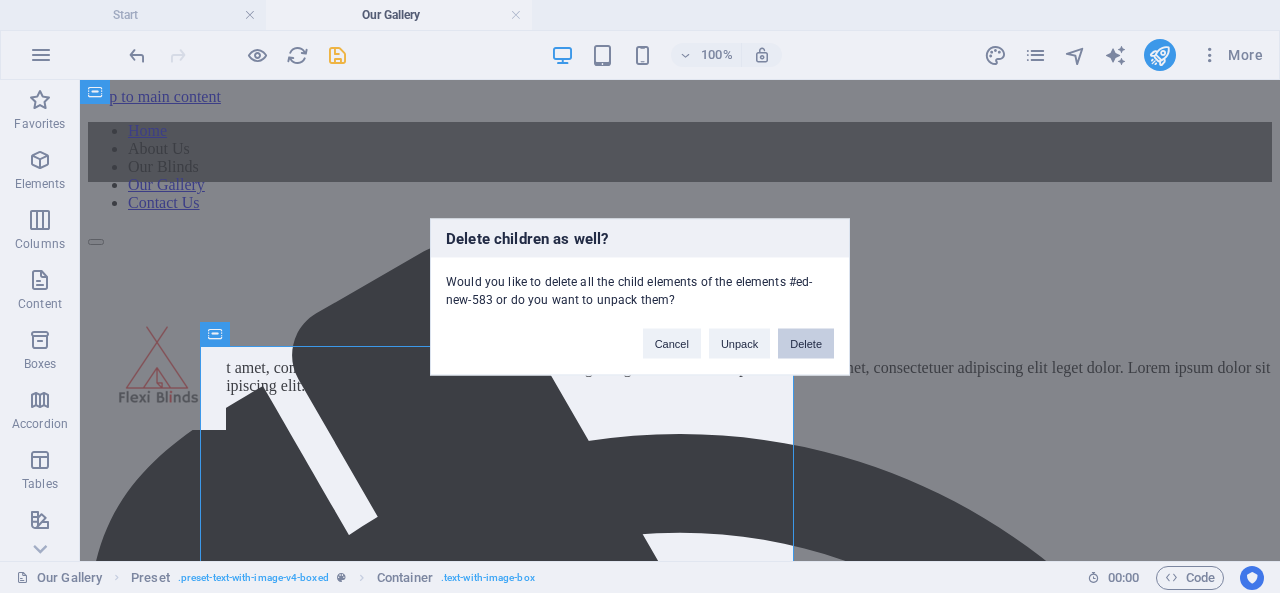 click on "Delete" at bounding box center (806, 343) 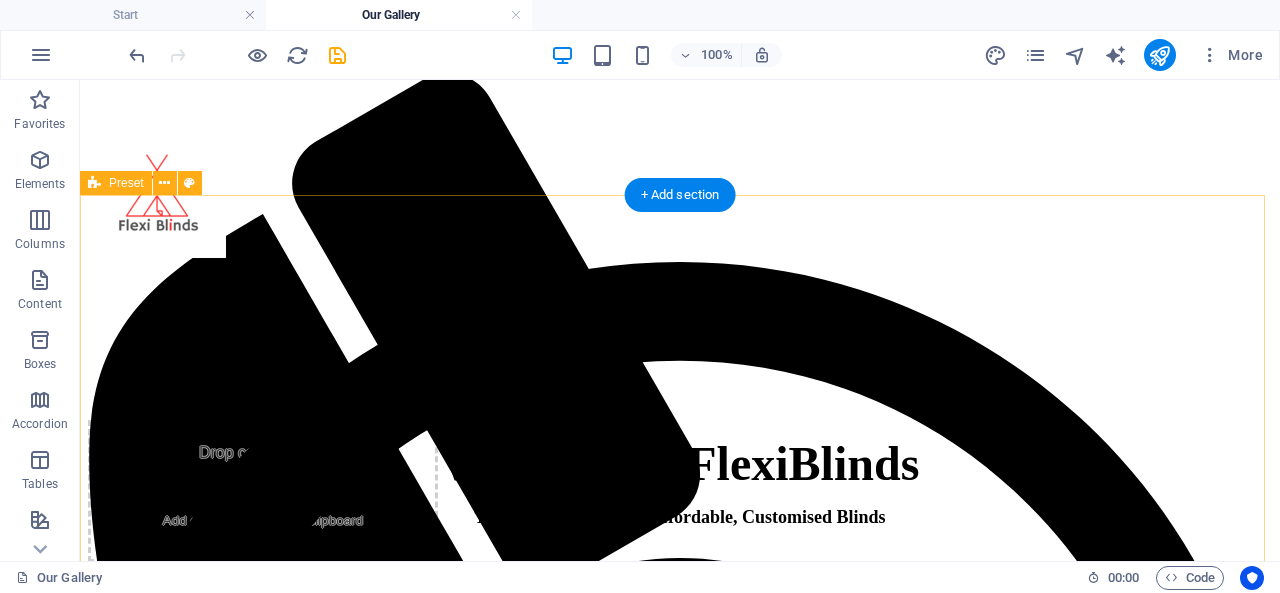 scroll, scrollTop: 200, scrollLeft: 0, axis: vertical 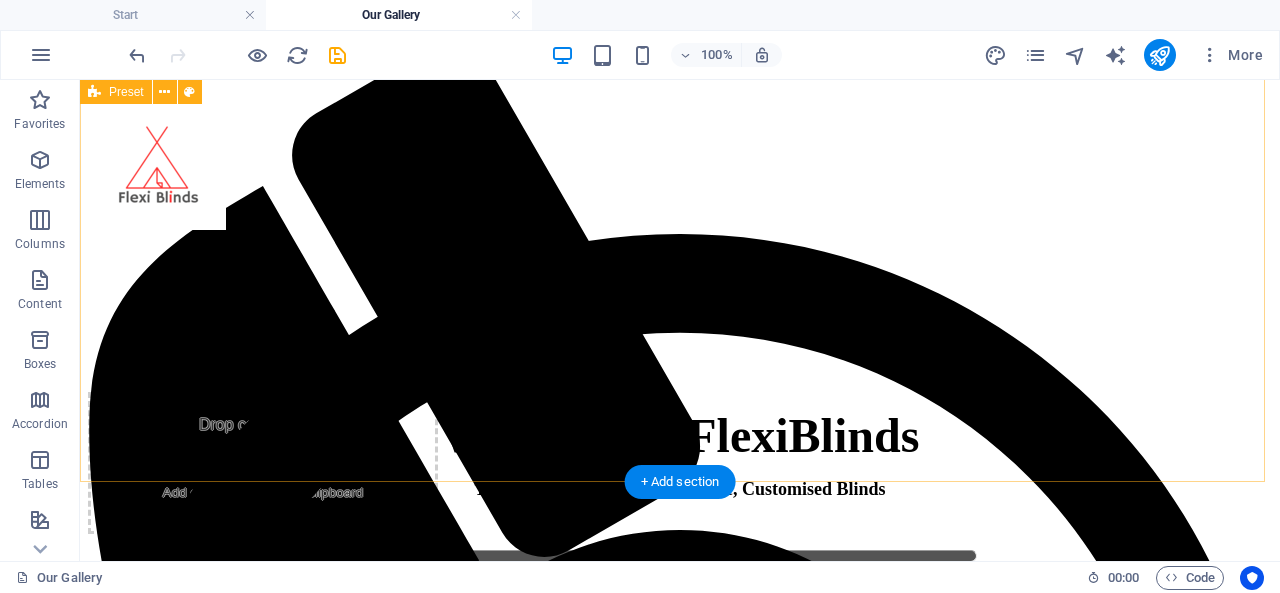 click at bounding box center [263, 92] 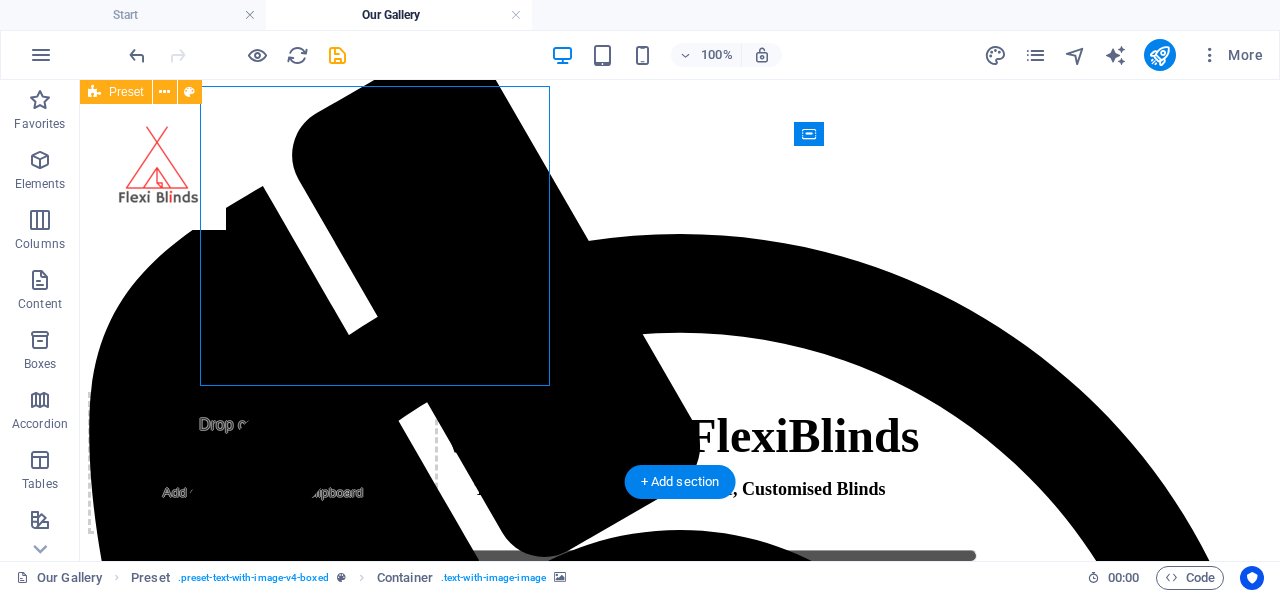 click at bounding box center [263, 92] 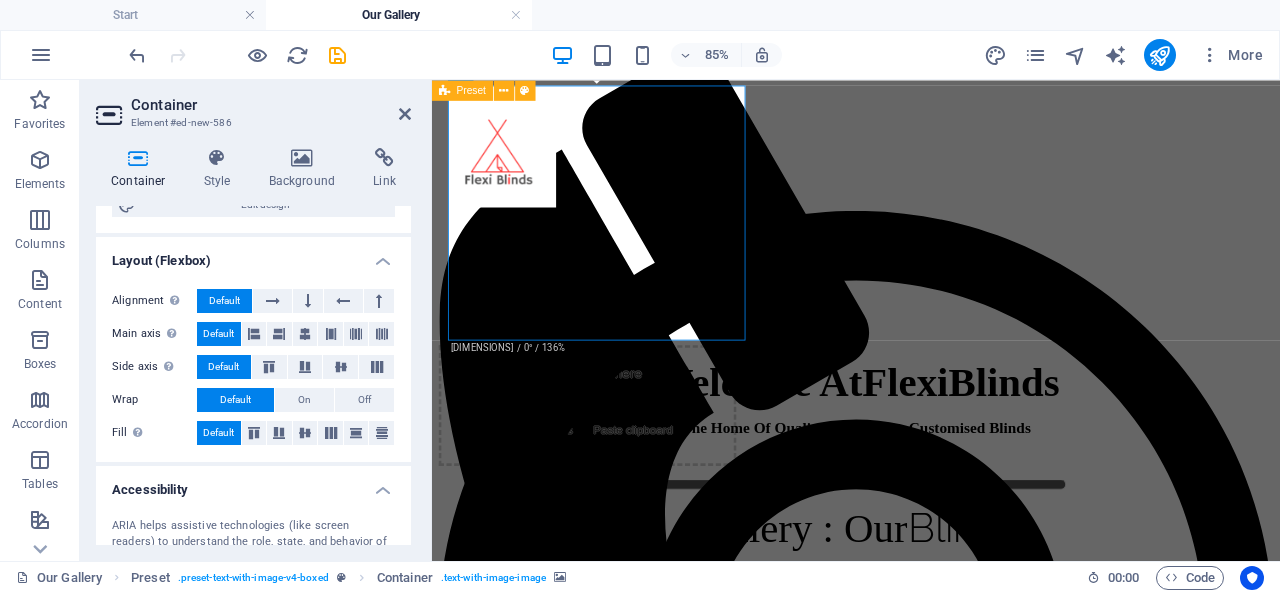scroll, scrollTop: 300, scrollLeft: 0, axis: vertical 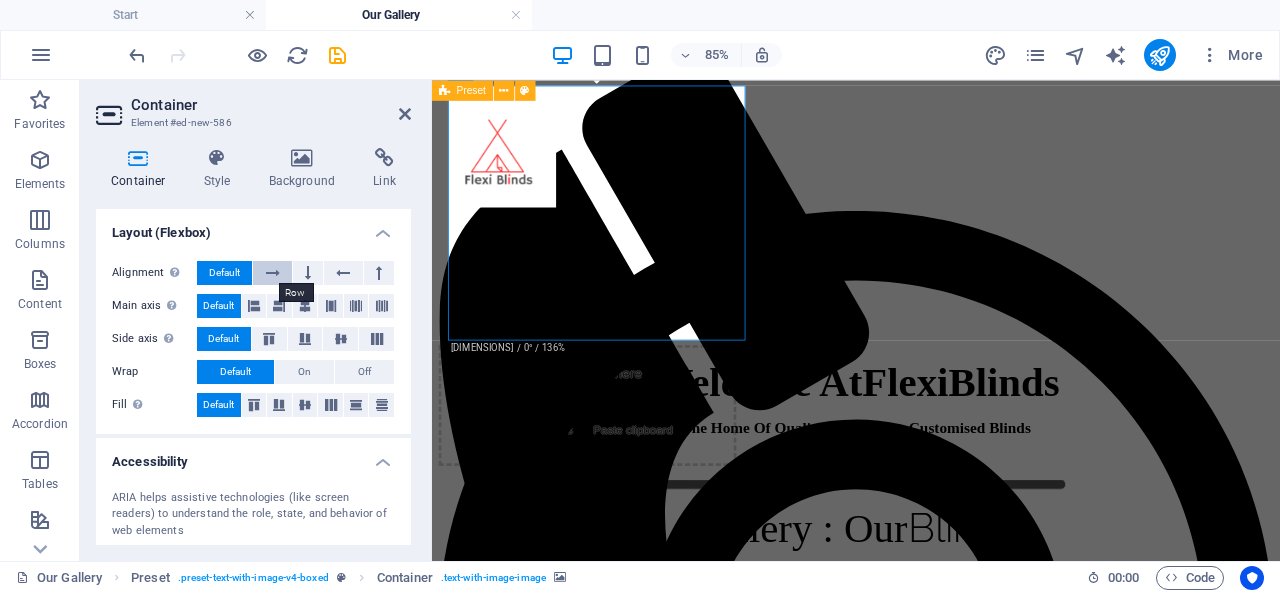 click at bounding box center (273, 273) 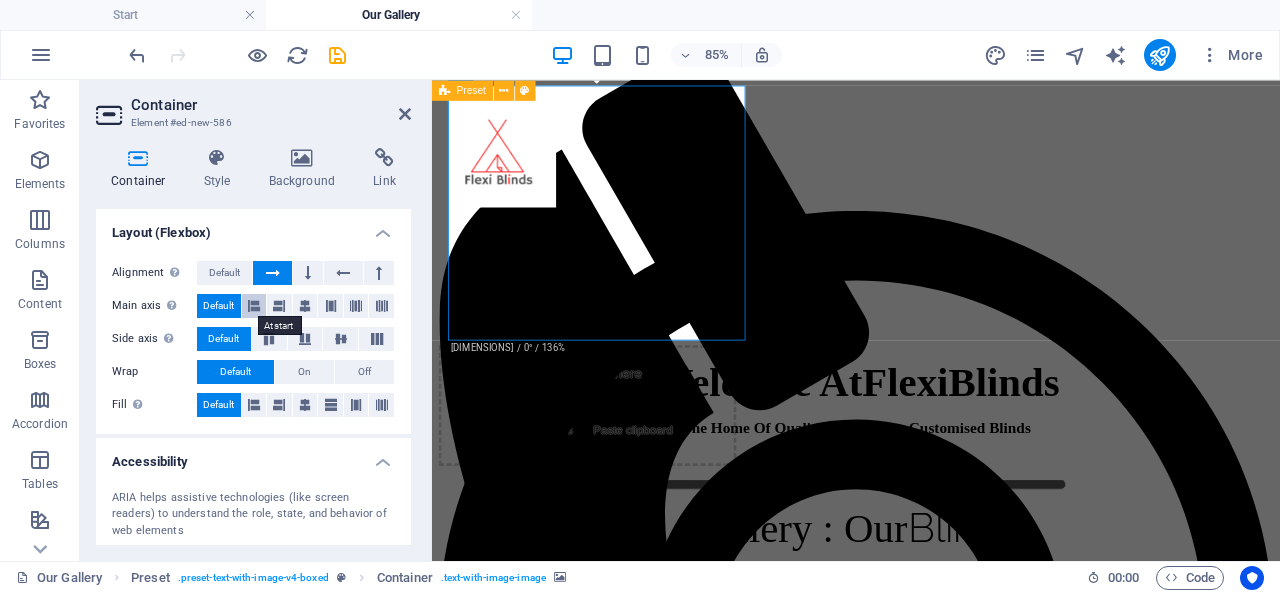 click at bounding box center [254, 306] 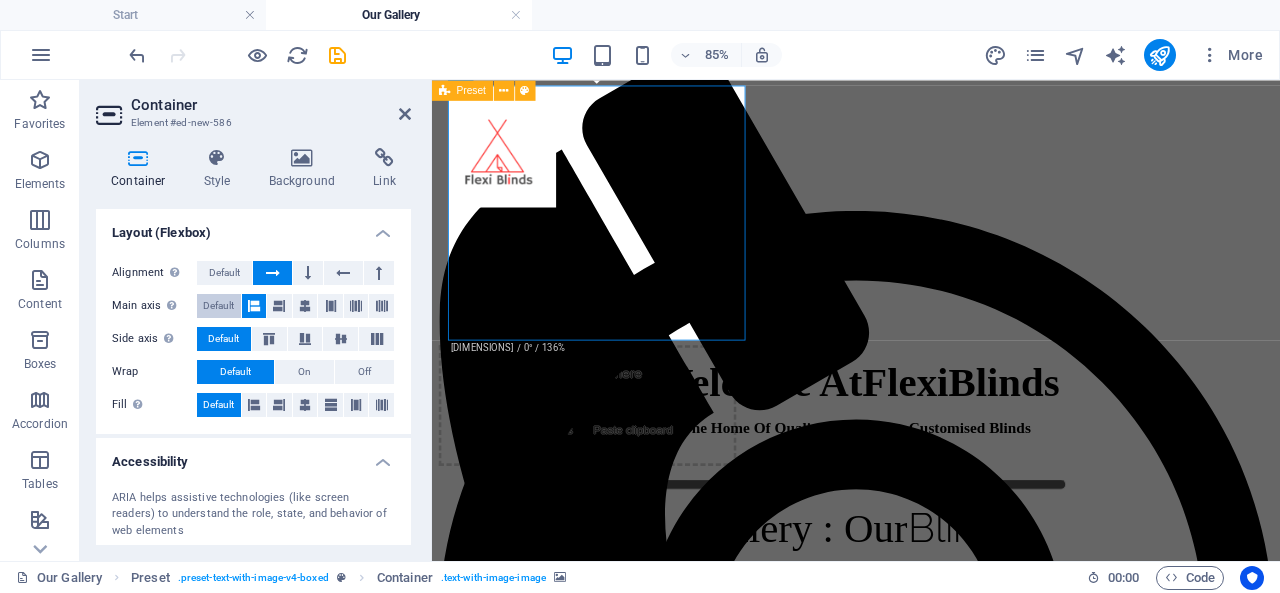 click on "Default" at bounding box center (218, 306) 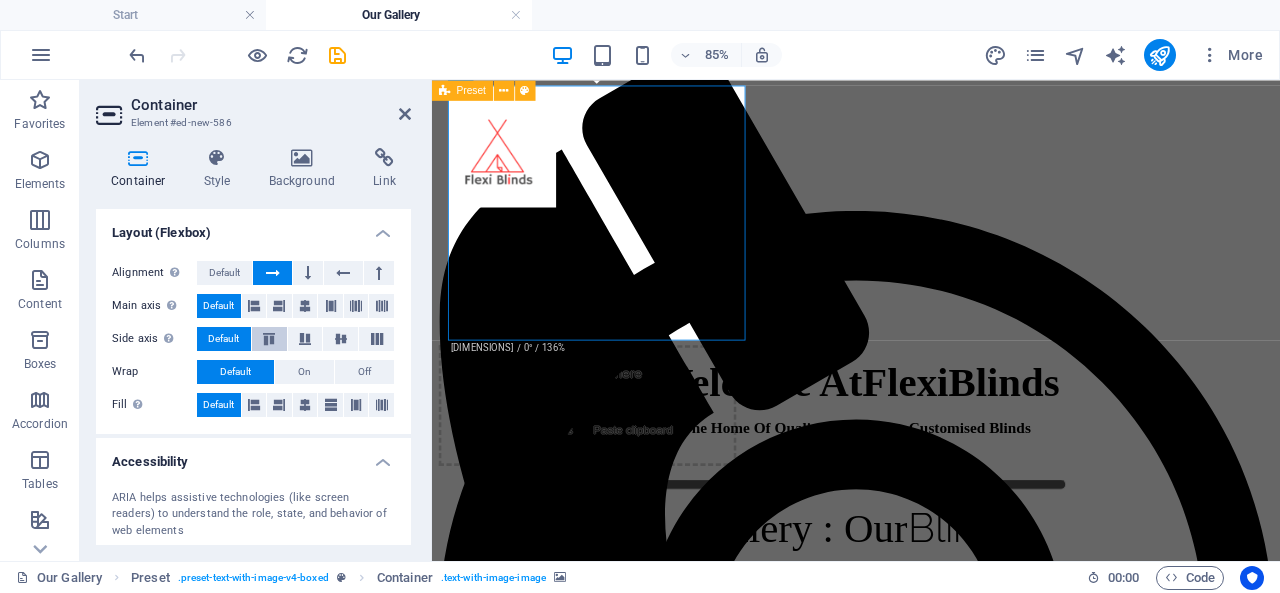 click at bounding box center [269, 339] 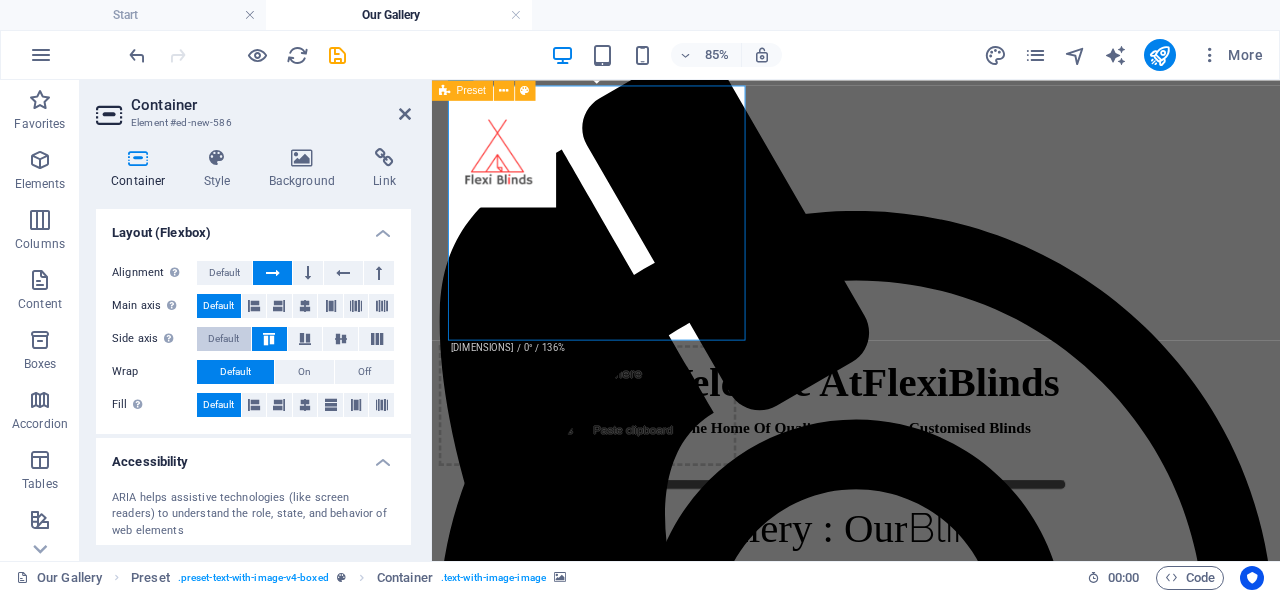 click on "Default" at bounding box center [223, 339] 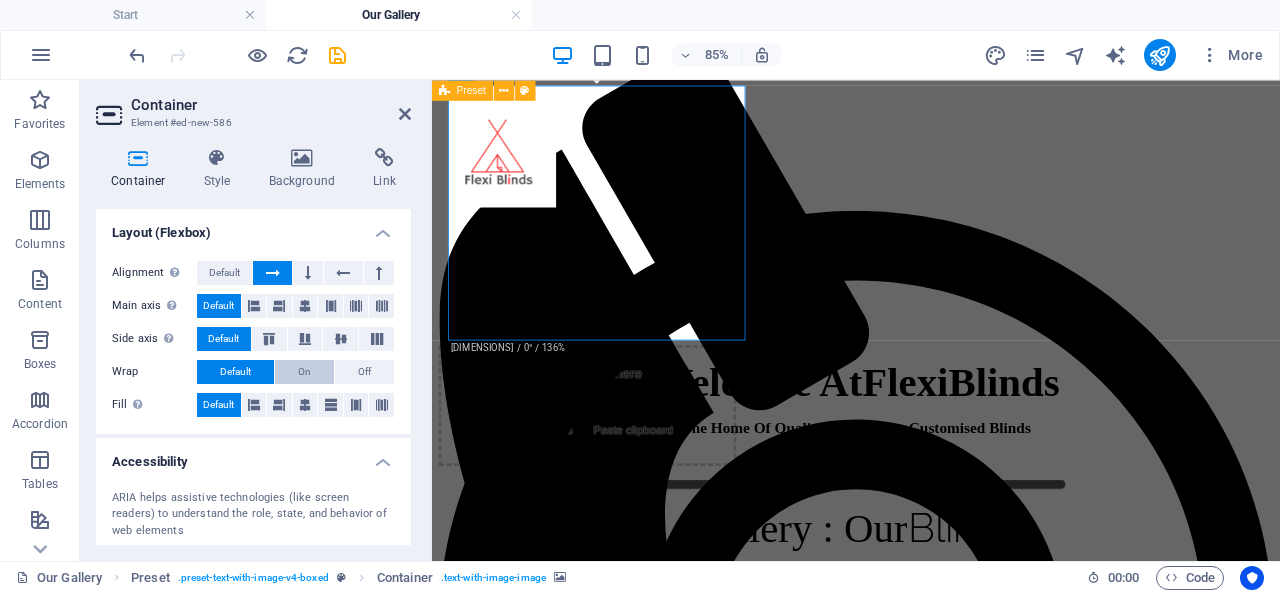click on "On" at bounding box center [304, 372] 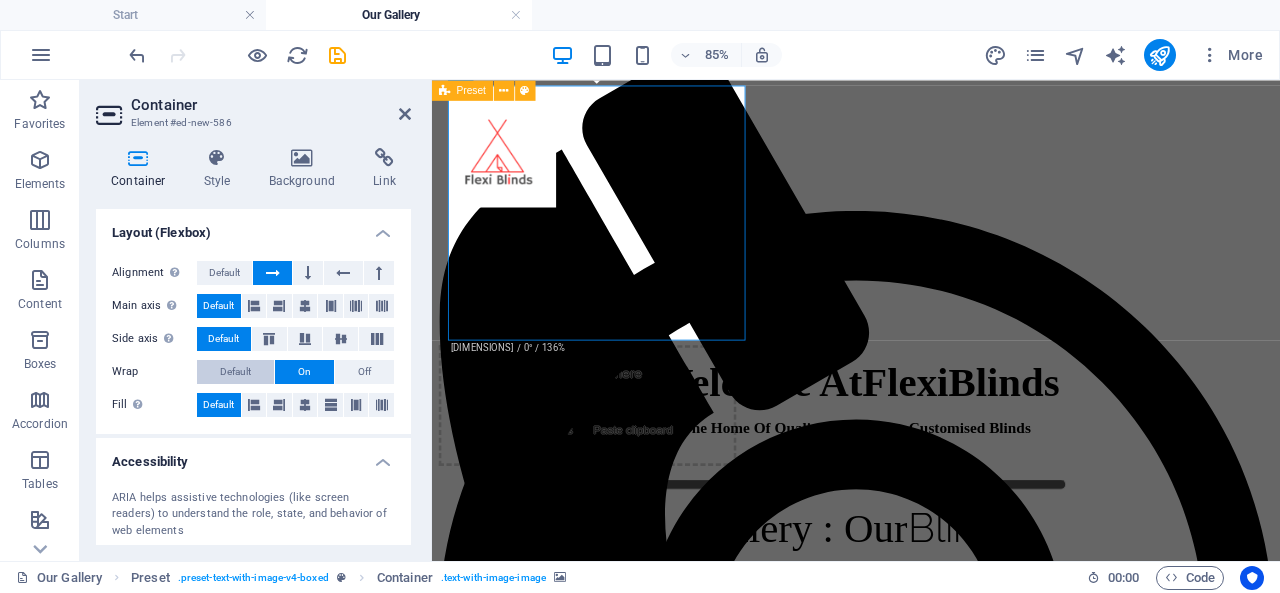 click on "Default" at bounding box center (235, 372) 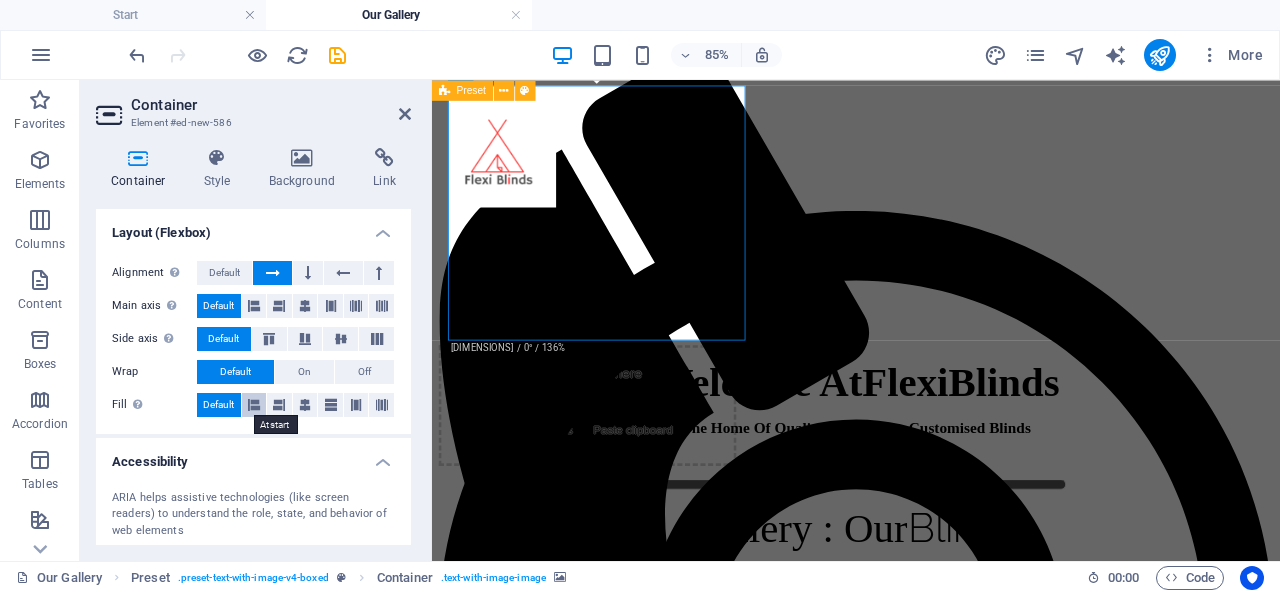 click at bounding box center [254, 405] 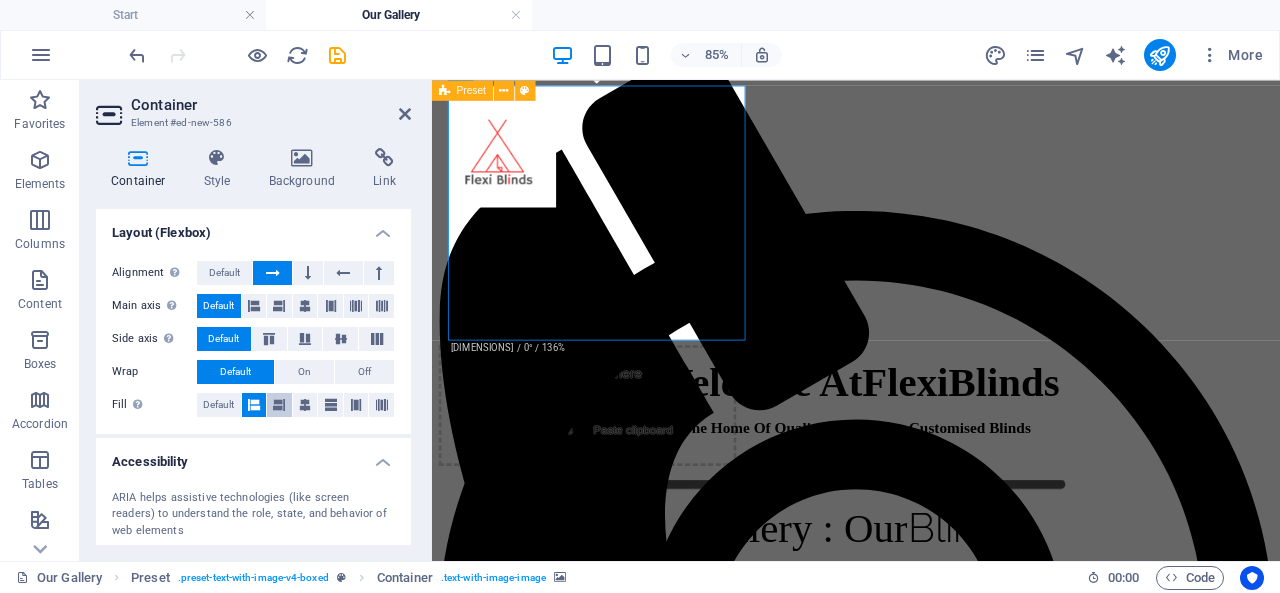 click at bounding box center [279, 405] 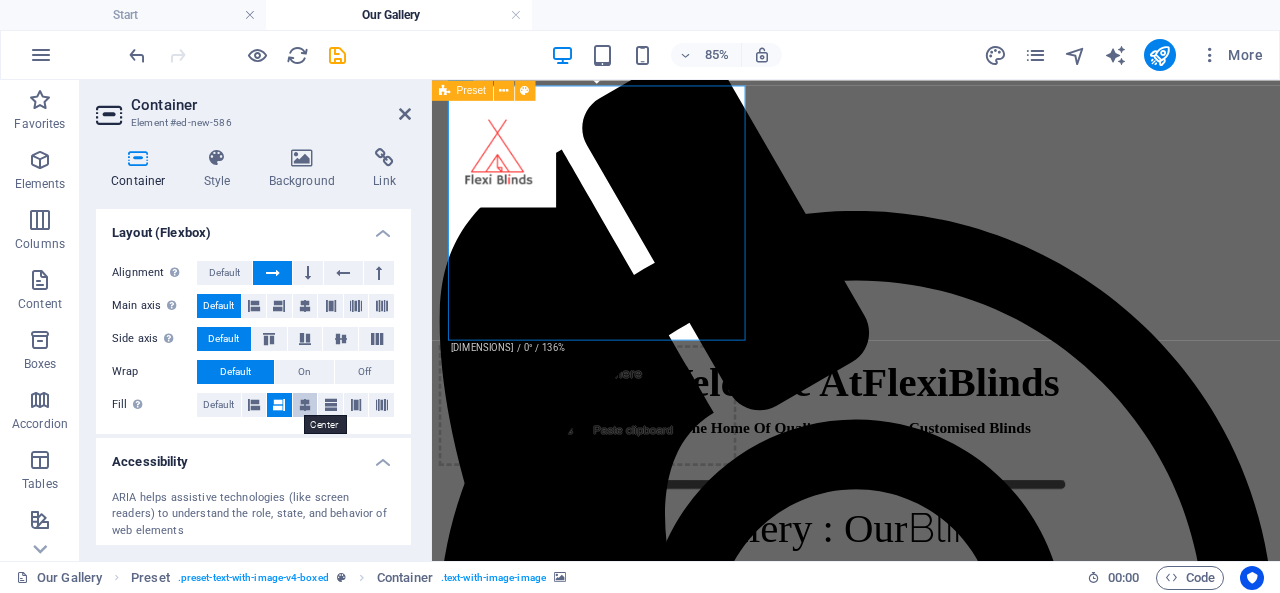 click at bounding box center [305, 405] 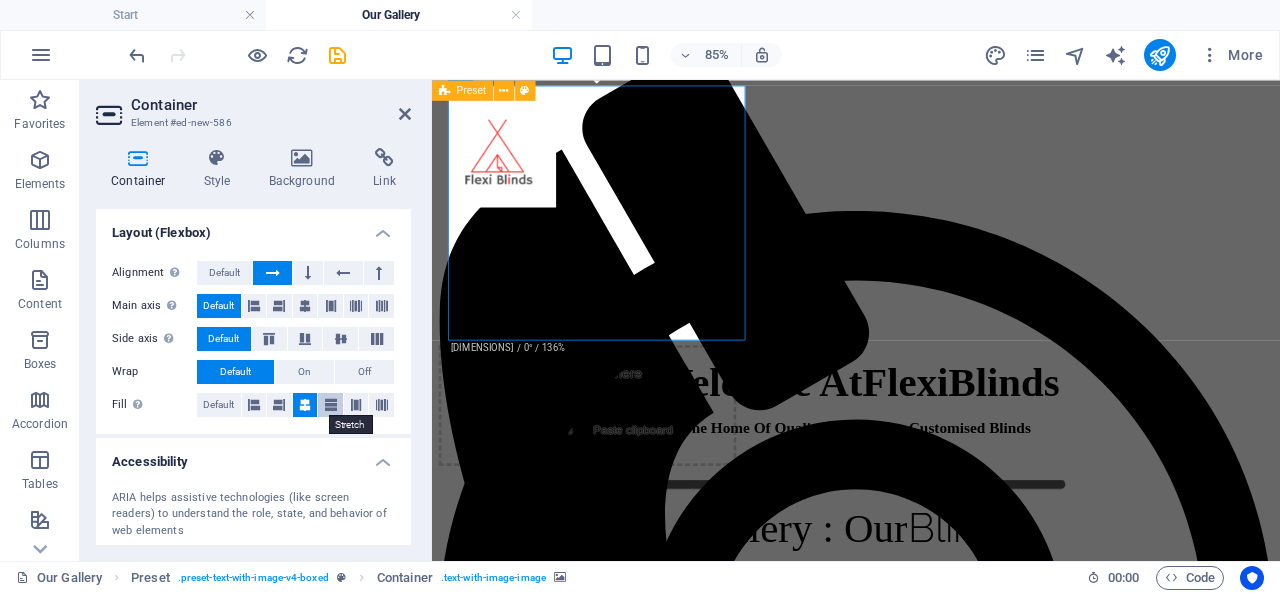 click at bounding box center (331, 405) 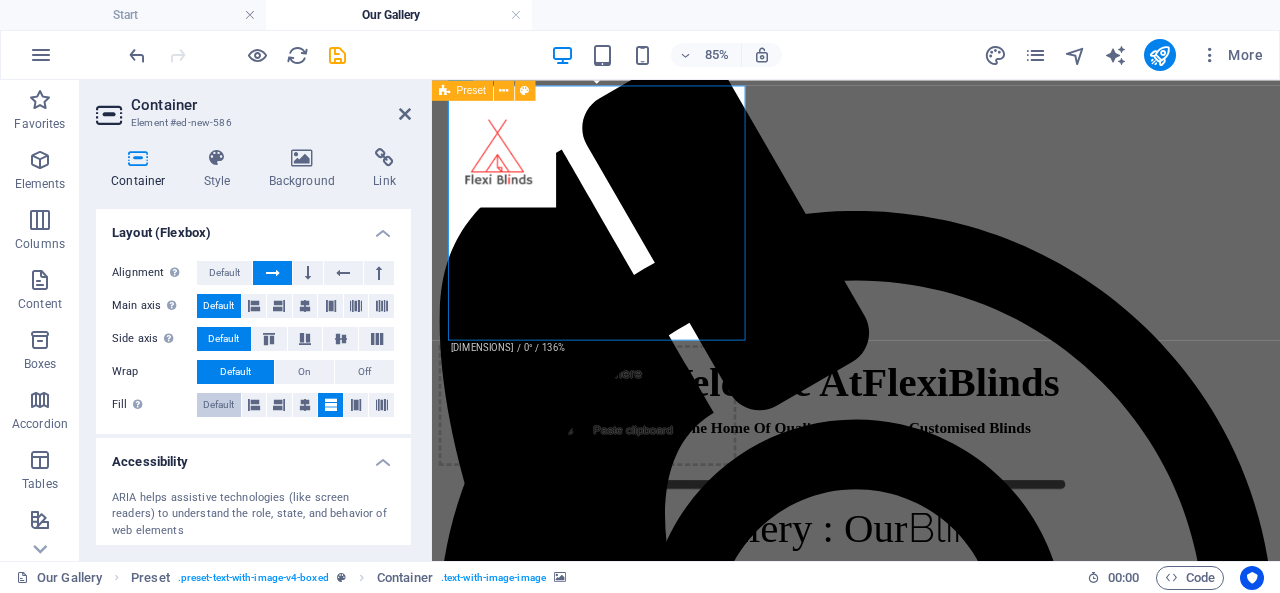 click on "Default" at bounding box center (218, 405) 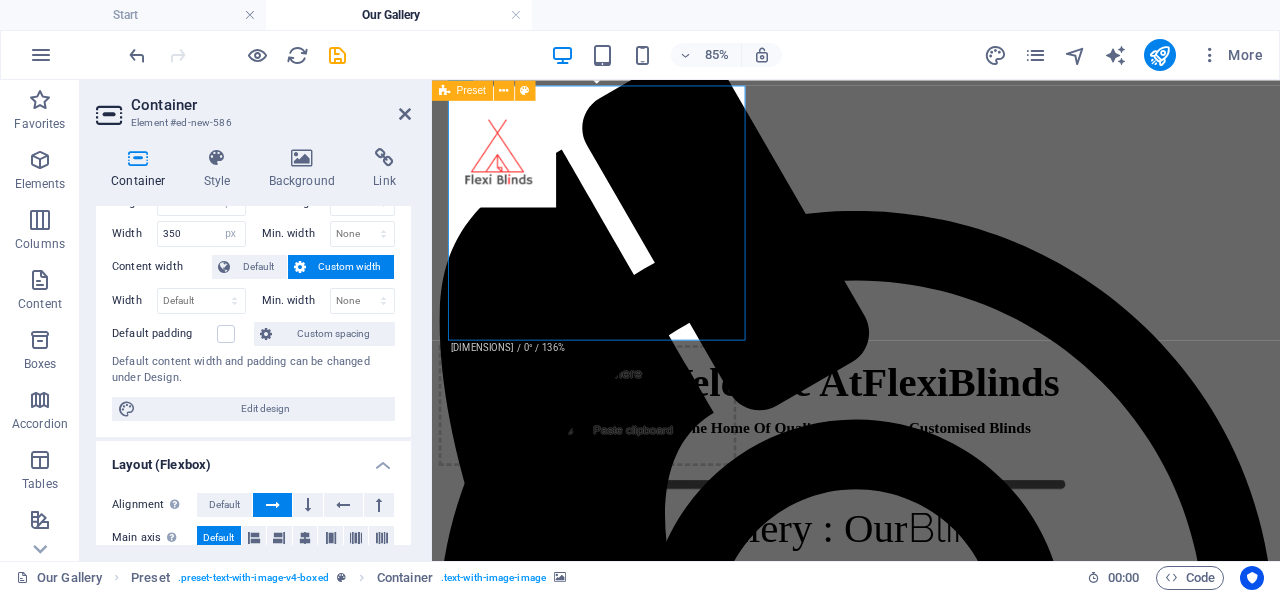 scroll, scrollTop: 0, scrollLeft: 0, axis: both 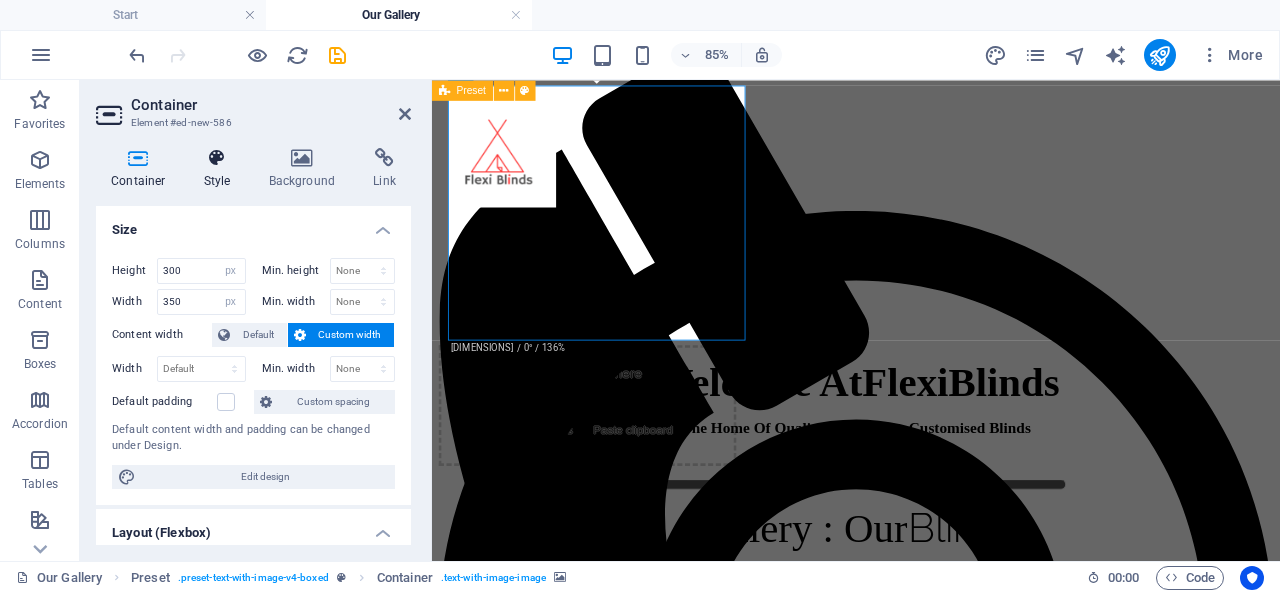 click on "Style" at bounding box center [221, 169] 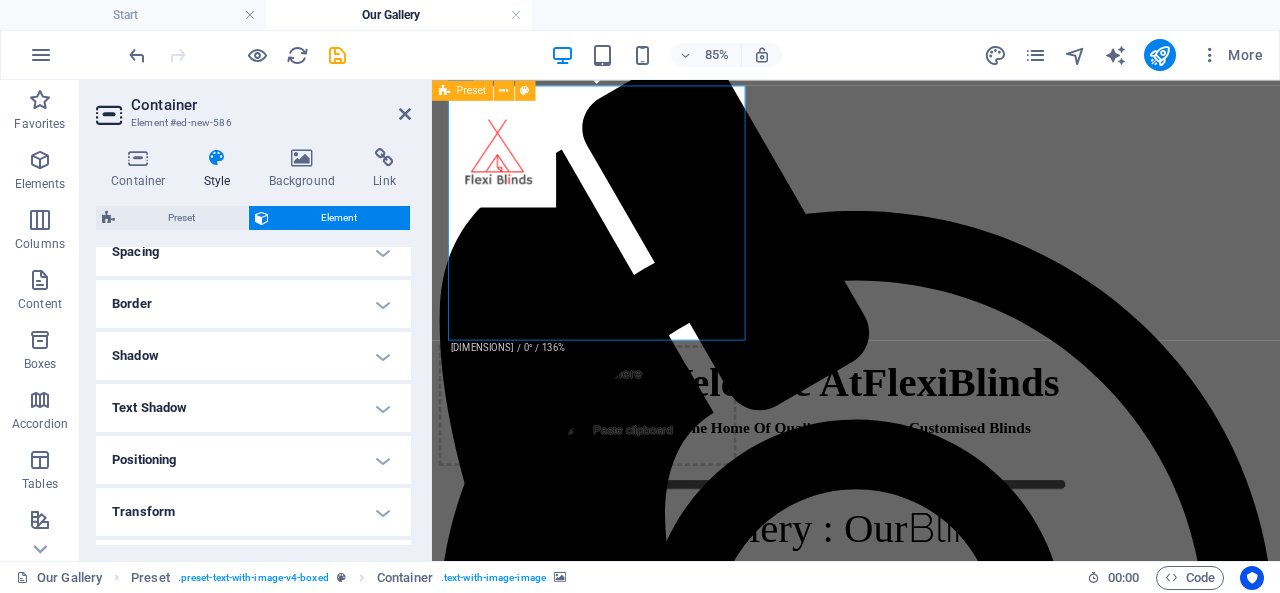 scroll, scrollTop: 500, scrollLeft: 0, axis: vertical 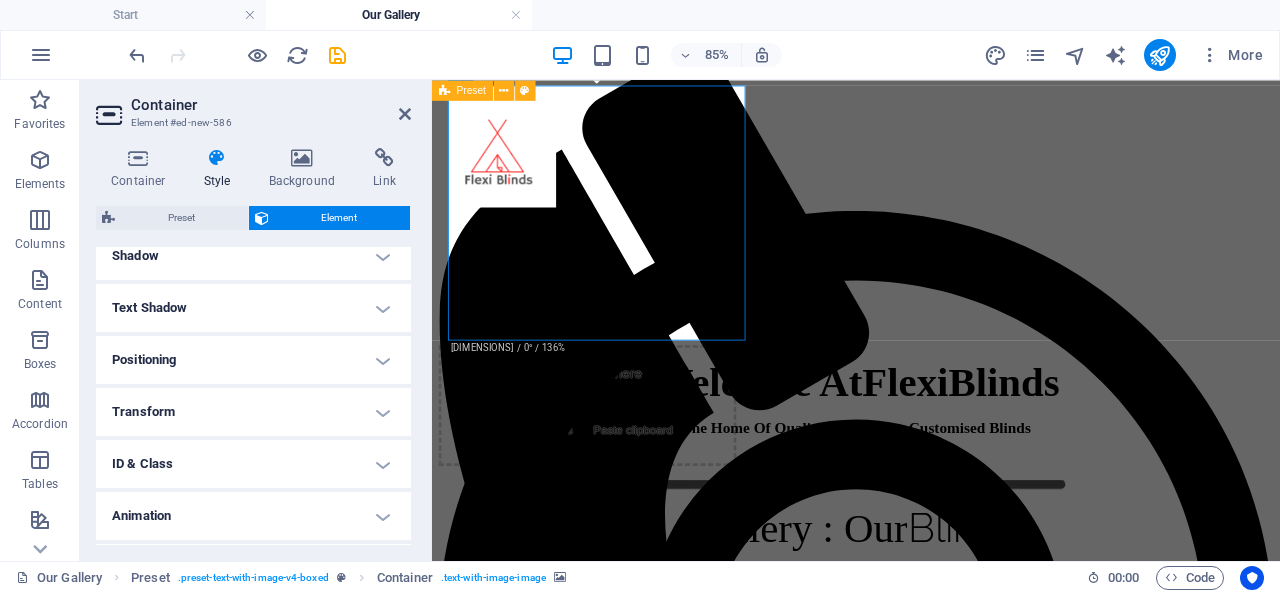 click on "Positioning" at bounding box center [253, 360] 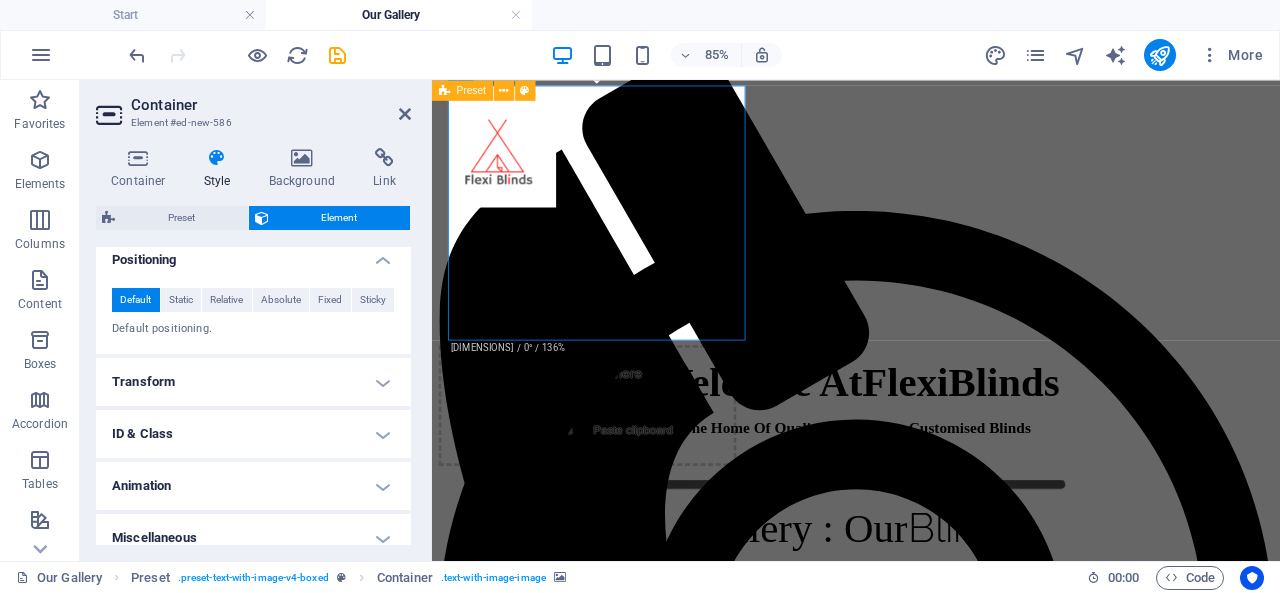 scroll, scrollTop: 615, scrollLeft: 0, axis: vertical 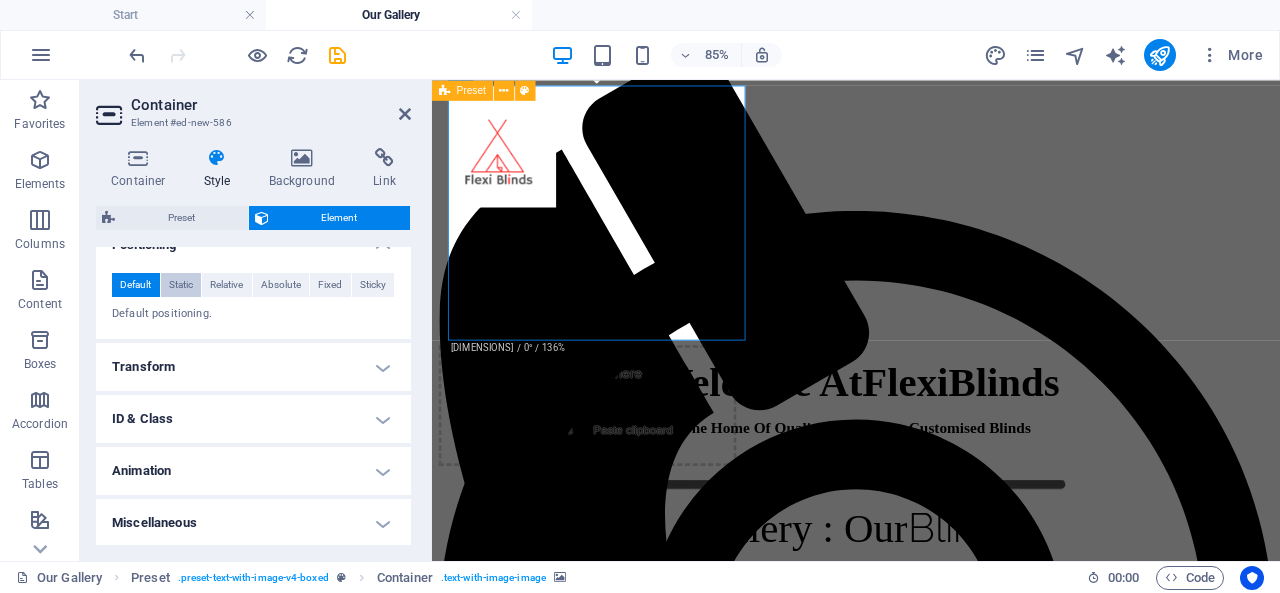 click on "Static" at bounding box center [181, 285] 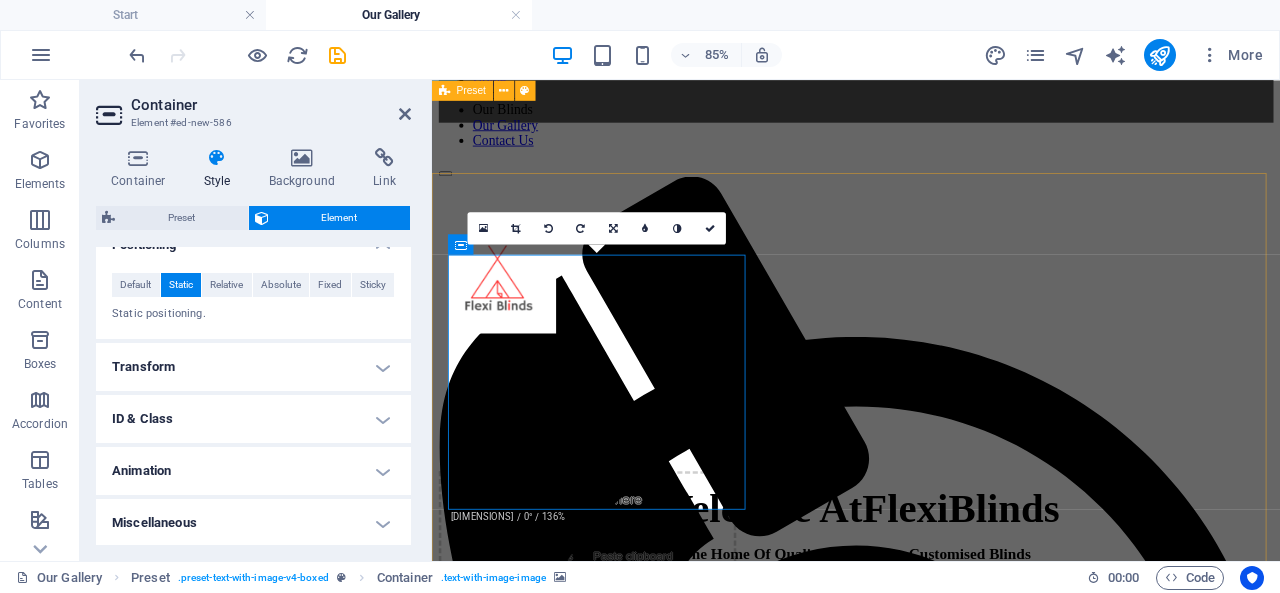 scroll, scrollTop: 0, scrollLeft: 0, axis: both 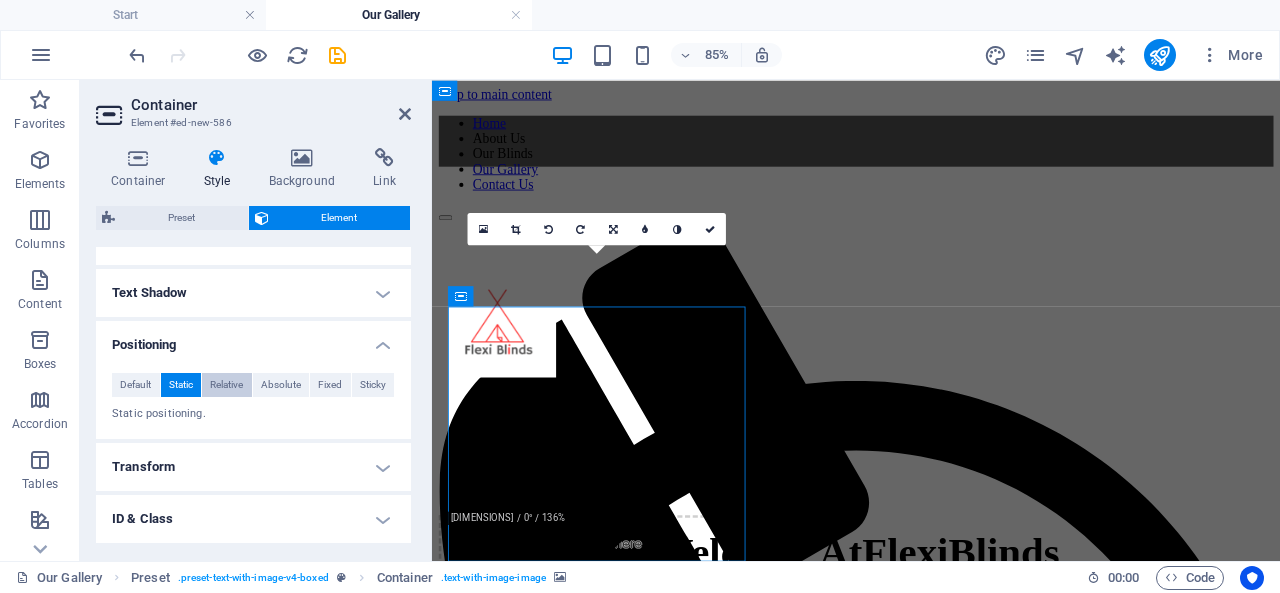 click on "Relative" at bounding box center [226, 385] 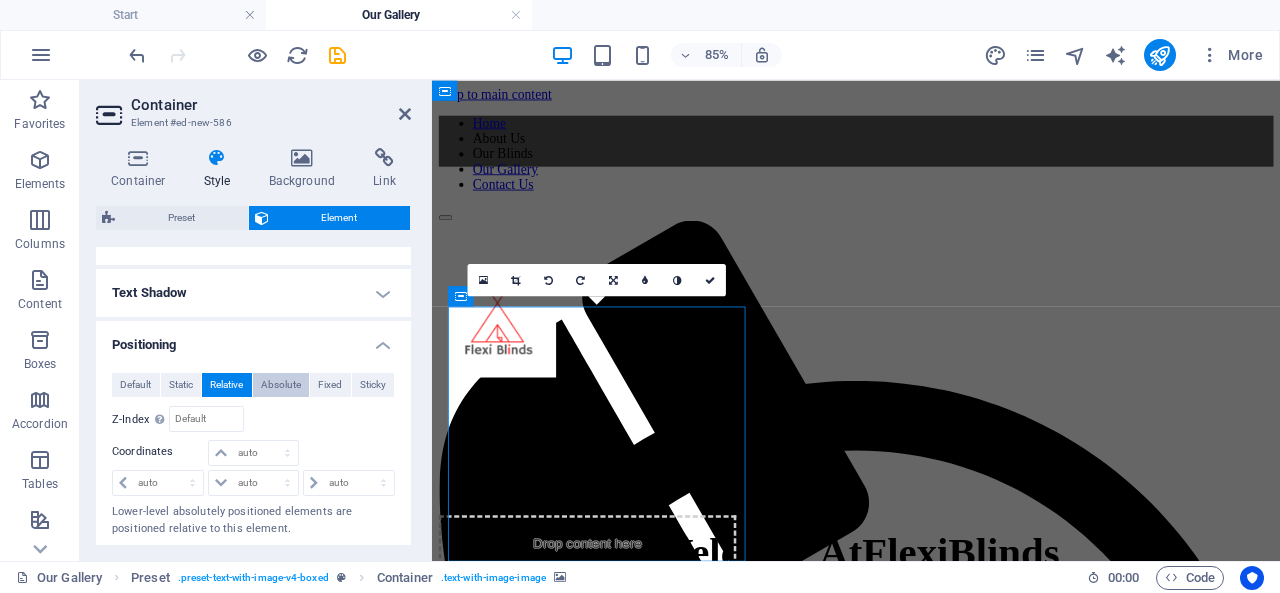 click on "Absolute" at bounding box center [281, 385] 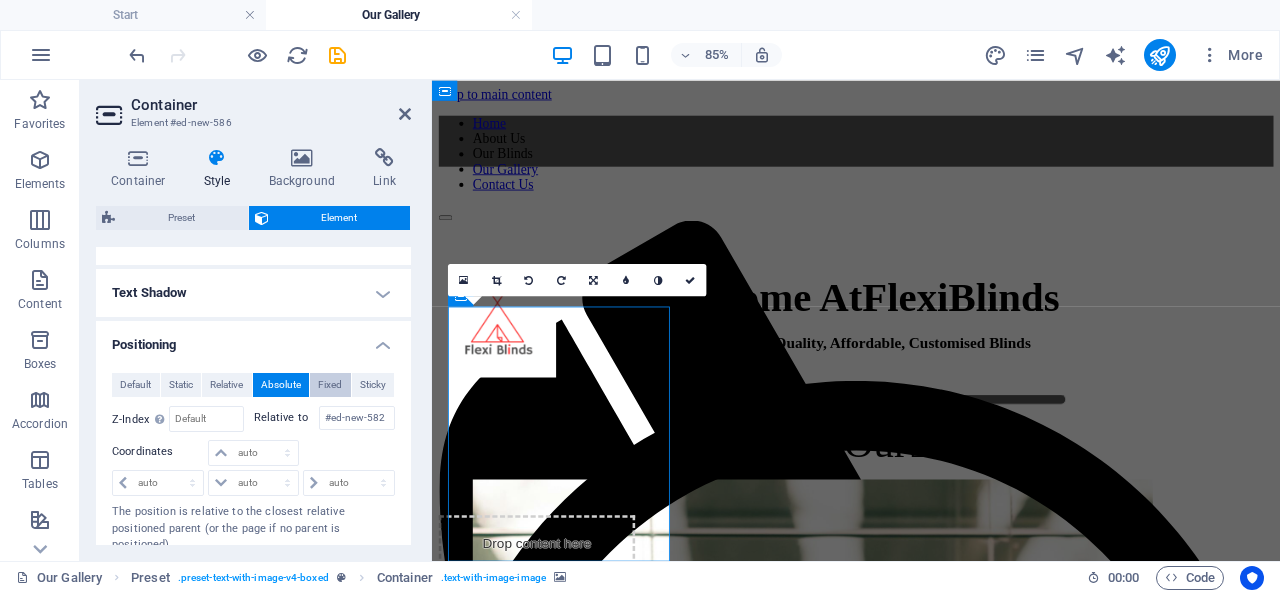 click on "Fixed" at bounding box center (330, 385) 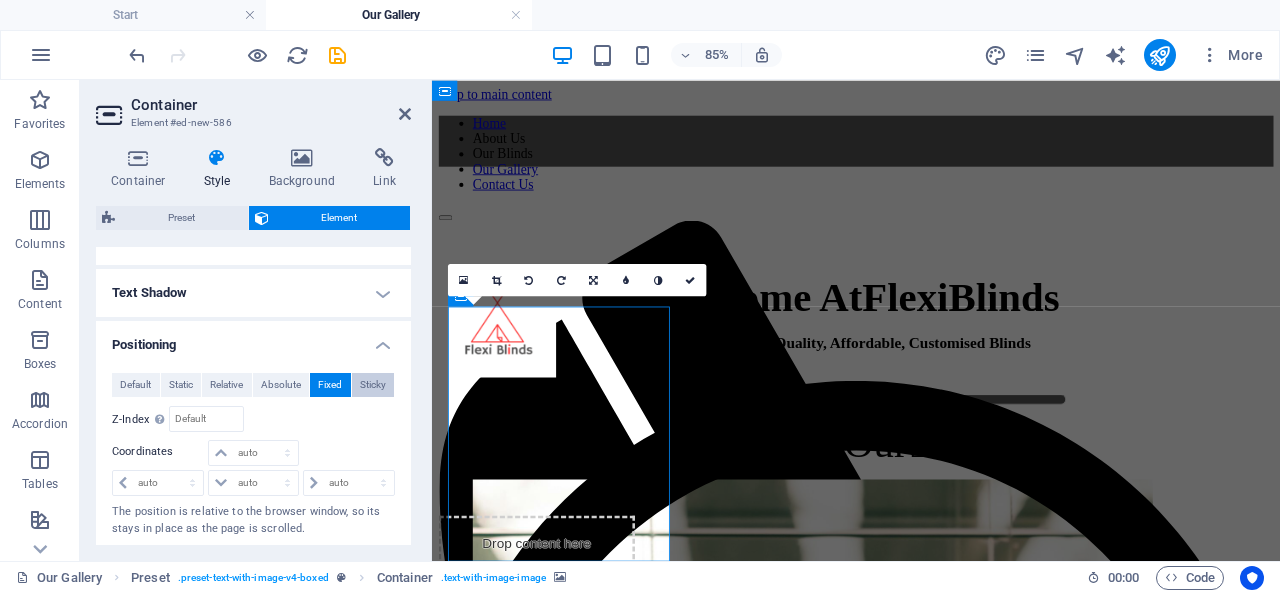 click on "Sticky" at bounding box center [373, 385] 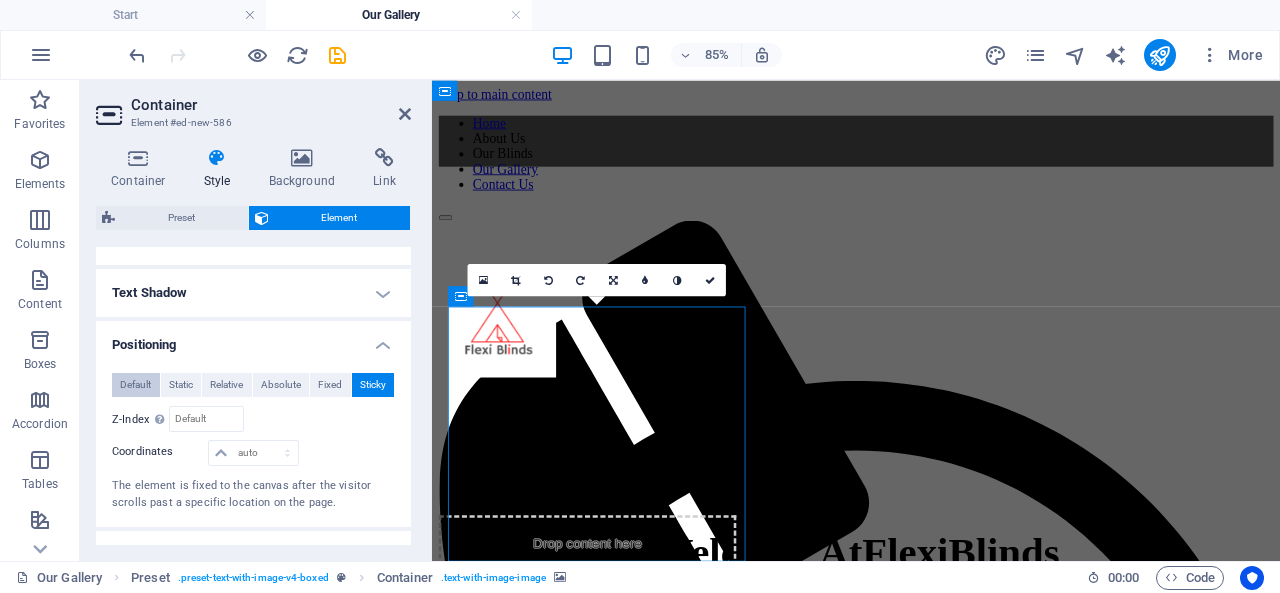 click on "Default" at bounding box center [135, 385] 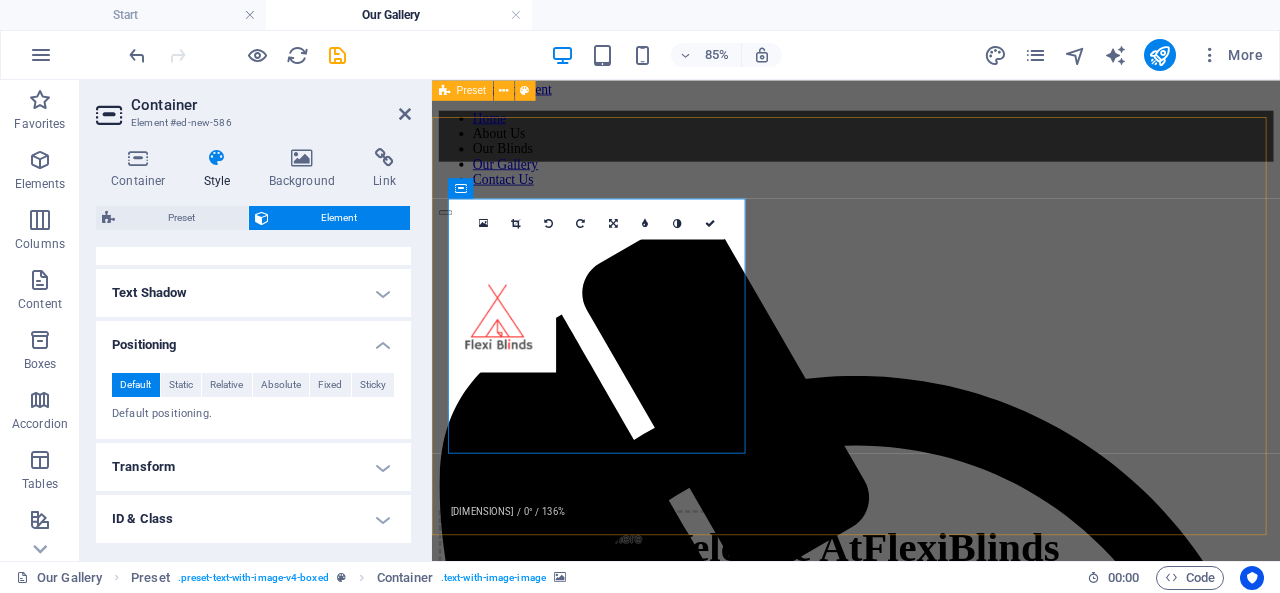 scroll, scrollTop: 0, scrollLeft: 0, axis: both 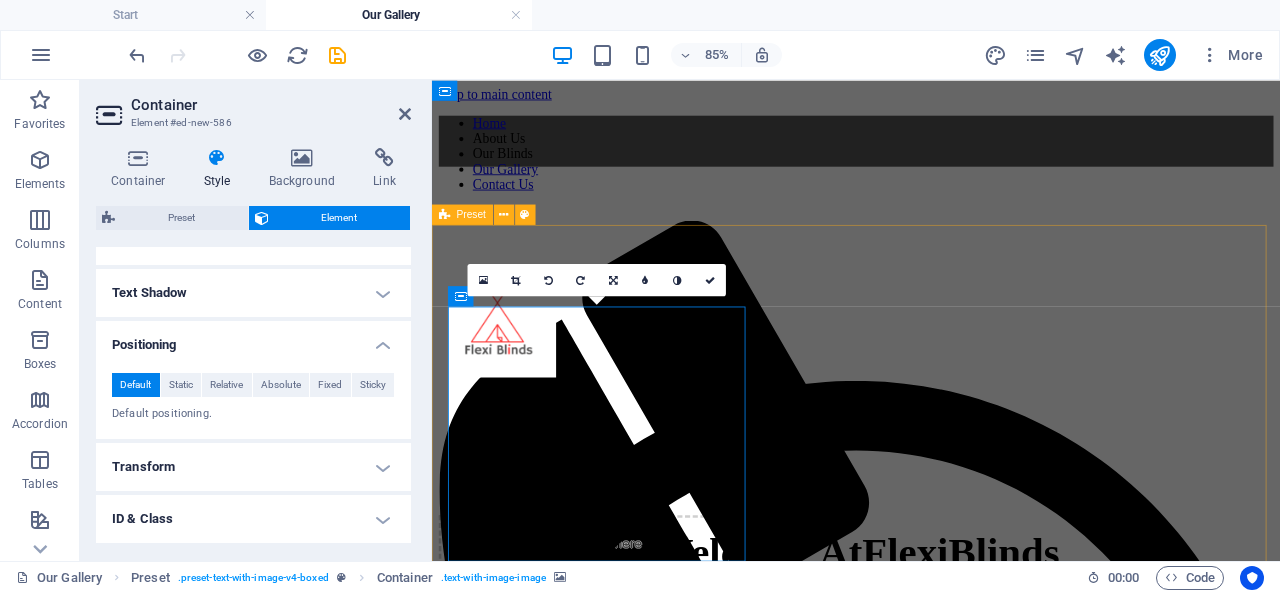 click on "Drop content here or  Add elements  Paste clipboard" at bounding box center (931, 442) 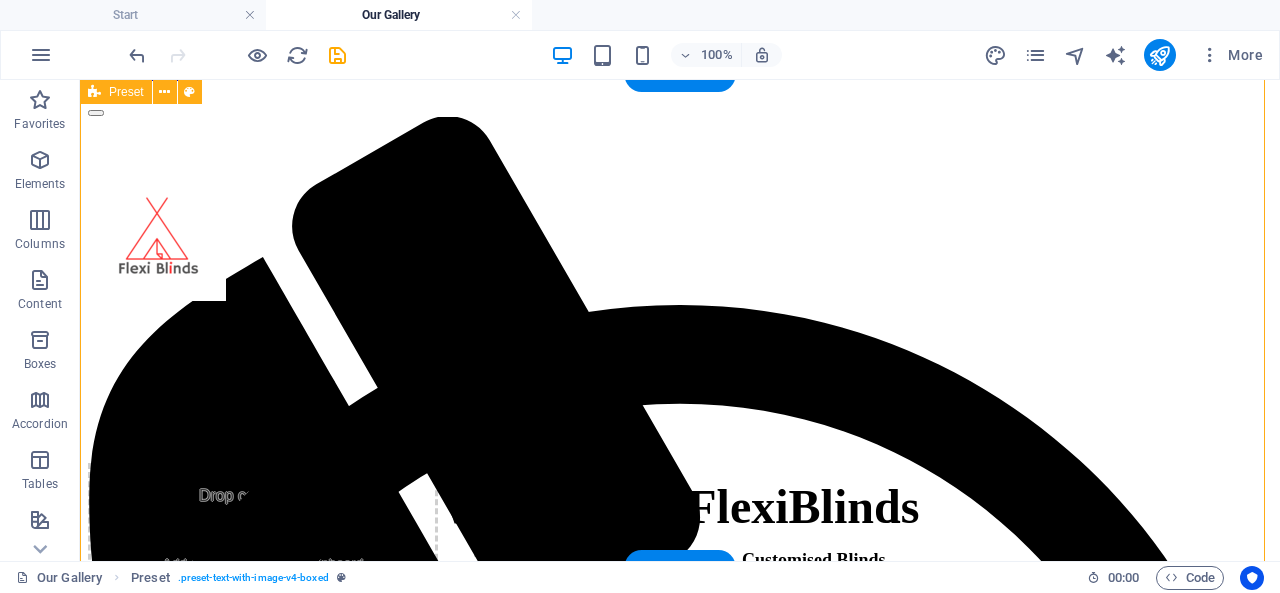 scroll, scrollTop: 100, scrollLeft: 0, axis: vertical 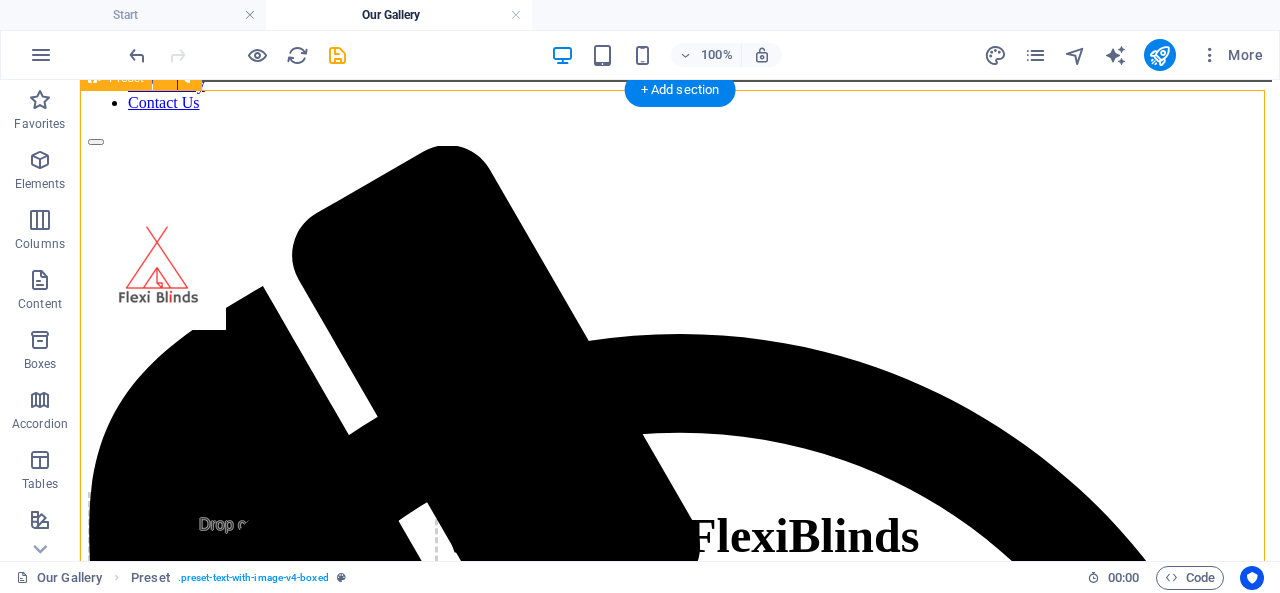 click on "Drop content here or  Add elements  Paste clipboard" at bounding box center (680, 342) 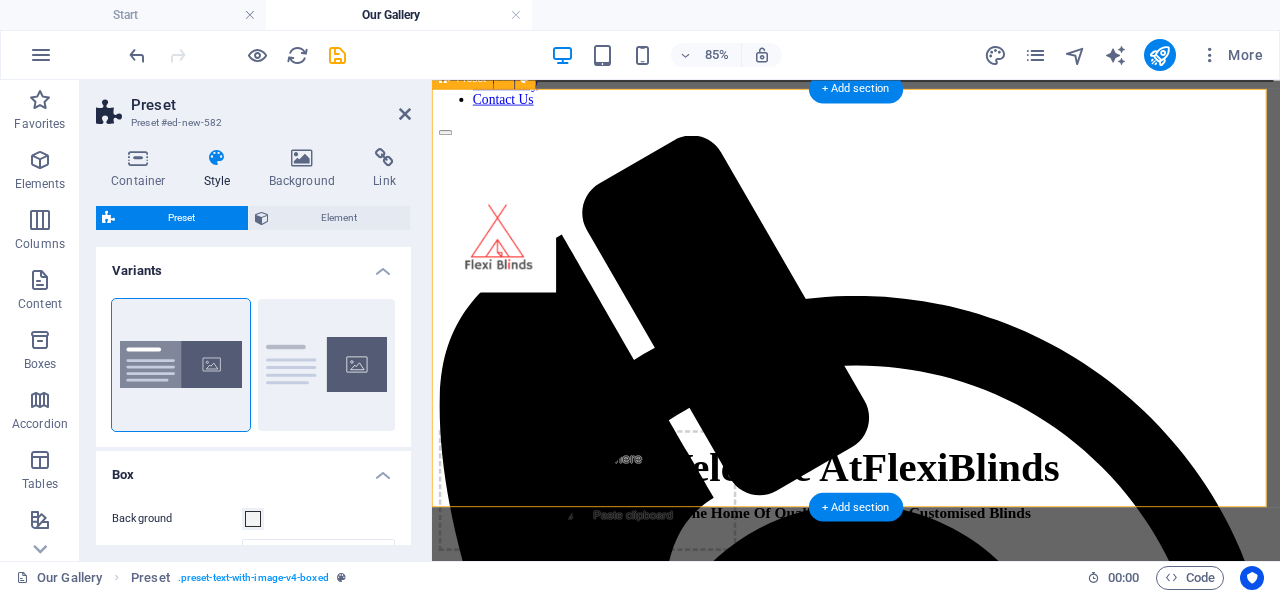 click at bounding box center [615, 192] 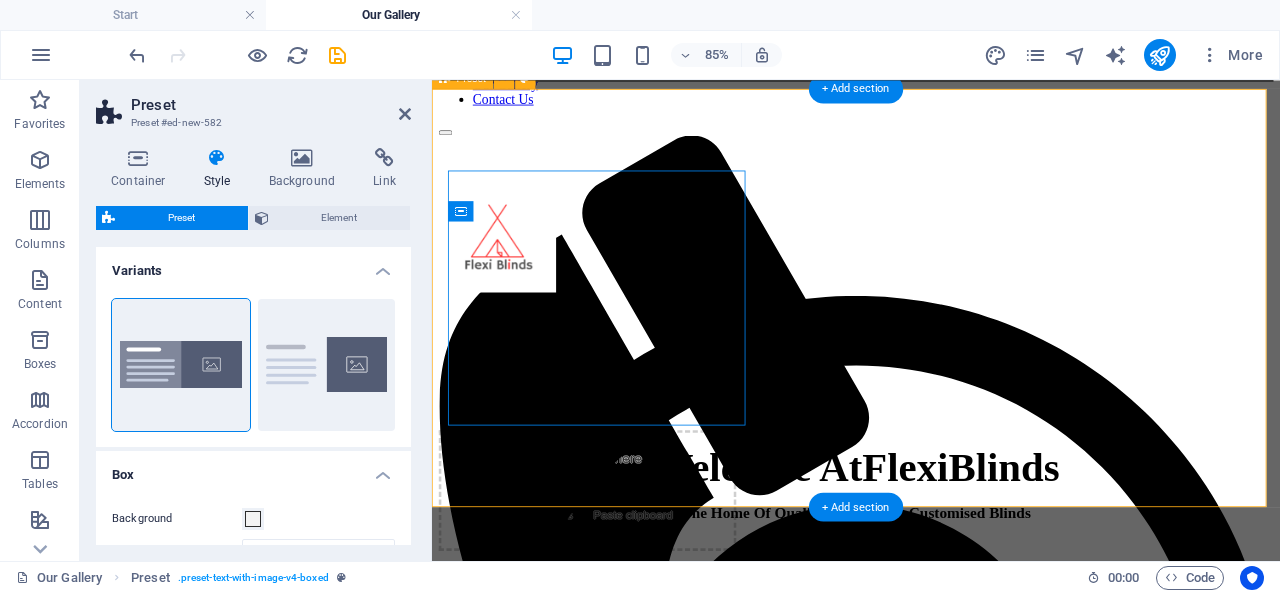 click at bounding box center [615, 192] 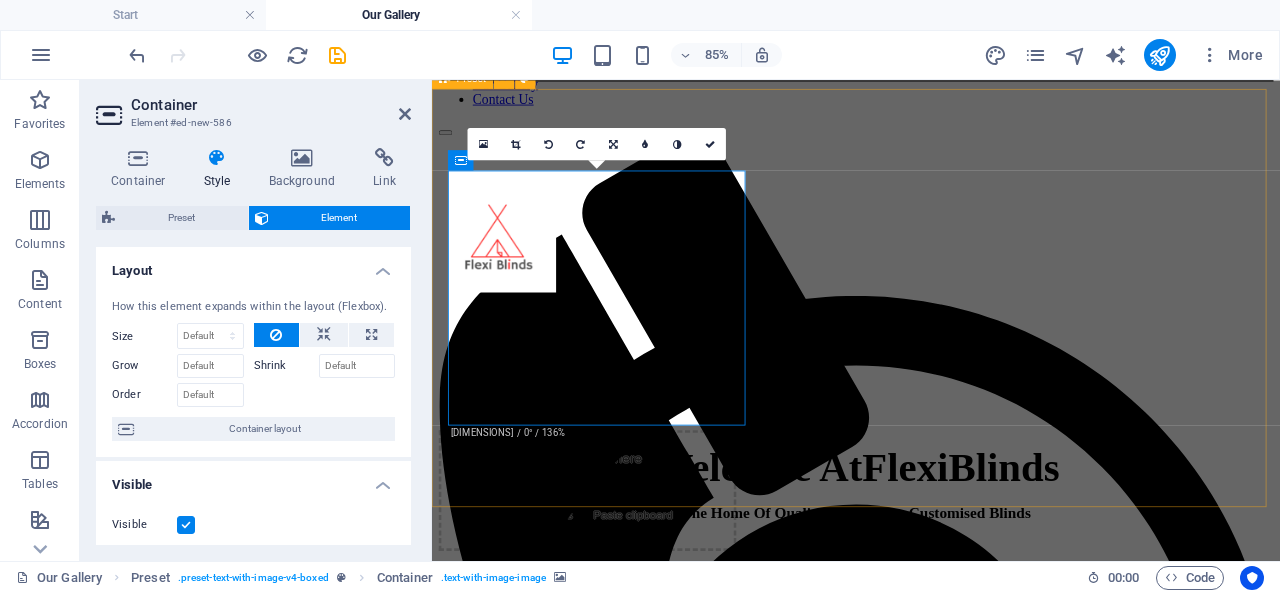 click on "Drop content here or  Add elements  Paste clipboard" at bounding box center (931, 342) 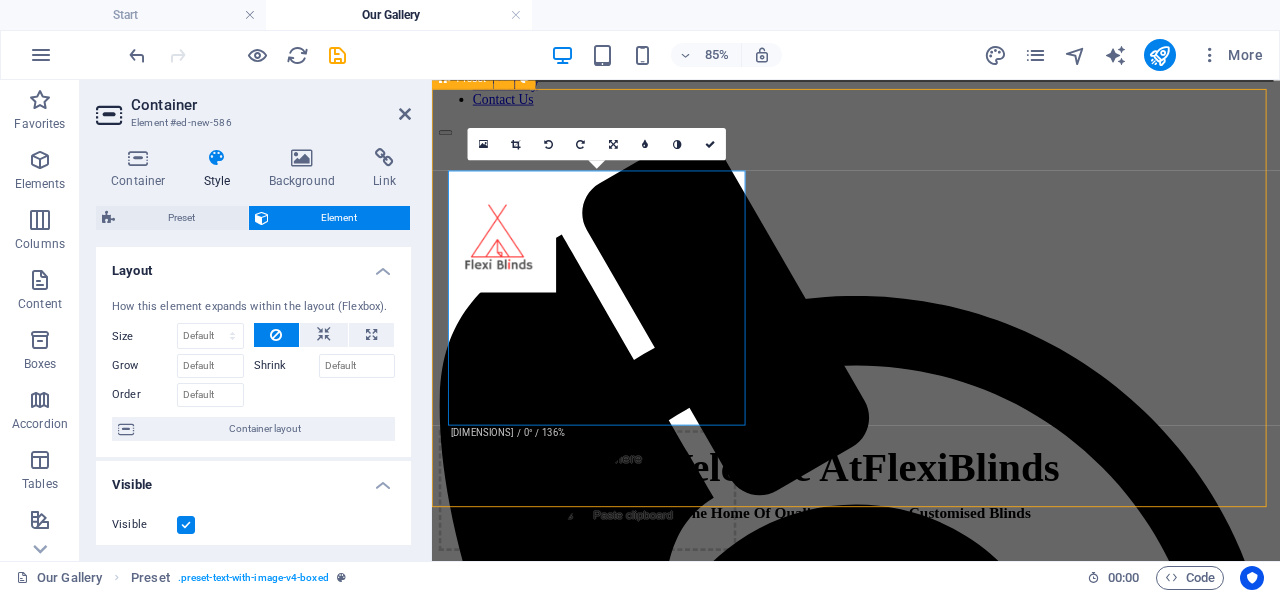 click on "Drop content here or  Add elements  Paste clipboard" at bounding box center [931, 342] 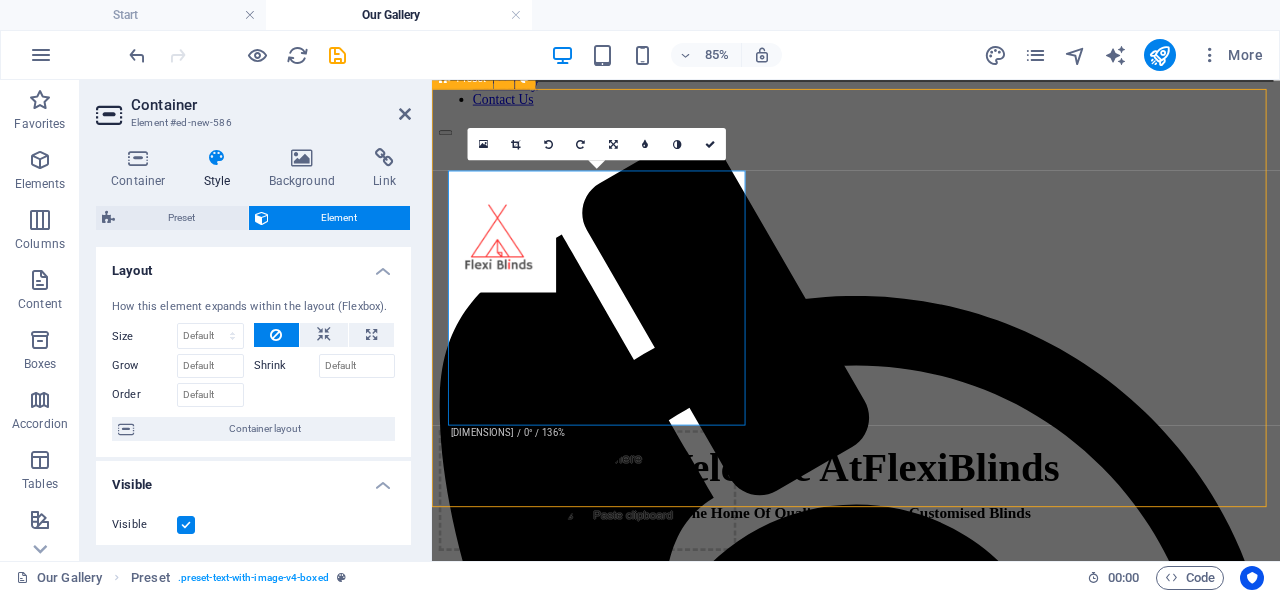 select on "rem" 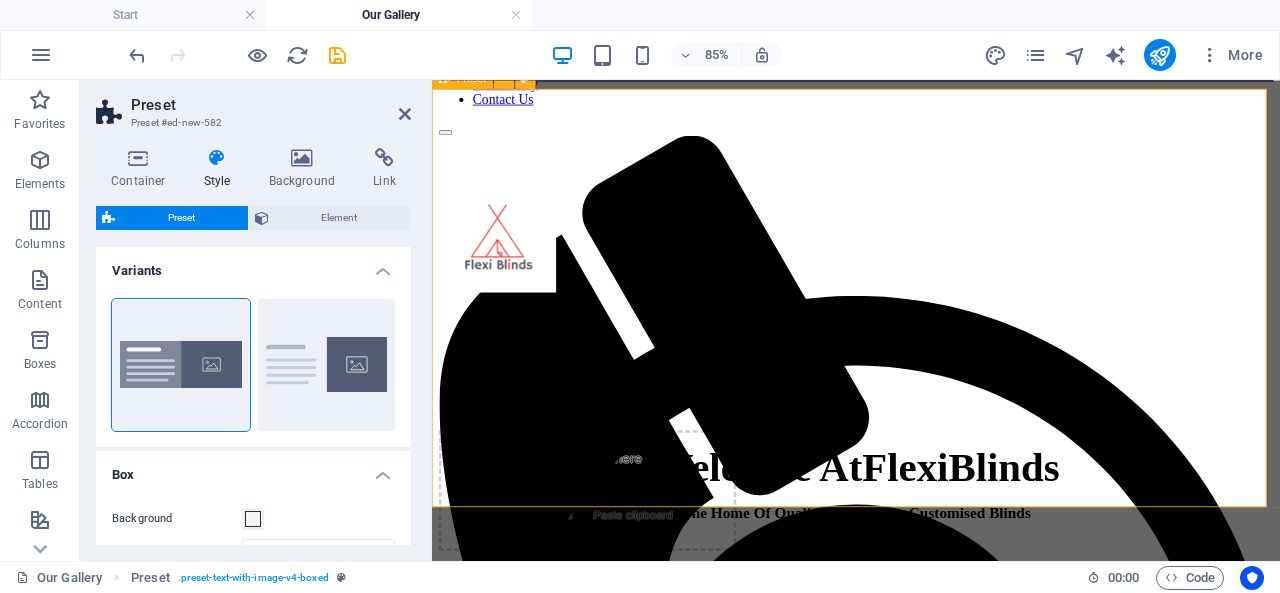 click on "Drop content here or  Add elements  Paste clipboard" at bounding box center (931, 342) 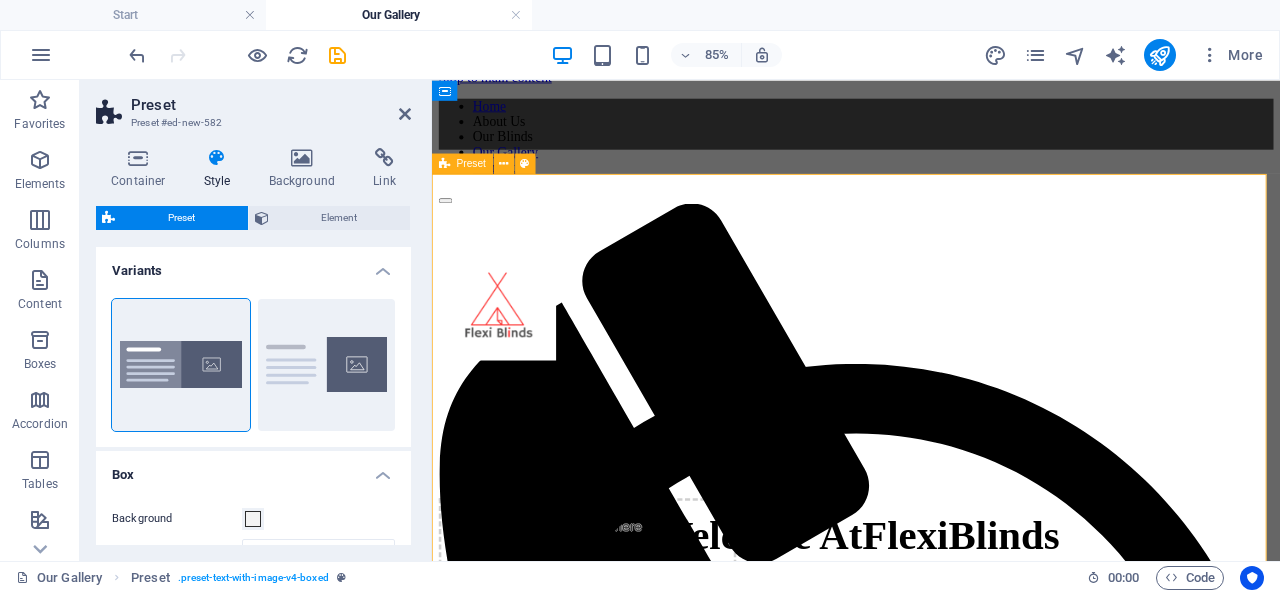 scroll, scrollTop: 0, scrollLeft: 0, axis: both 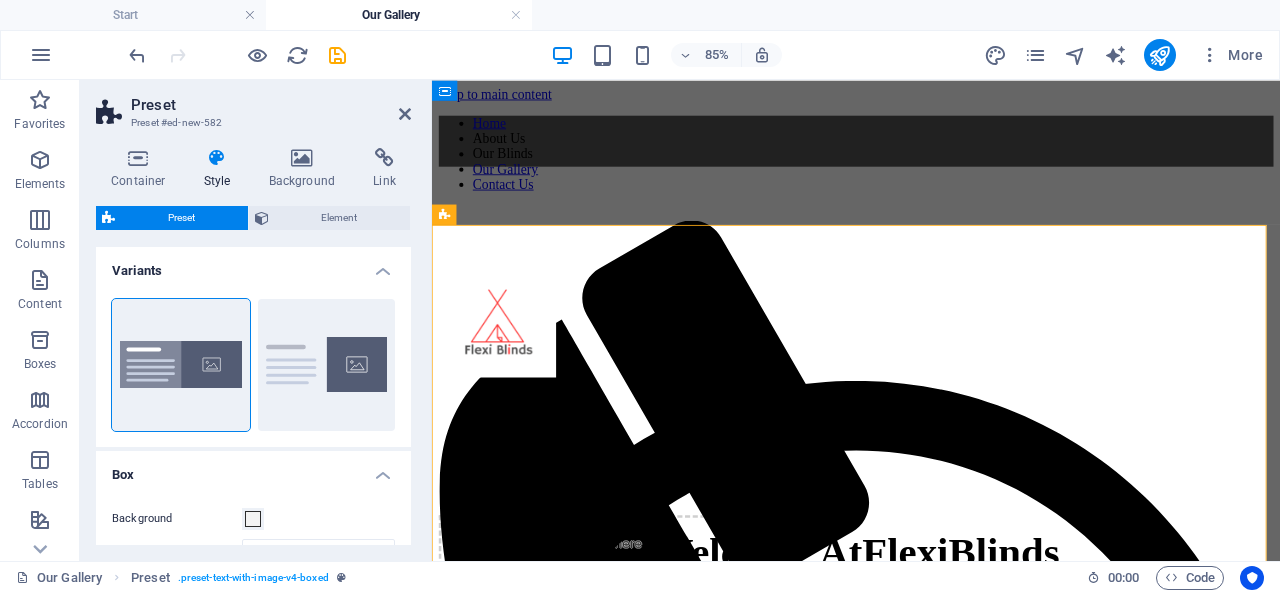 click at bounding box center [217, 158] 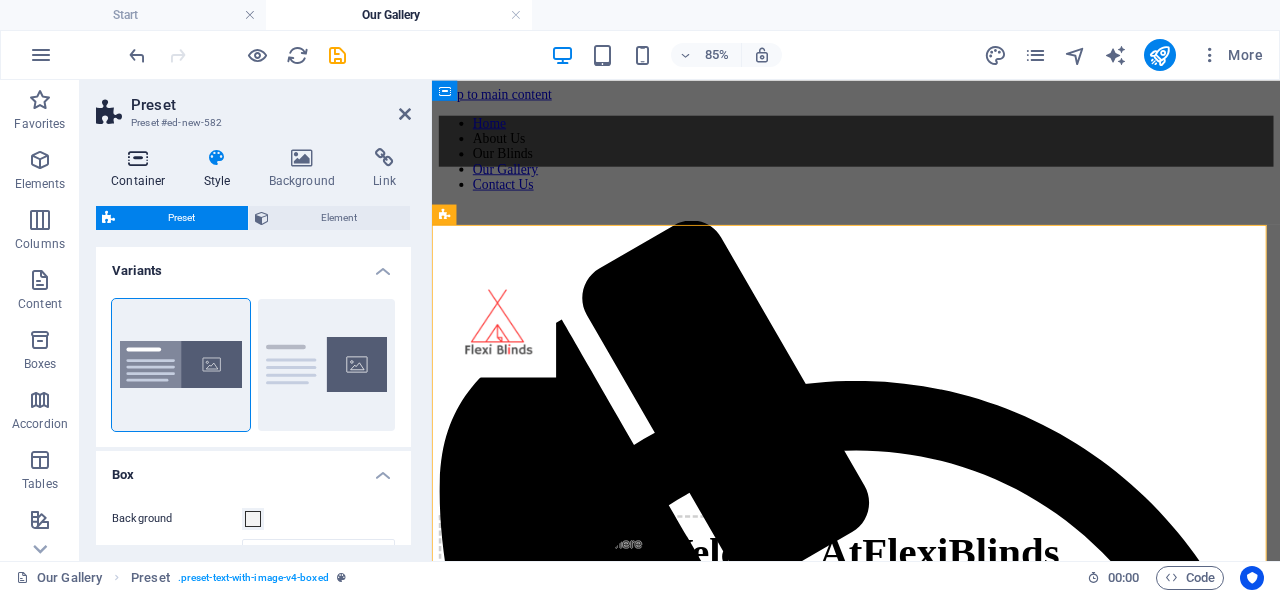 click on "Container" at bounding box center (142, 169) 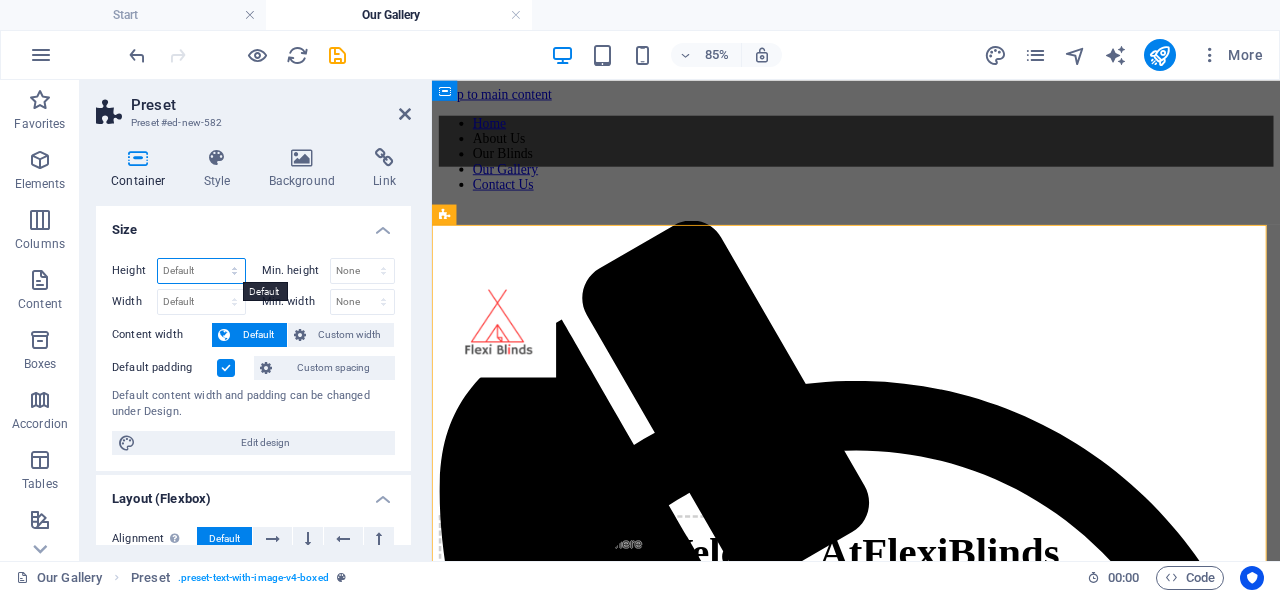 click on "Default px rem % vh vw" at bounding box center [201, 271] 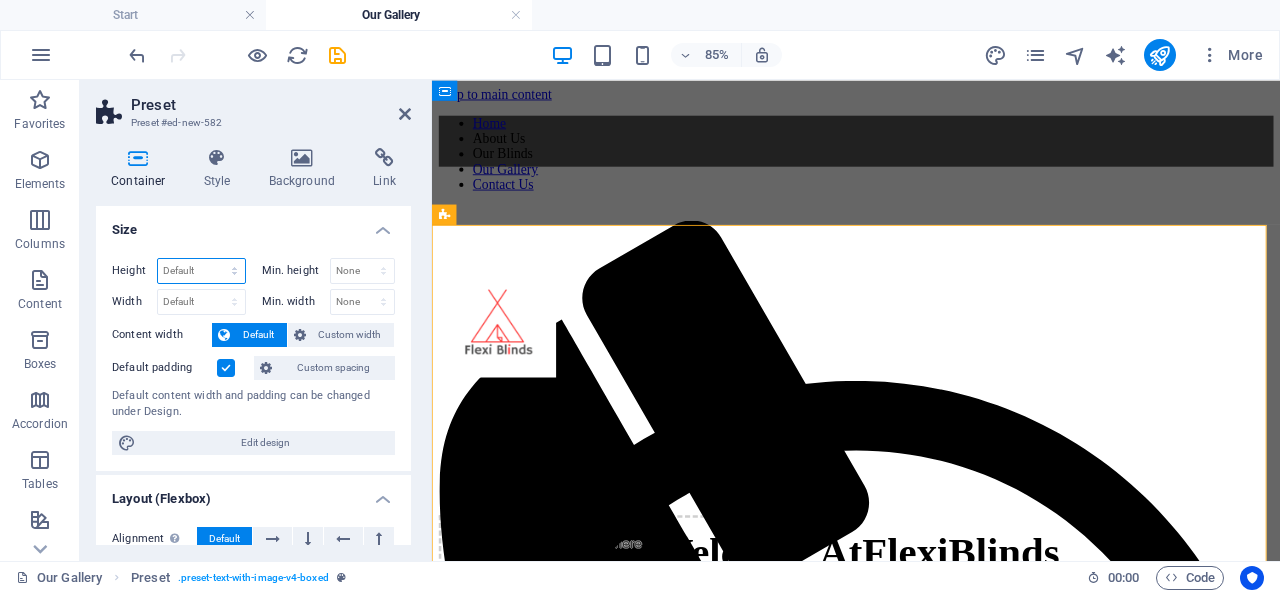 select on "px" 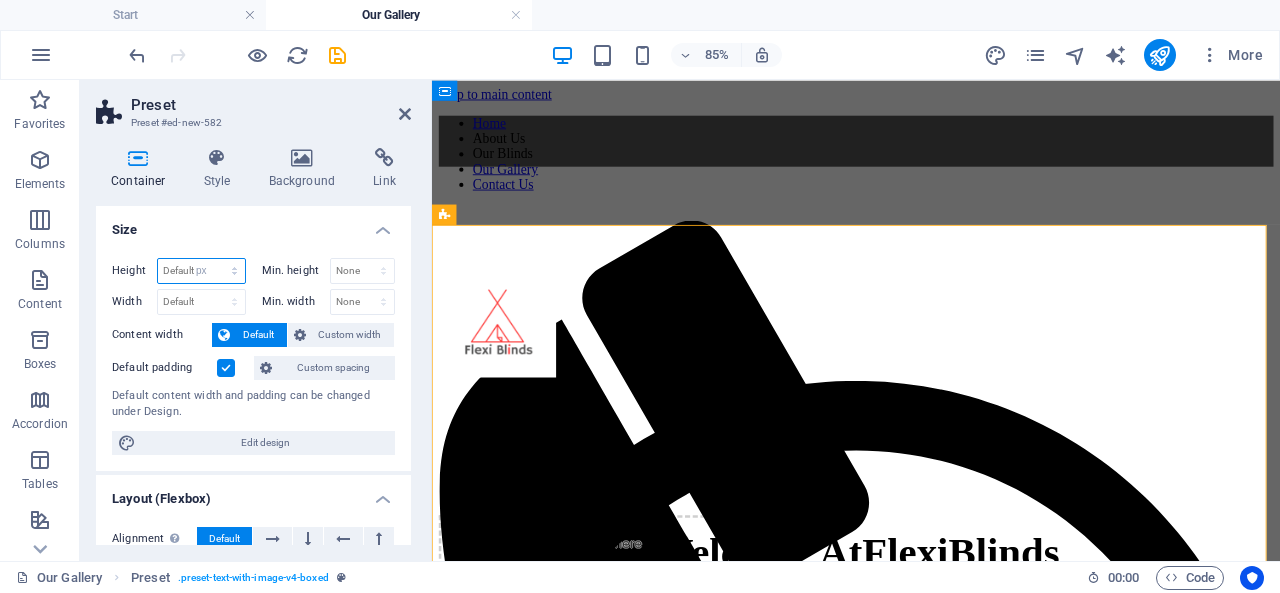 click on "Default px rem % vh vw" at bounding box center (201, 271) 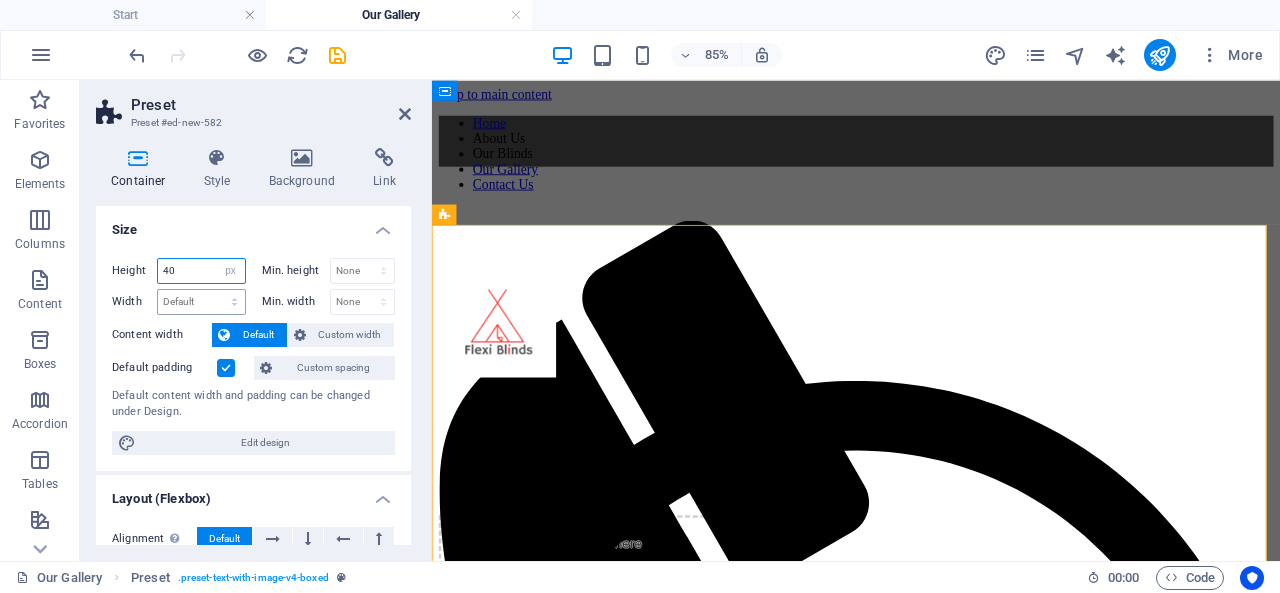 type on "4" 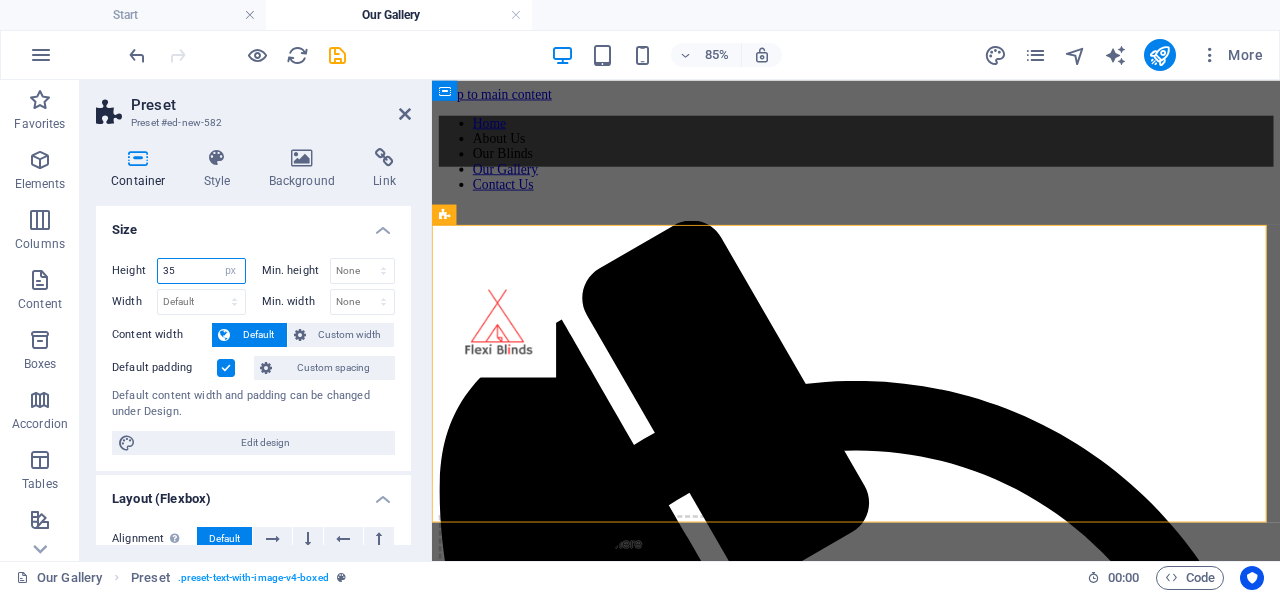 type on "3" 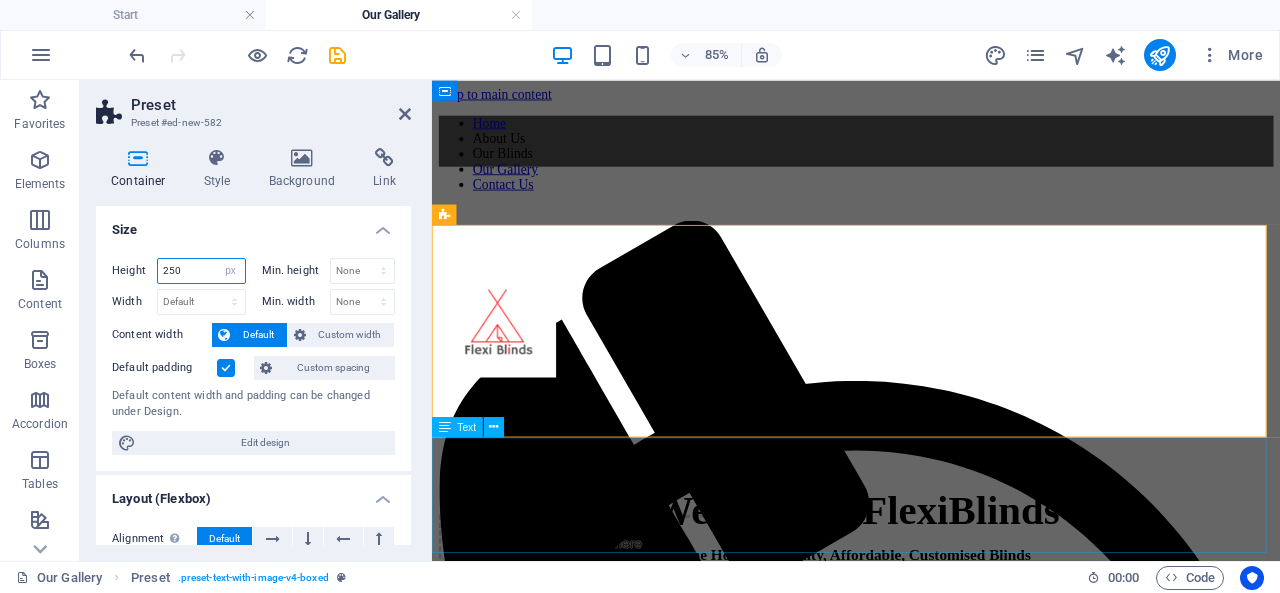 type on "250" 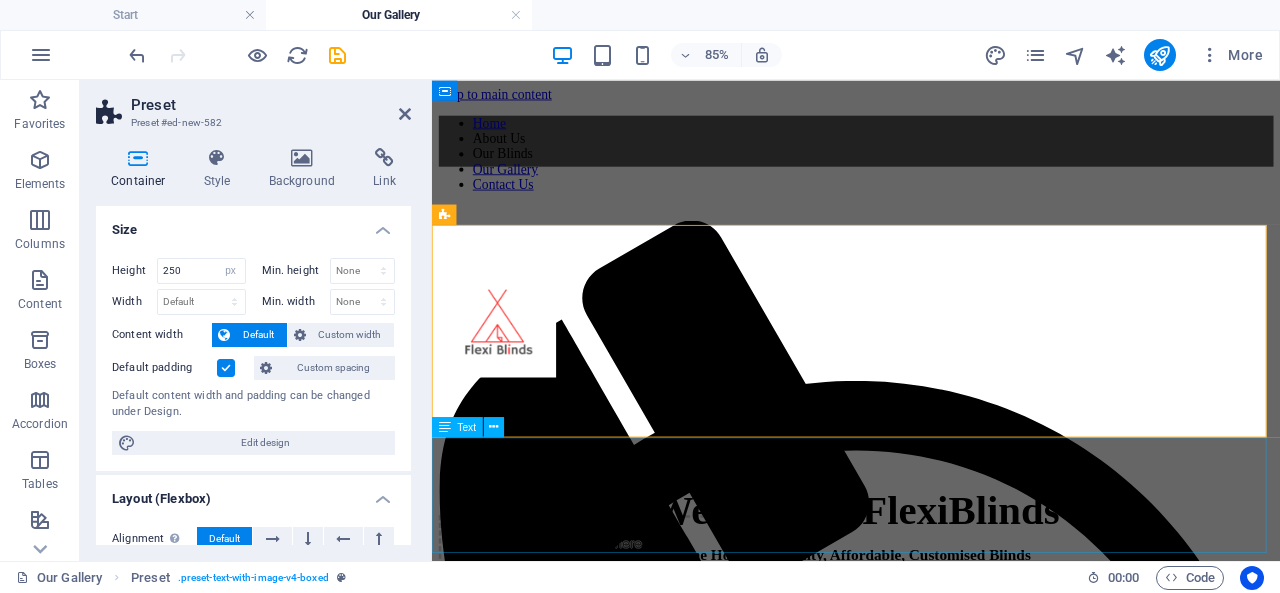 click on "Welcome At  F lexi  B linds The Home Of Quality, Affordable, Customised Blinds" at bounding box center (931, 621) 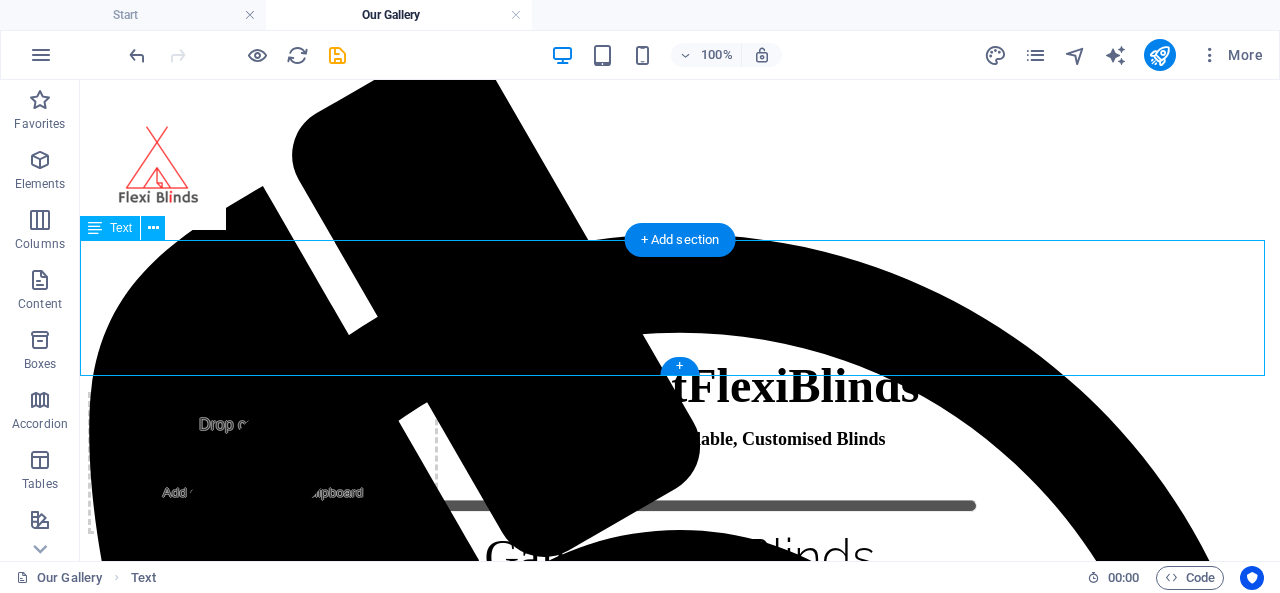 scroll, scrollTop: 0, scrollLeft: 0, axis: both 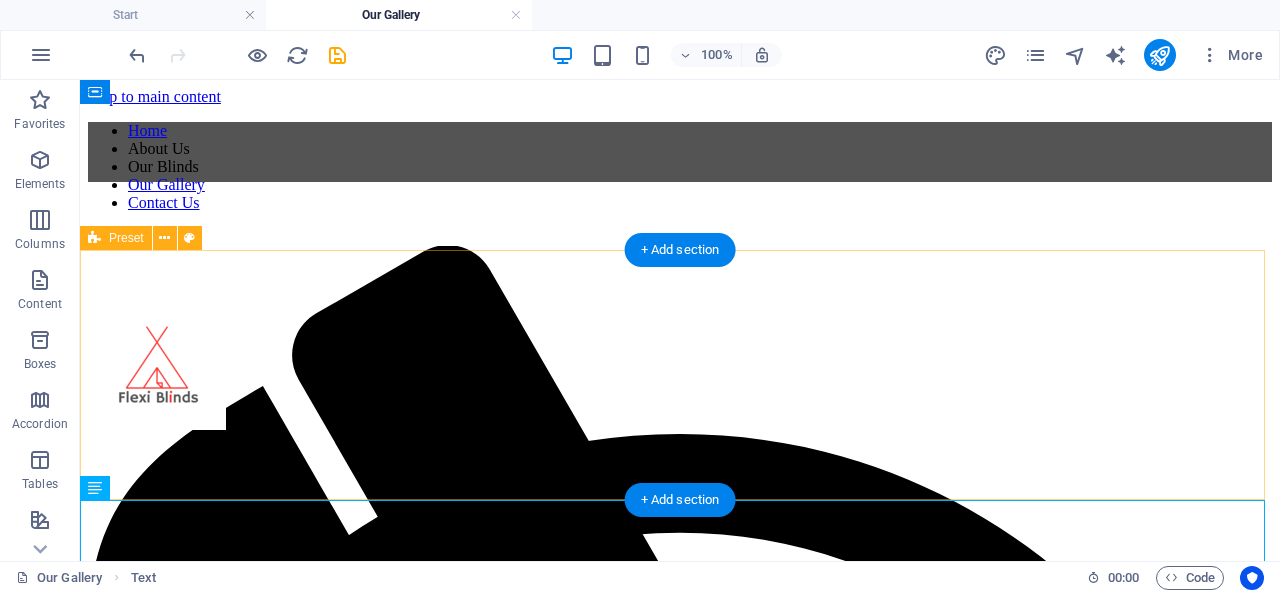 click at bounding box center (263, 292) 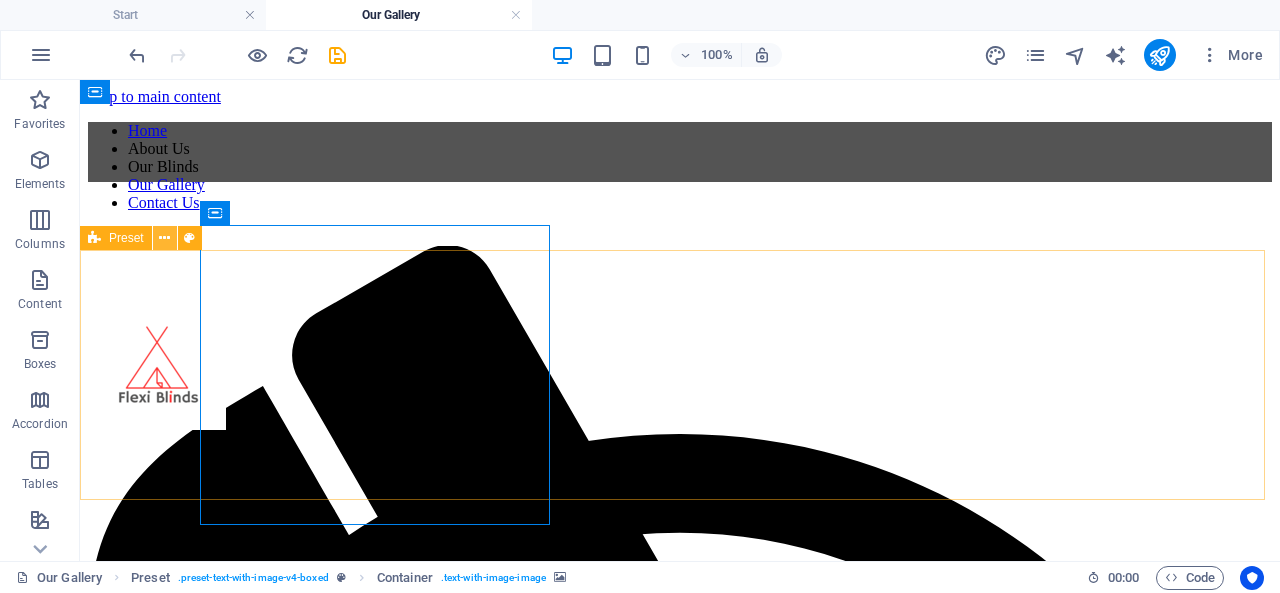 click at bounding box center [164, 238] 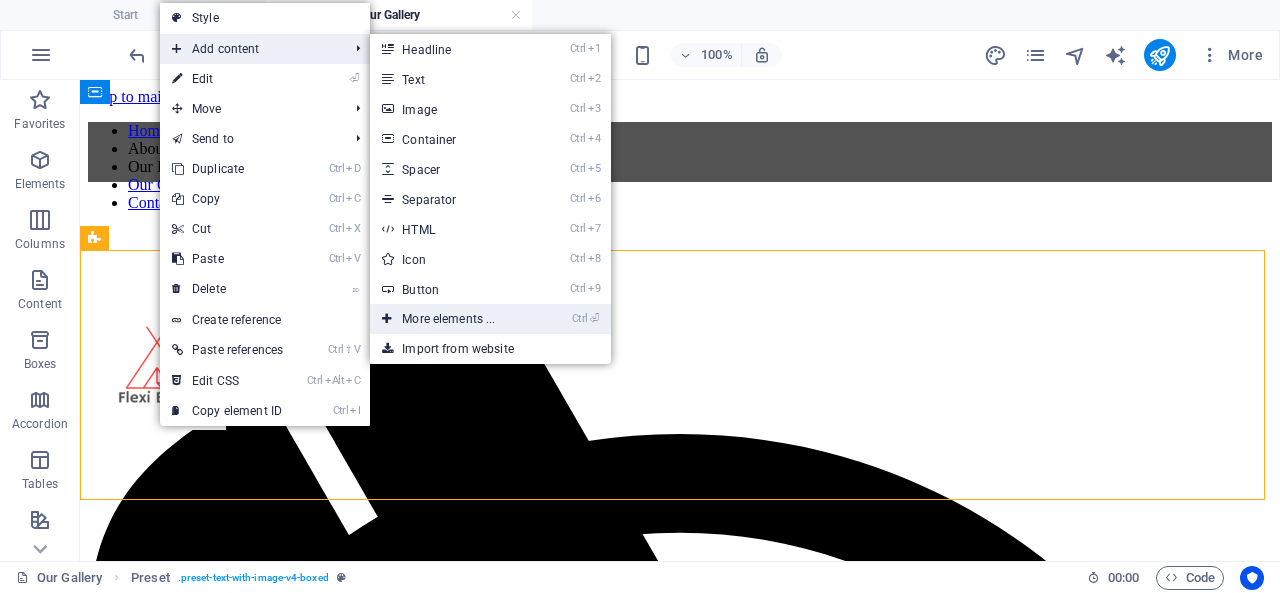 click on "Ctrl ⏎  More elements ..." at bounding box center [452, 319] 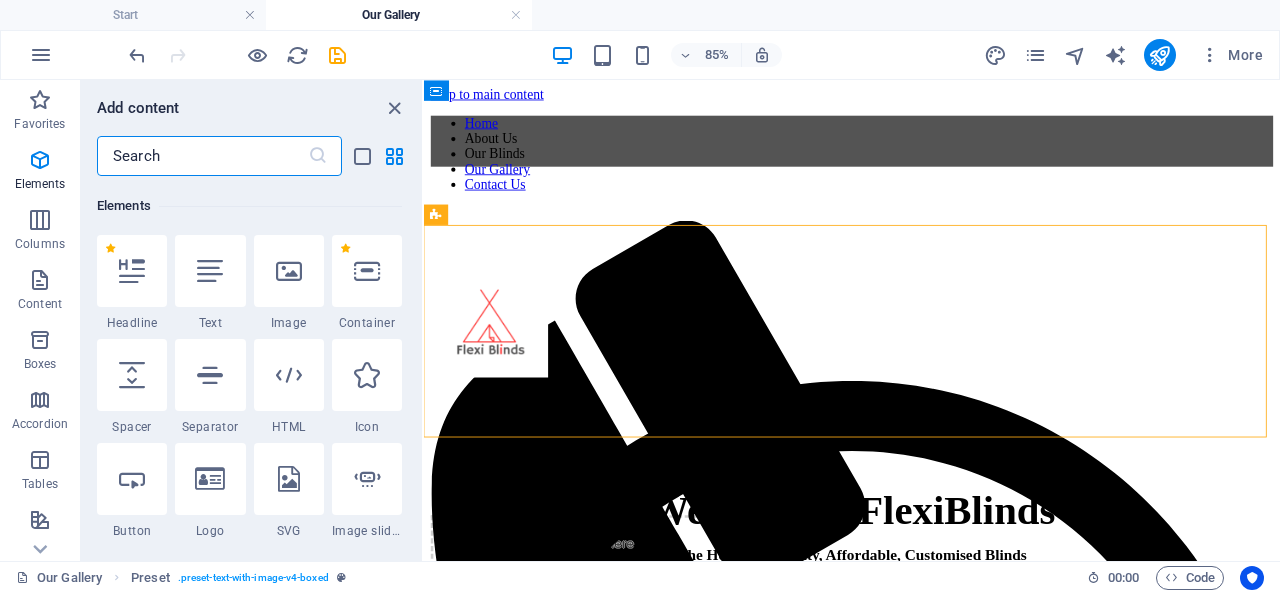 scroll, scrollTop: 213, scrollLeft: 0, axis: vertical 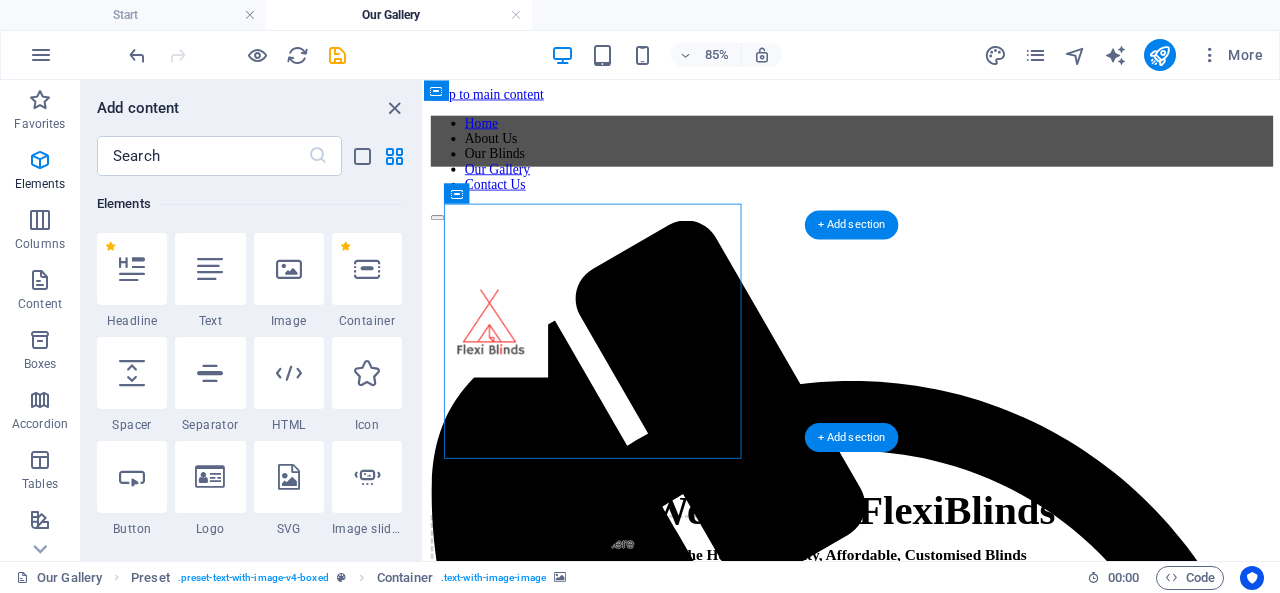 drag, startPoint x: 592, startPoint y: 346, endPoint x: 946, endPoint y: 358, distance: 354.20334 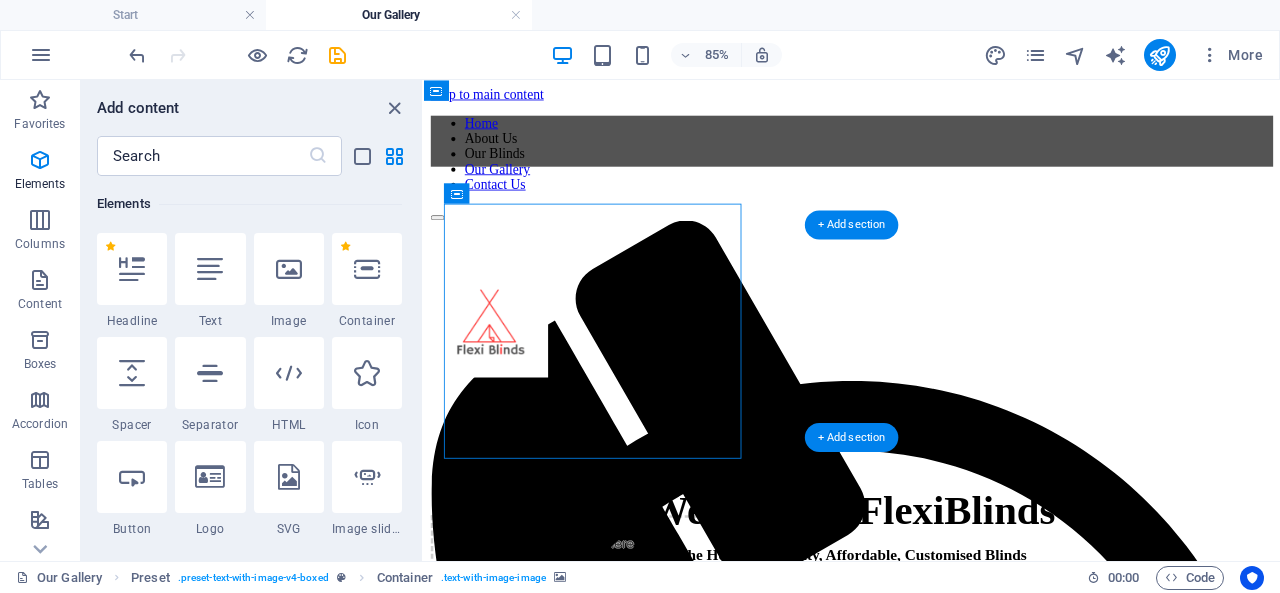 click at bounding box center (607, 292) 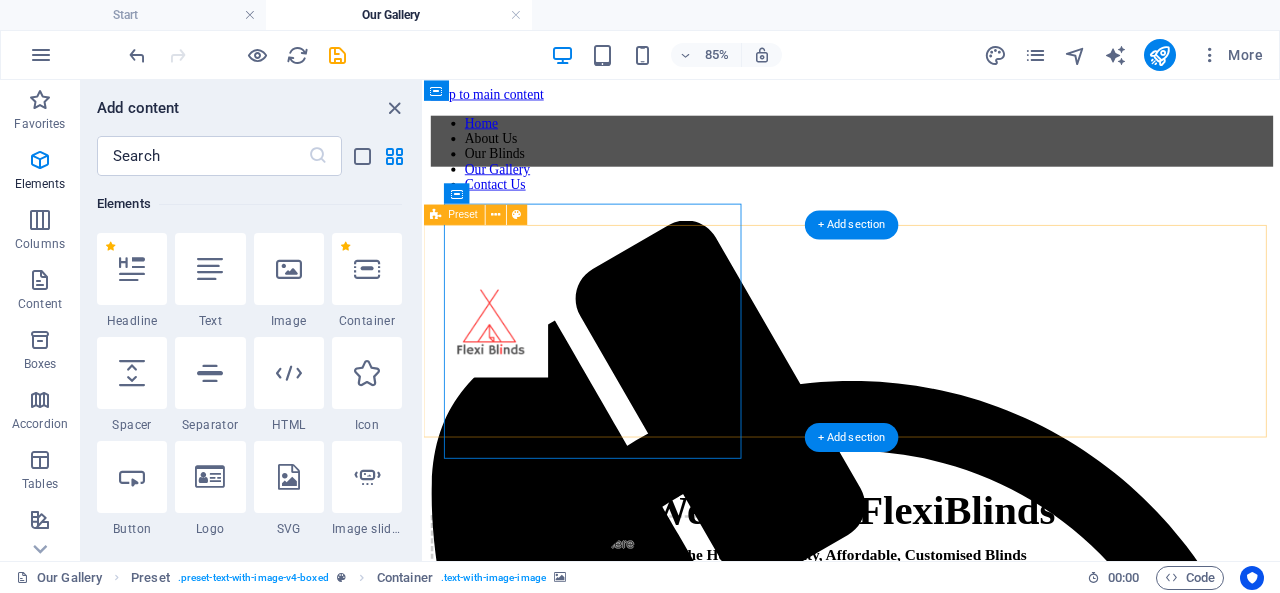 drag, startPoint x: 642, startPoint y: 434, endPoint x: 900, endPoint y: 423, distance: 258.23438 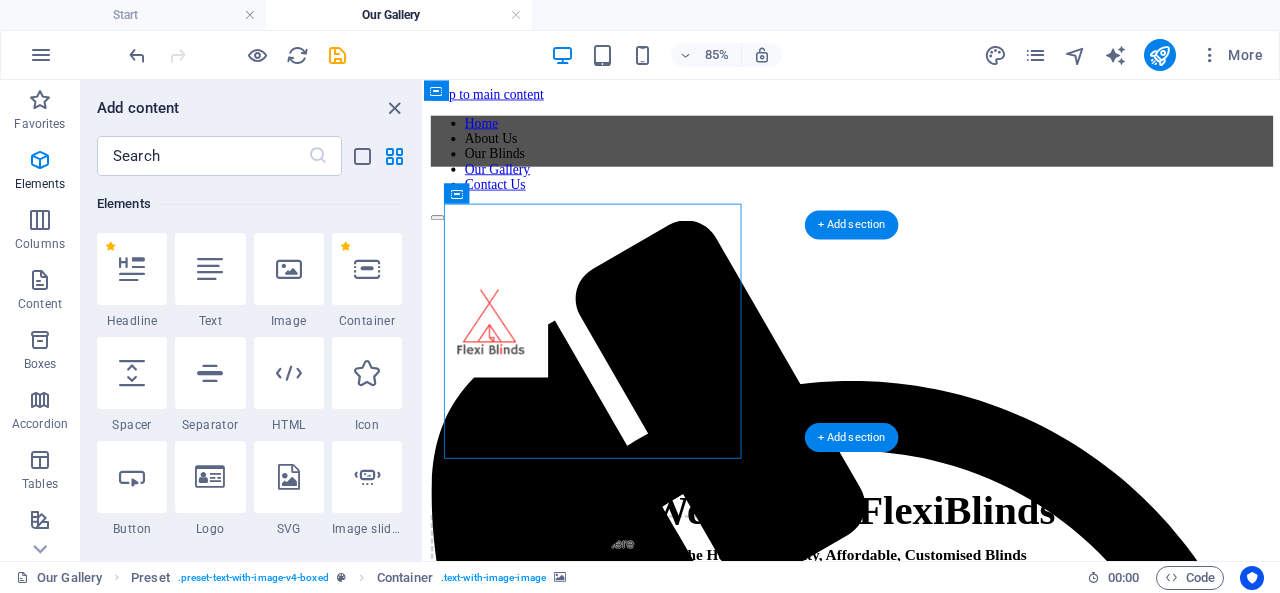 drag, startPoint x: 739, startPoint y: 333, endPoint x: 813, endPoint y: 340, distance: 74.330345 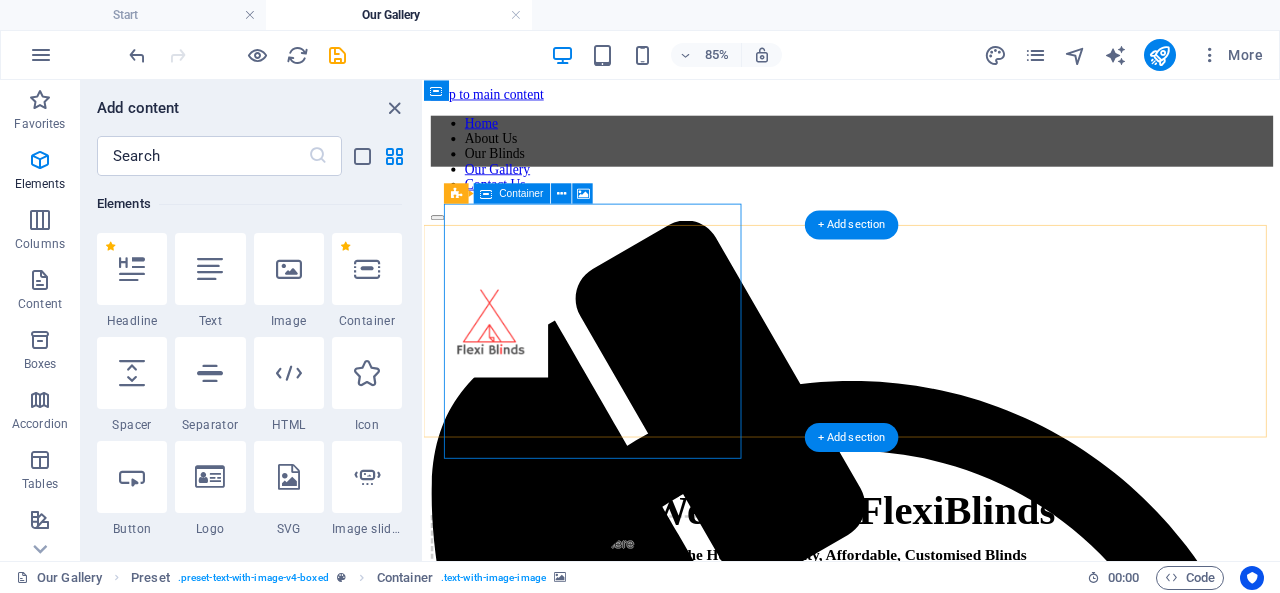 click on "Drop content here or  Add elements  Paste clipboard" at bounding box center (607, 663) 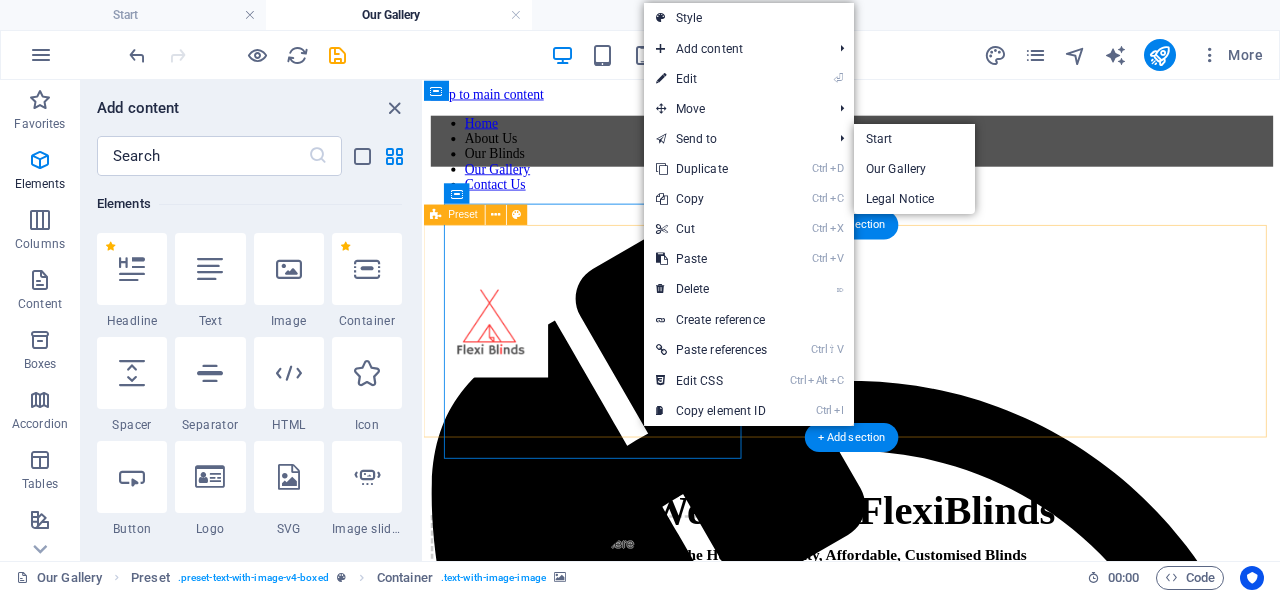 click on "Drop content here or  Add elements  Paste clipboard" at bounding box center (927, 417) 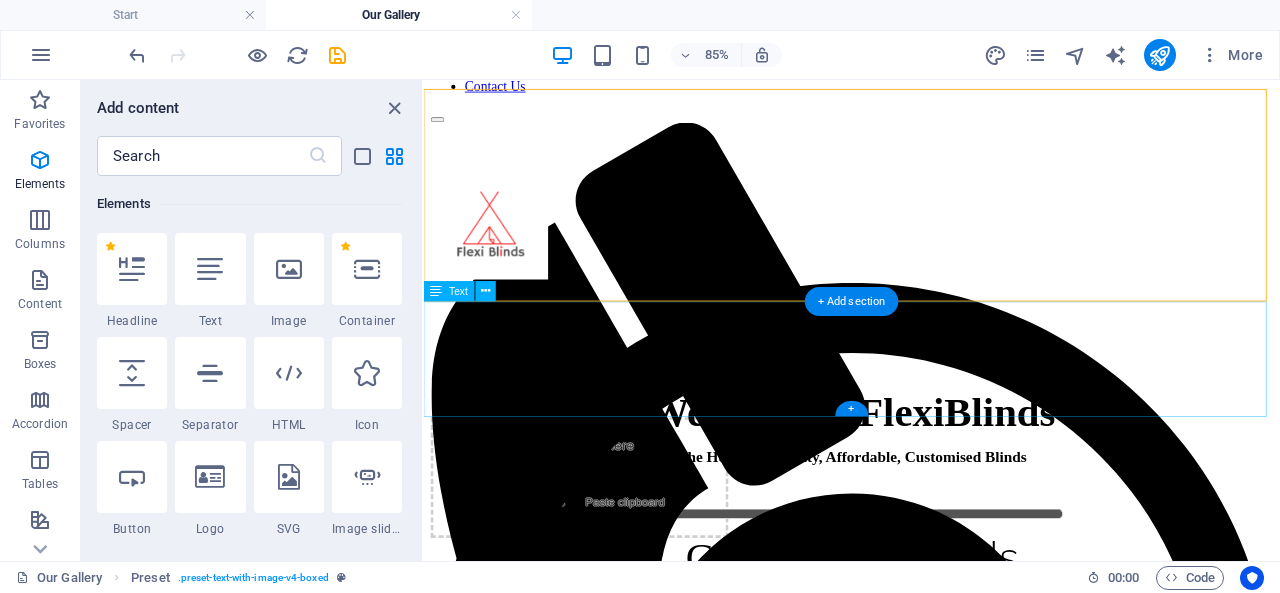 scroll, scrollTop: 100, scrollLeft: 0, axis: vertical 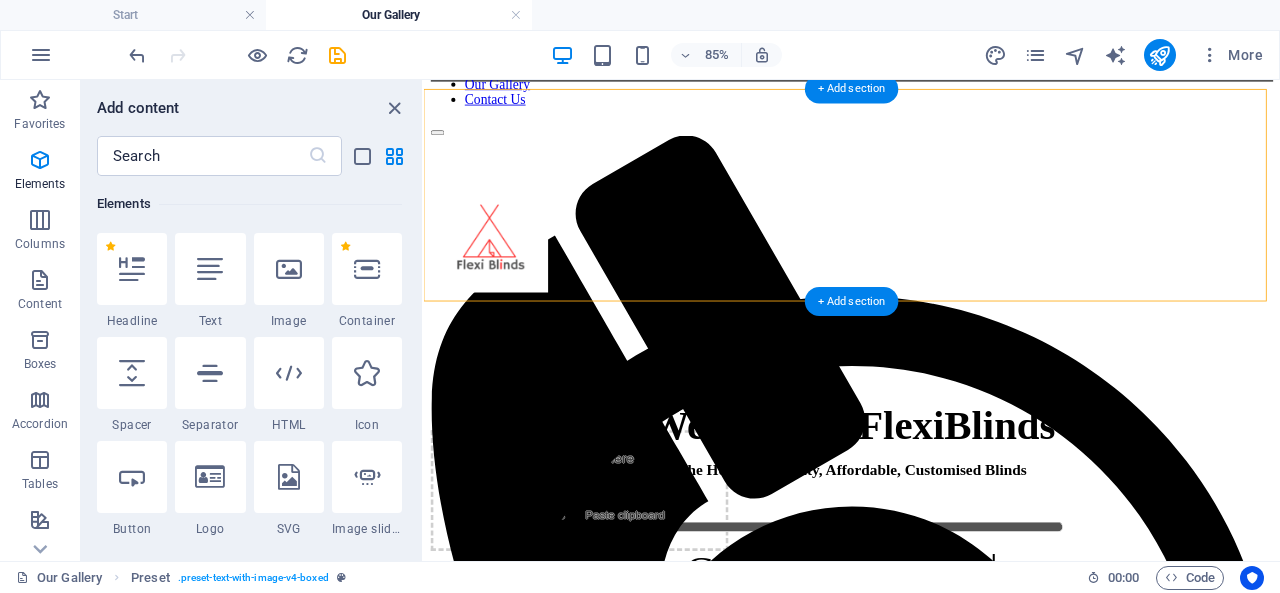 click at bounding box center (607, 192) 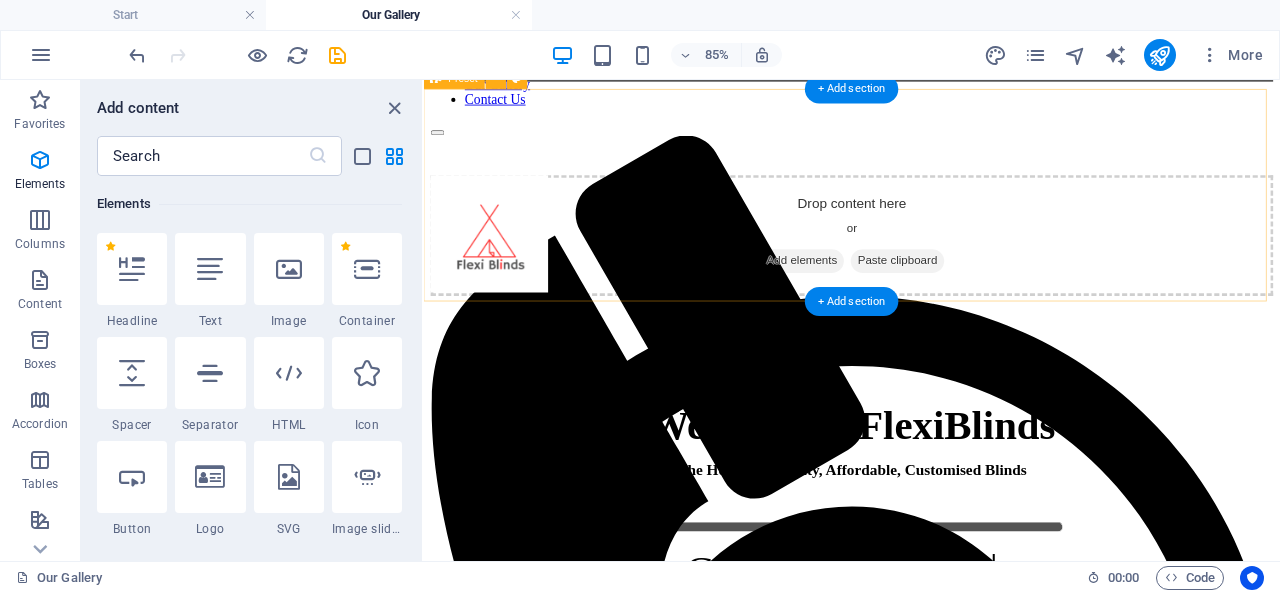 click on "Drop content here or  Add elements  Paste clipboard" at bounding box center [927, 263] 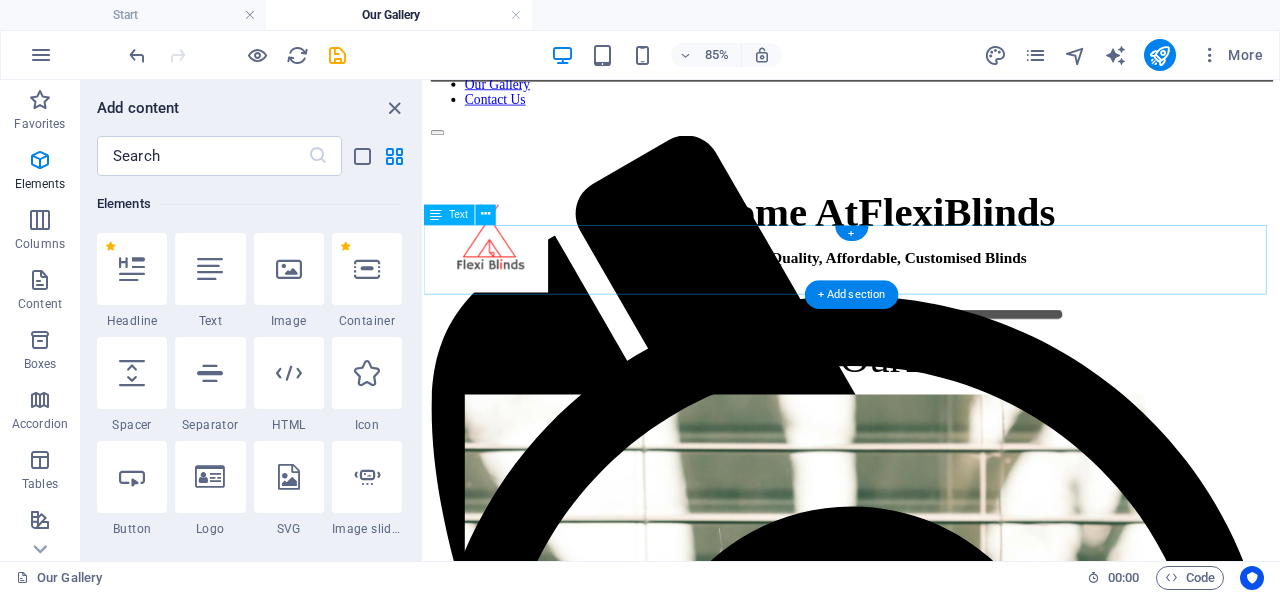 scroll, scrollTop: 0, scrollLeft: 0, axis: both 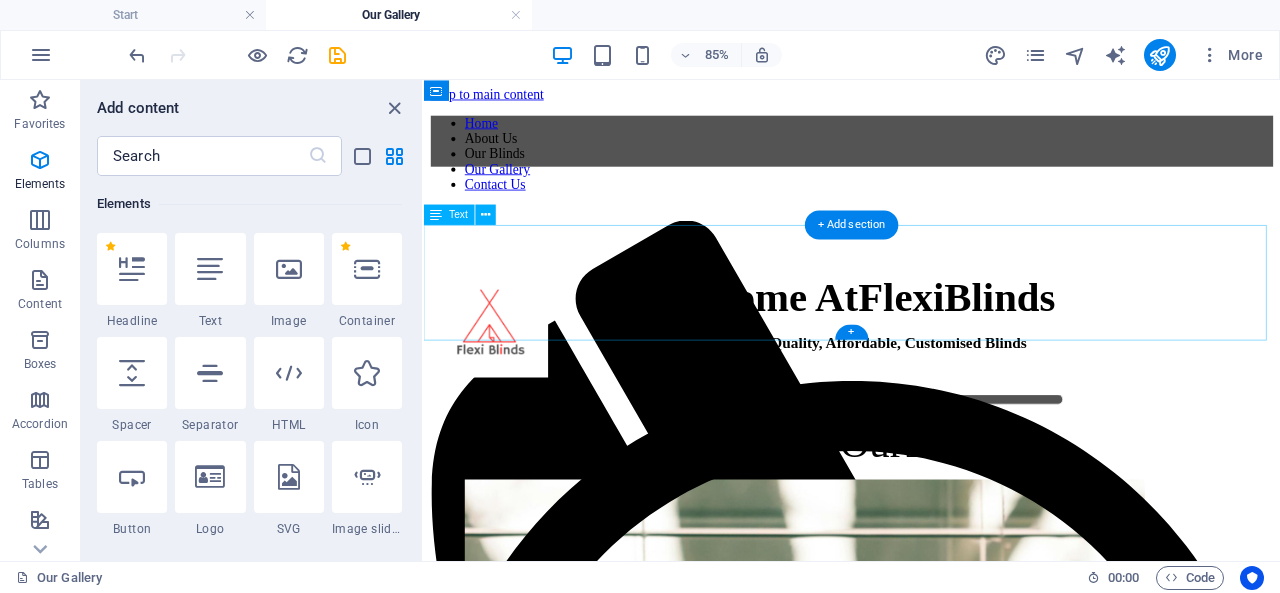 click on "Welcome At  F lexi  B linds The Home Of Quality, Affordable, Customised Blinds" at bounding box center [927, 371] 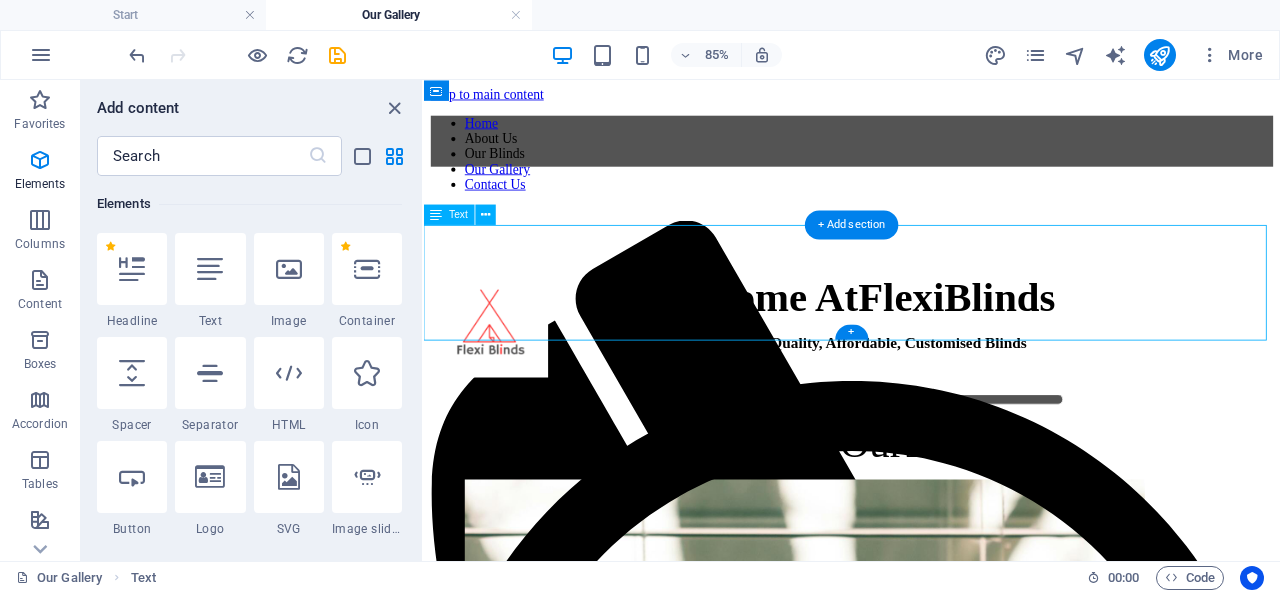 click on "Welcome At  F lexi  B linds The Home Of Quality, Affordable, Customised Blinds" at bounding box center [927, 371] 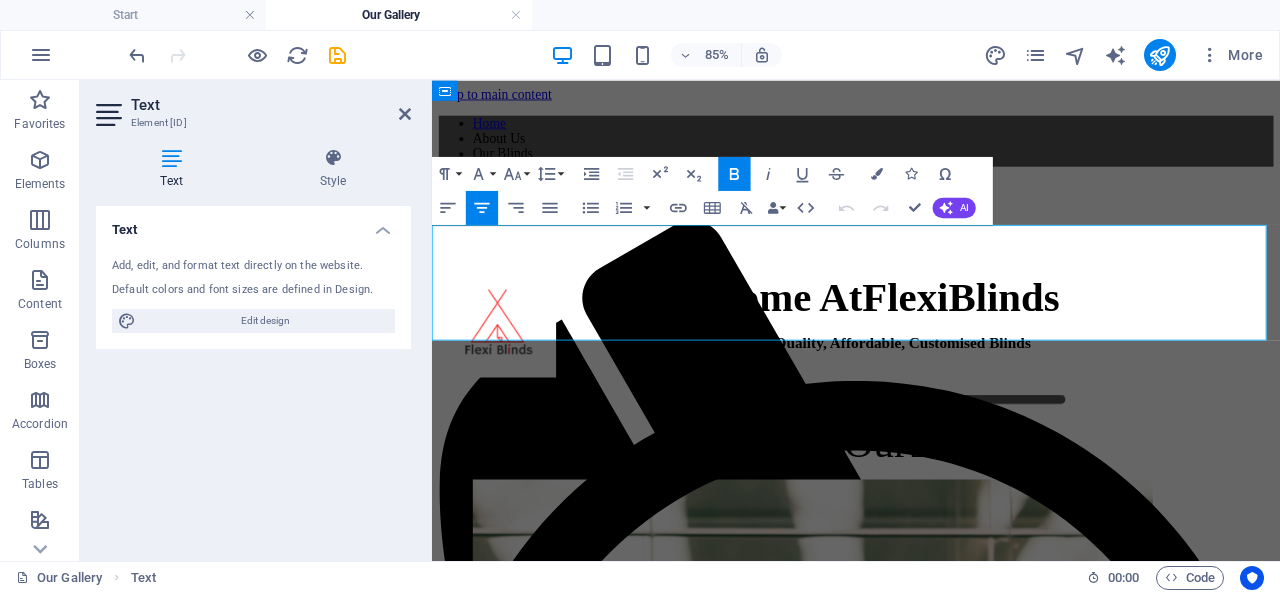 drag, startPoint x: 637, startPoint y: 287, endPoint x: 598, endPoint y: 302, distance: 41.785164 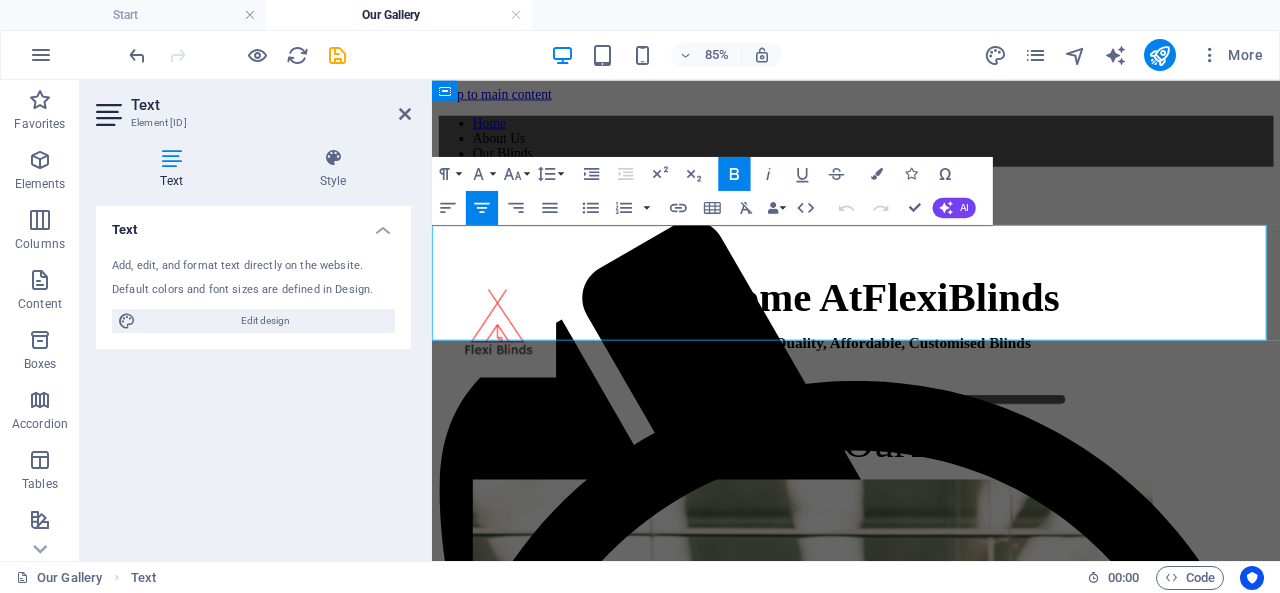 click on "Welcome At  F lexi  B linds" at bounding box center (931, 335) 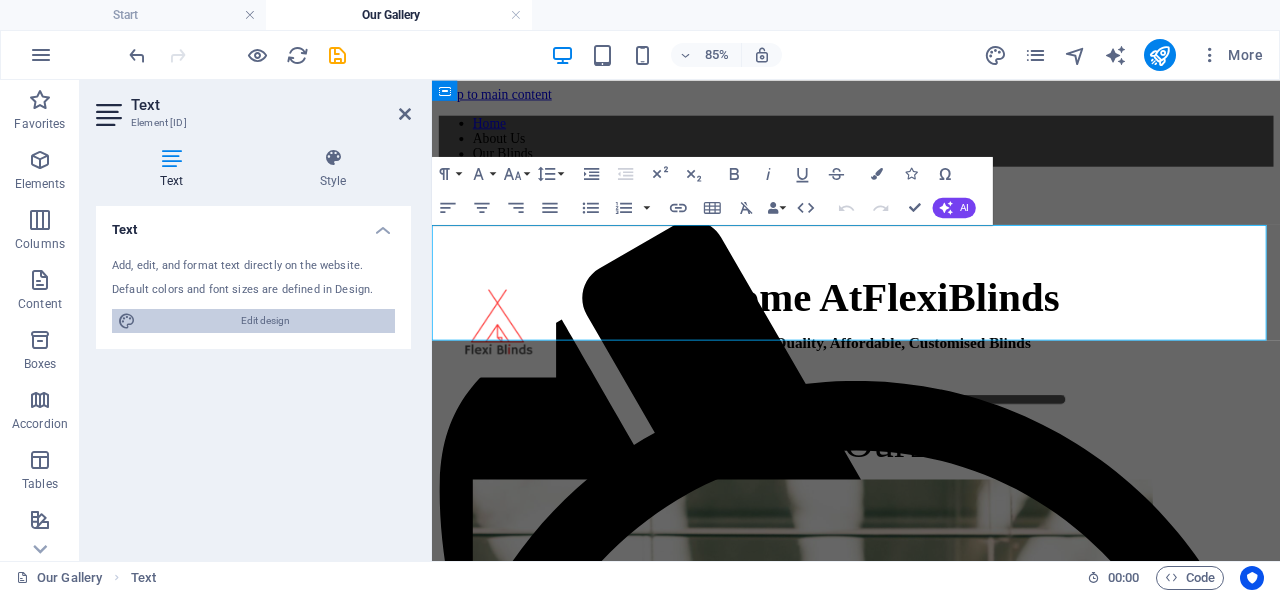 click on "Edit design" at bounding box center (265, 321) 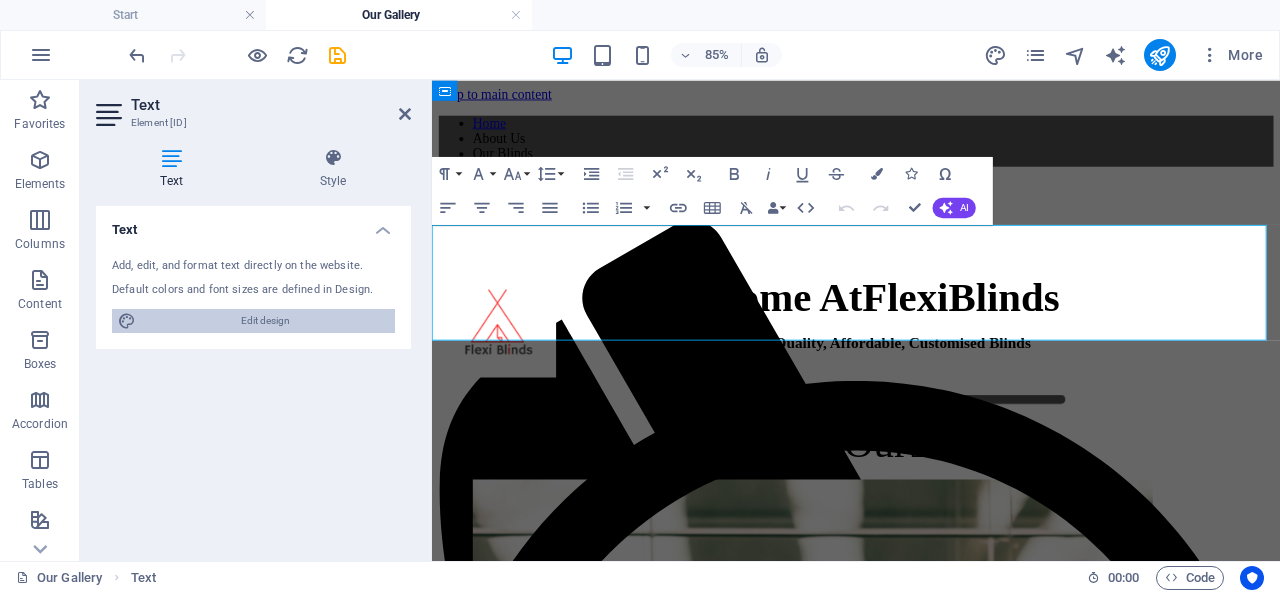 select on "ease-in-out" 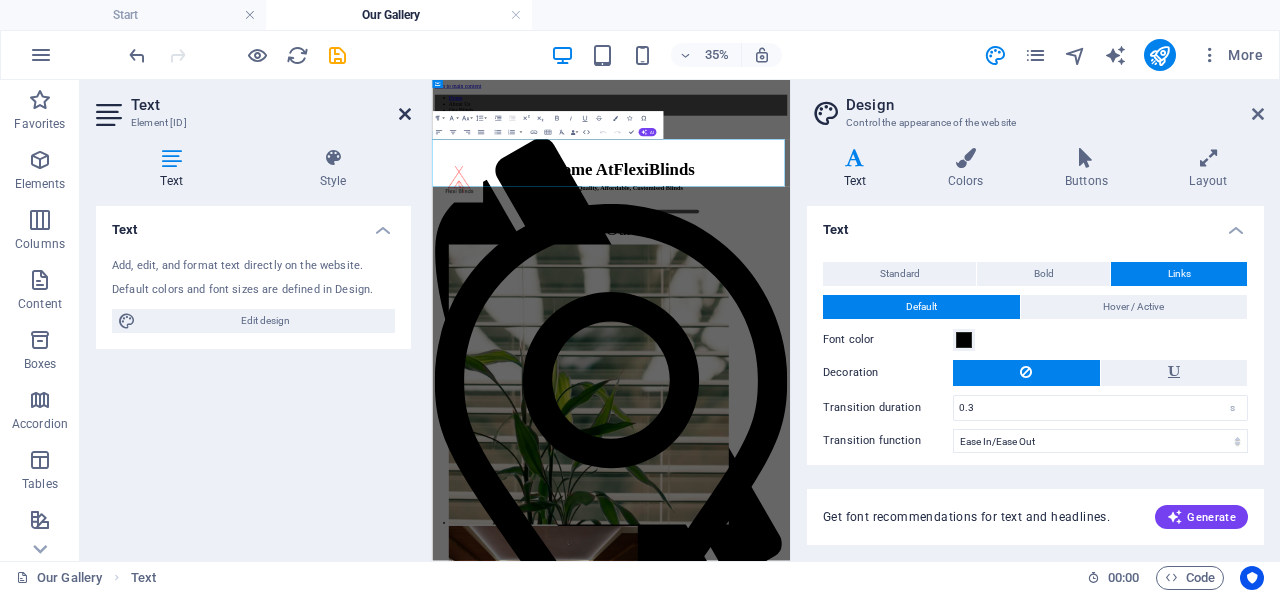 click at bounding box center (405, 114) 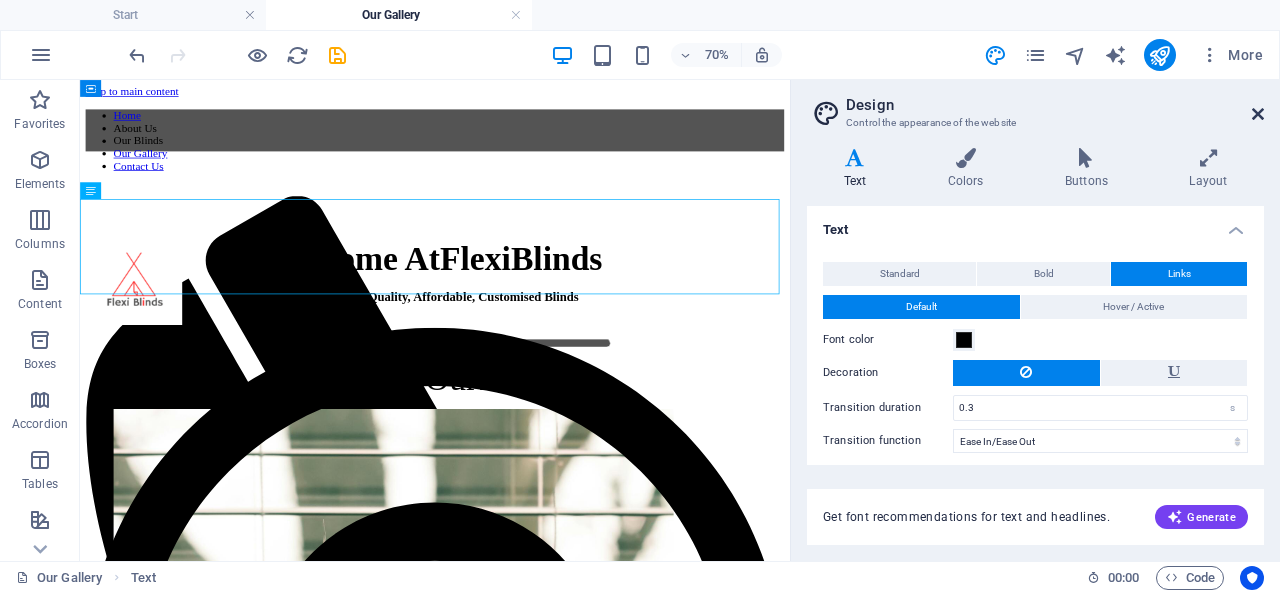 click at bounding box center [1258, 114] 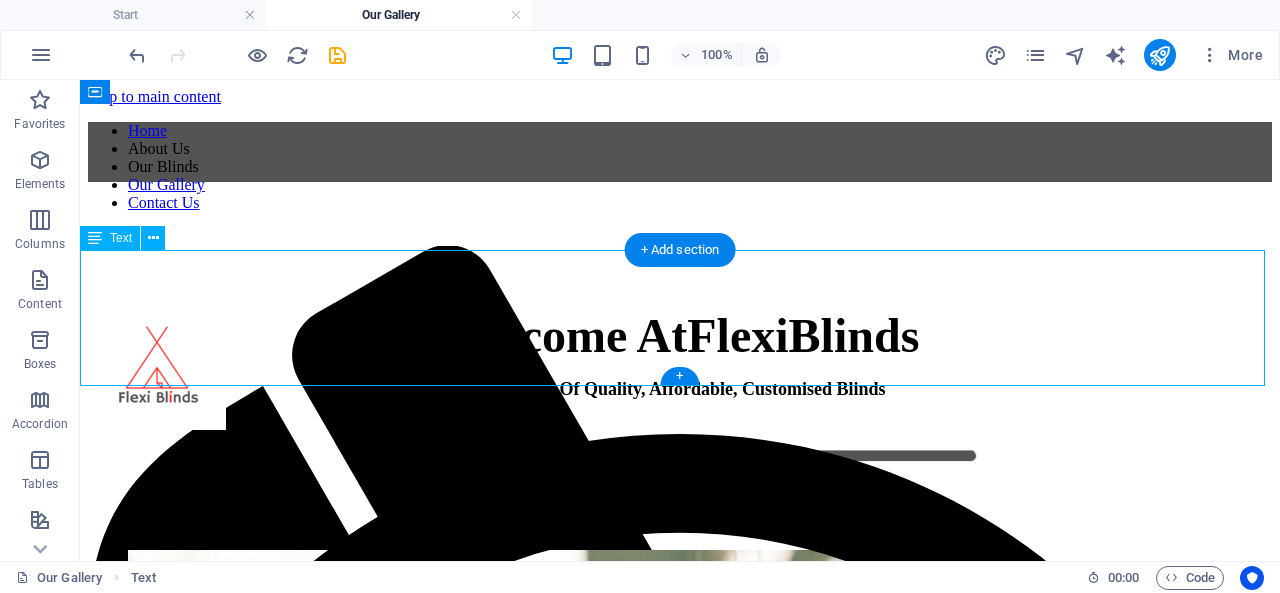 click on "Welcome At  F lexi  B linds The Home Of Quality, Affordable, Customised Blinds" at bounding box center (680, 371) 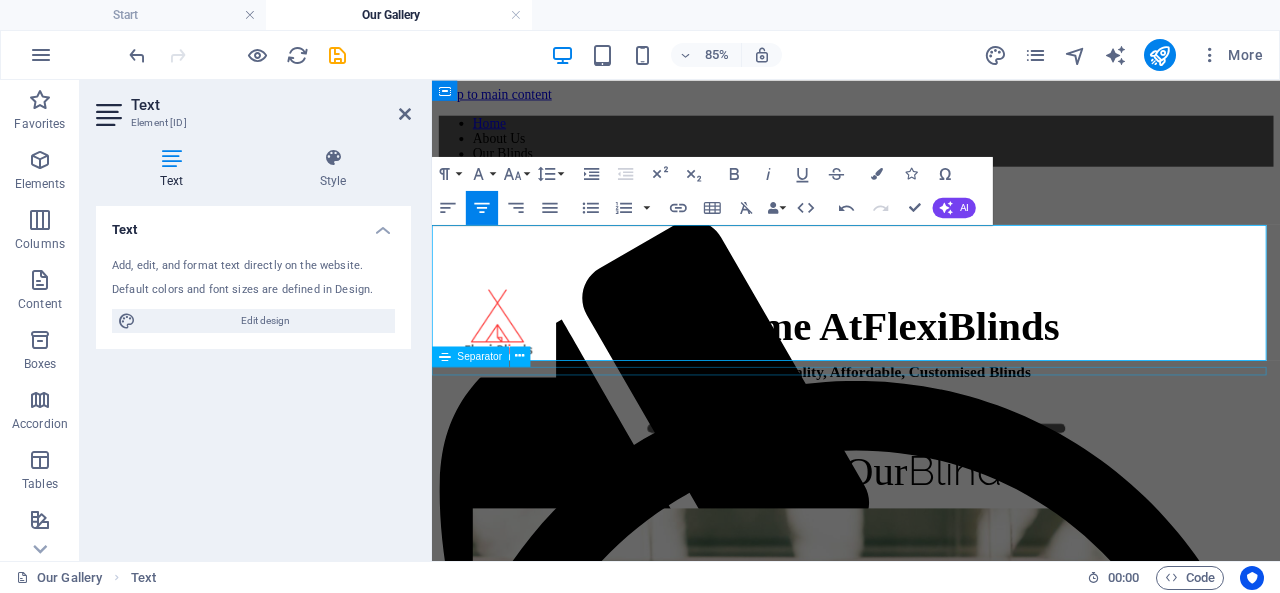 scroll, scrollTop: 0, scrollLeft: 15, axis: horizontal 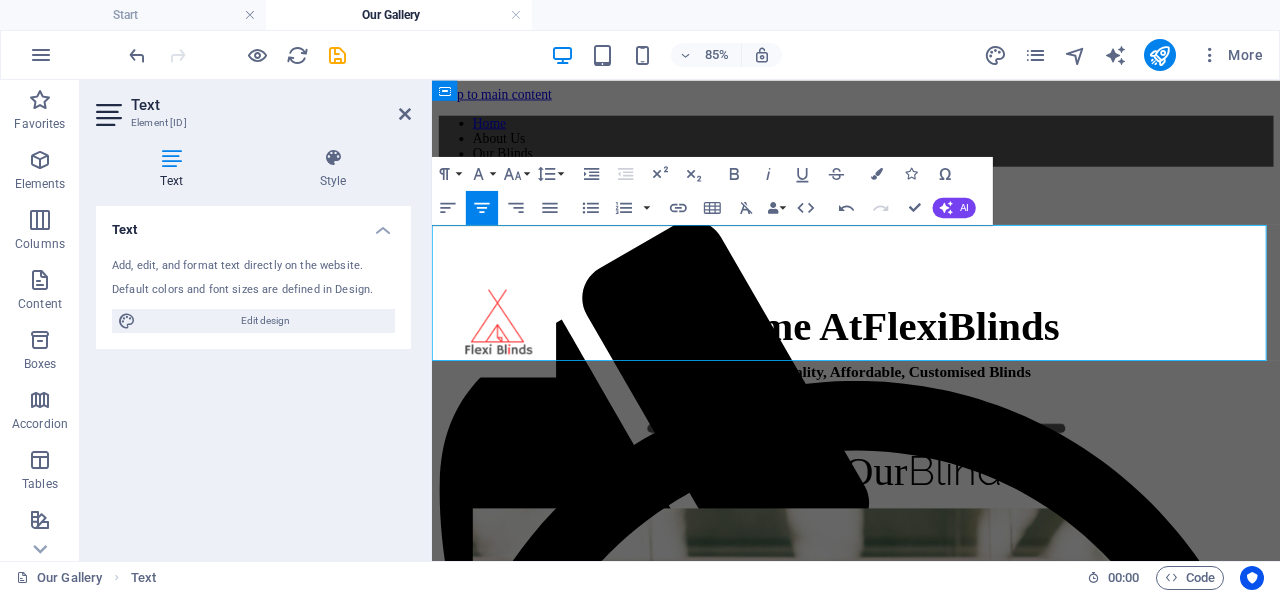 click at bounding box center (931, 317) 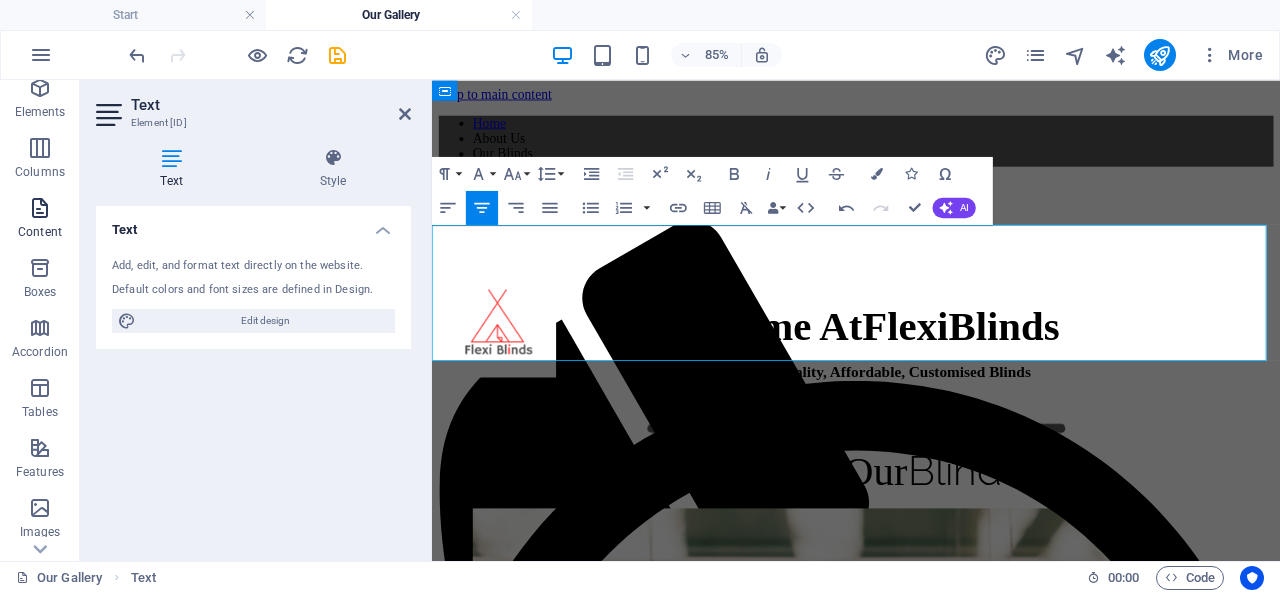 scroll, scrollTop: 100, scrollLeft: 0, axis: vertical 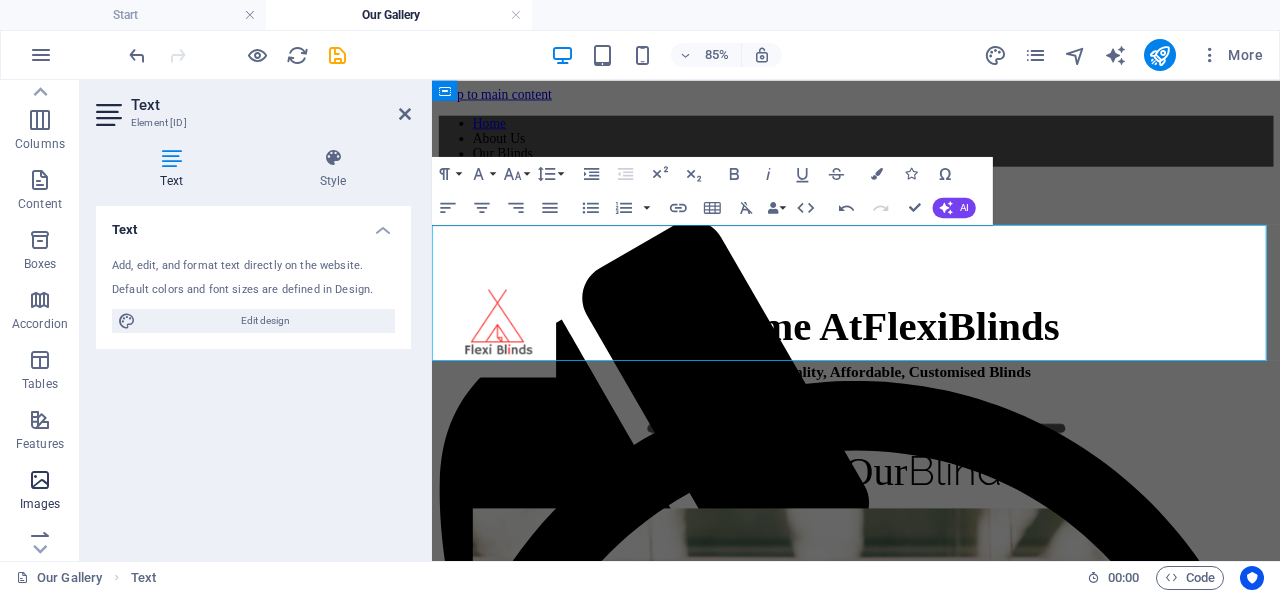click at bounding box center [40, 480] 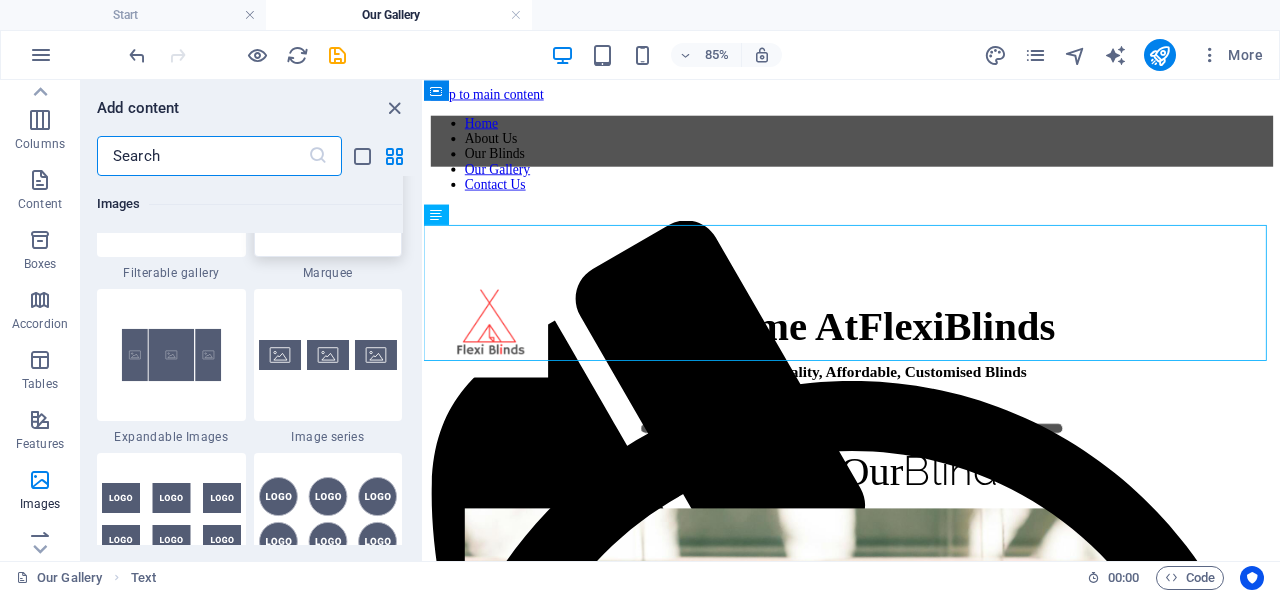 scroll, scrollTop: 10840, scrollLeft: 0, axis: vertical 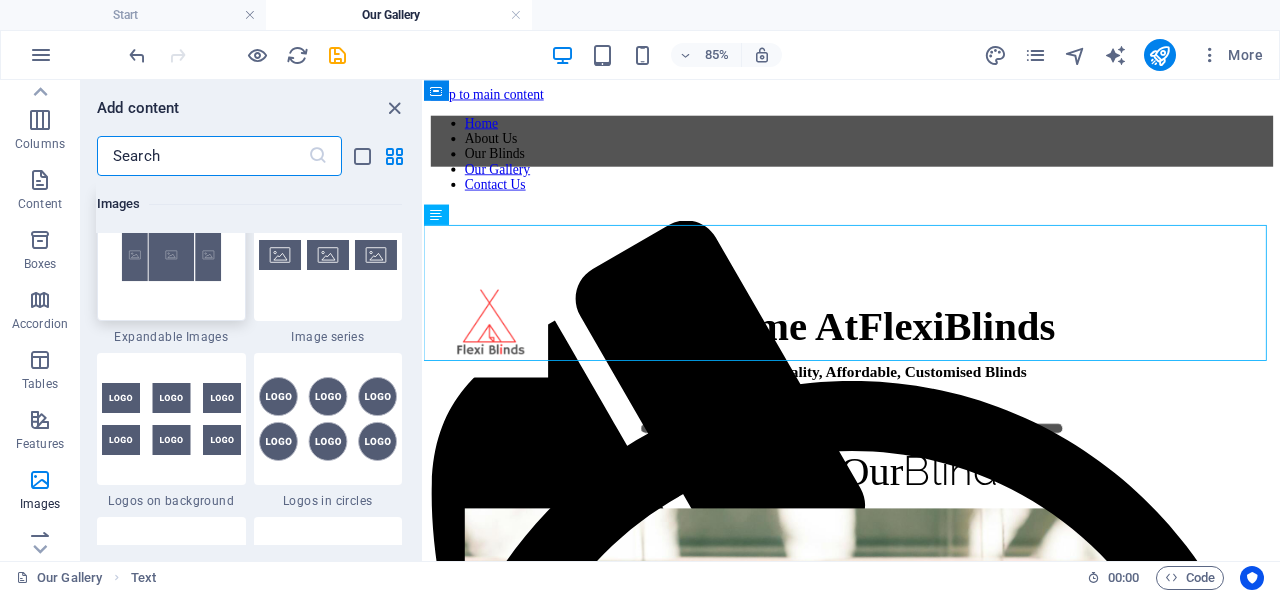 click at bounding box center [171, 255] 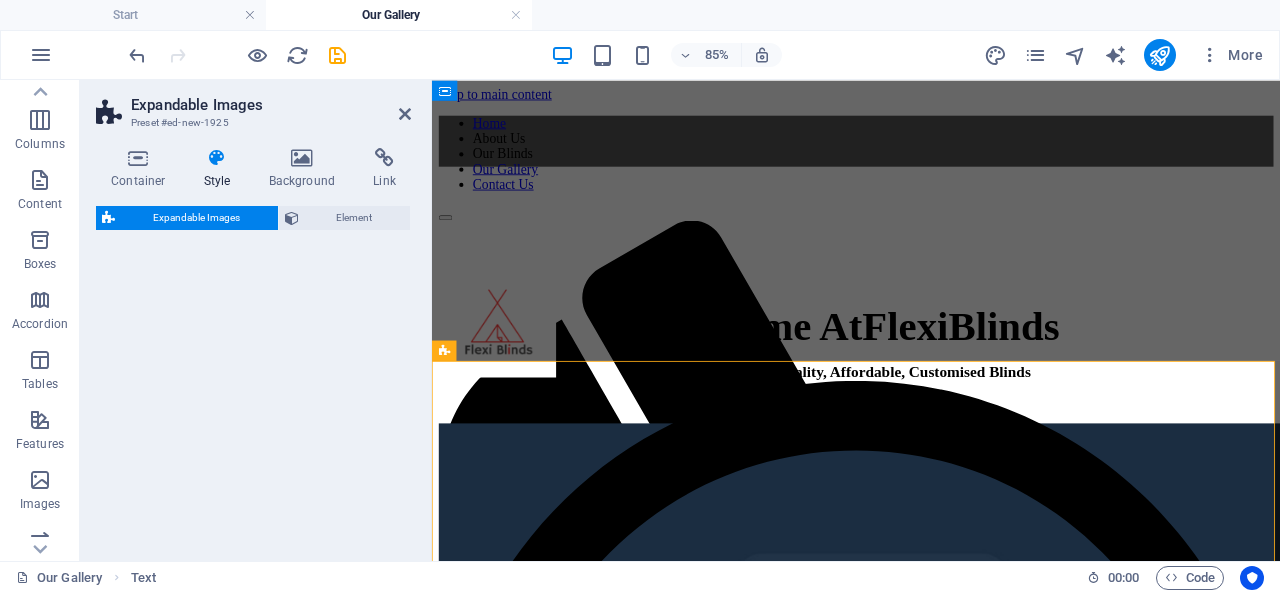 select on "rem" 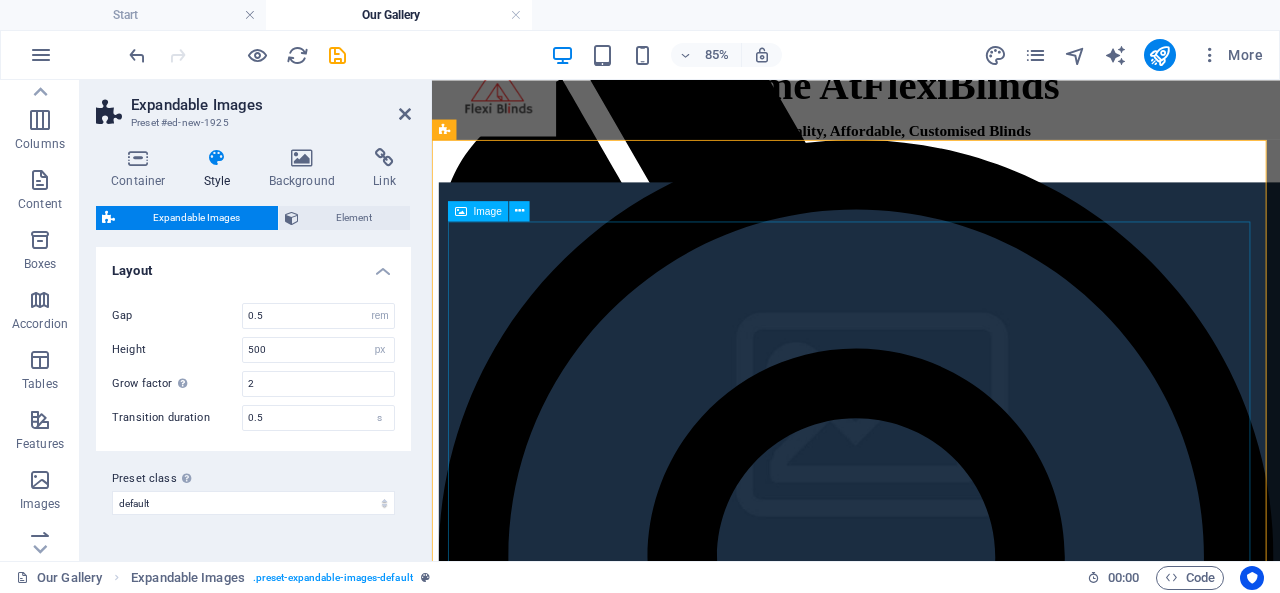 scroll, scrollTop: 400, scrollLeft: 0, axis: vertical 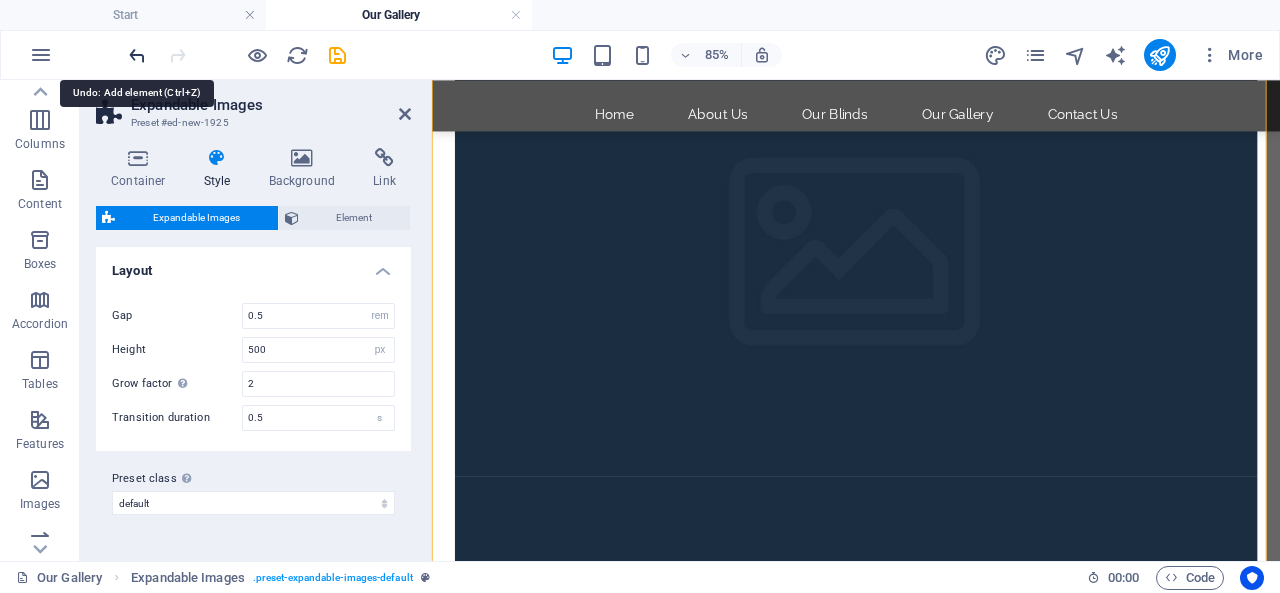 click at bounding box center (137, 55) 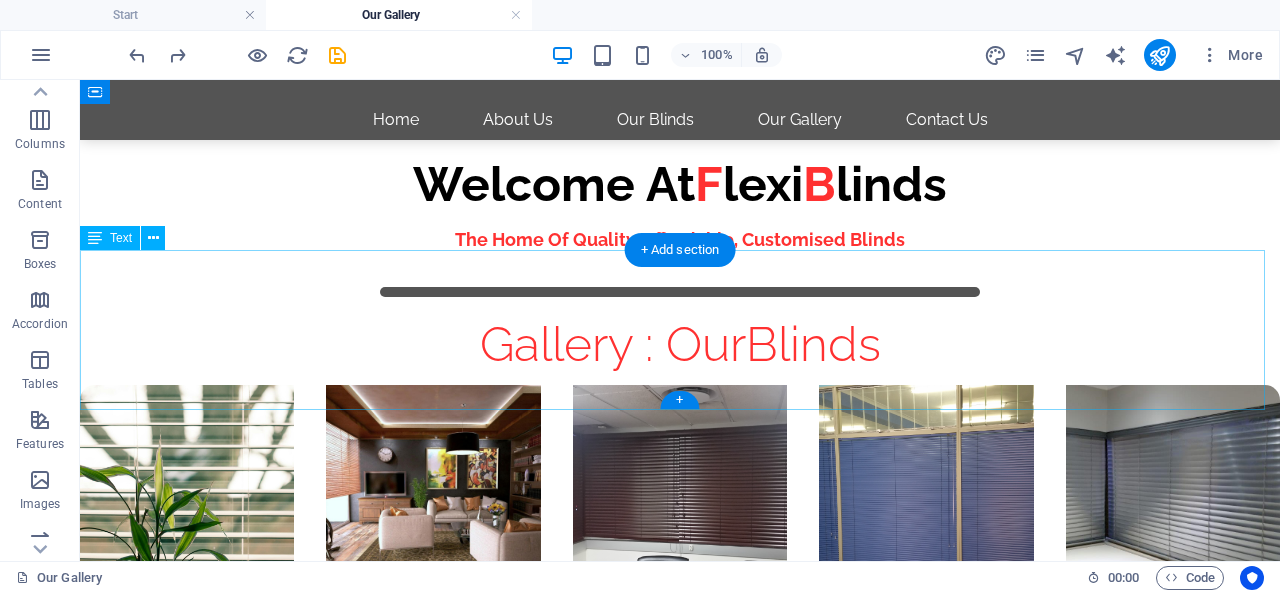 scroll, scrollTop: 0, scrollLeft: 0, axis: both 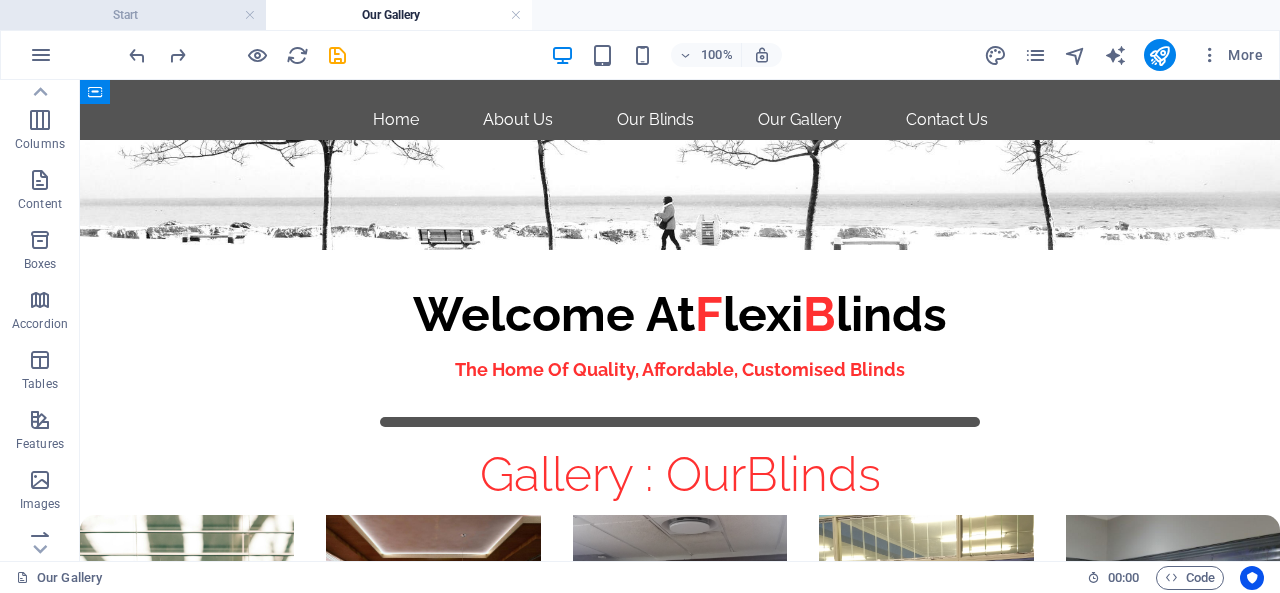 click on "Start" at bounding box center (133, 15) 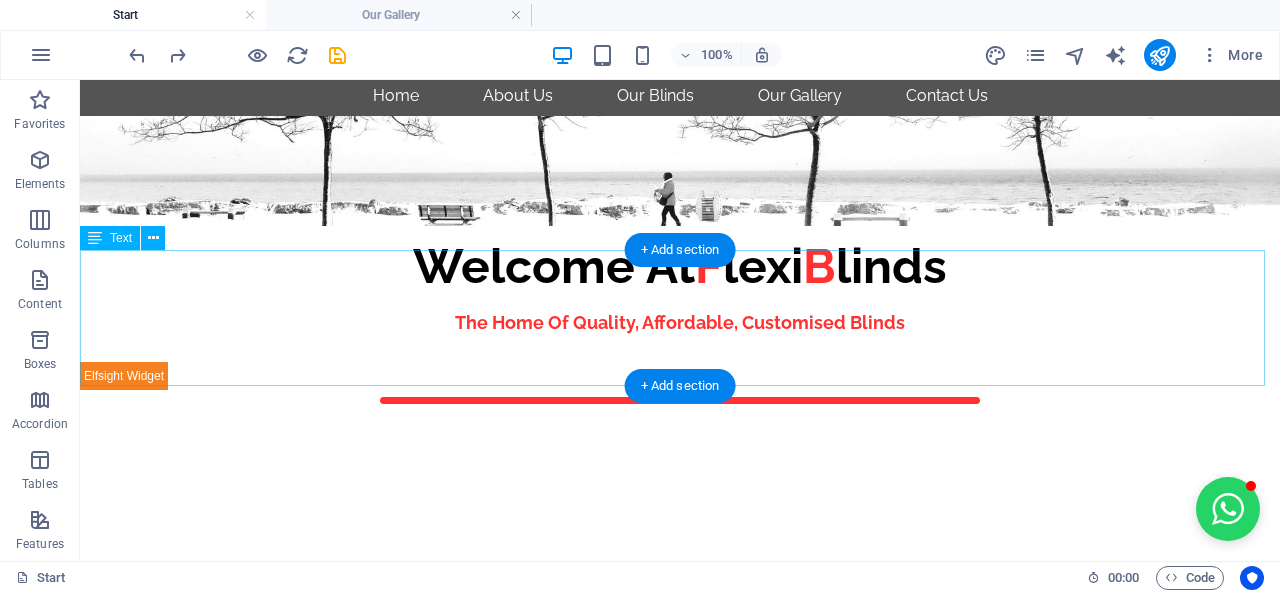 scroll, scrollTop: 0, scrollLeft: 0, axis: both 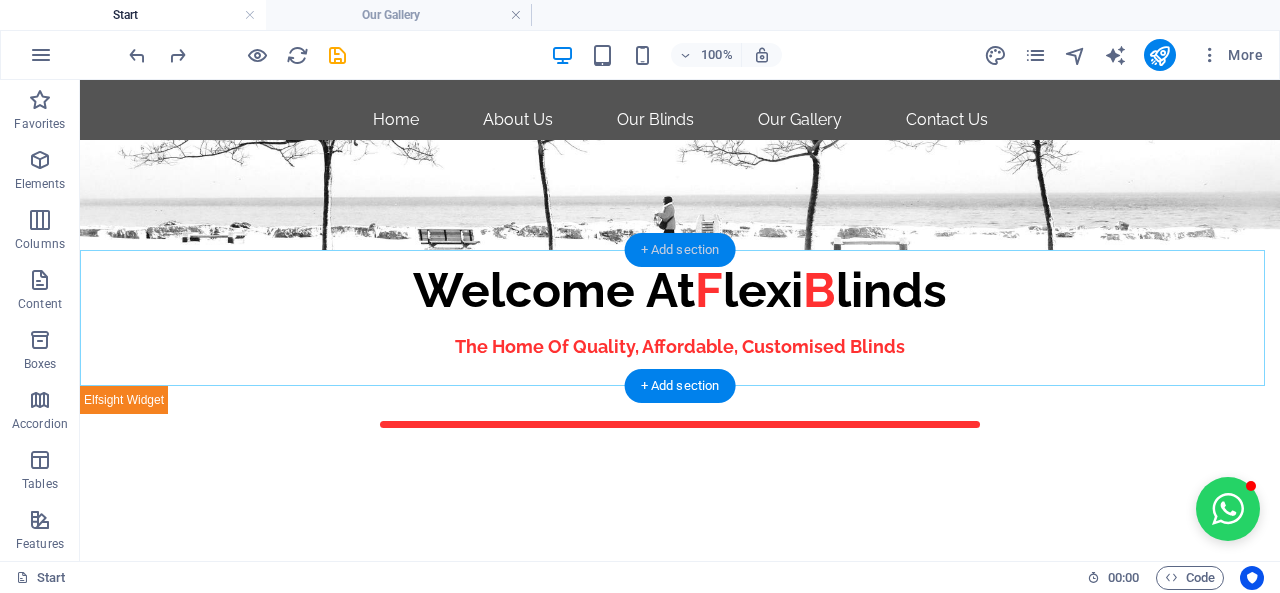 click on "+ Add section" at bounding box center (680, 250) 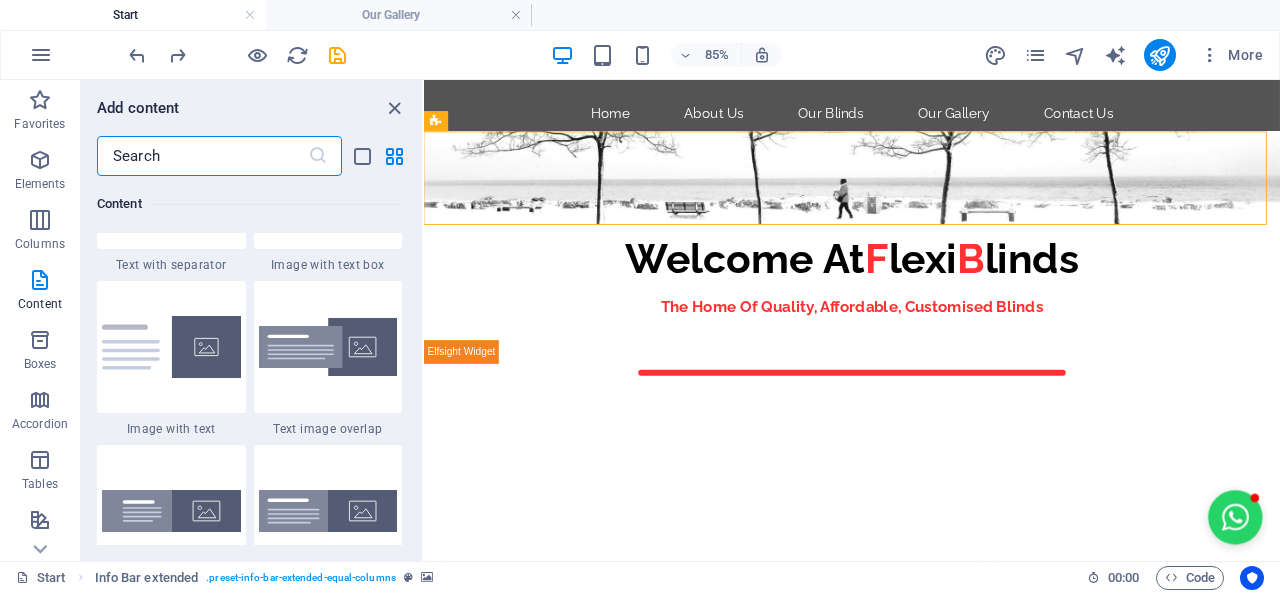 scroll, scrollTop: 3799, scrollLeft: 0, axis: vertical 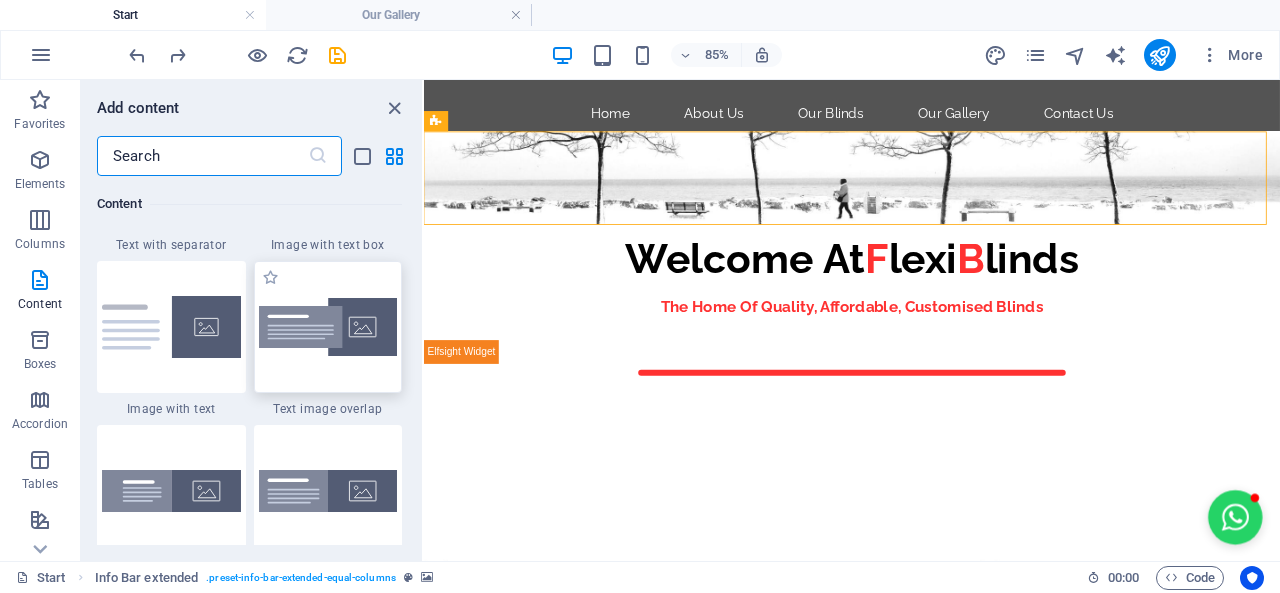click at bounding box center [328, 327] 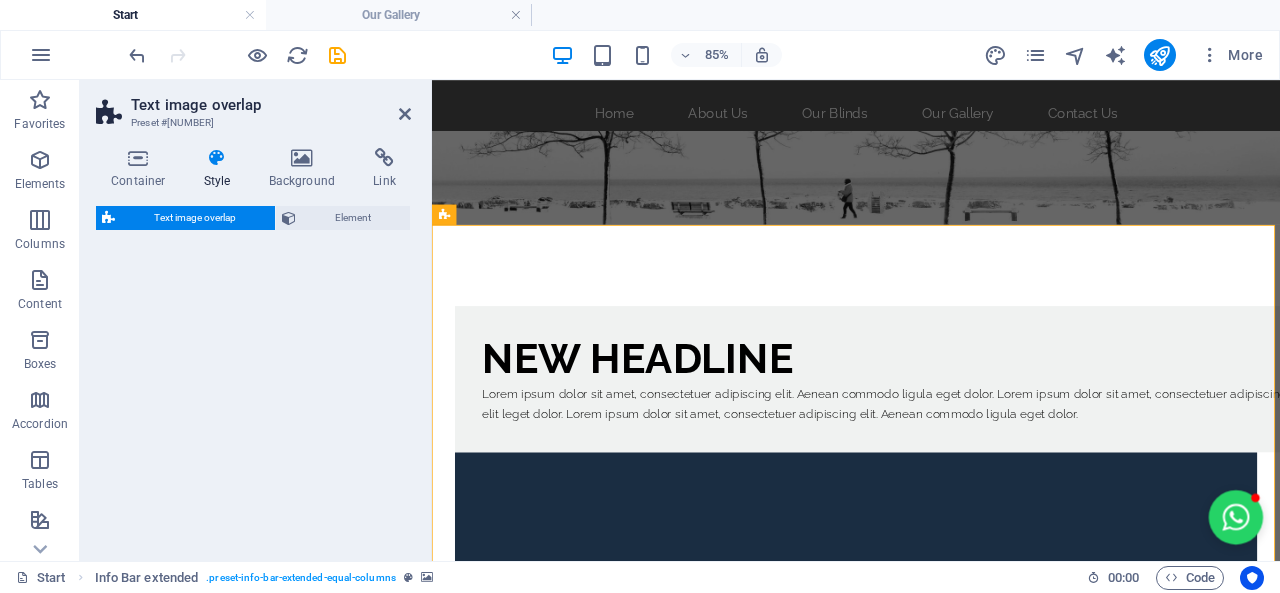 select on "rem" 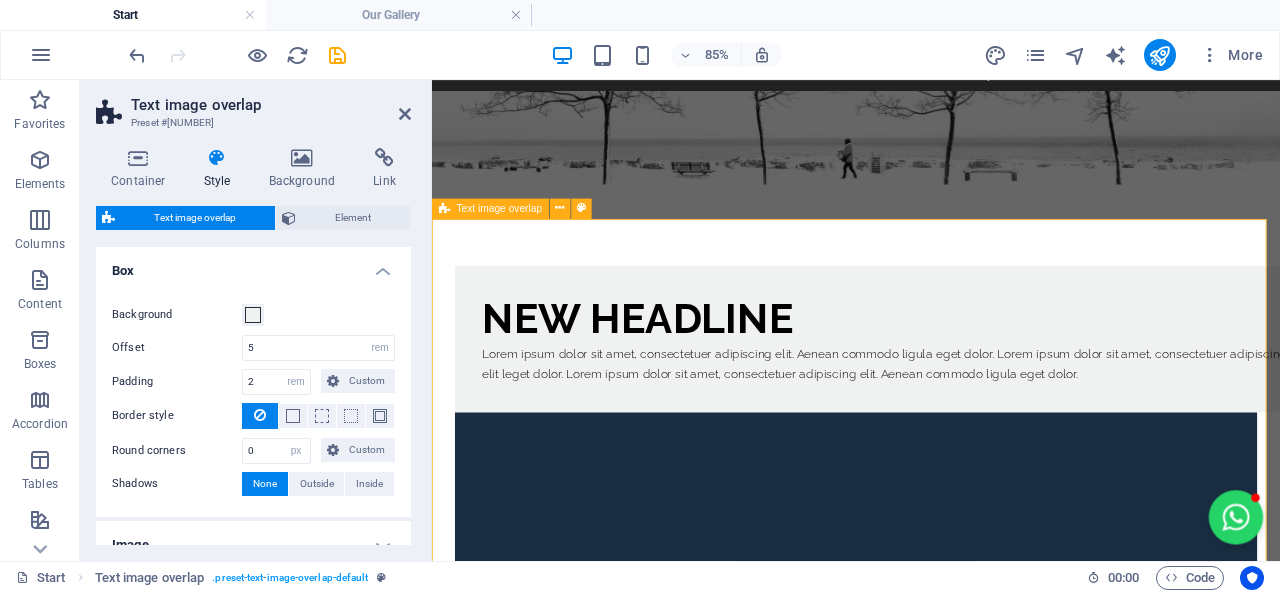scroll, scrollTop: 100, scrollLeft: 0, axis: vertical 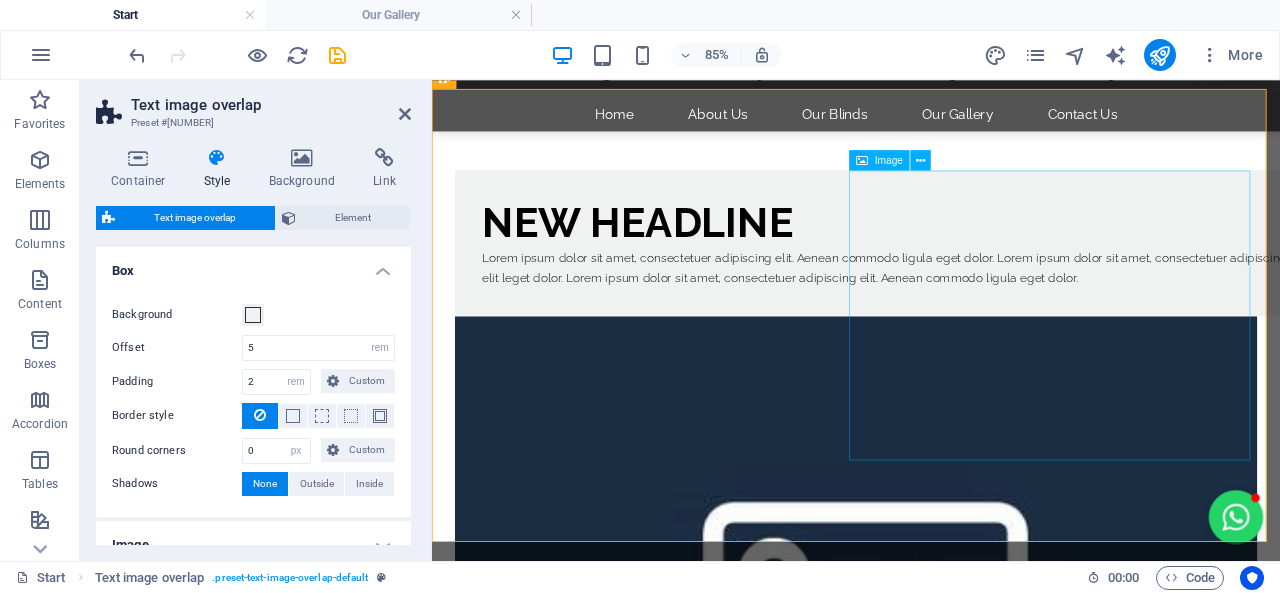 click at bounding box center [931, 699] 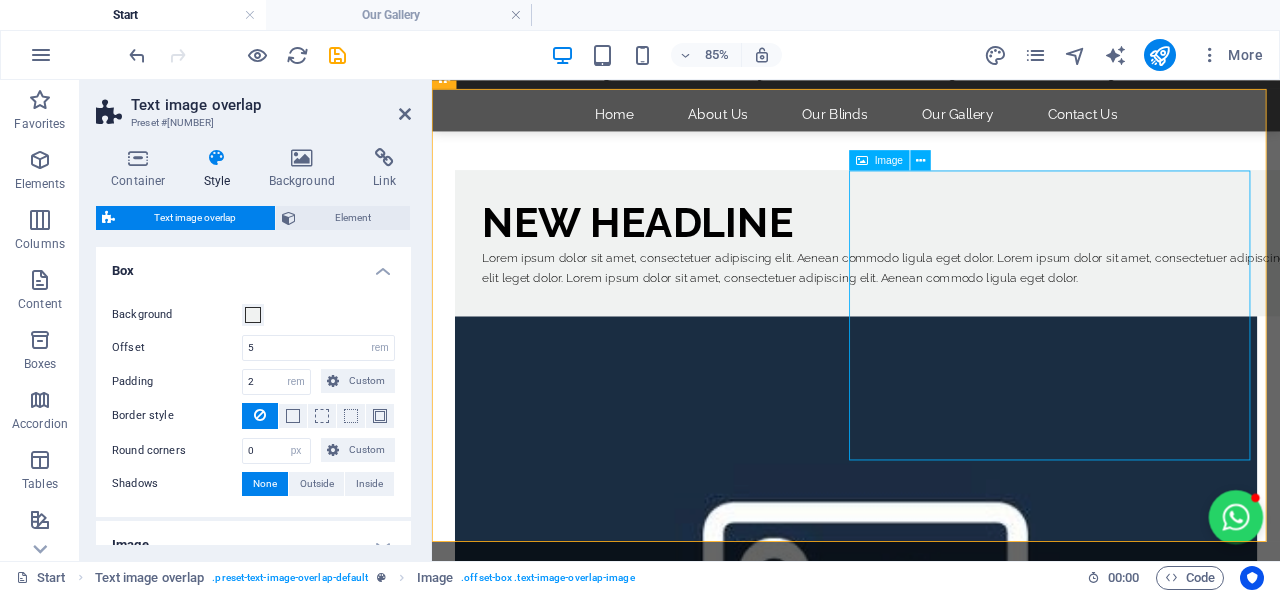 click at bounding box center [931, 699] 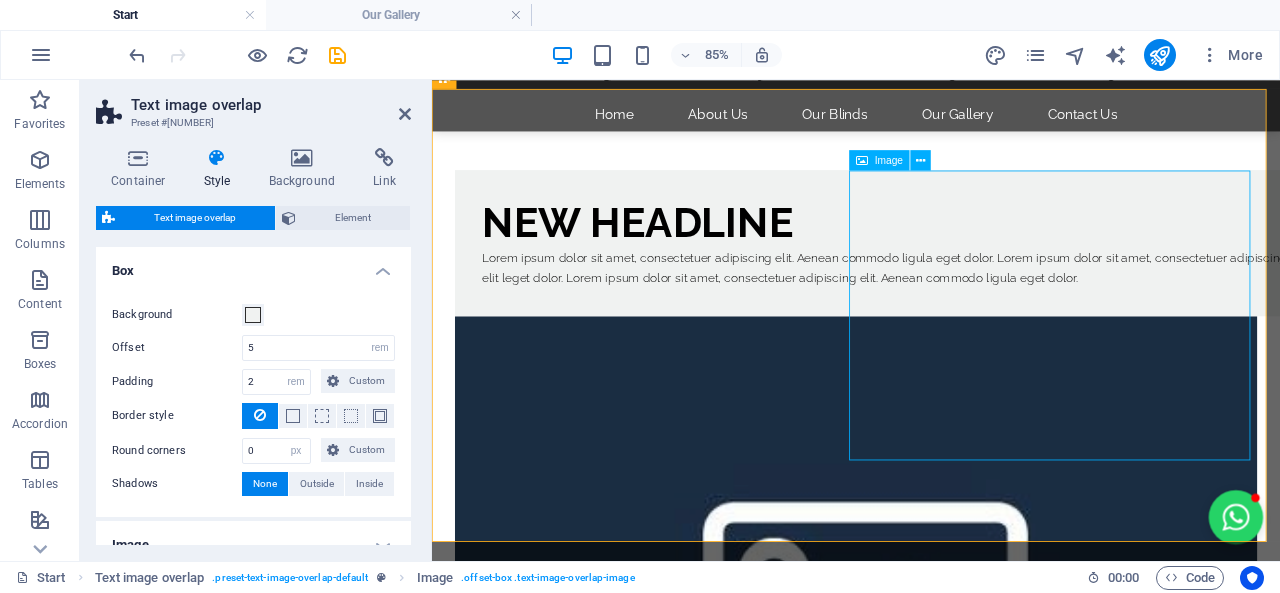 select on "%" 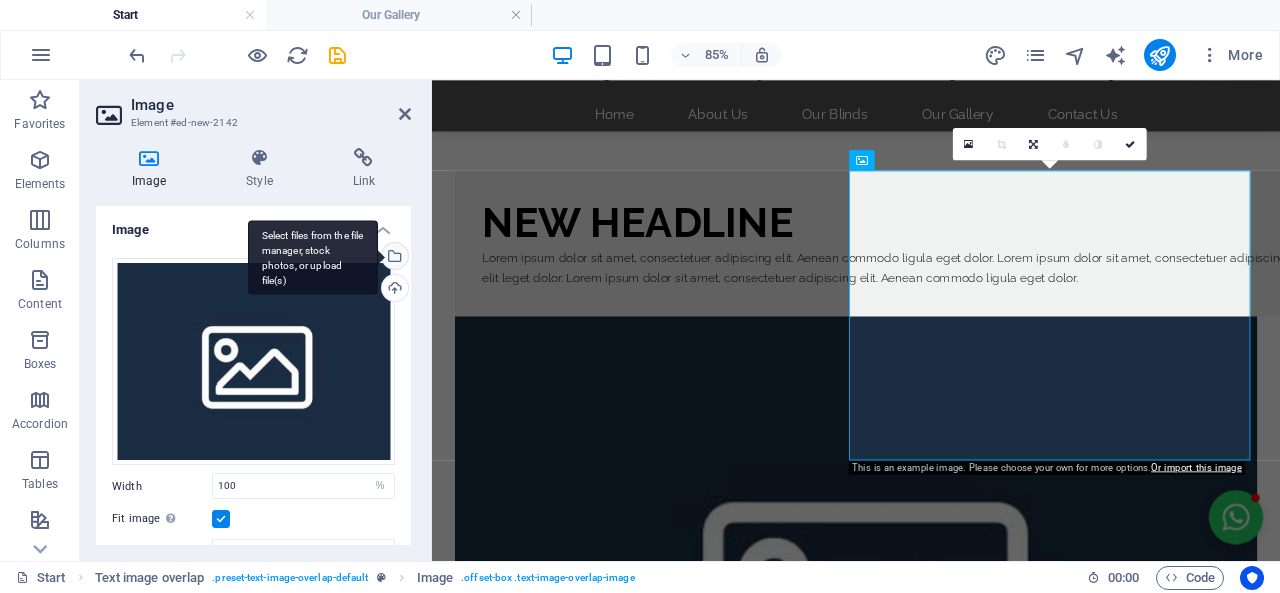 click on "Select files from the file manager, stock photos, or upload file(s)" at bounding box center [313, 257] 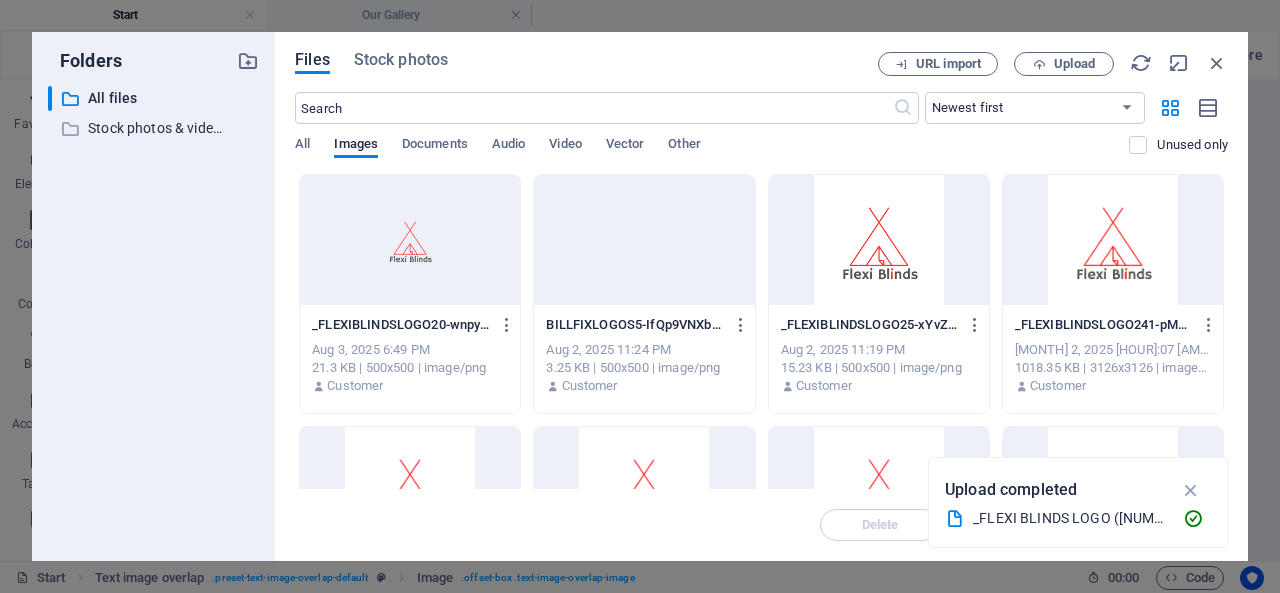 click at bounding box center [879, 240] 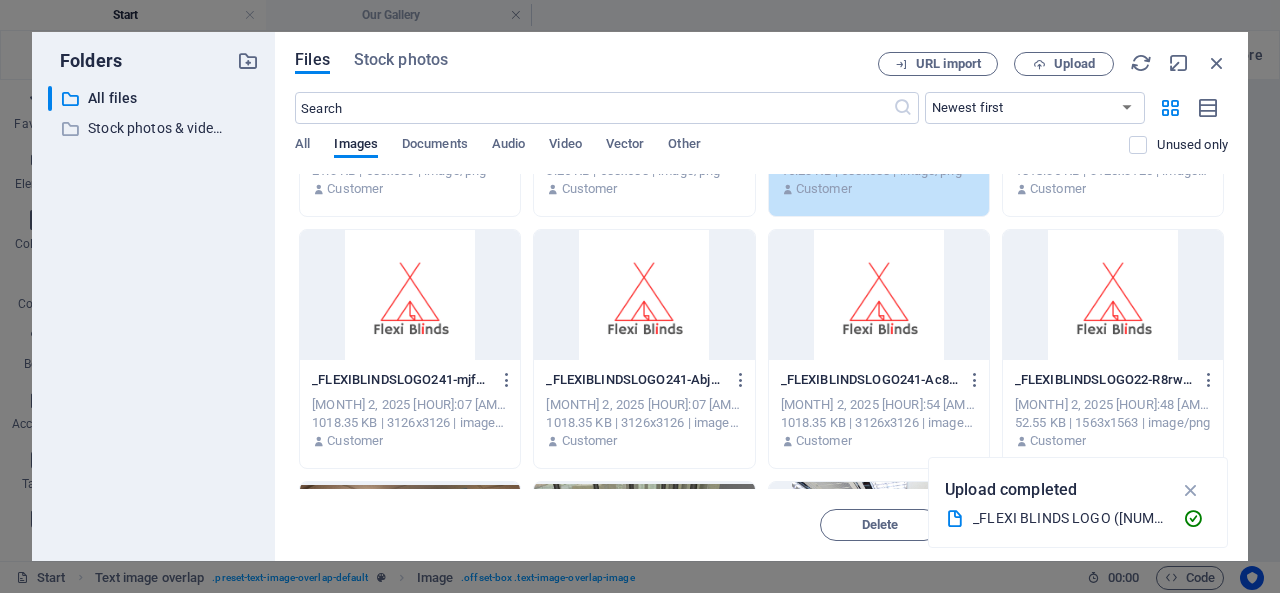 scroll, scrollTop: 200, scrollLeft: 0, axis: vertical 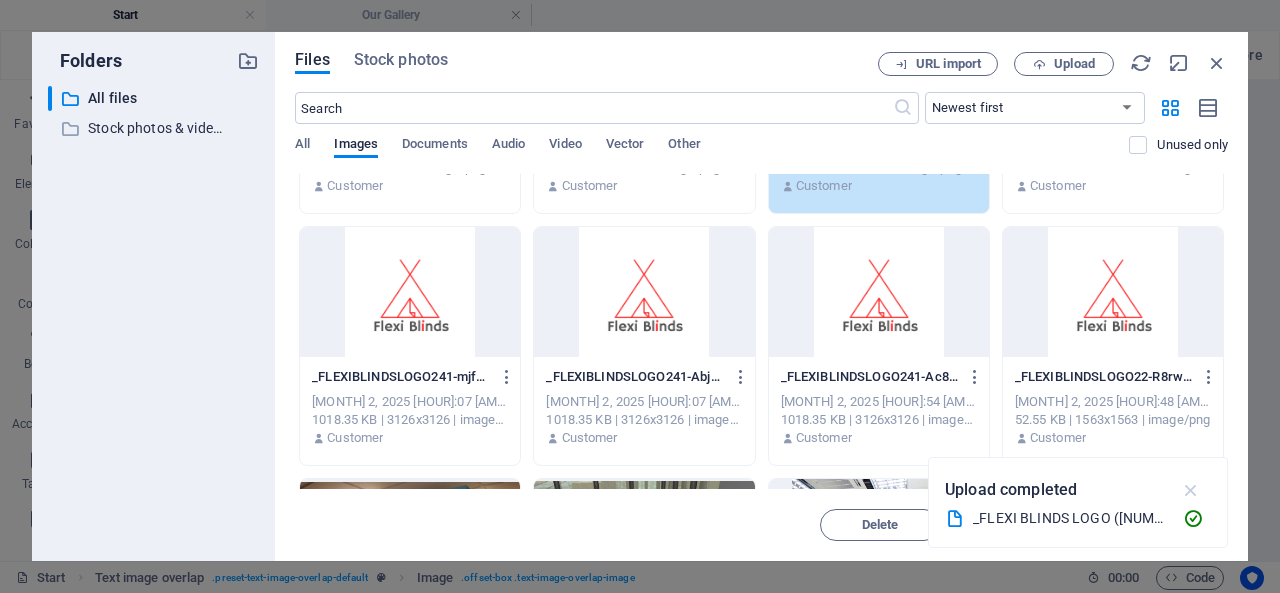 click at bounding box center (1191, 490) 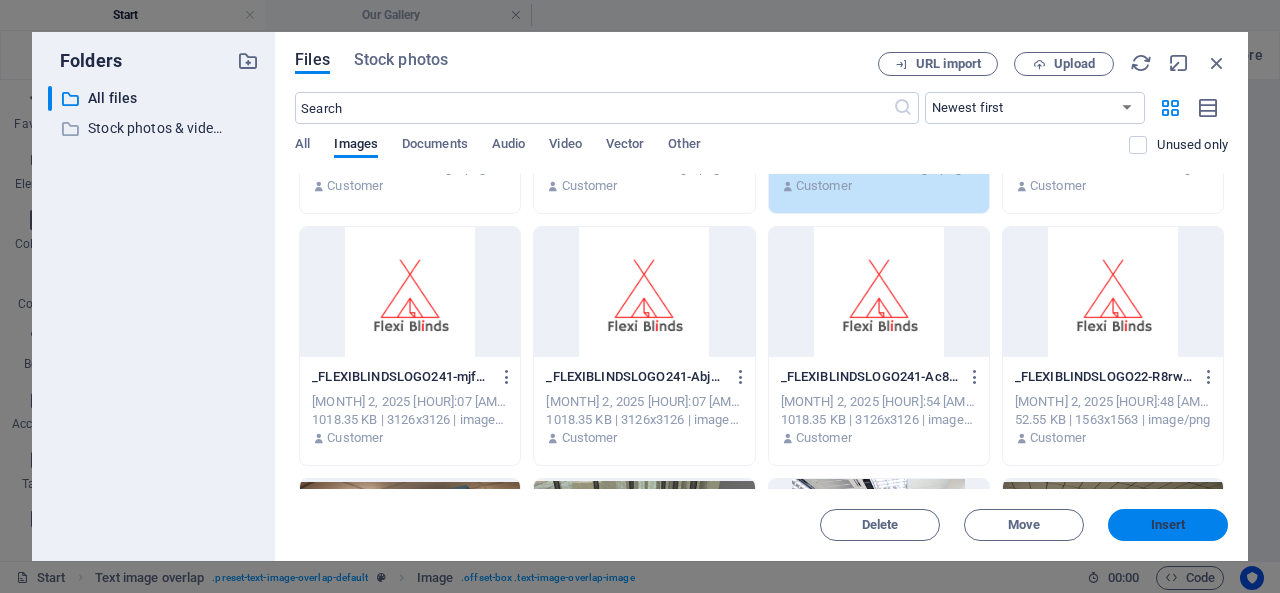 click on "Insert" at bounding box center [1168, 525] 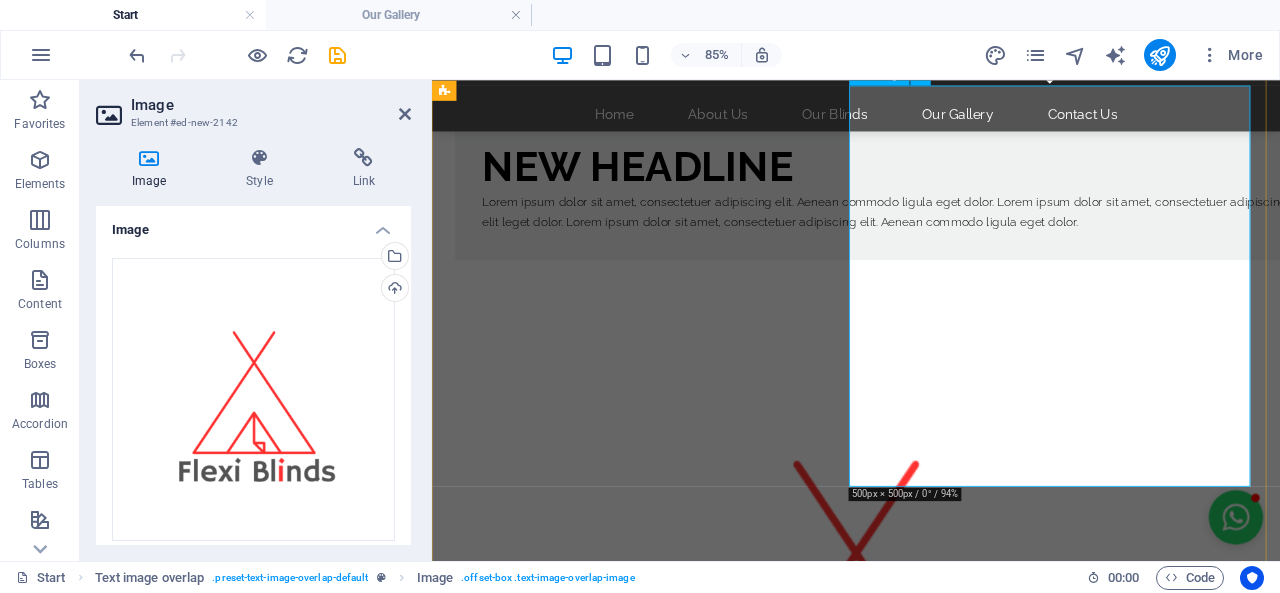 scroll, scrollTop: 200, scrollLeft: 0, axis: vertical 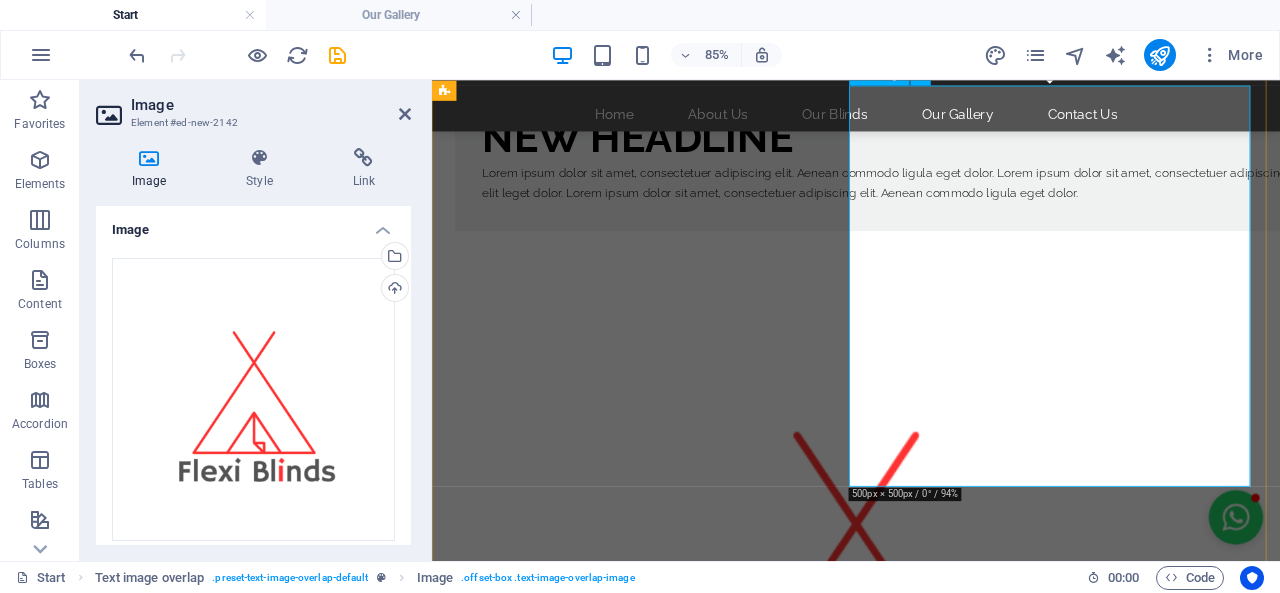 click at bounding box center (931, 730) 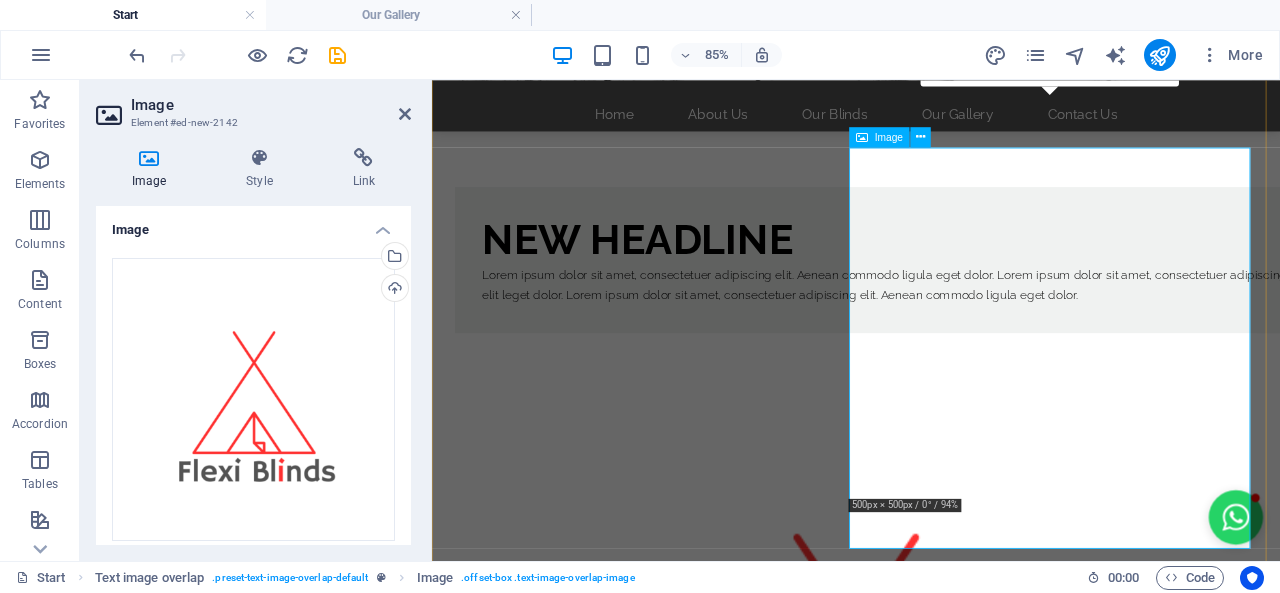 scroll, scrollTop: 200, scrollLeft: 0, axis: vertical 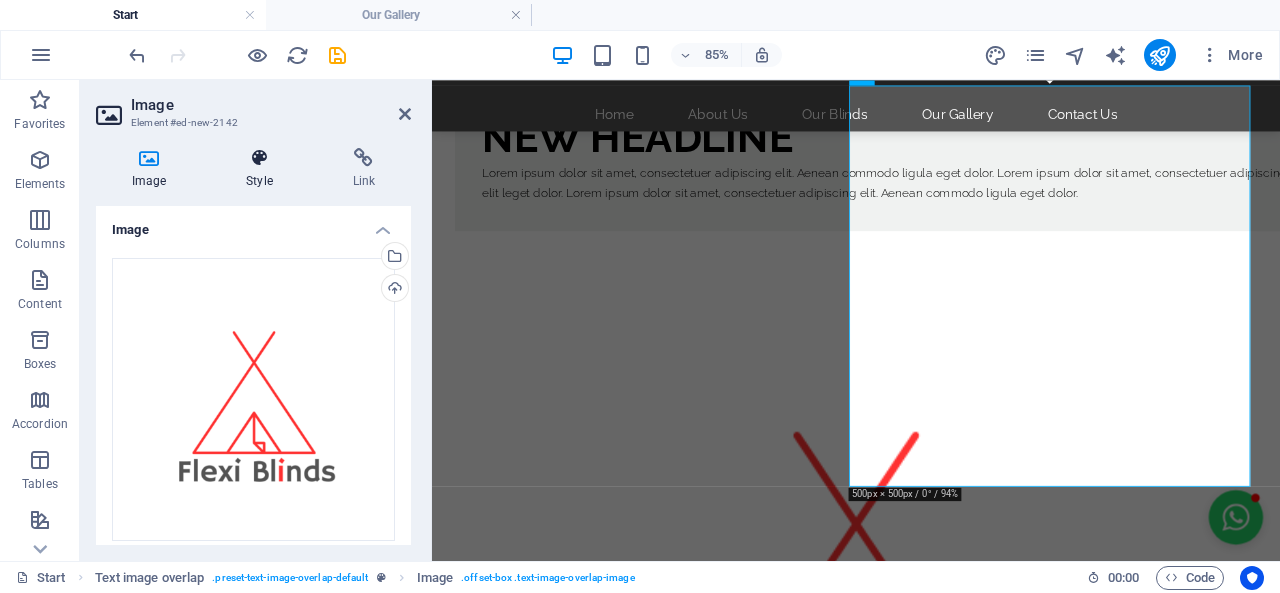 click on "Style" at bounding box center (263, 169) 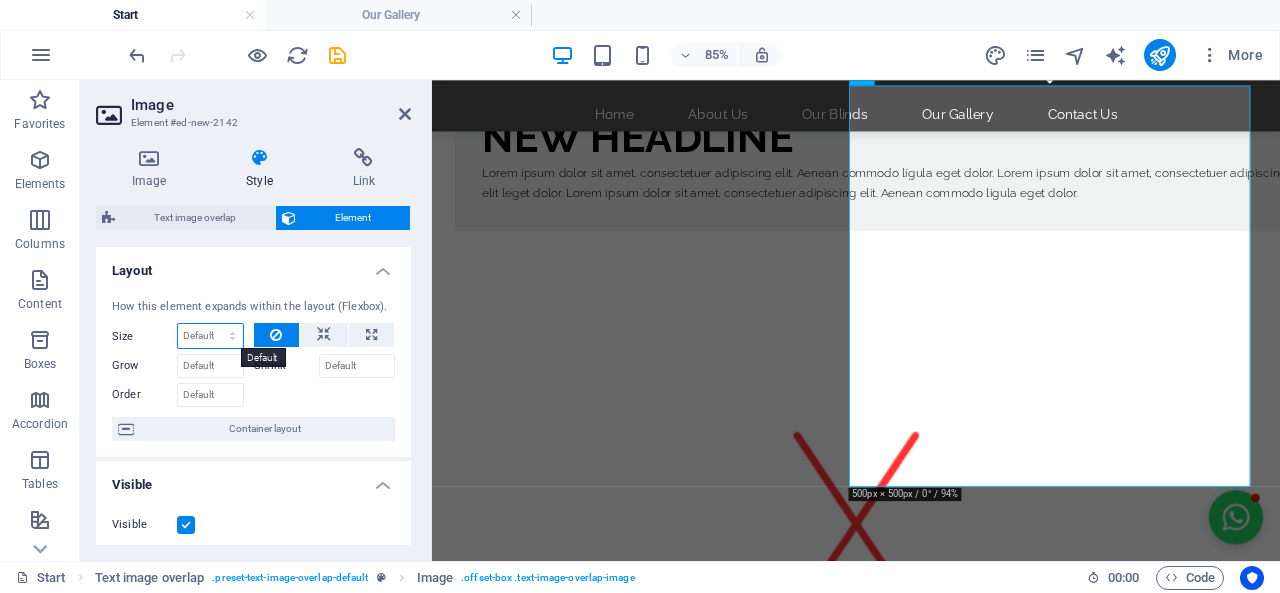 click on "Default auto px % 1/1 1/2 1/3 1/4 1/5 1/6 1/7 1/8 1/9 1/10" at bounding box center [210, 336] 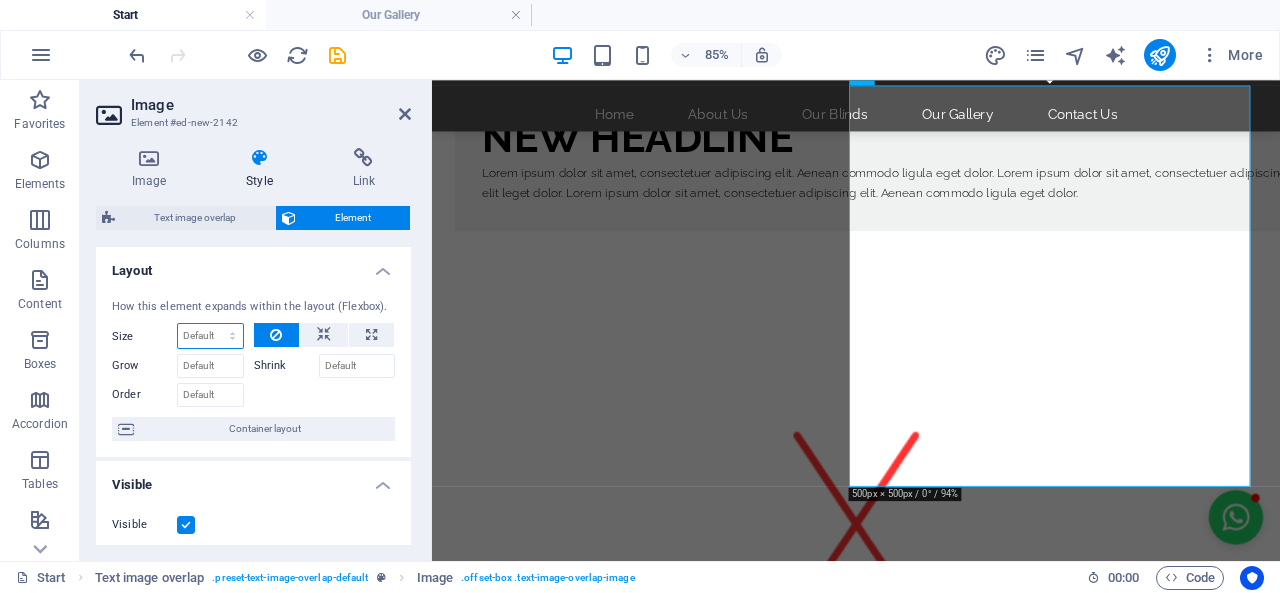 select on "px" 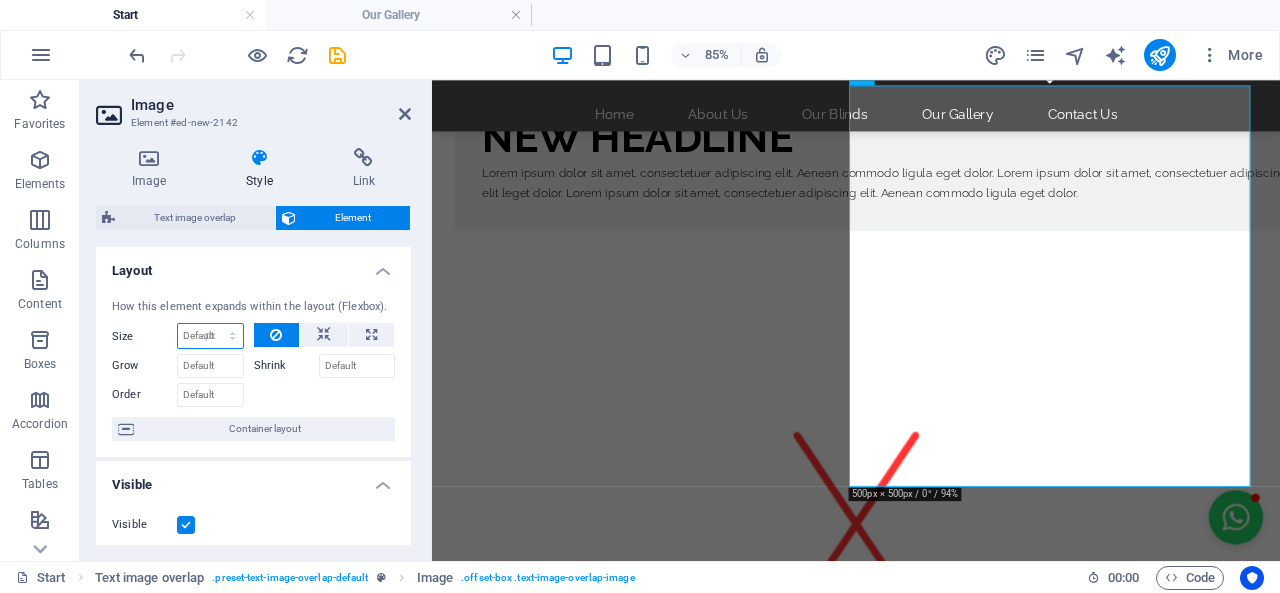 click on "Default auto px % 1/1 1/2 1/3 1/4 1/5 1/6 1/7 1/8 1/9 1/10" at bounding box center [210, 336] 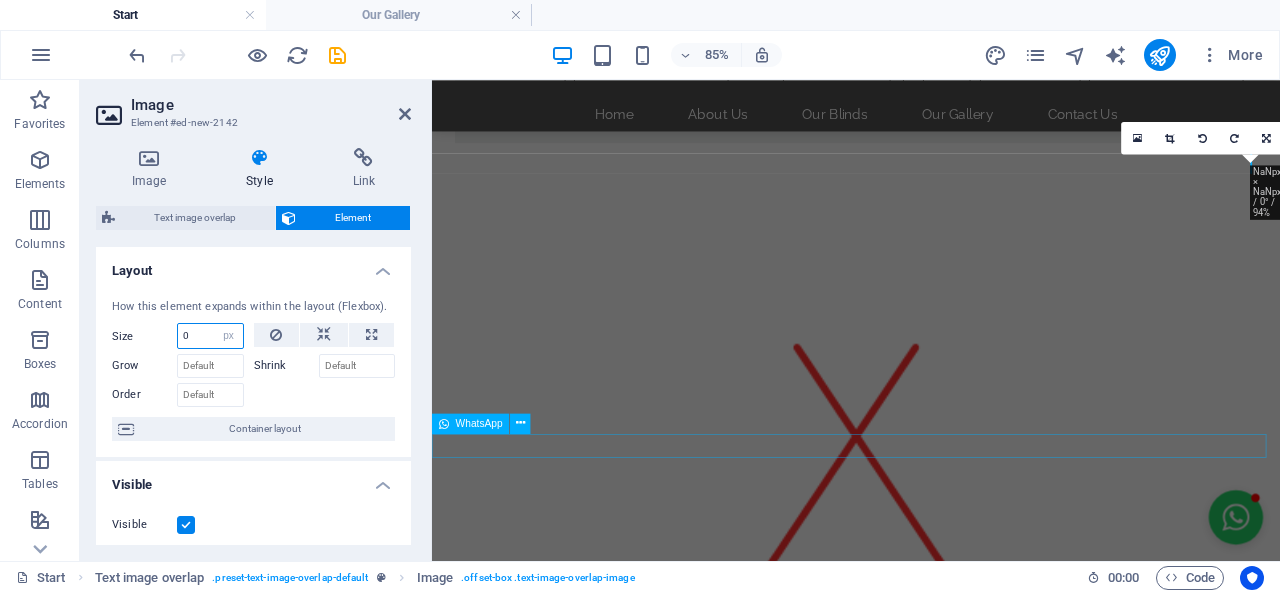 scroll, scrollTop: 173, scrollLeft: 0, axis: vertical 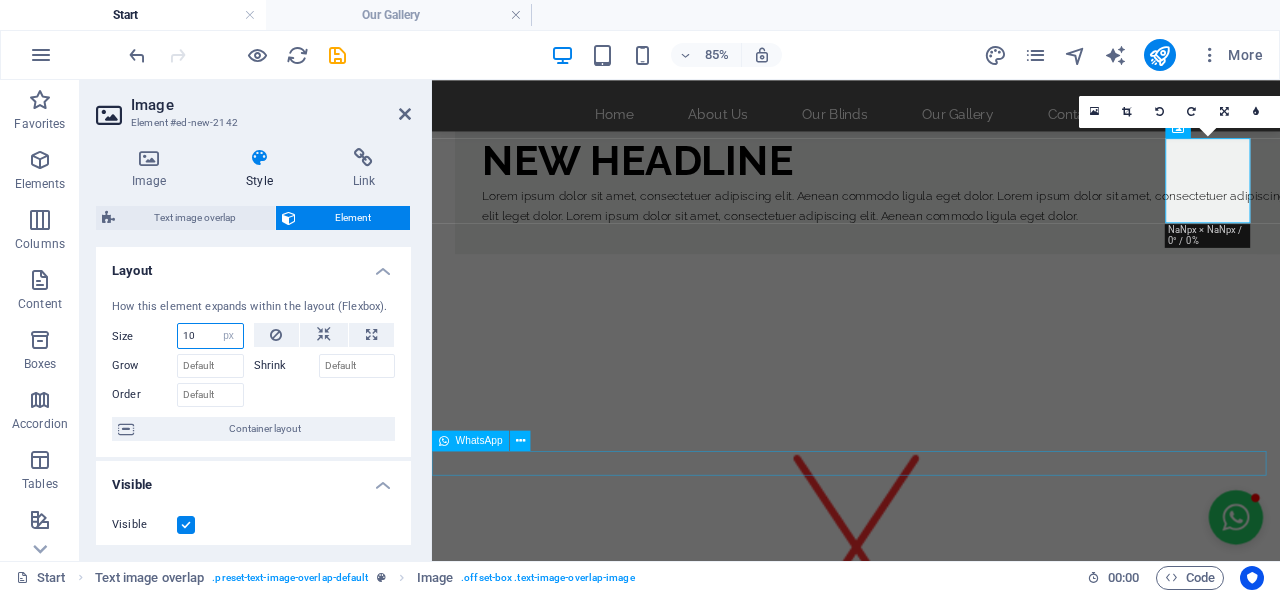 type on "1" 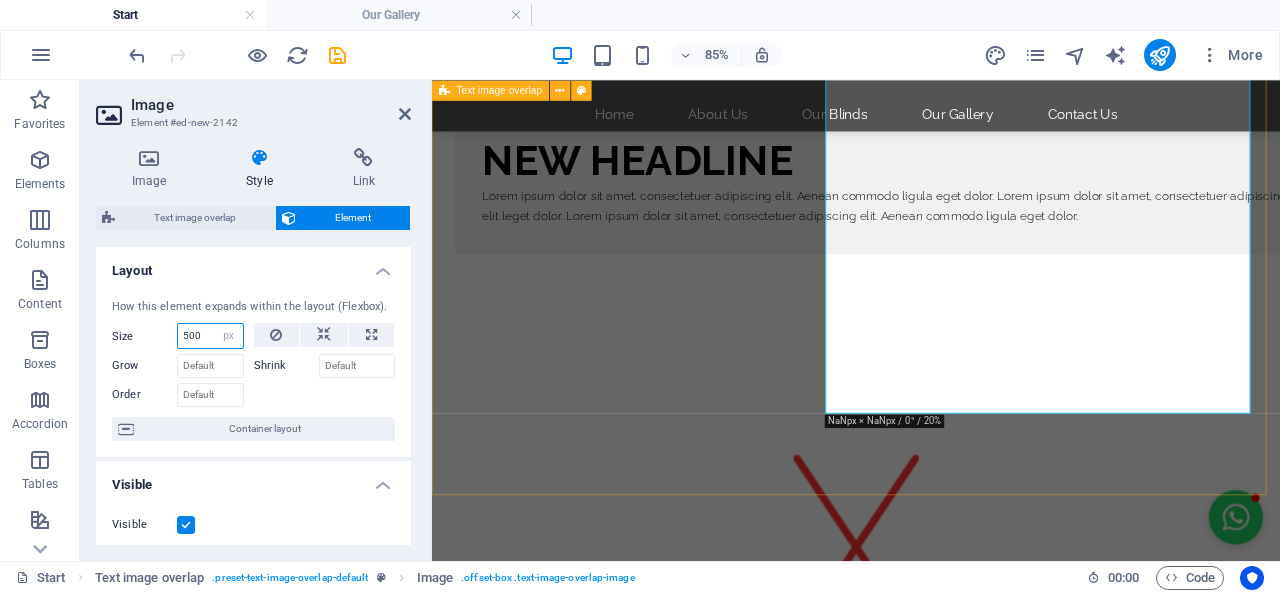 scroll, scrollTop: 314, scrollLeft: 0, axis: vertical 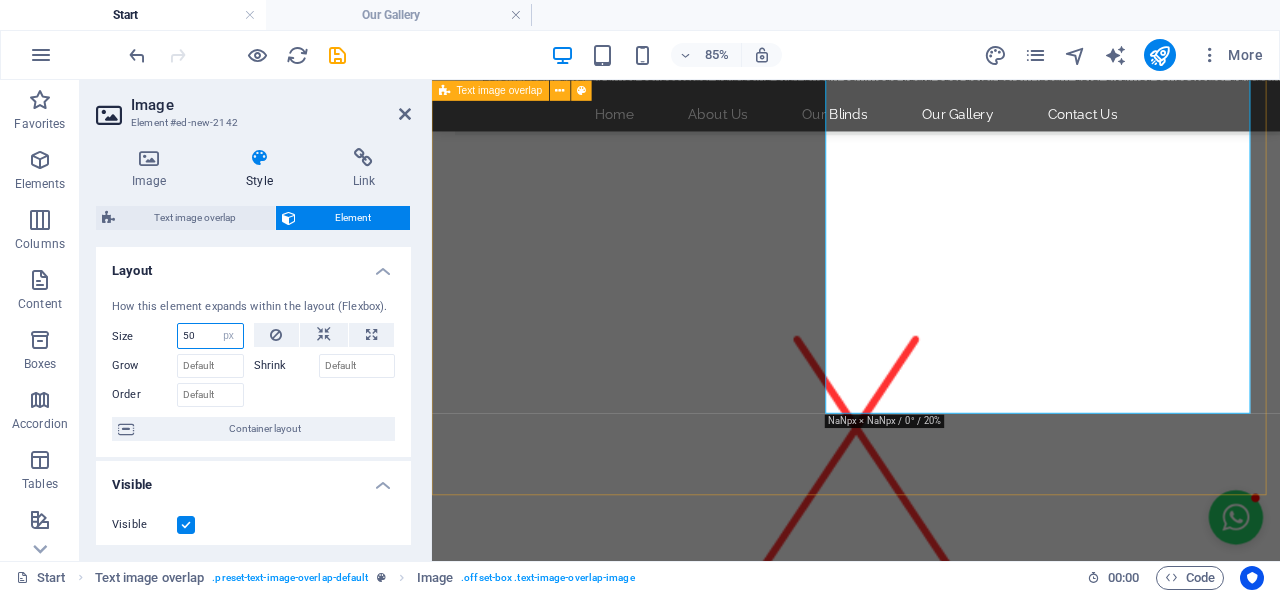 type on "5" 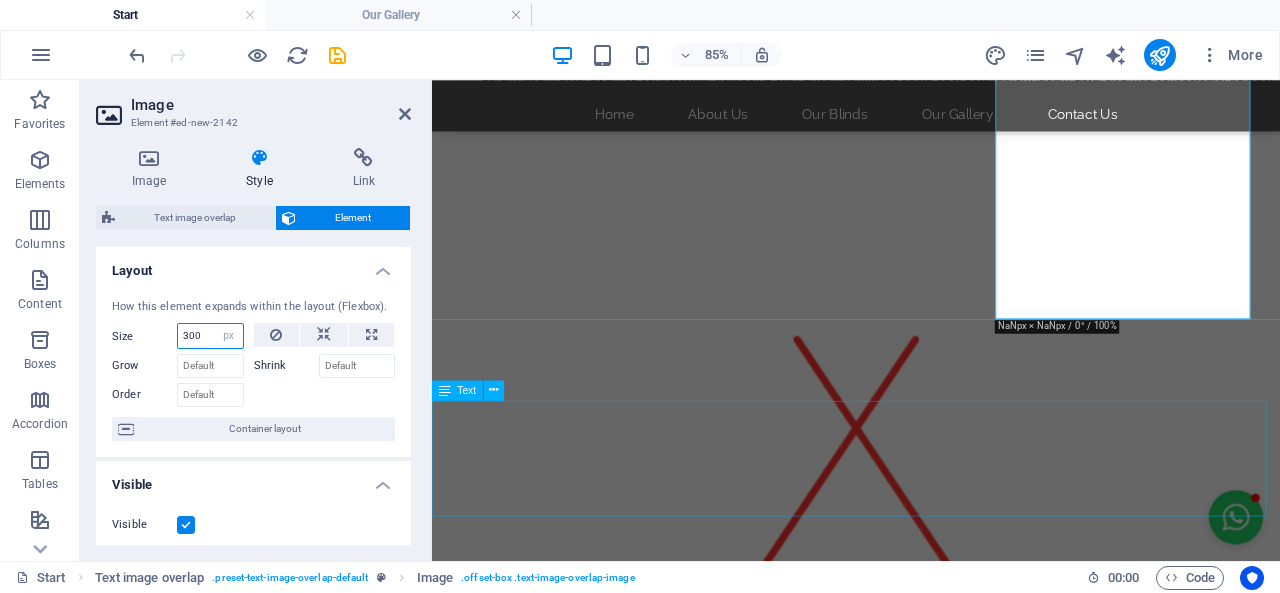 scroll, scrollTop: 225, scrollLeft: 0, axis: vertical 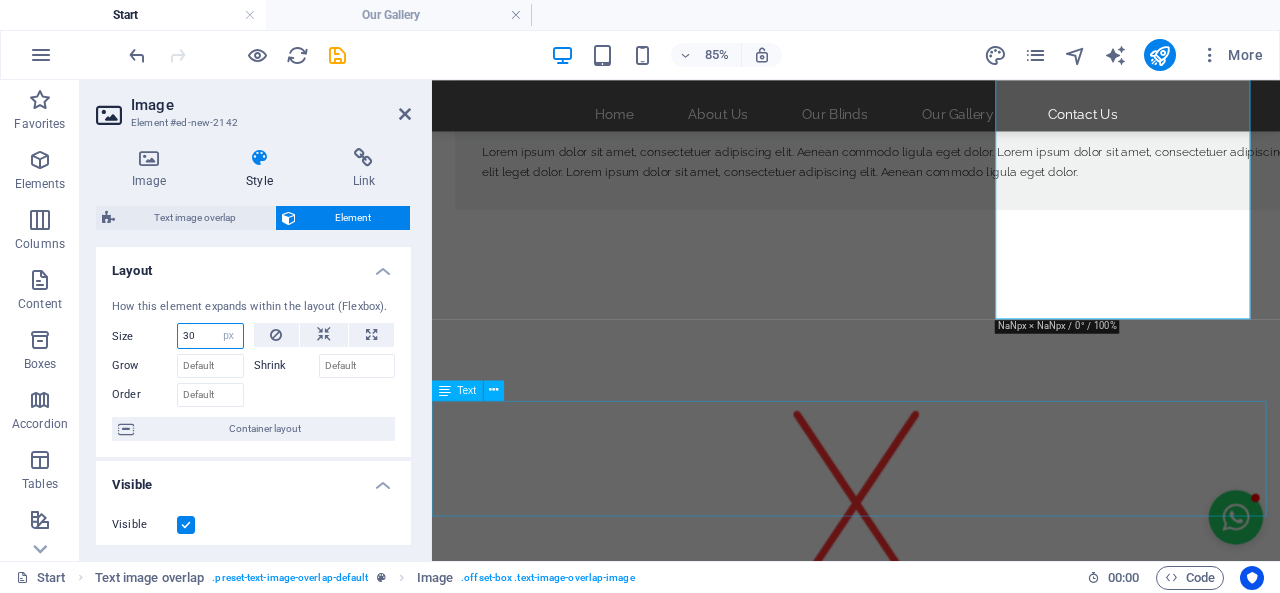type on "3" 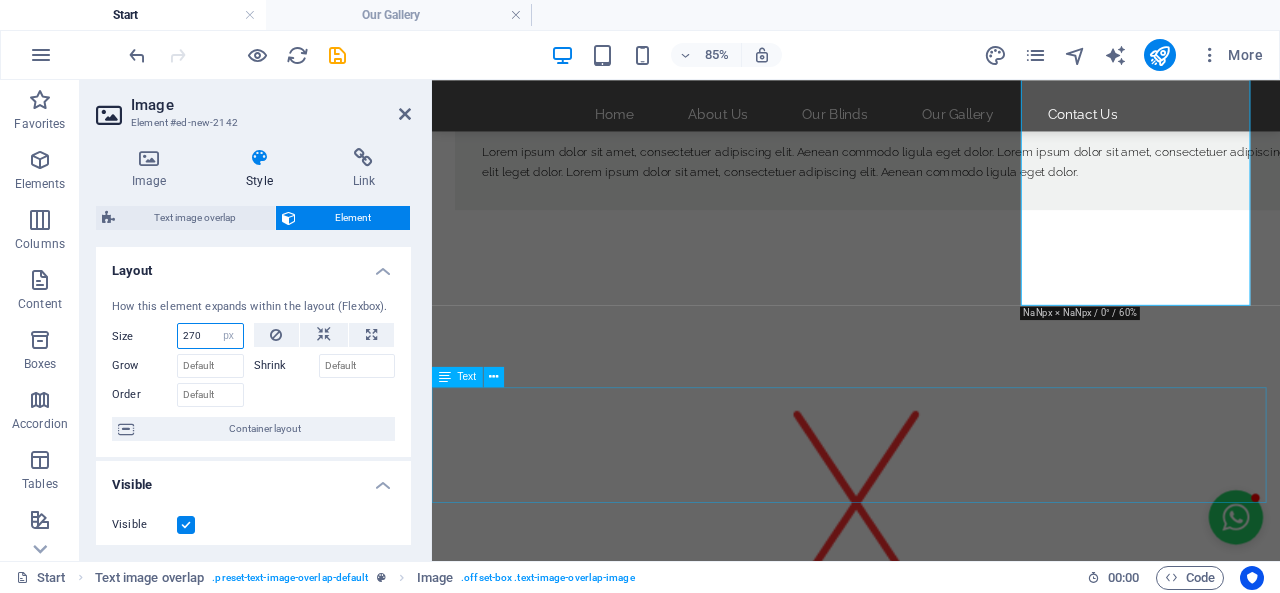 scroll, scrollTop: 210, scrollLeft: 0, axis: vertical 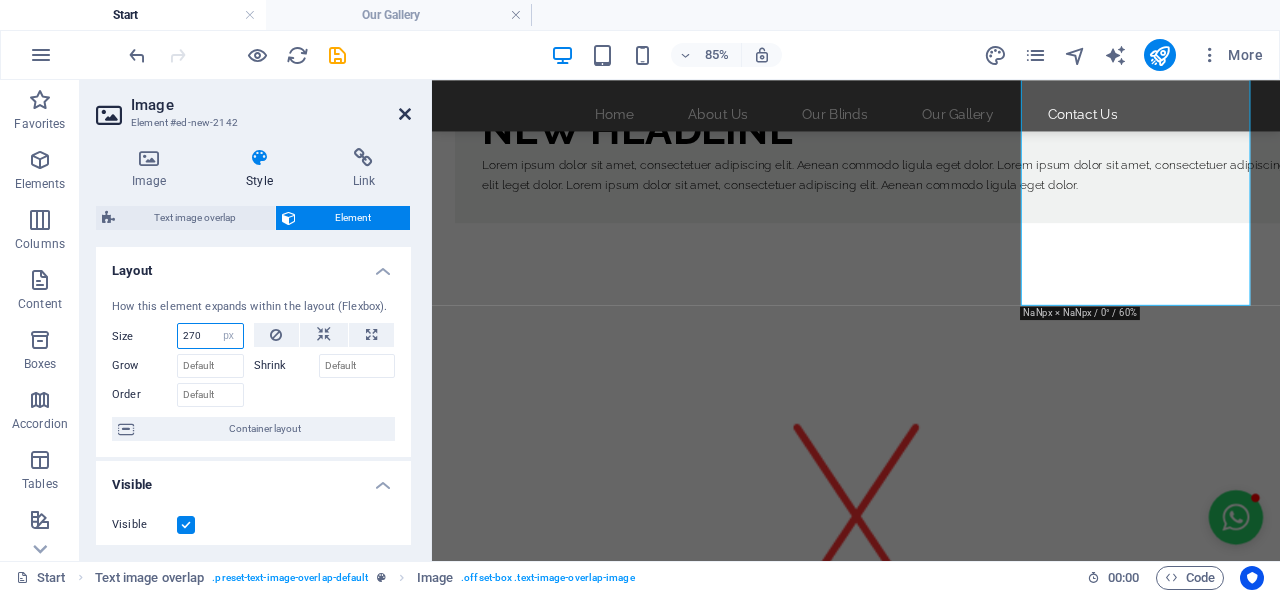 type on "270" 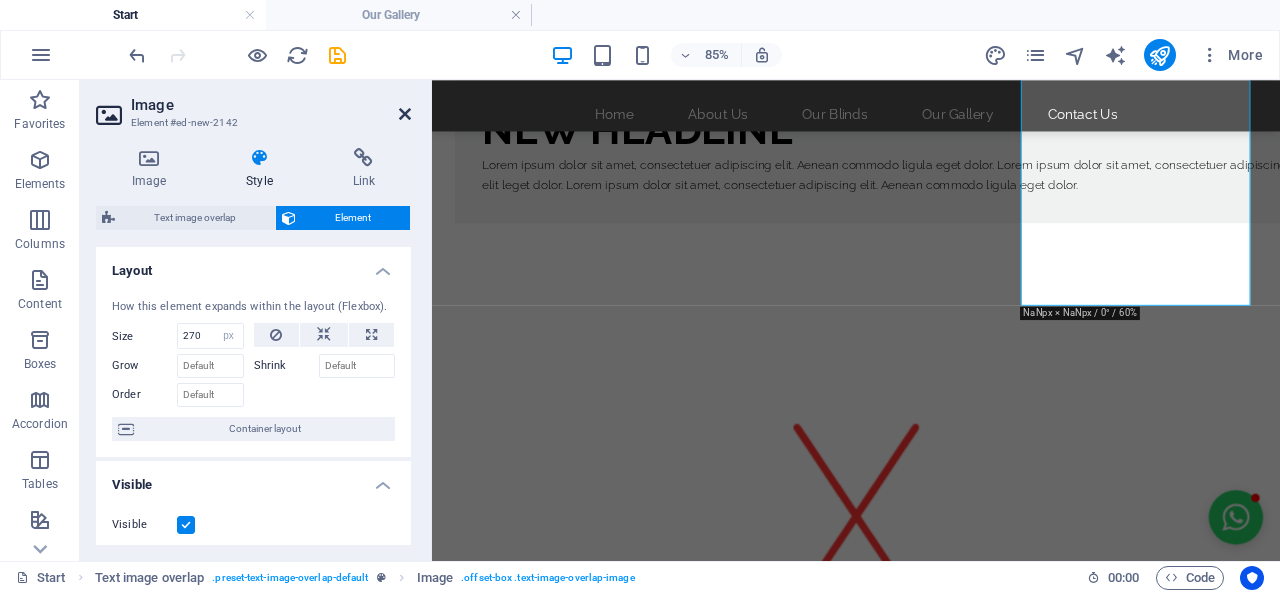 click at bounding box center [405, 114] 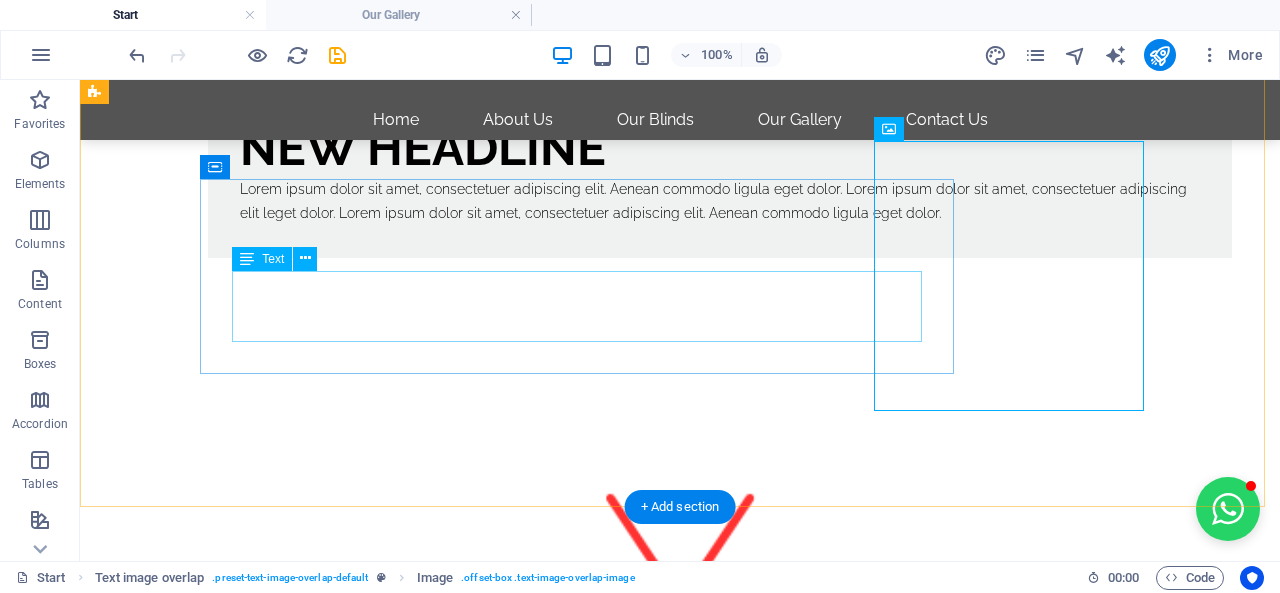 scroll, scrollTop: 100, scrollLeft: 0, axis: vertical 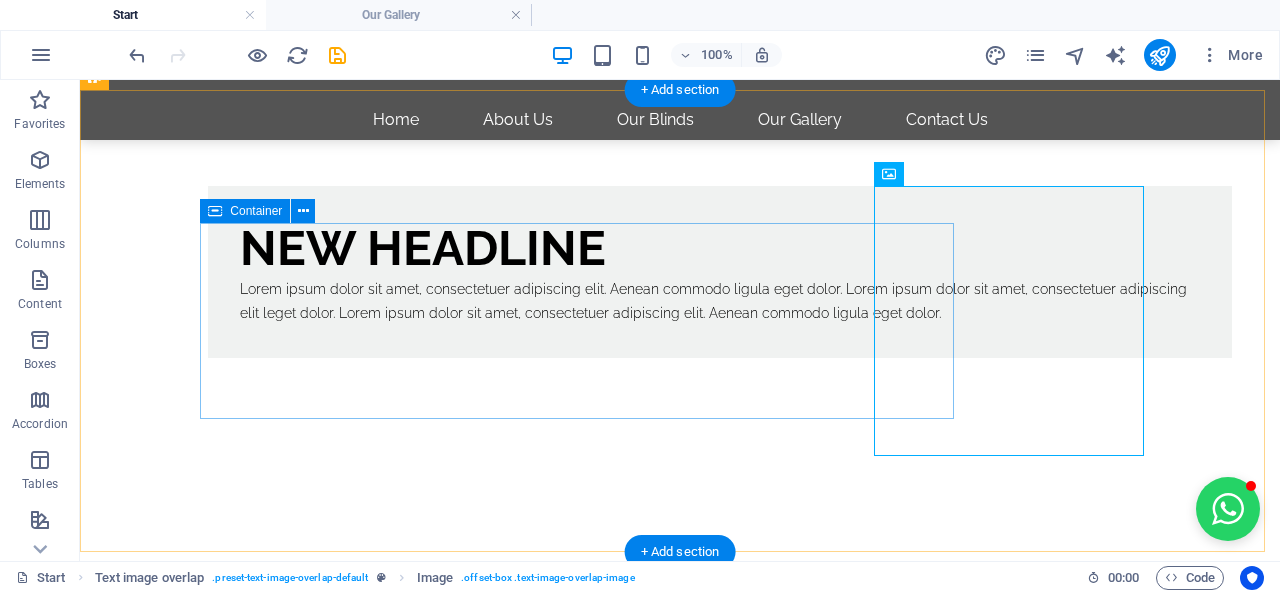 click on "New headline Lorem ipsum dolor sit amet, consectetuer adipiscing elit. Aenean commodo ligula eget dolor. Lorem ipsum dolor sit amet, consectetuer adipiscing elit leget dolor. Lorem ipsum dolor sit amet, consectetuer adipiscing elit. Aenean commodo ligula eget dolor." at bounding box center (720, 272) 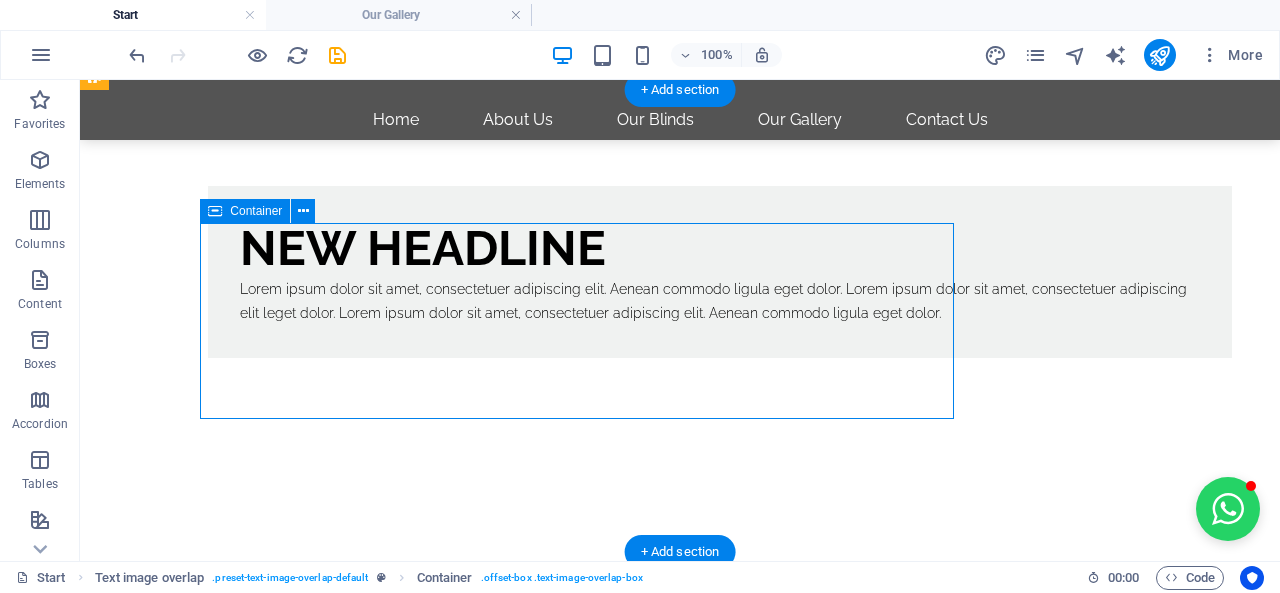 click on "New headline Lorem ipsum dolor sit amet, consectetuer adipiscing elit. Aenean commodo ligula eget dolor. Lorem ipsum dolor sit amet, consectetuer adipiscing elit leget dolor. Lorem ipsum dolor sit amet, consectetuer adipiscing elit. Aenean commodo ligula eget dolor." at bounding box center (720, 272) 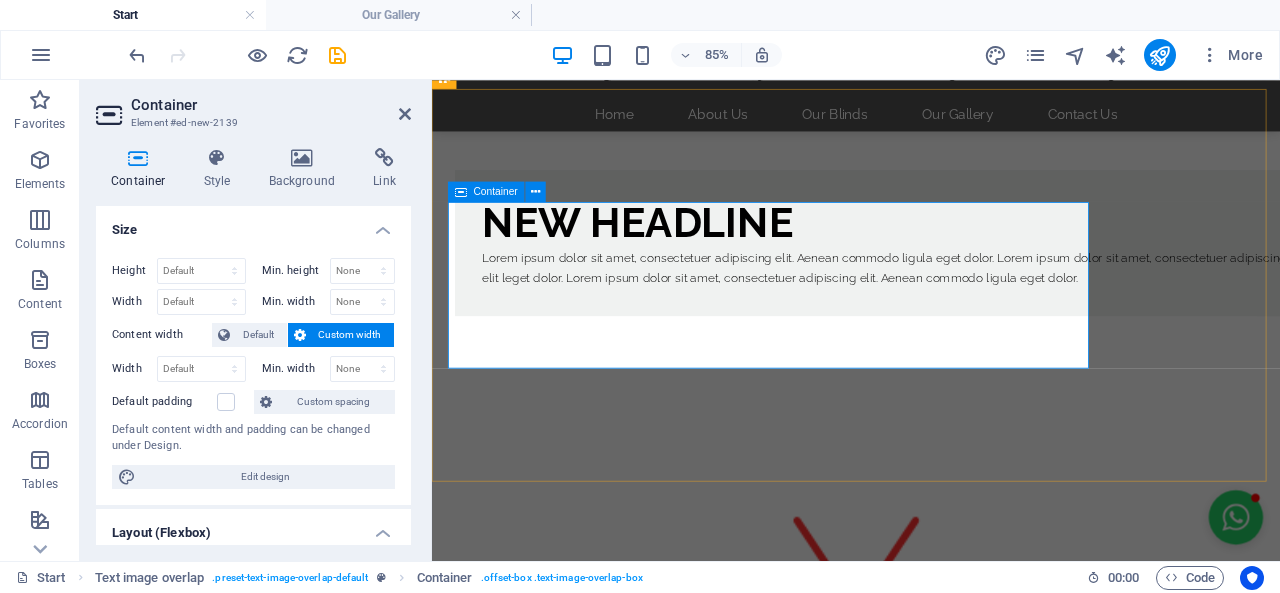 click on "New headline Lorem ipsum dolor sit amet, consectetuer adipiscing elit. Aenean commodo ligula eget dolor. Lorem ipsum dolor sit amet, consectetuer adipiscing elit leget dolor. Lorem ipsum dolor sit amet, consectetuer adipiscing elit. Aenean commodo ligula eget dolor." at bounding box center [971, 272] 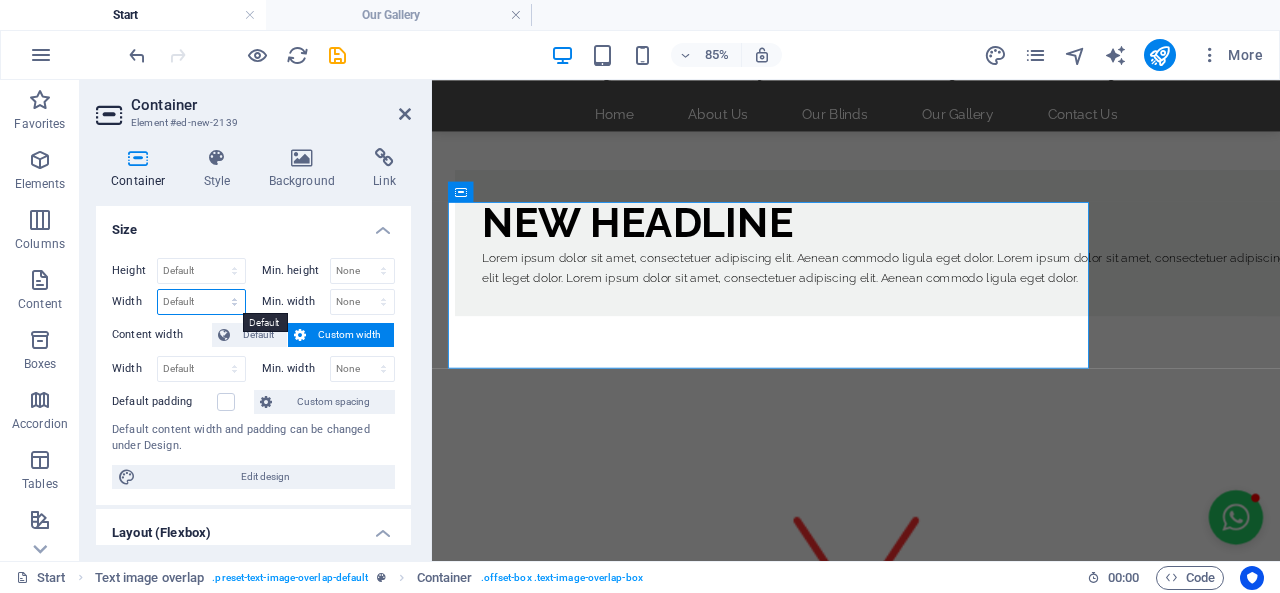 click on "Default px rem % em vh vw" at bounding box center (201, 302) 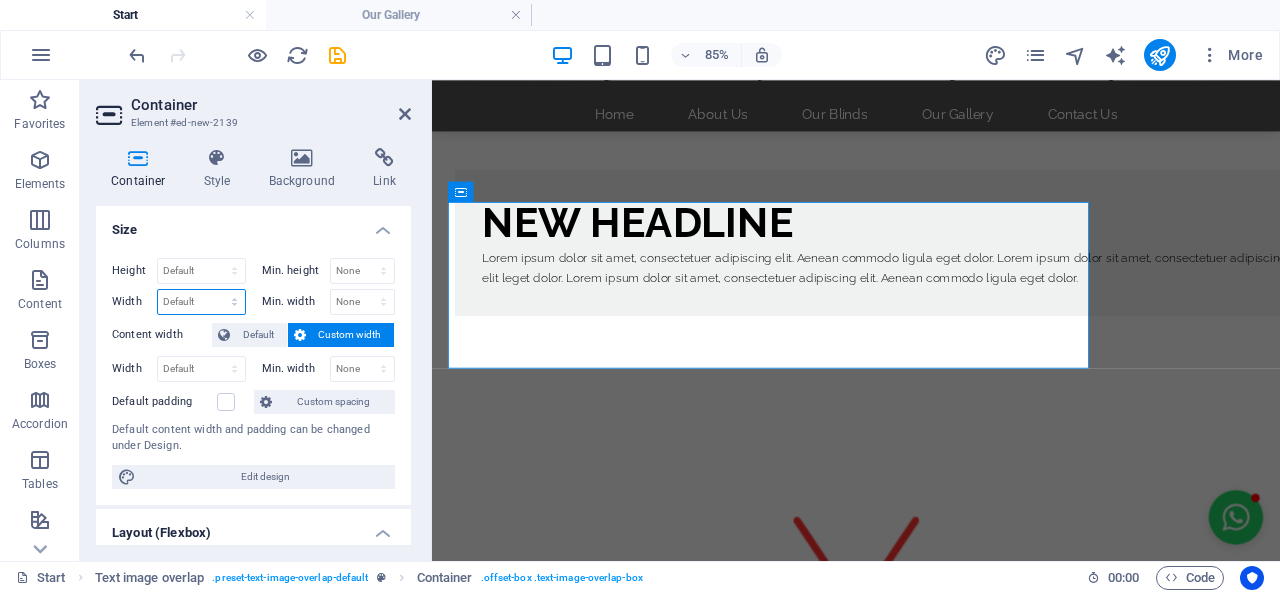 select on "px" 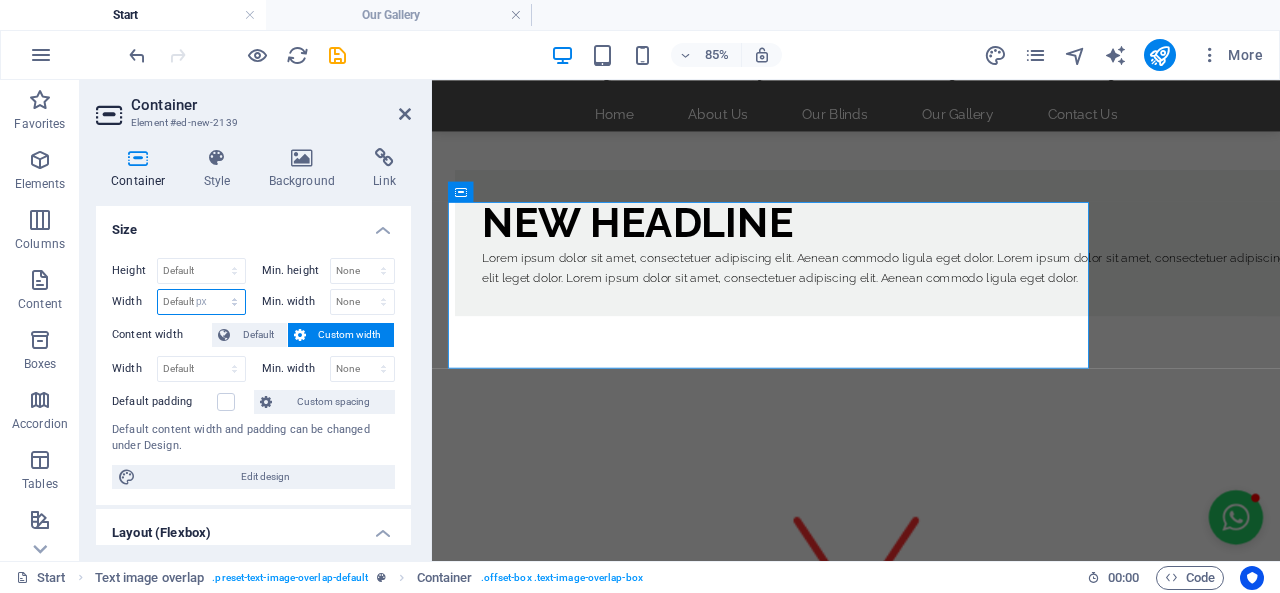 click on "Default px rem % em vh vw" at bounding box center (201, 302) 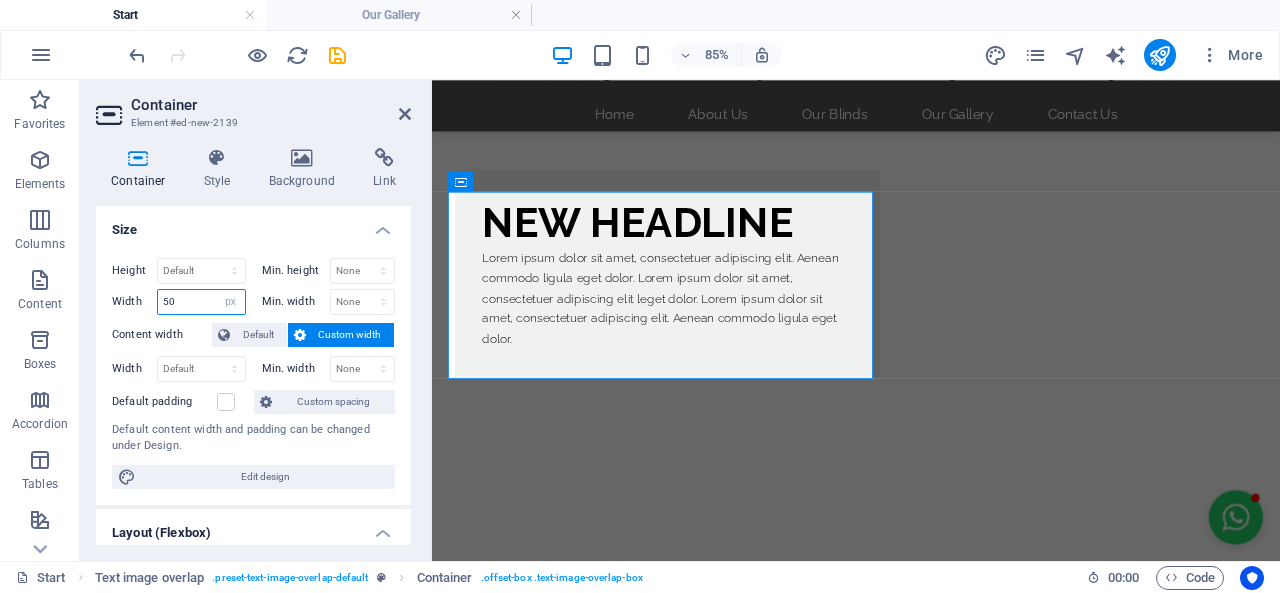type on "5" 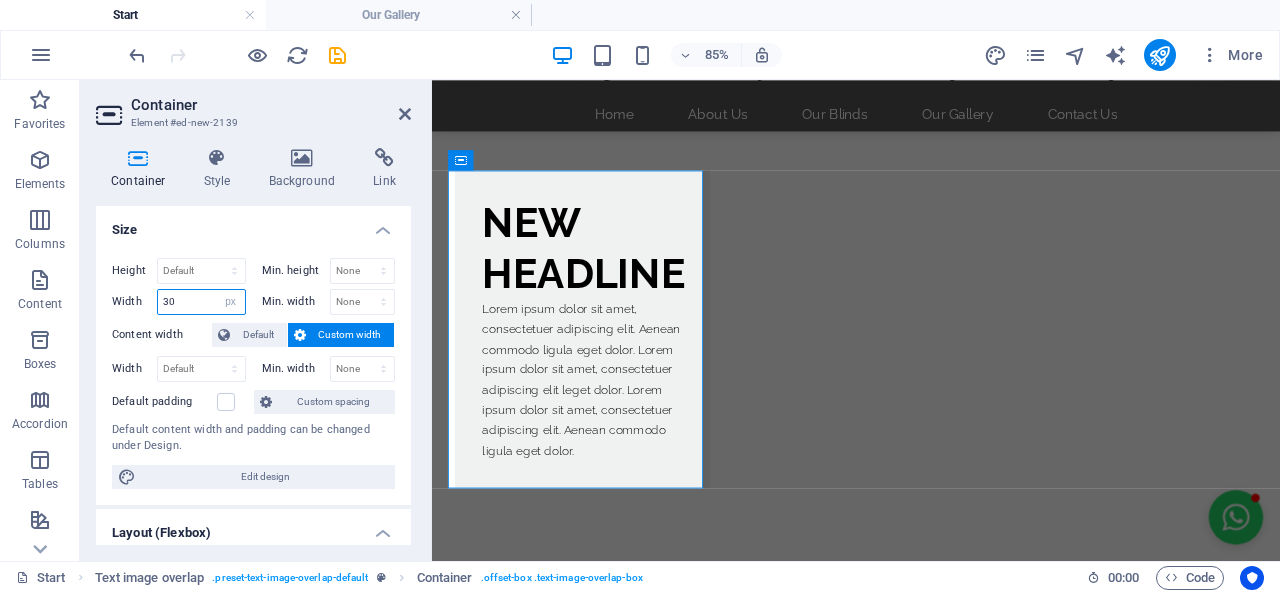 type on "3" 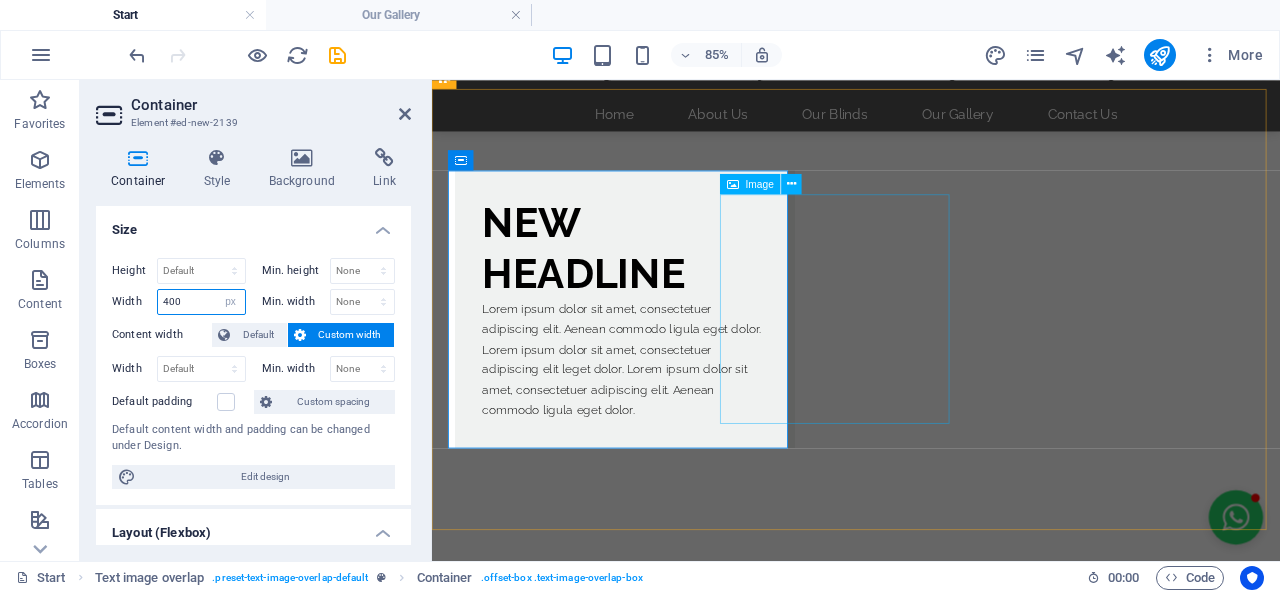 type on "400" 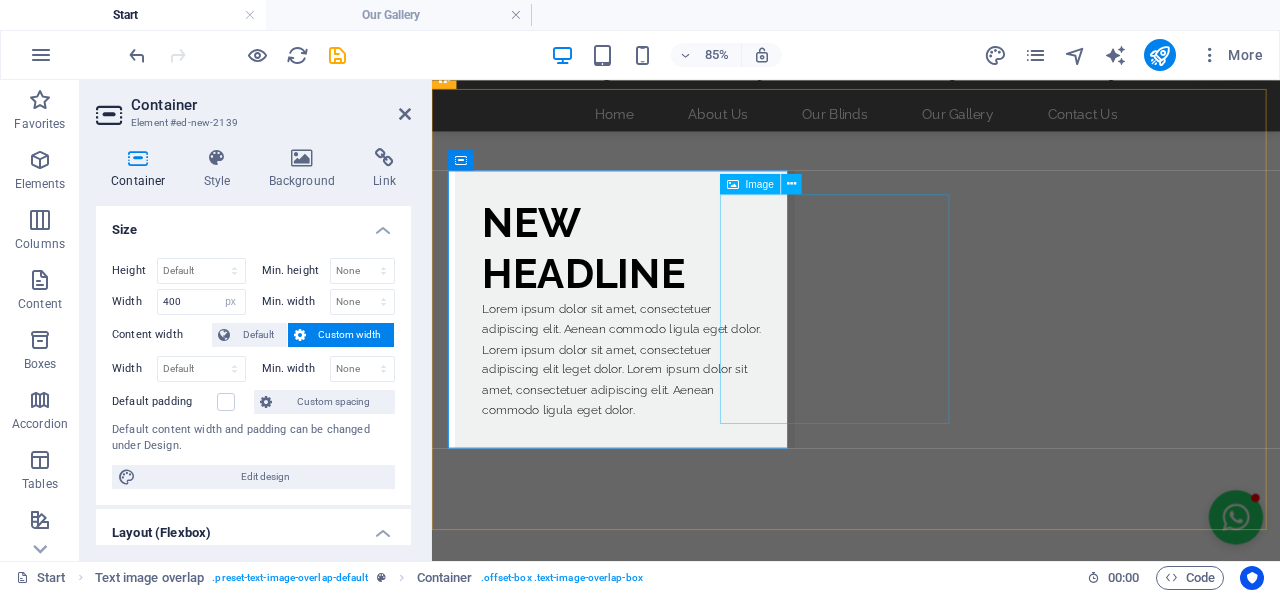 click at bounding box center (931, 985) 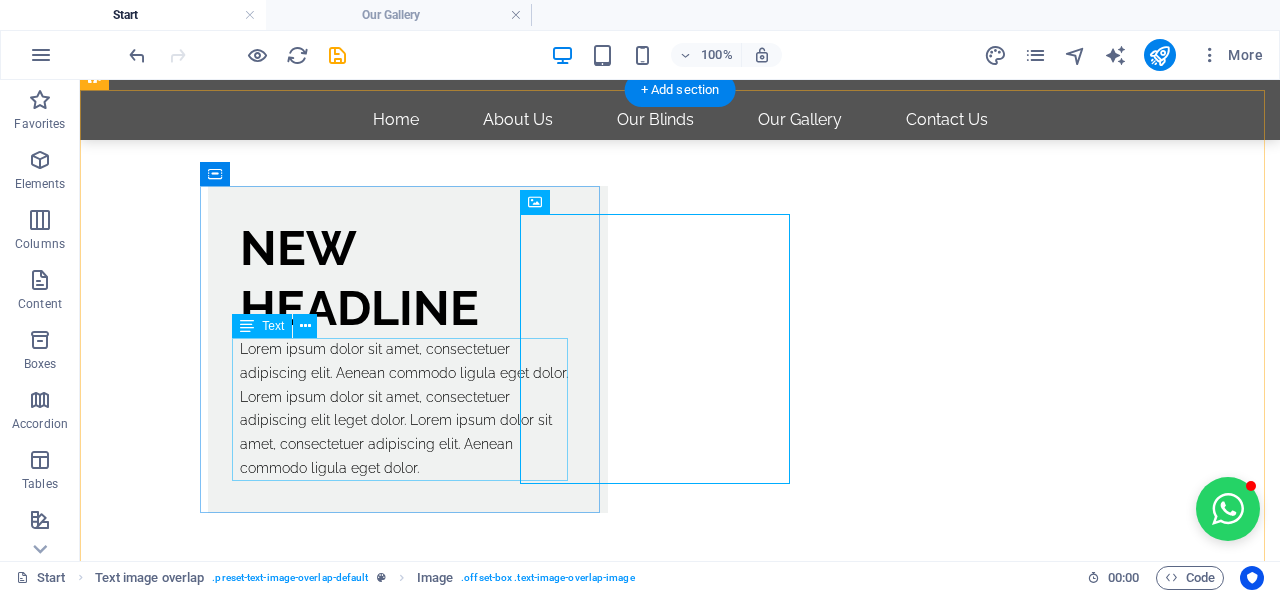 click on "Lorem ipsum dolor sit amet, consectetuer adipiscing elit. Aenean commodo ligula eget dolor. Lorem ipsum dolor sit amet, consectetuer adipiscing elit leget dolor. Lorem ipsum dolor sit amet, consectetuer adipiscing elit. Aenean commodo ligula eget dolor." at bounding box center (408, 409) 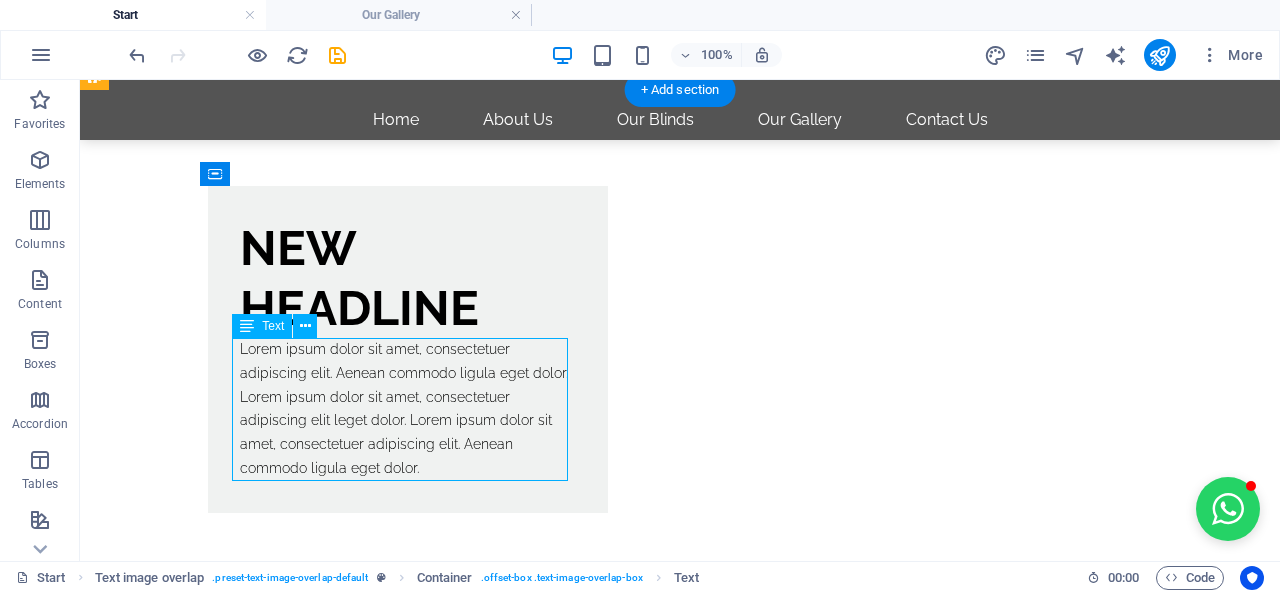 click on "Lorem ipsum dolor sit amet, consectetuer adipiscing elit. Aenean commodo ligula eget dolor. Lorem ipsum dolor sit amet, consectetuer adipiscing elit leget dolor. Lorem ipsum dolor sit amet, consectetuer adipiscing elit. Aenean commodo ligula eget dolor." at bounding box center [408, 409] 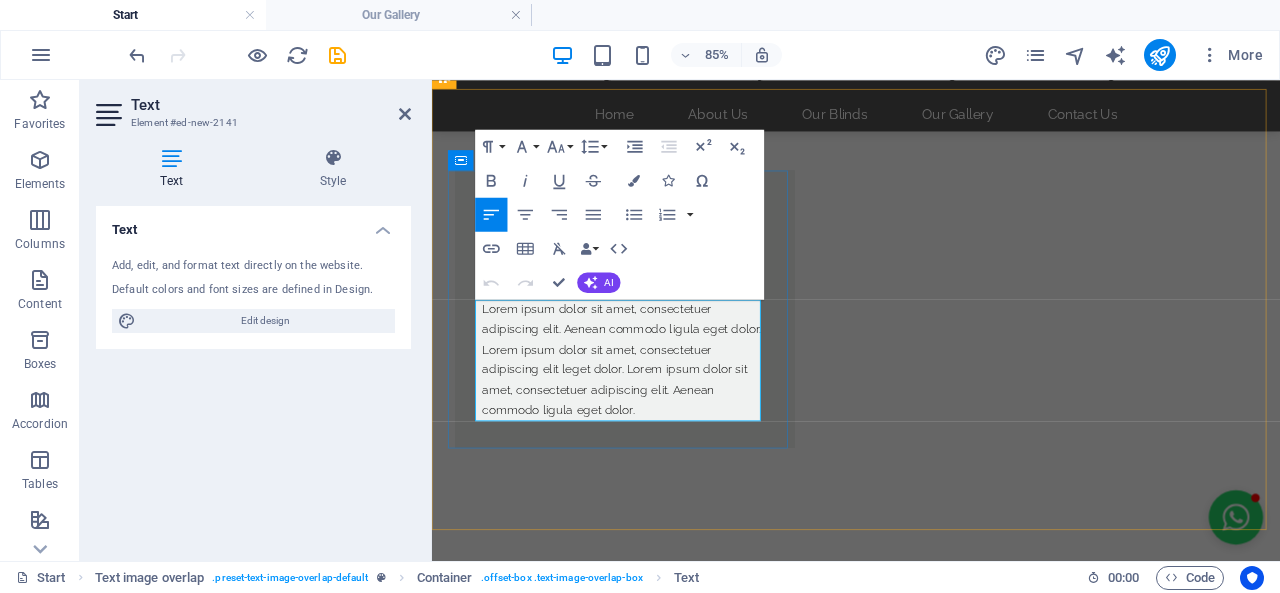 drag, startPoint x: 629, startPoint y: 457, endPoint x: 593, endPoint y: 475, distance: 40.24922 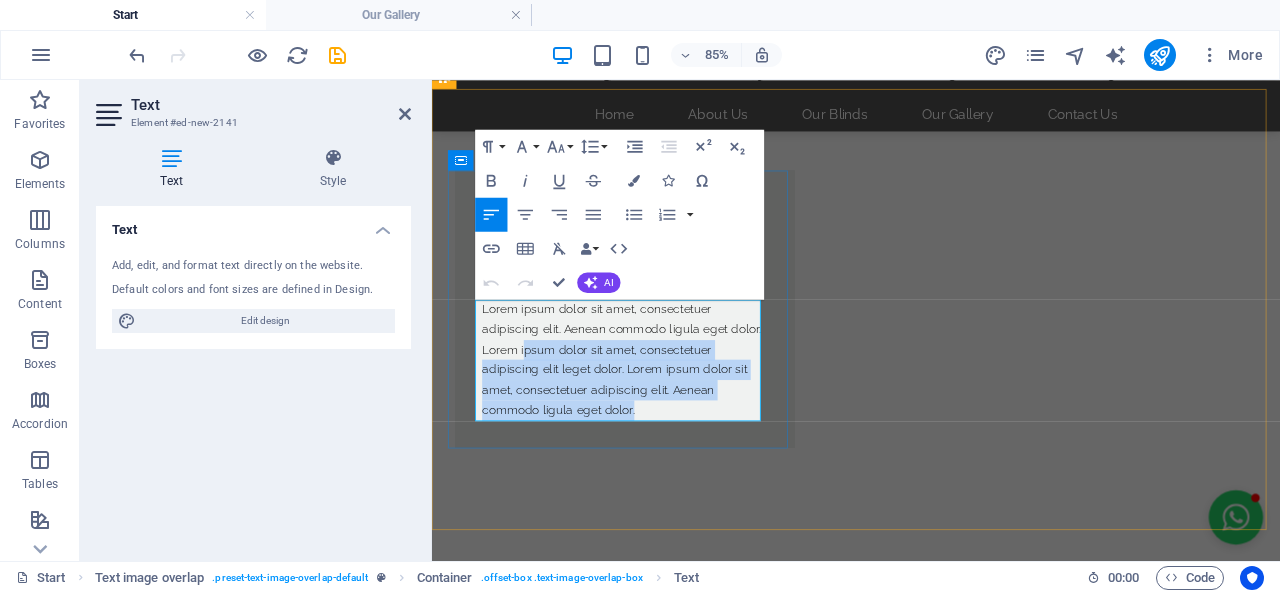 drag, startPoint x: 612, startPoint y: 470, endPoint x: 486, endPoint y: 393, distance: 147.66516 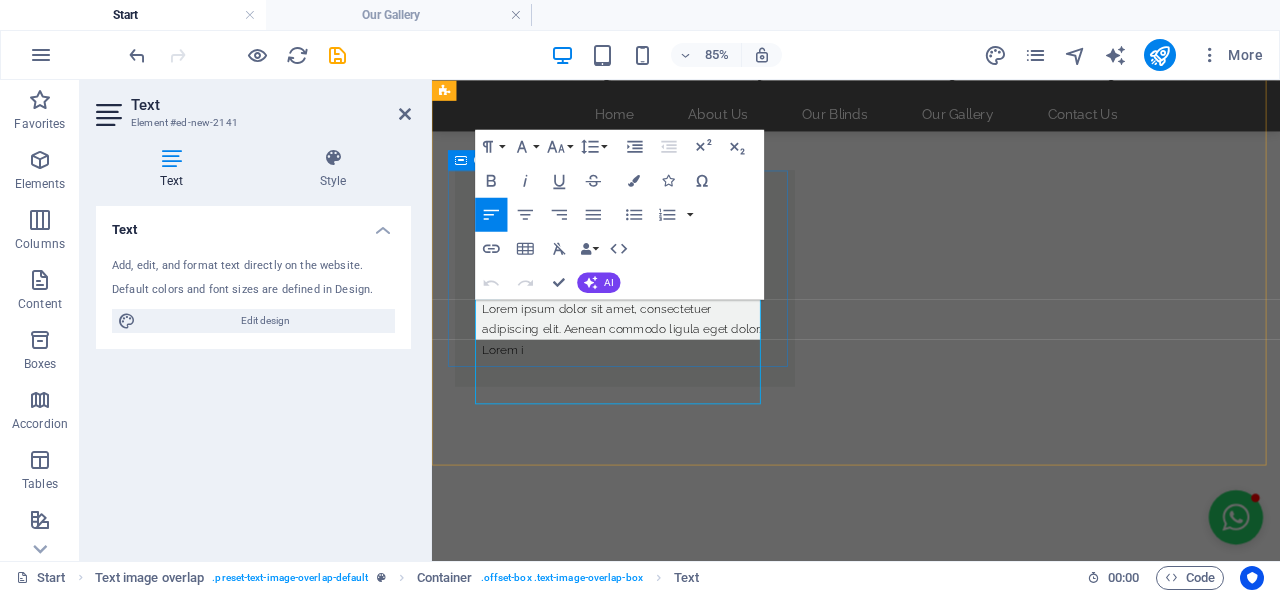 scroll, scrollTop: 119, scrollLeft: 0, axis: vertical 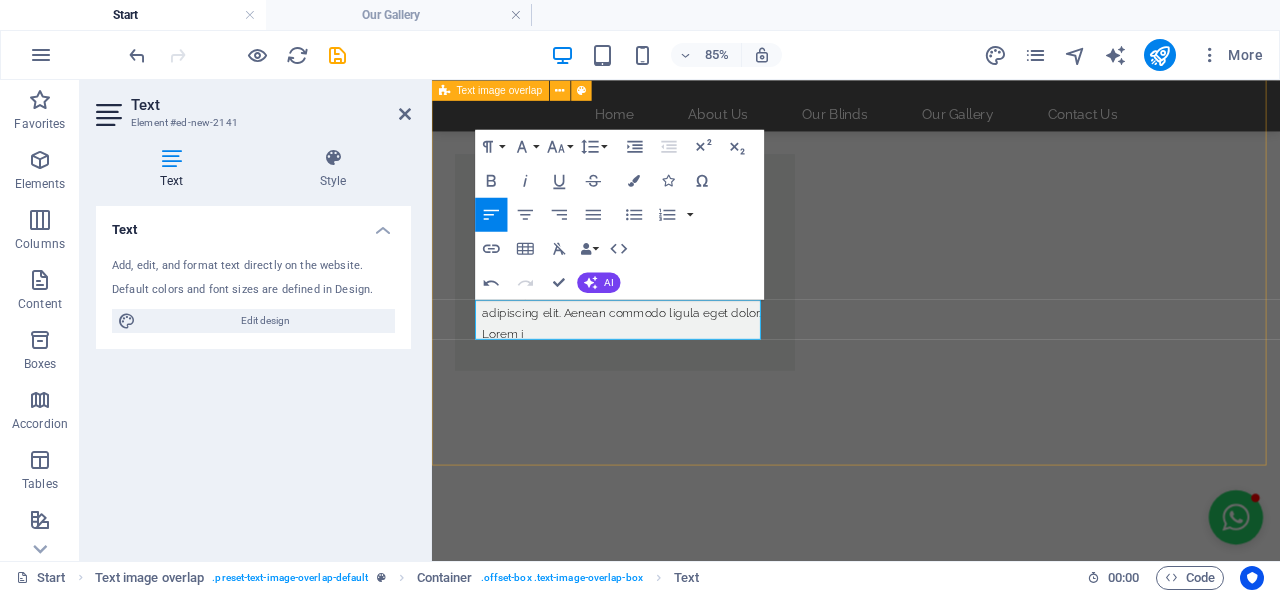 click on "New headline Lorem ipsum dolor sit amet, consectetuer adipiscing elit. Aenean commodo ligula eget dolor. Lorem i" at bounding box center [931, 766] 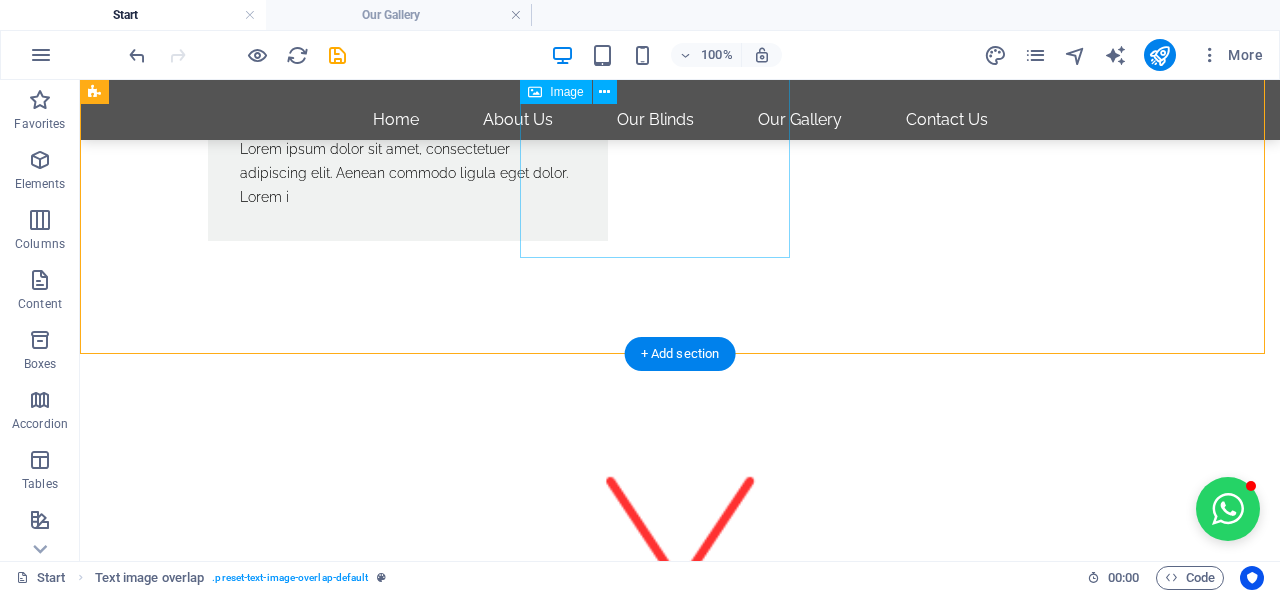 scroll, scrollTop: 100, scrollLeft: 0, axis: vertical 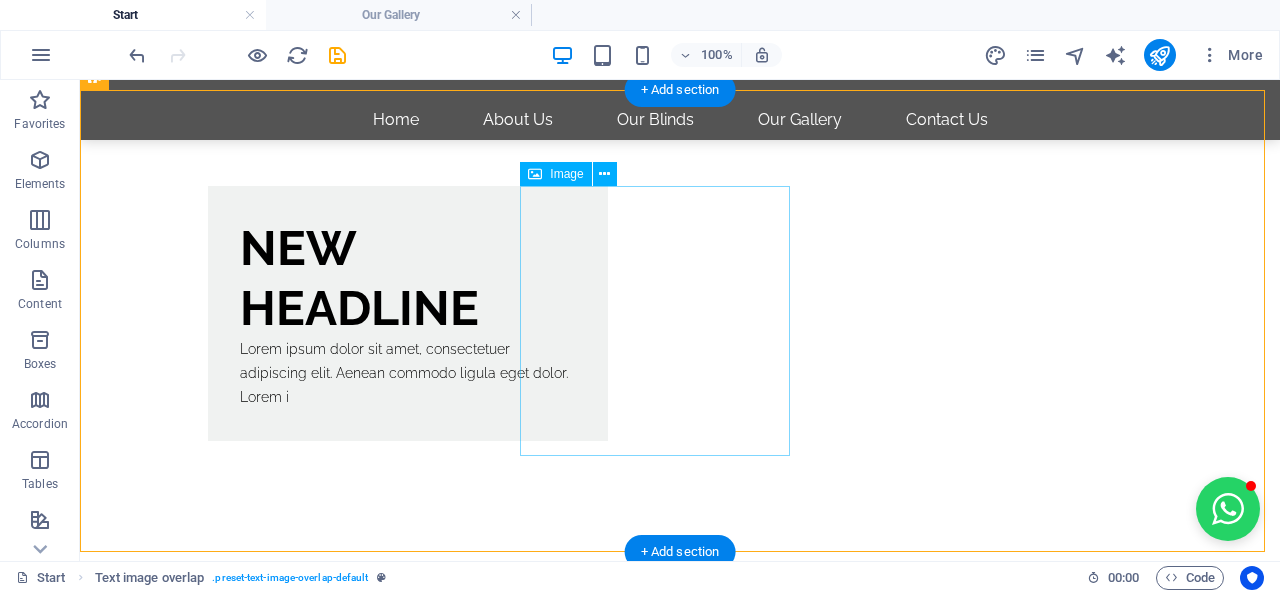 click at bounding box center [680, 913] 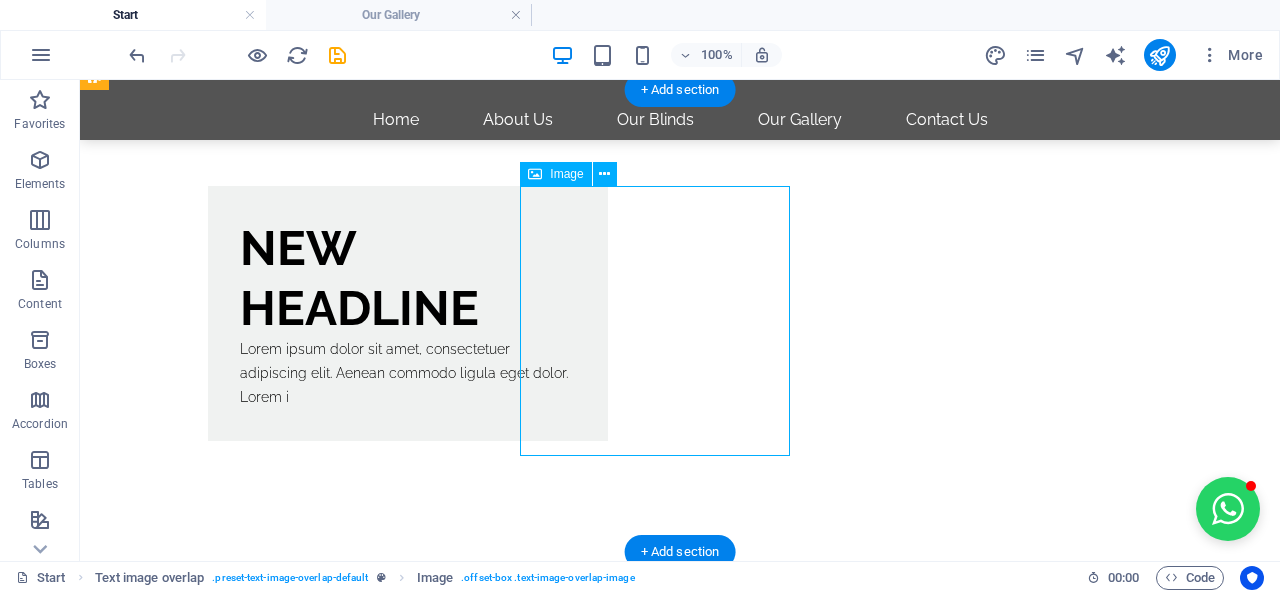 click at bounding box center [680, 913] 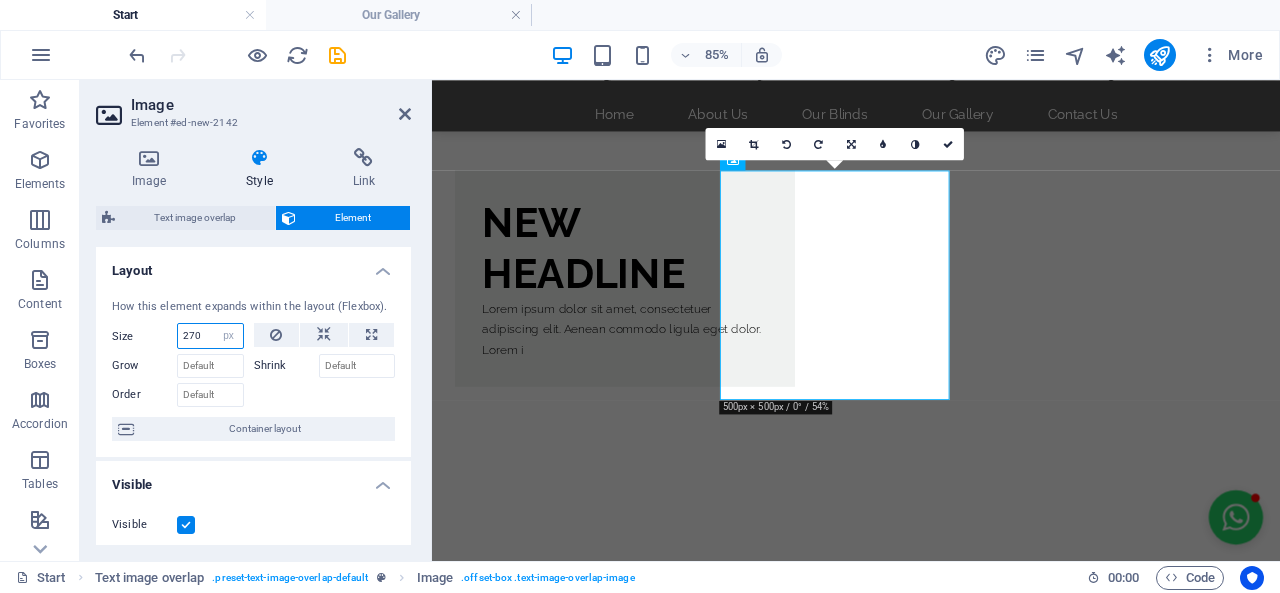 drag, startPoint x: 201, startPoint y: 336, endPoint x: 129, endPoint y: 329, distance: 72.33948 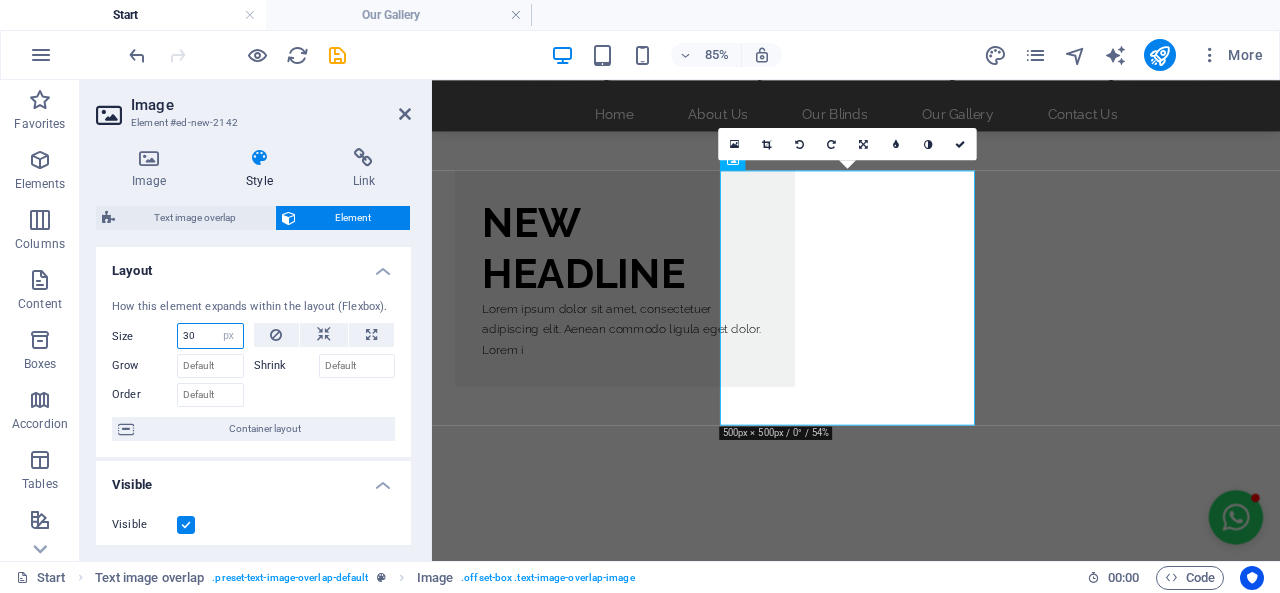 type on "3" 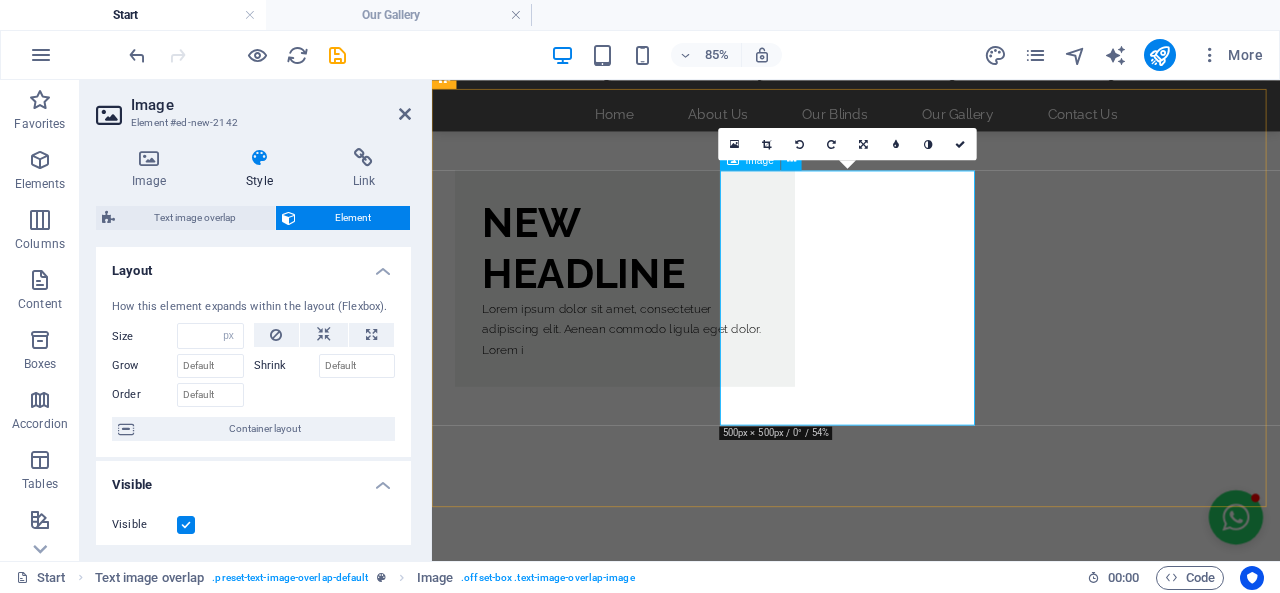 click at bounding box center [931, 913] 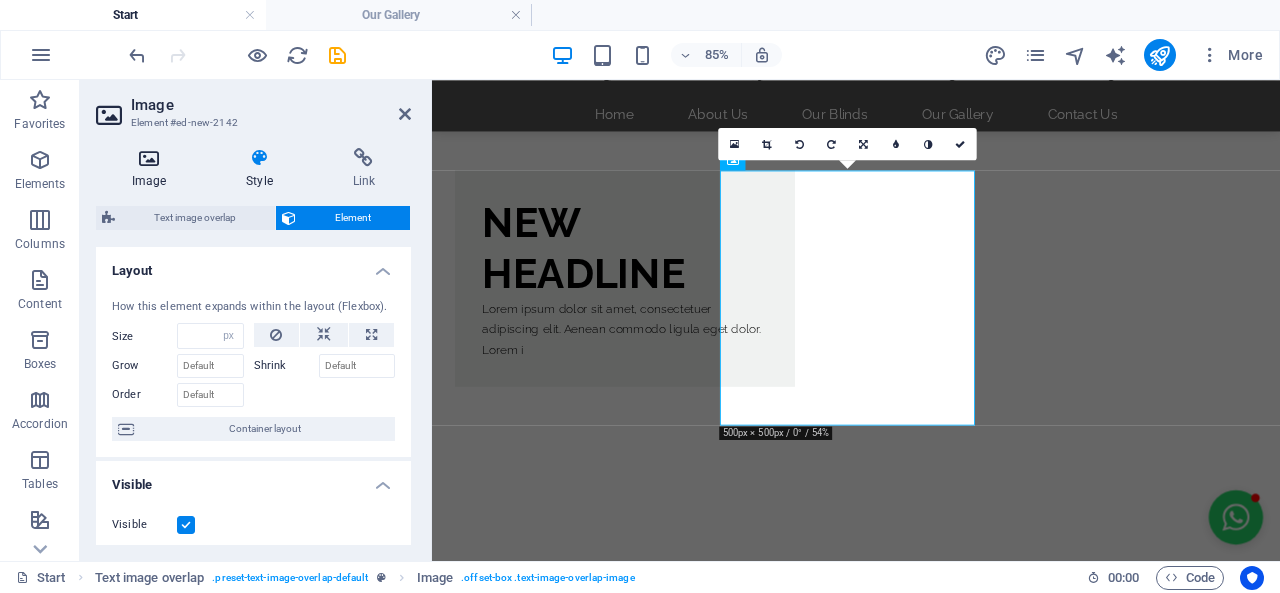 click on "Image" at bounding box center [153, 169] 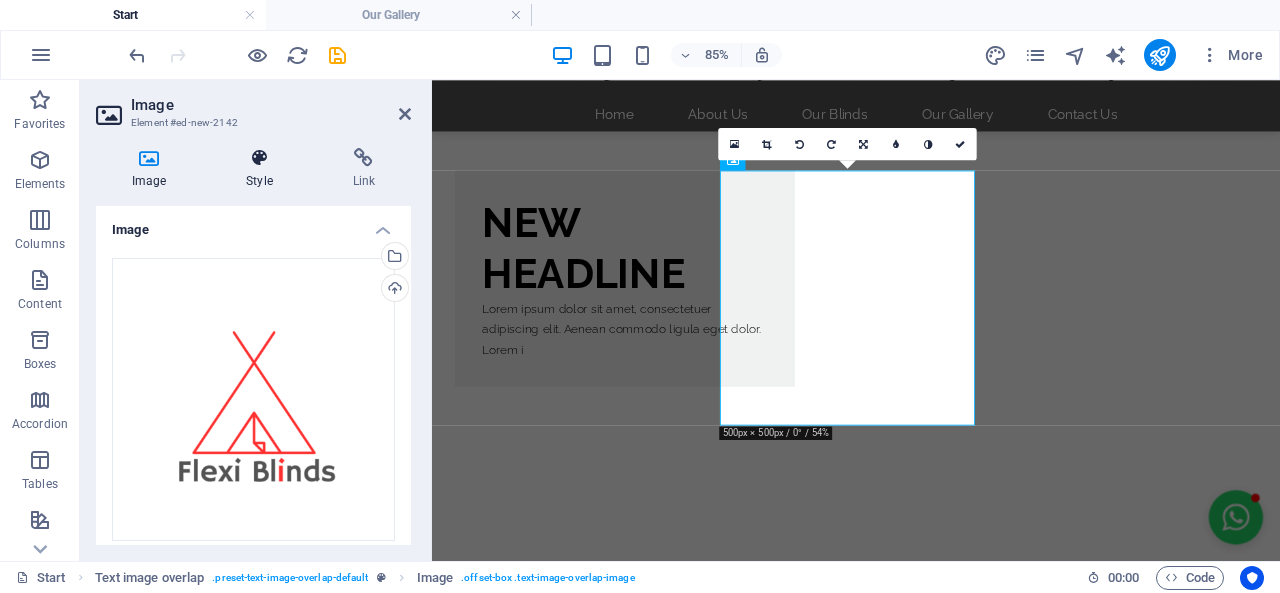 click on "Style" at bounding box center [263, 169] 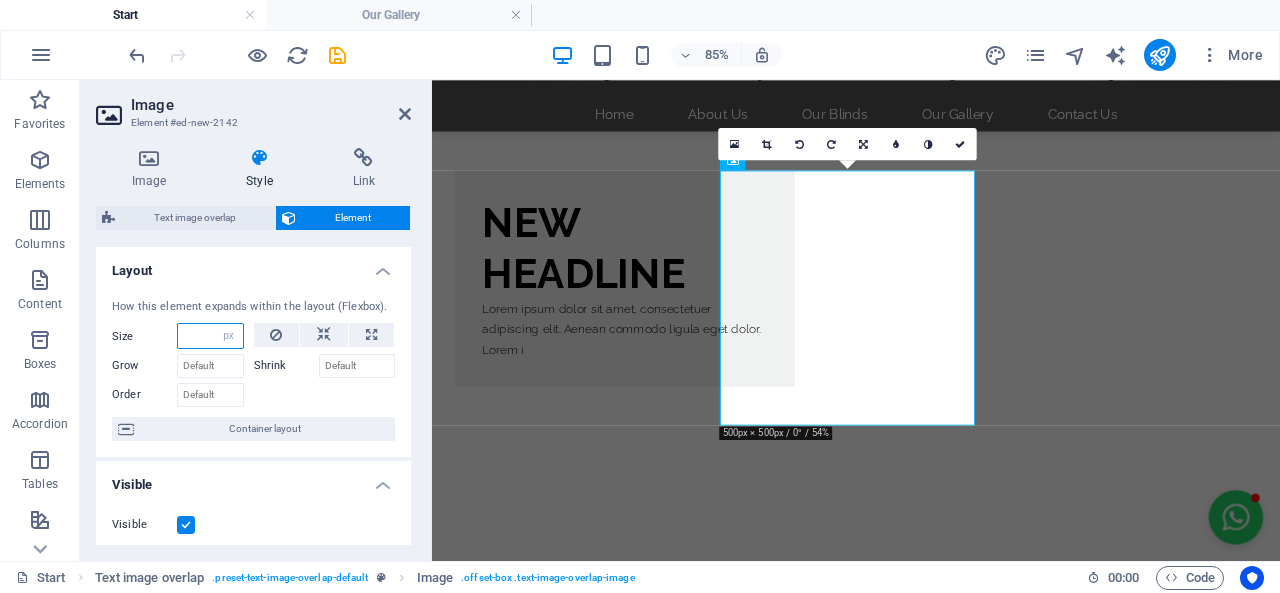 click at bounding box center (210, 336) 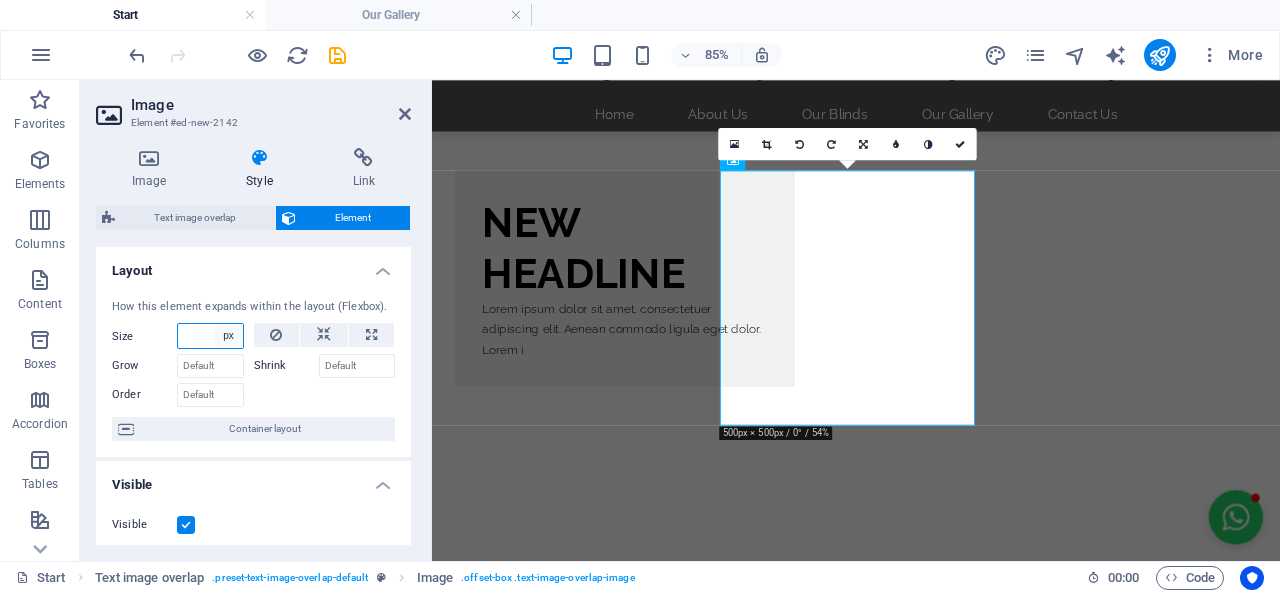 click on "Default auto px % 1/1 1/2 1/3 1/4 1/5 1/6 1/7 1/8 1/9 1/10" at bounding box center (229, 336) 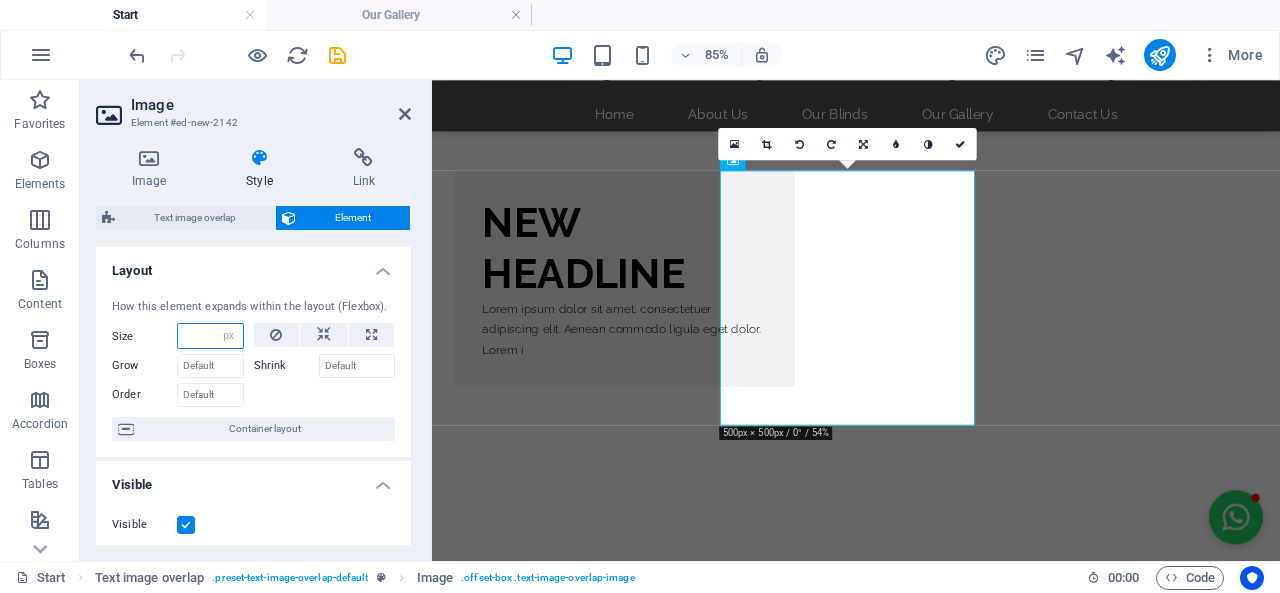 click at bounding box center (210, 336) 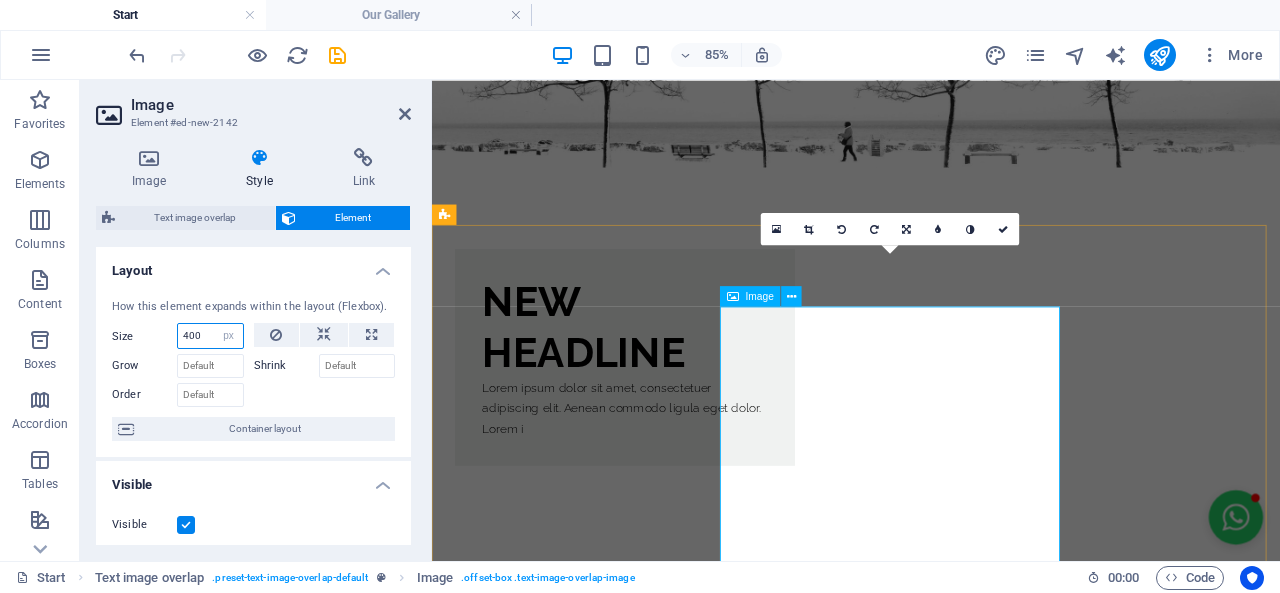 scroll, scrollTop: 100, scrollLeft: 0, axis: vertical 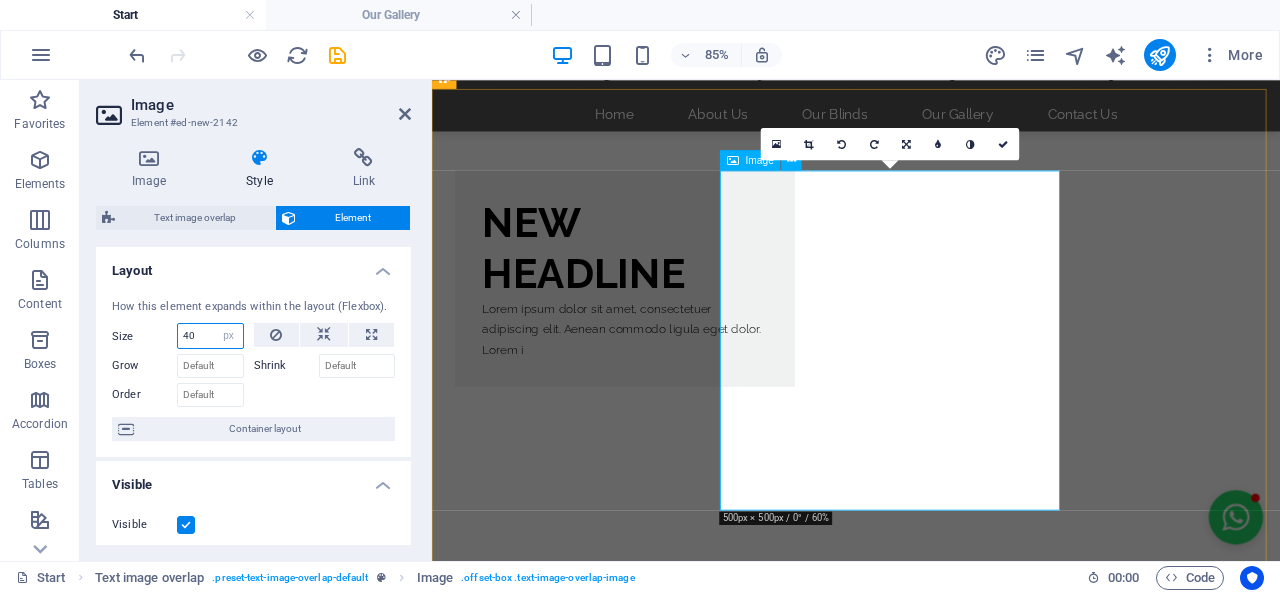 type on "4" 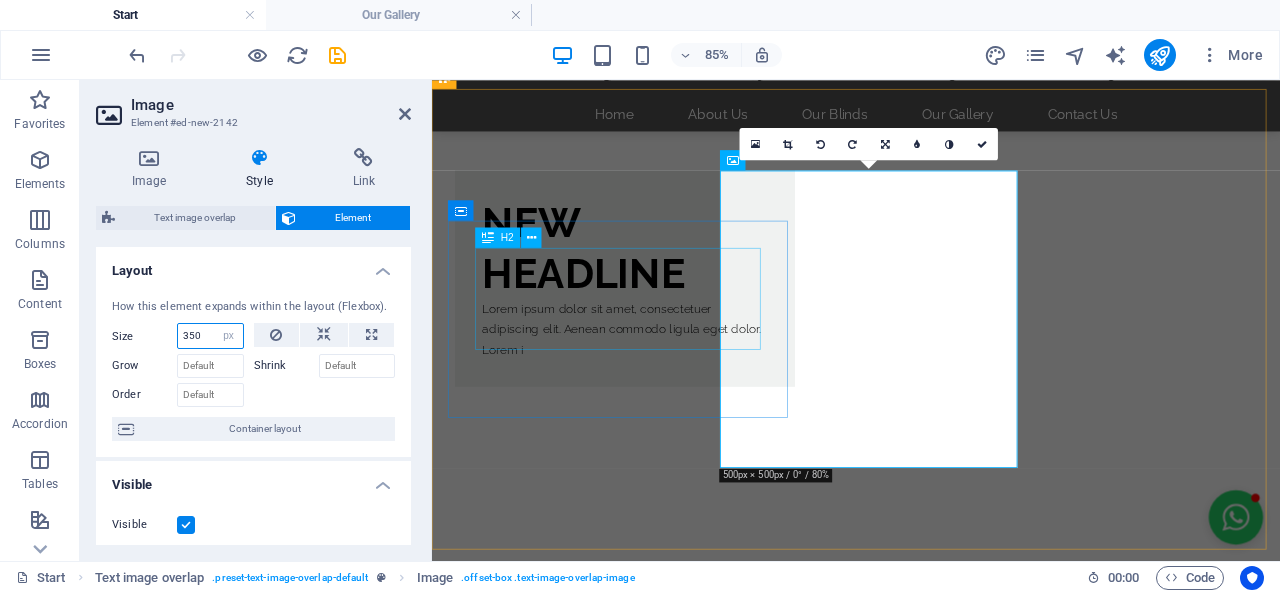 type on "350" 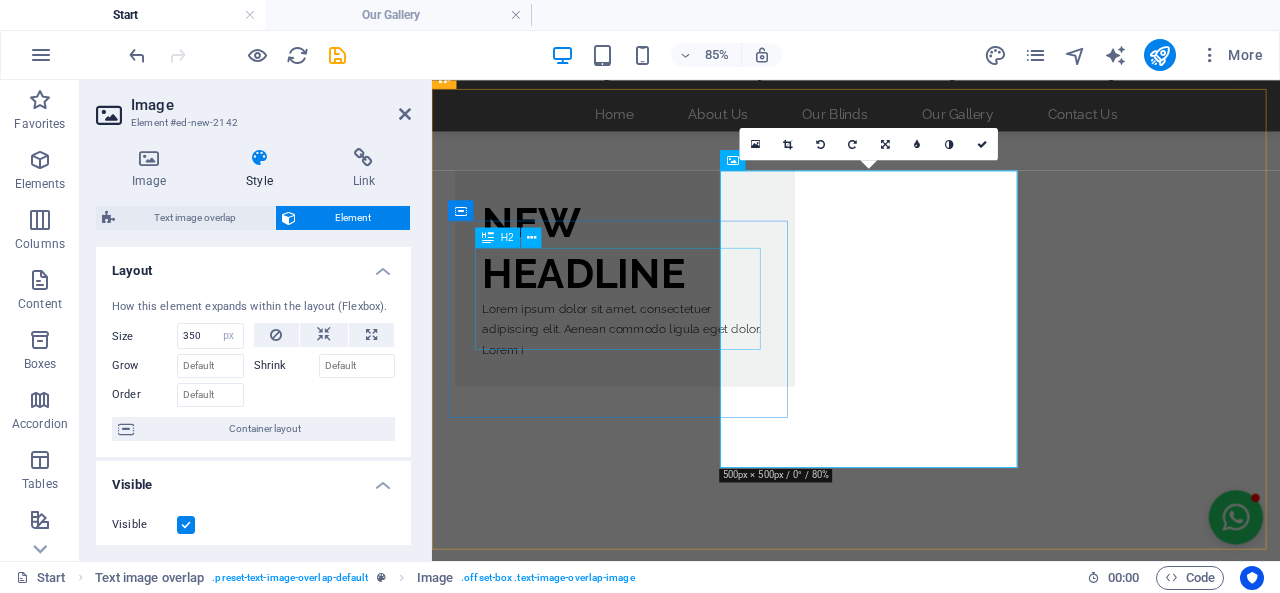 click on "New headline" at bounding box center (659, 278) 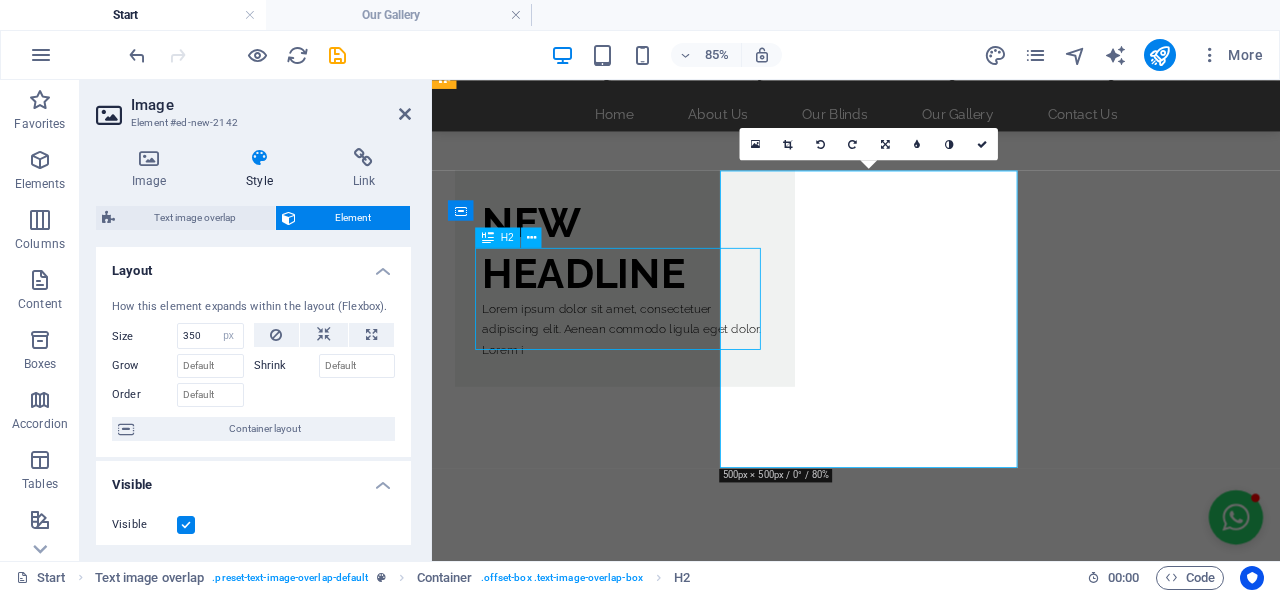 click on "New headline" at bounding box center (659, 278) 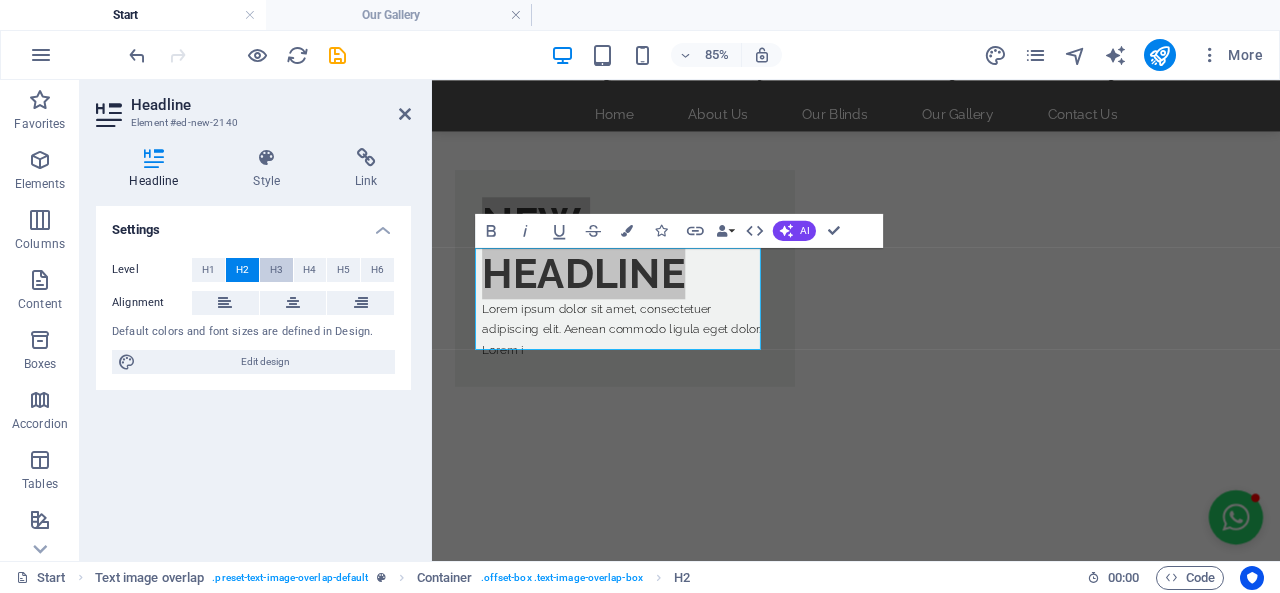 click on "H3" at bounding box center (276, 270) 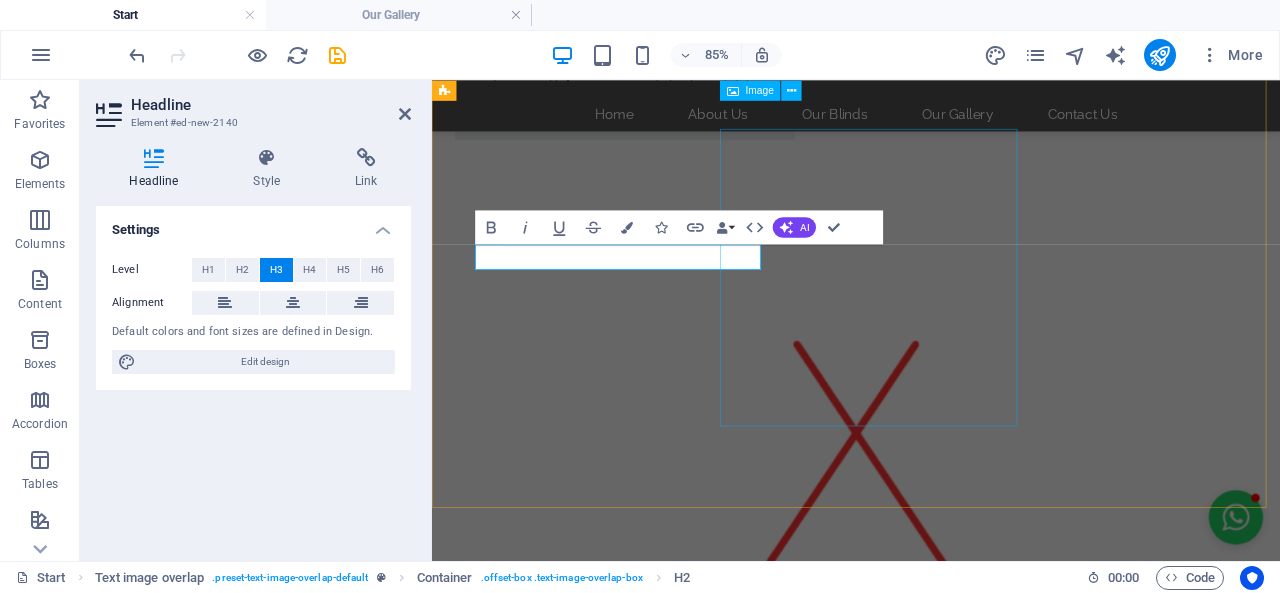 scroll, scrollTop: 100, scrollLeft: 0, axis: vertical 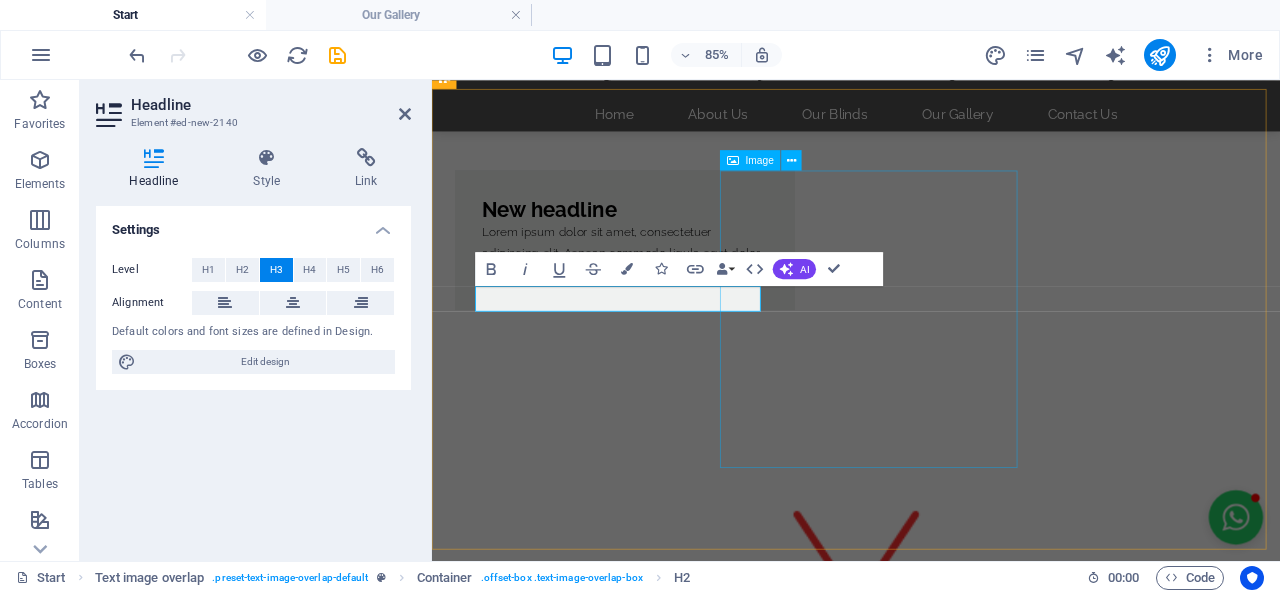 click at bounding box center [931, 823] 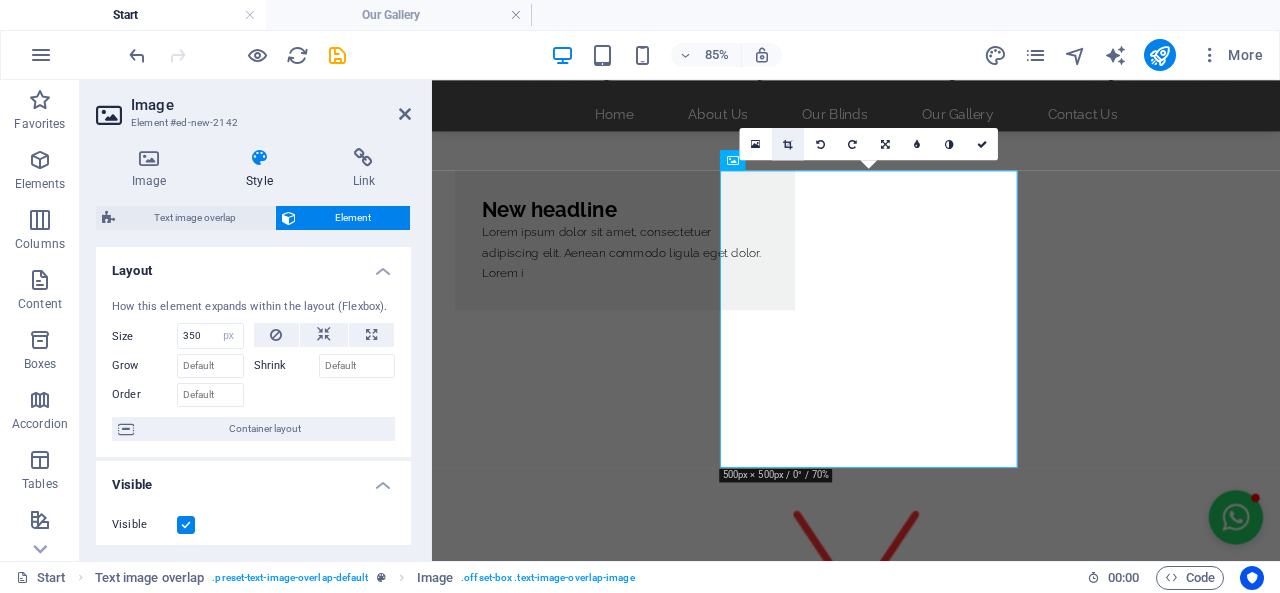 click at bounding box center (788, 144) 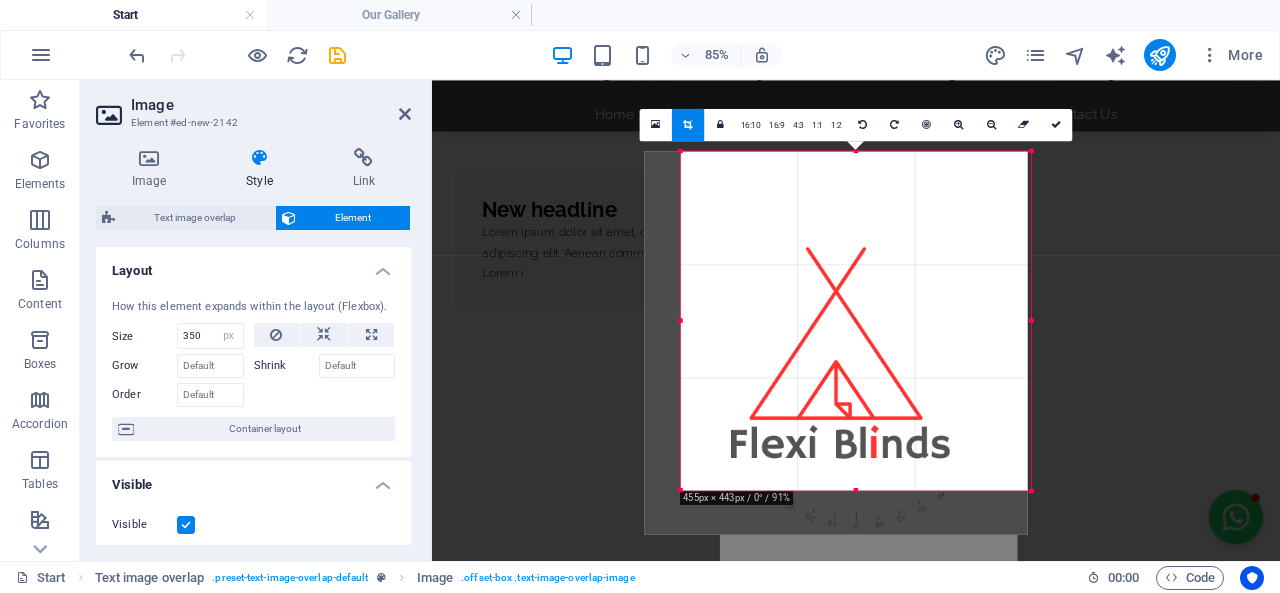 drag, startPoint x: 665, startPoint y: 513, endPoint x: 708, endPoint y: 459, distance: 69.02898 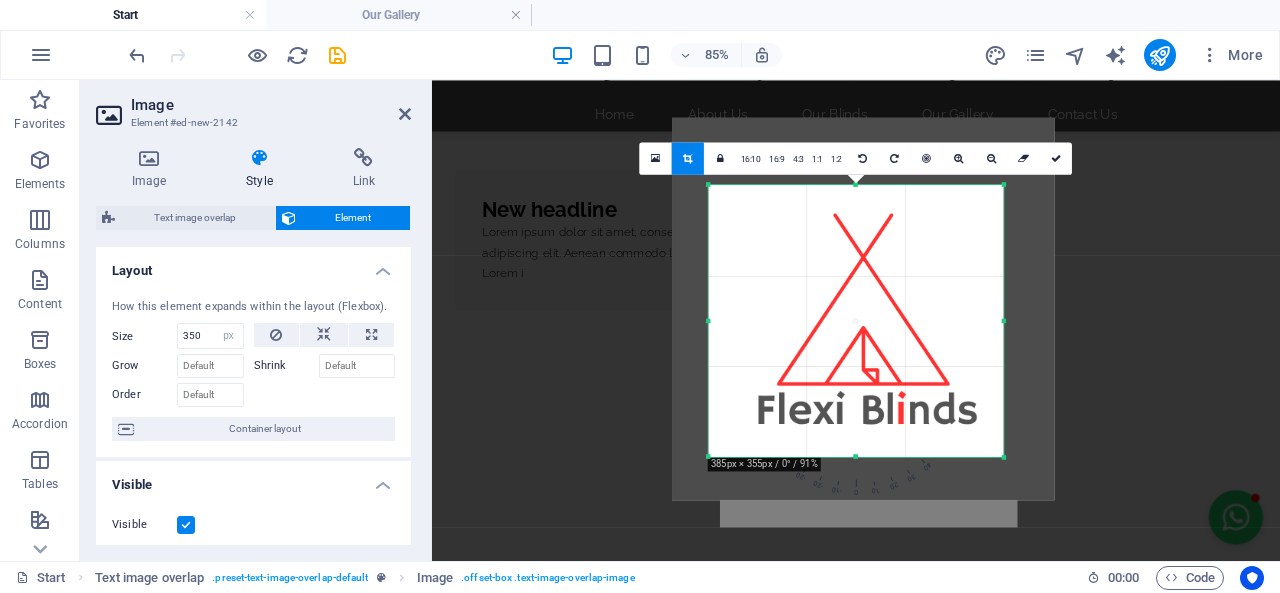 drag, startPoint x: 1034, startPoint y: 147, endPoint x: 969, endPoint y: 226, distance: 102.30347 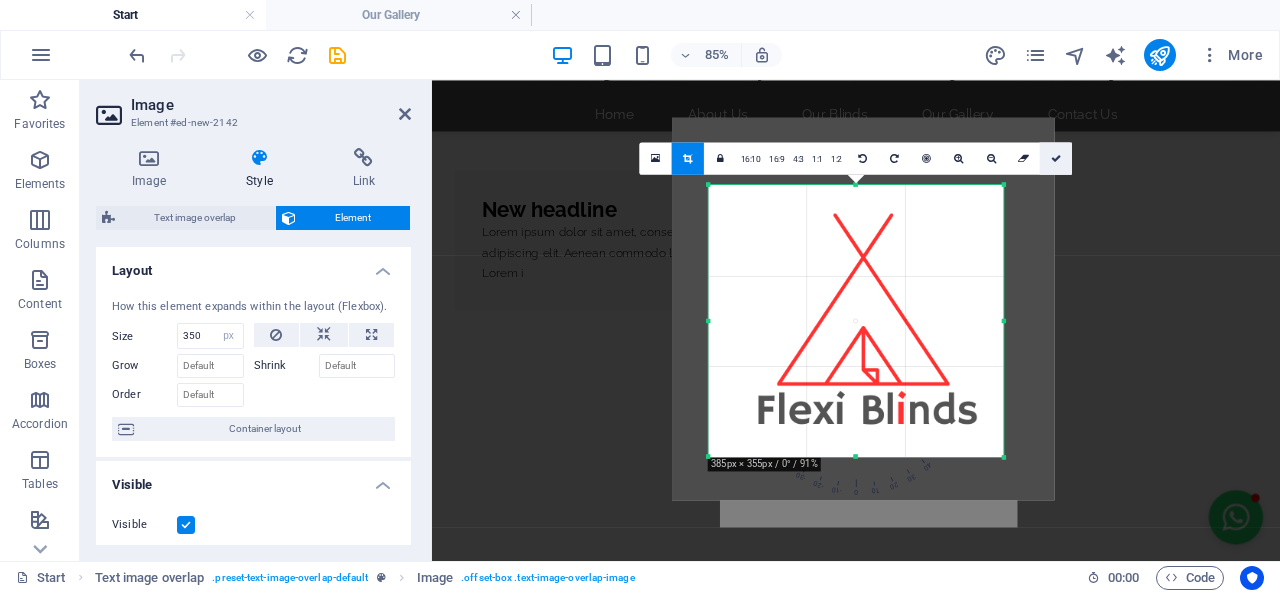 click at bounding box center [1056, 158] 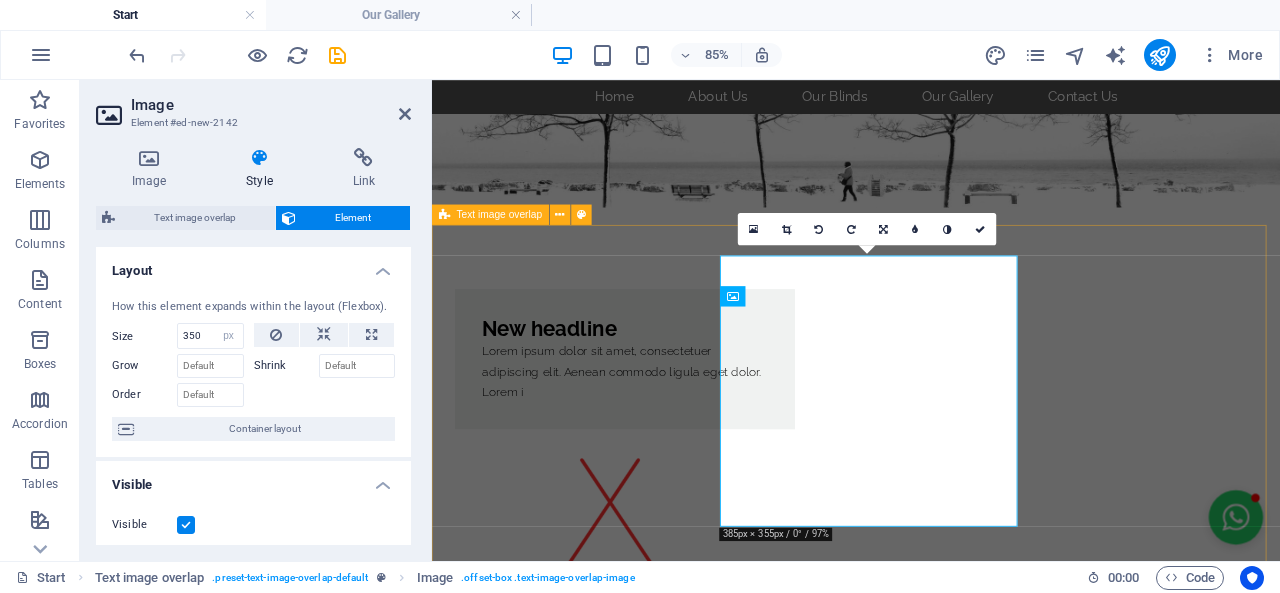 scroll, scrollTop: 0, scrollLeft: 0, axis: both 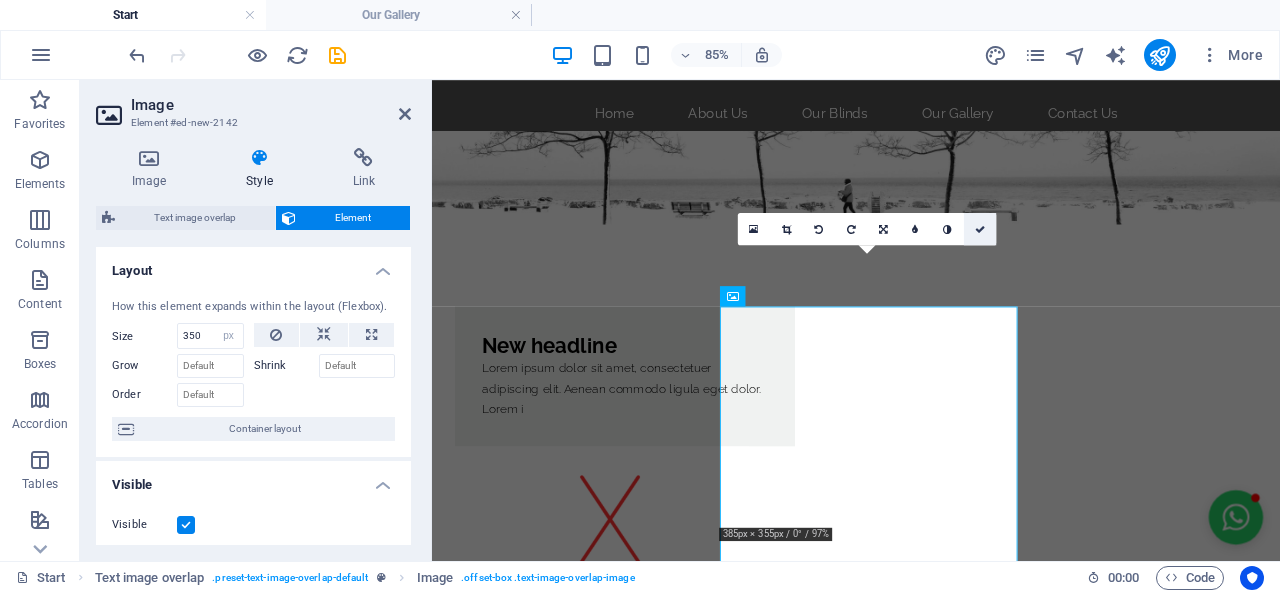 click at bounding box center (980, 229) 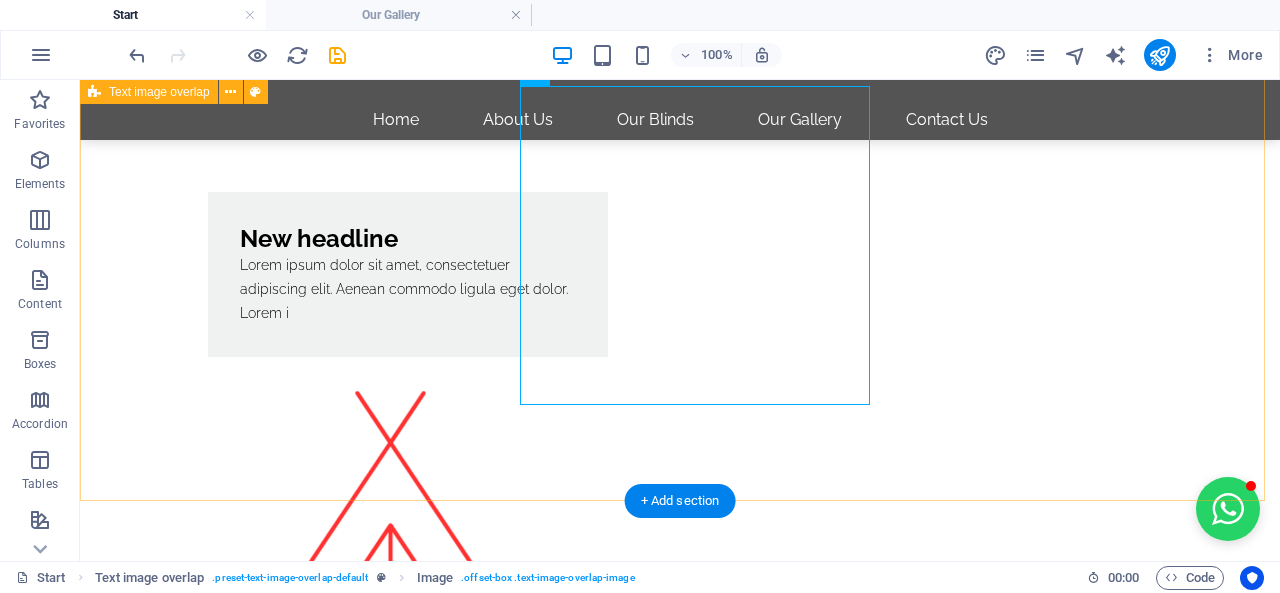 scroll, scrollTop: 0, scrollLeft: 0, axis: both 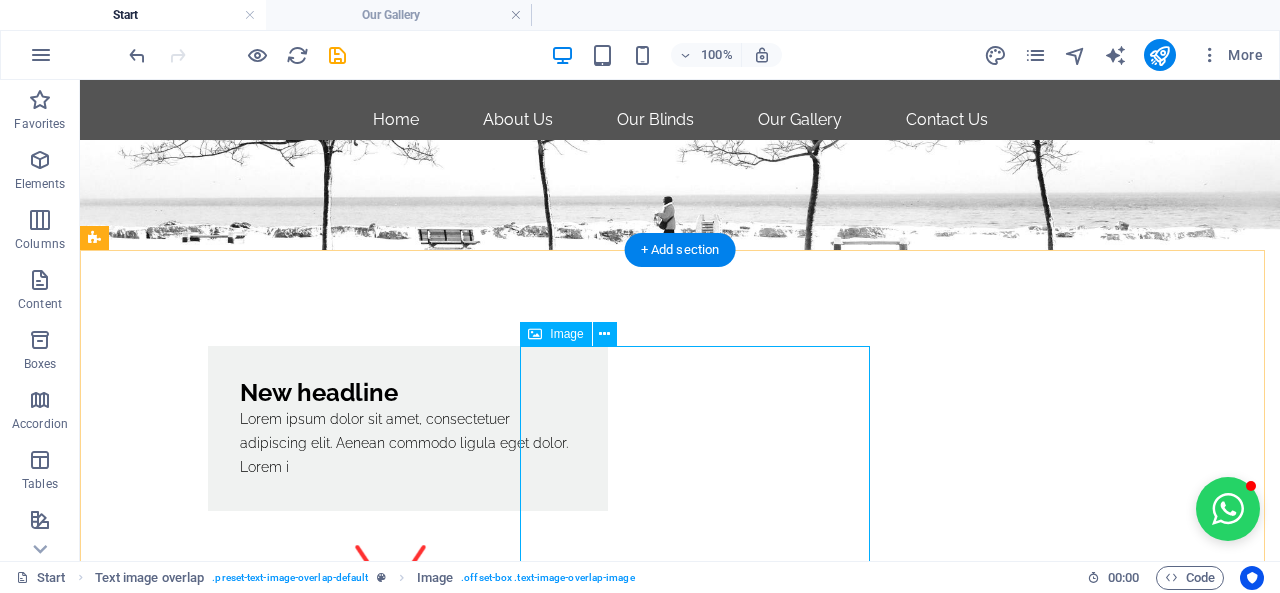 click at bounding box center (680, 670) 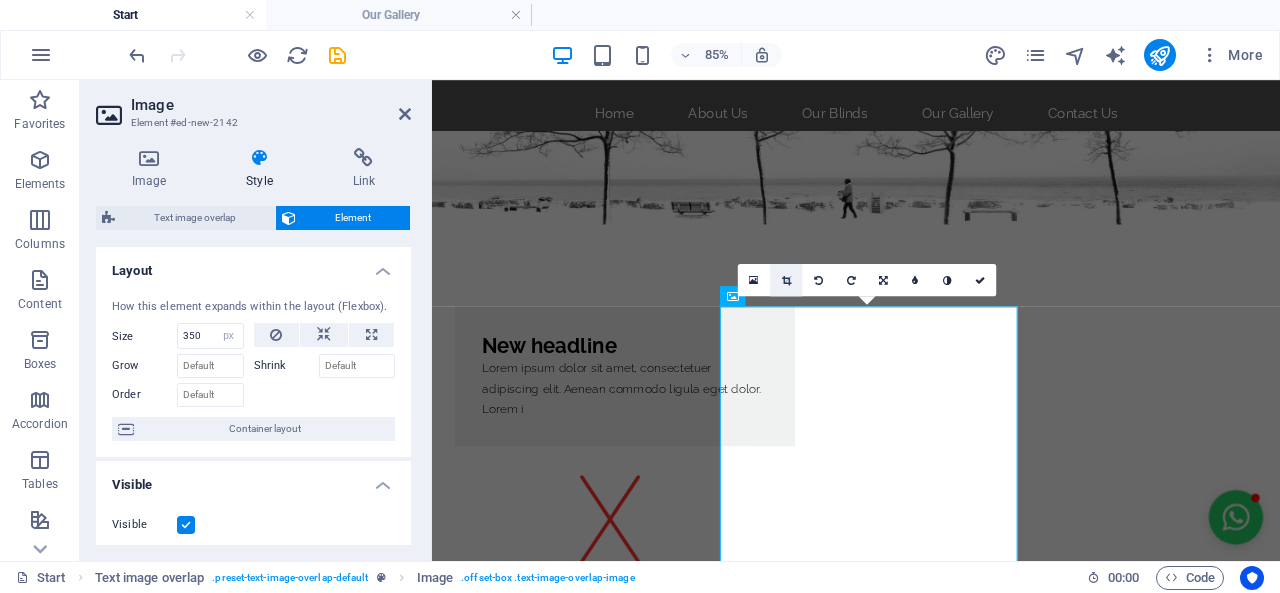 click at bounding box center [786, 280] 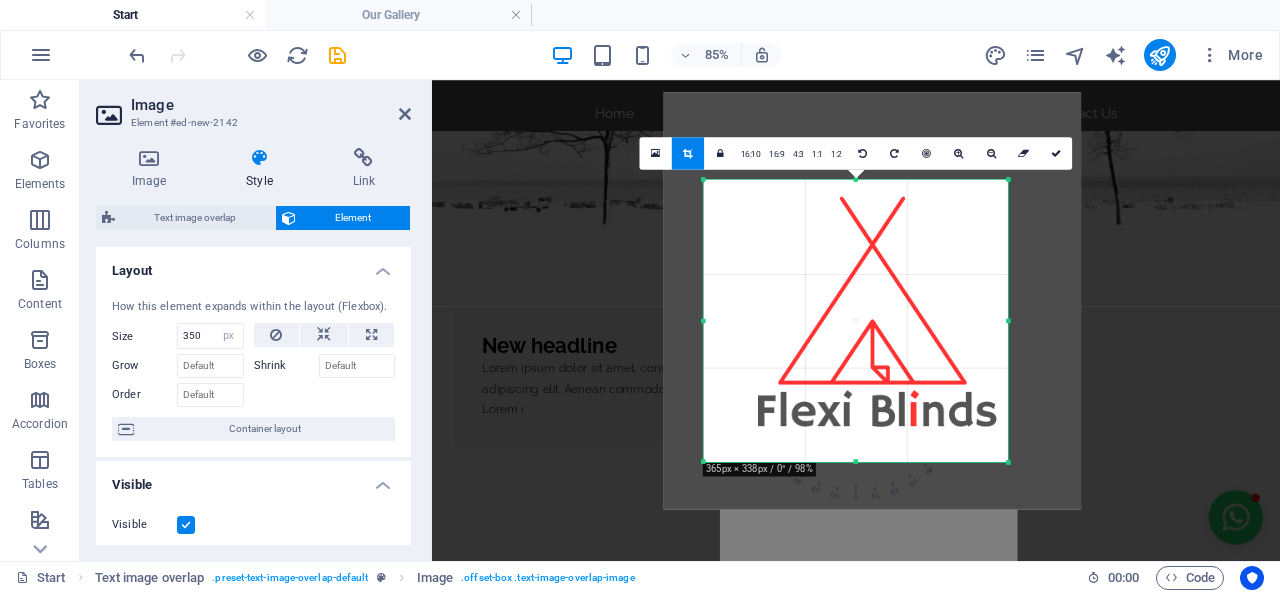 drag, startPoint x: 1018, startPoint y: 170, endPoint x: 998, endPoint y: 187, distance: 26.24881 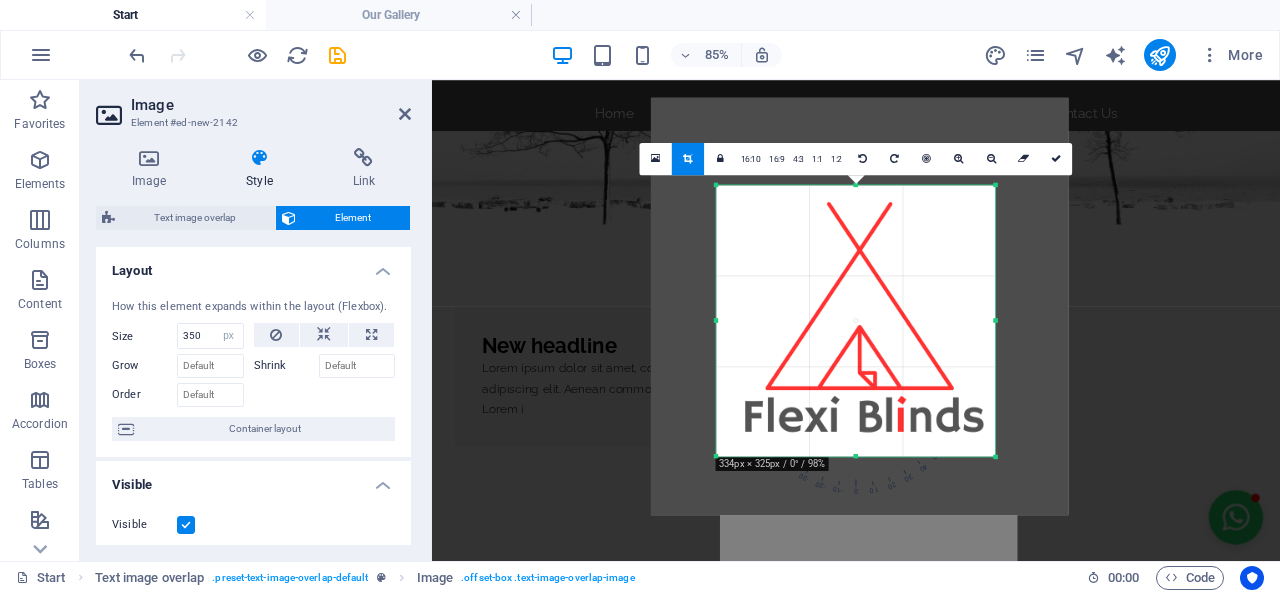 drag, startPoint x: 706, startPoint y: 463, endPoint x: 736, endPoint y: 450, distance: 32.695564 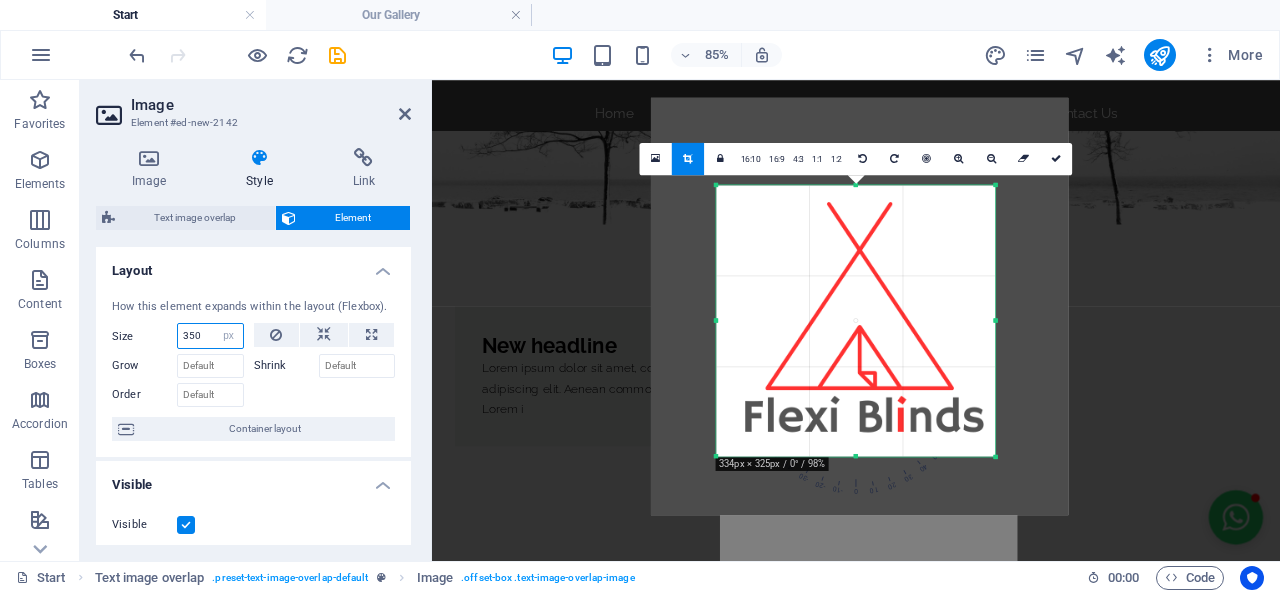 click on "350" at bounding box center [210, 336] 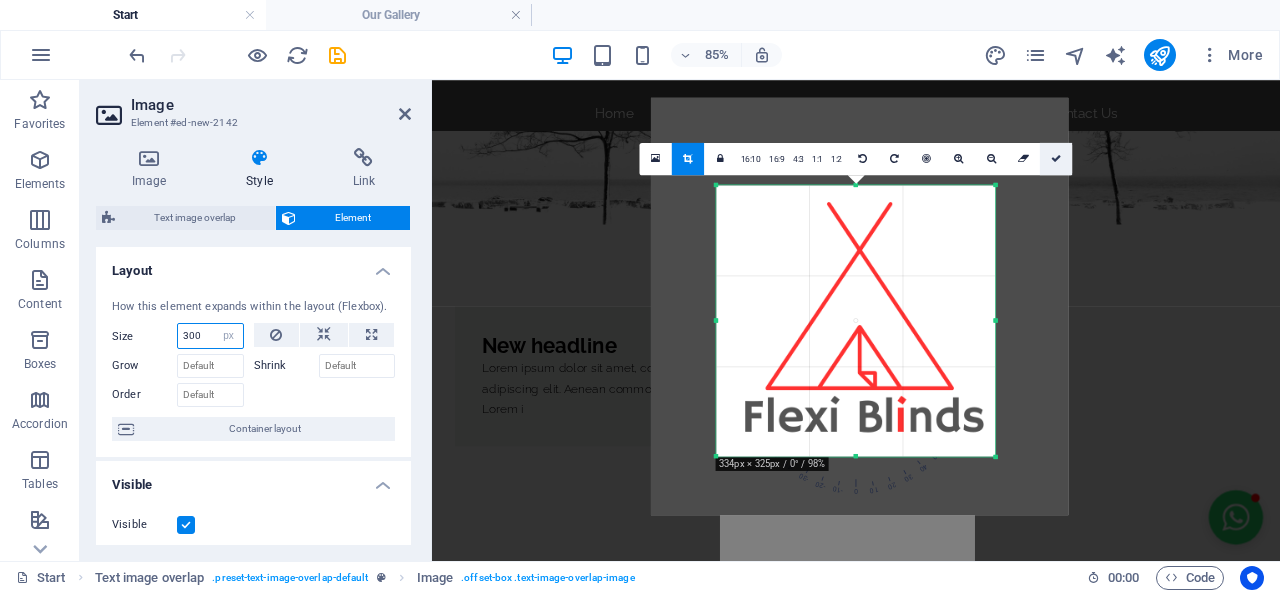 type on "300" 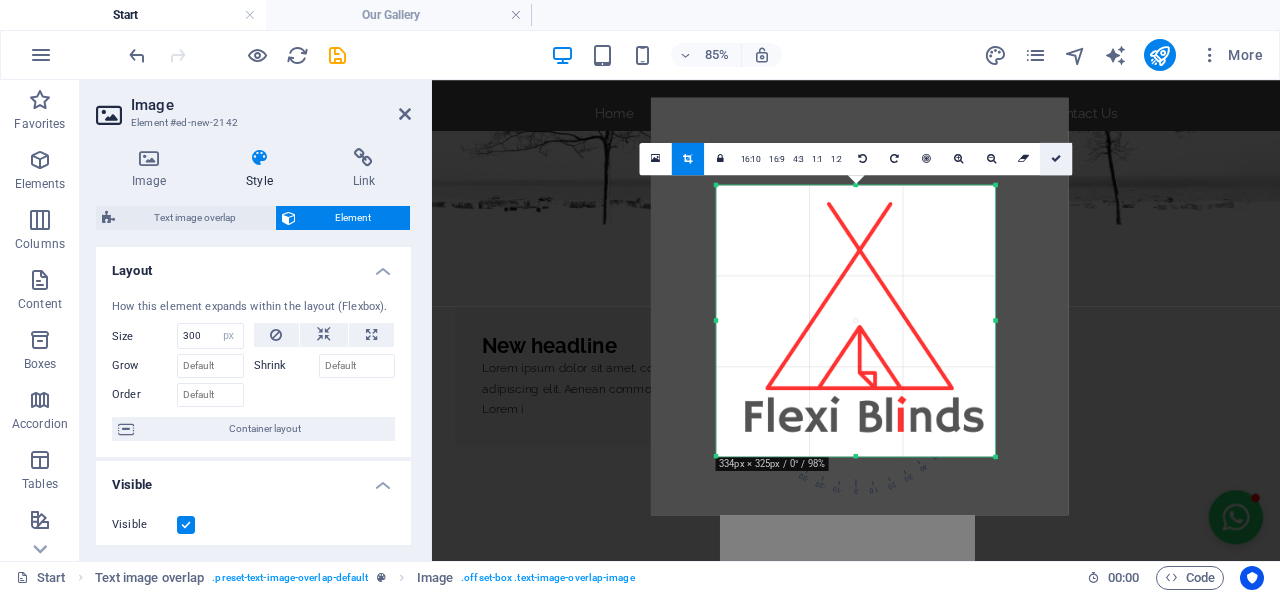 click at bounding box center (1056, 158) 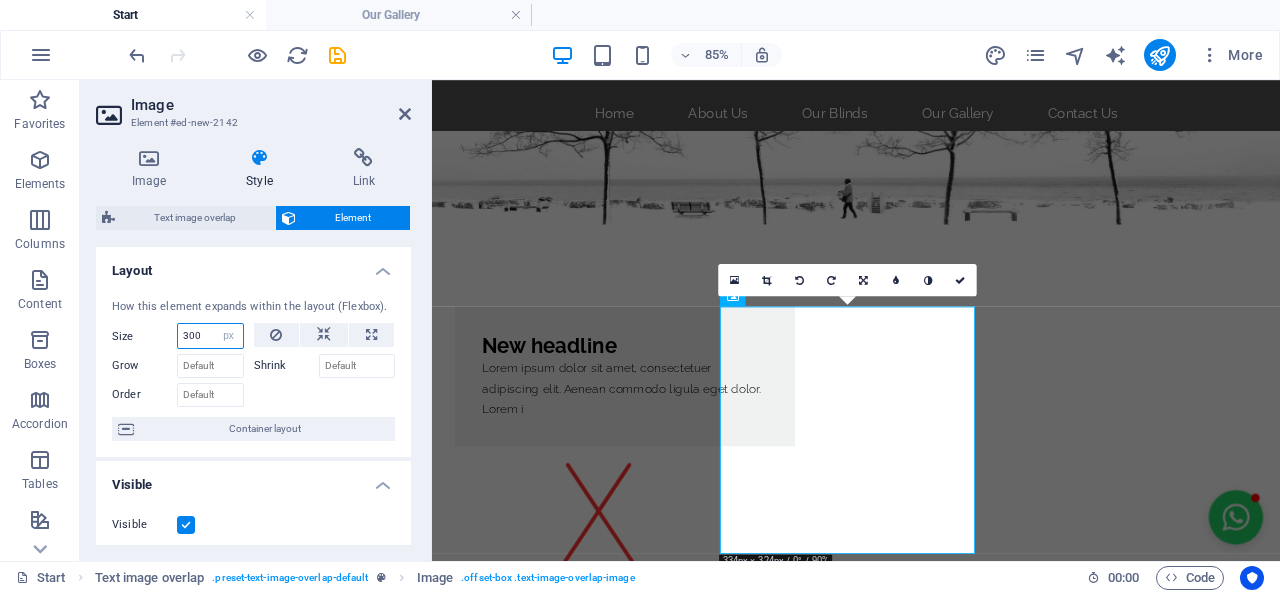 click on "300" at bounding box center [210, 336] 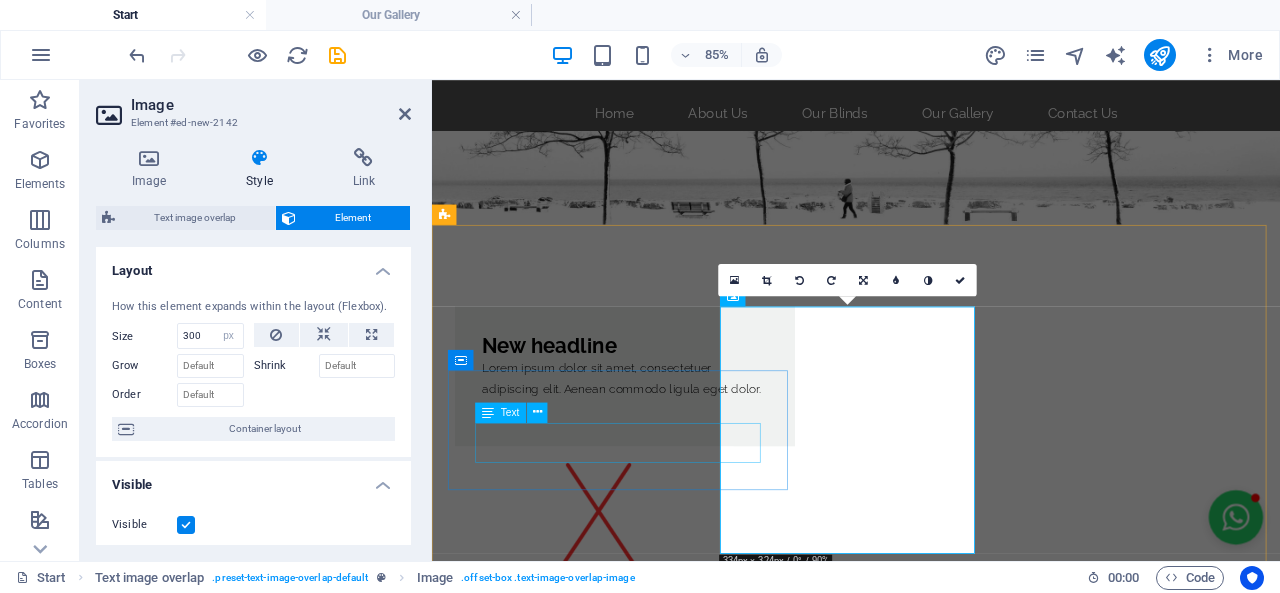 click on "Lorem ipsum dolor sit amet, consectetuer adipiscing elit. Aenean commodo ligula eget dolor. Lorem i" at bounding box center (659, 443) 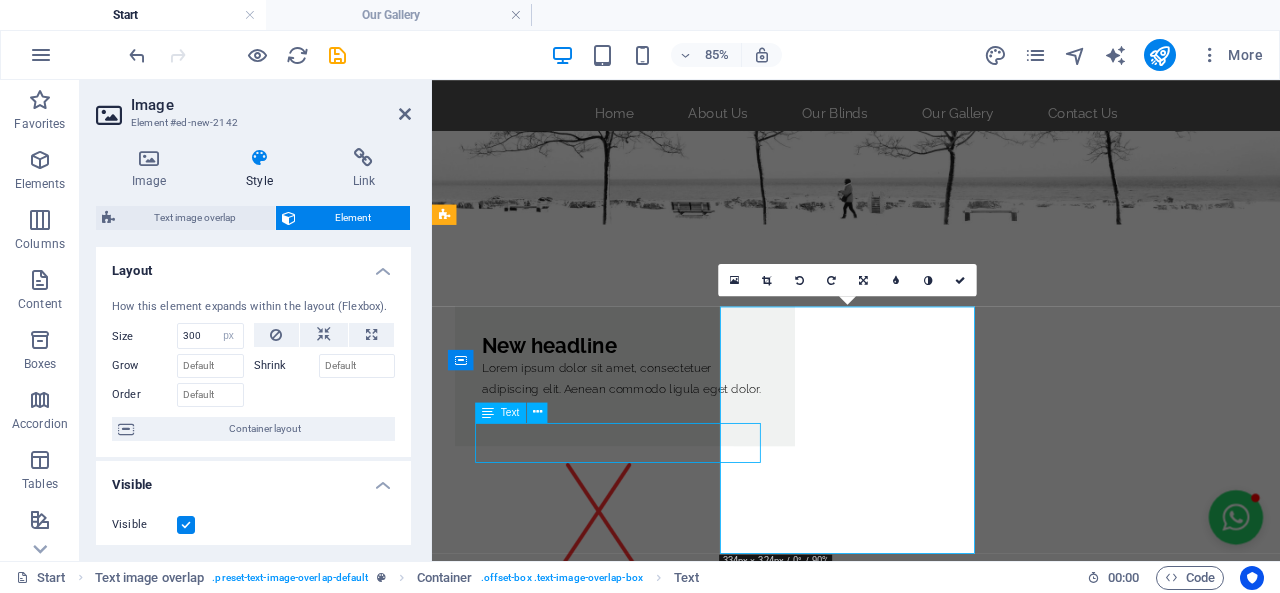 click on "Lorem ipsum dolor sit amet, consectetuer adipiscing elit. Aenean commodo ligula eget dolor. Lorem i" at bounding box center (659, 443) 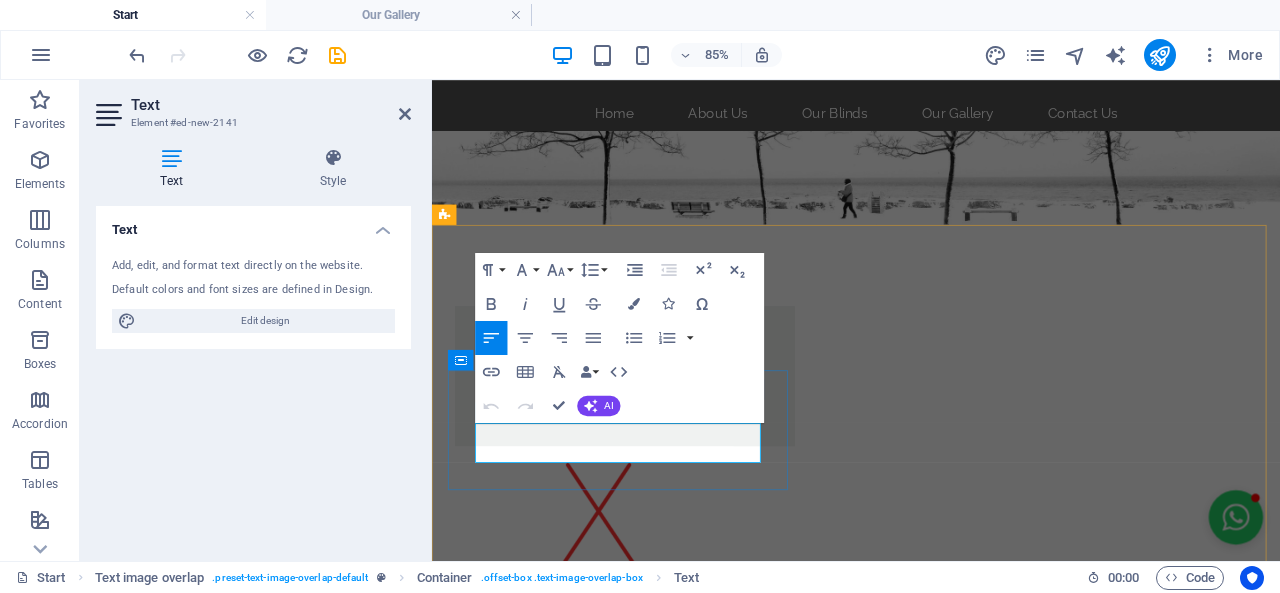 drag, startPoint x: 796, startPoint y: 514, endPoint x: 688, endPoint y: 501, distance: 108.779594 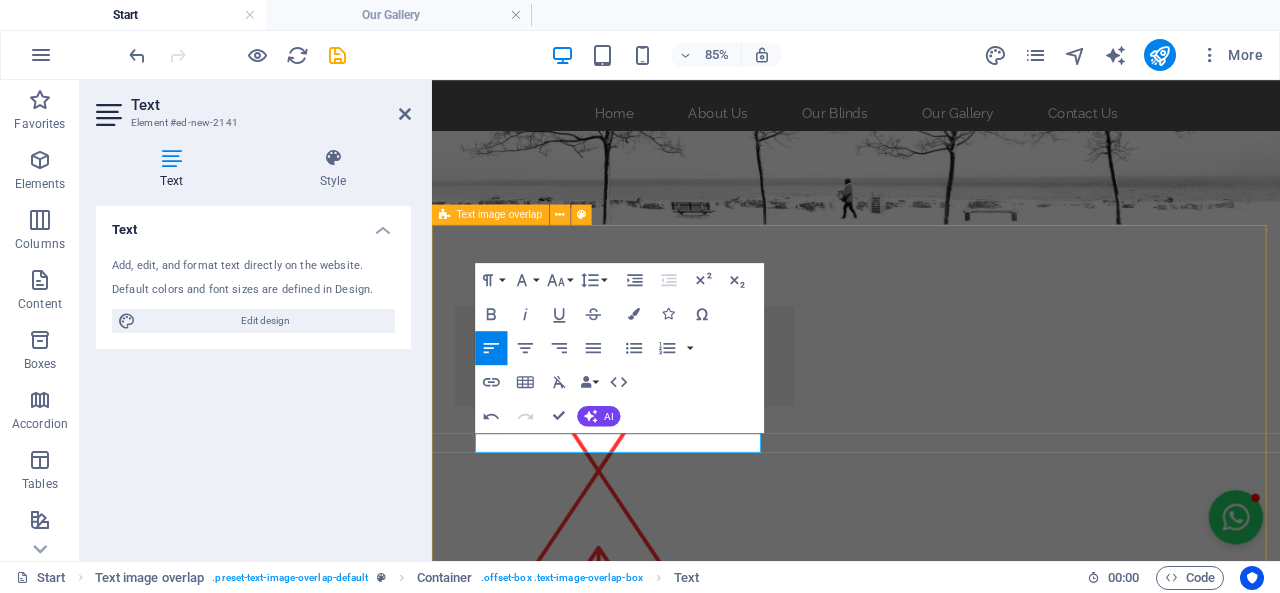 click on "New headline Lorem ipsum dolor sit amet, con" at bounding box center [931, 564] 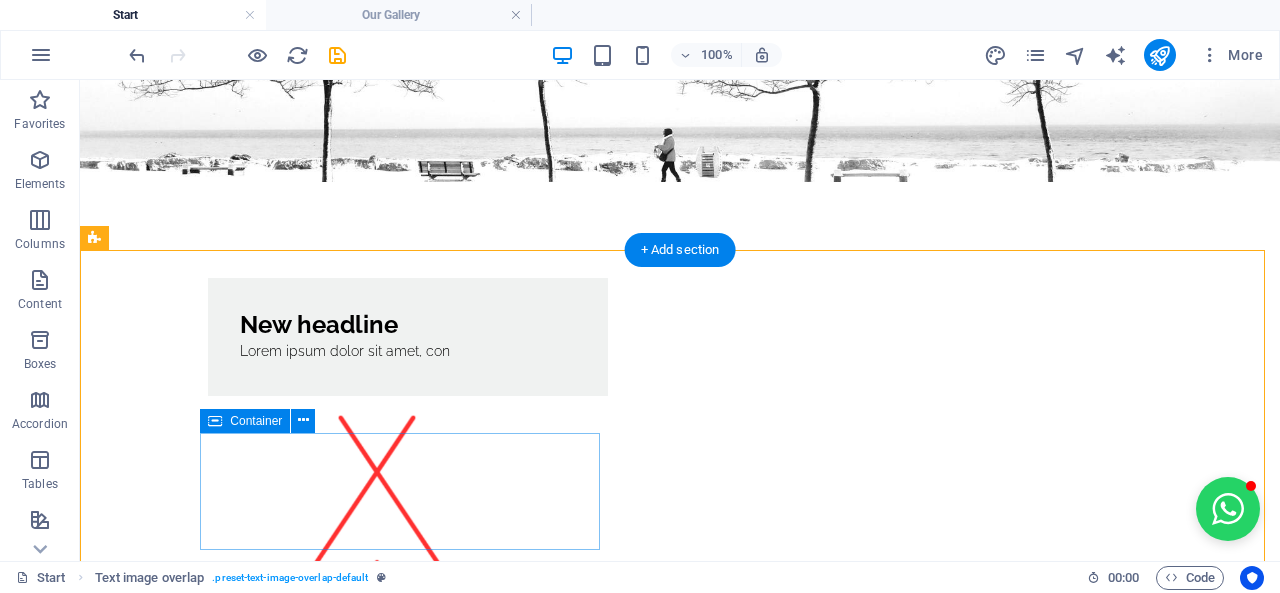scroll, scrollTop: 100, scrollLeft: 0, axis: vertical 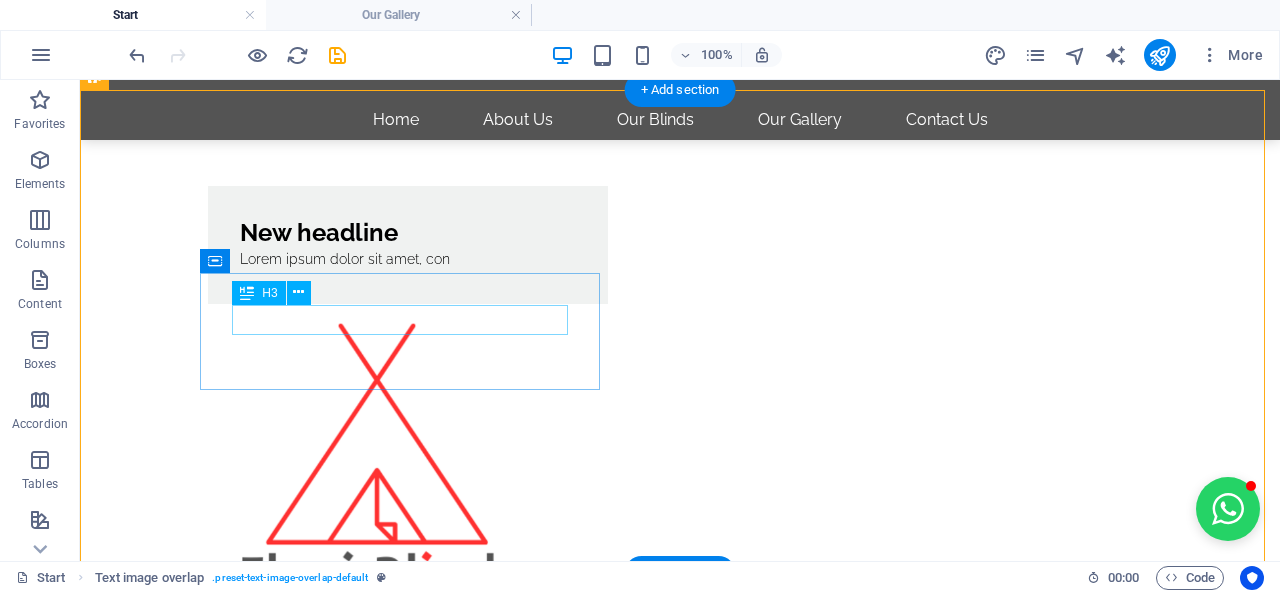 click on "New headline" at bounding box center [408, 233] 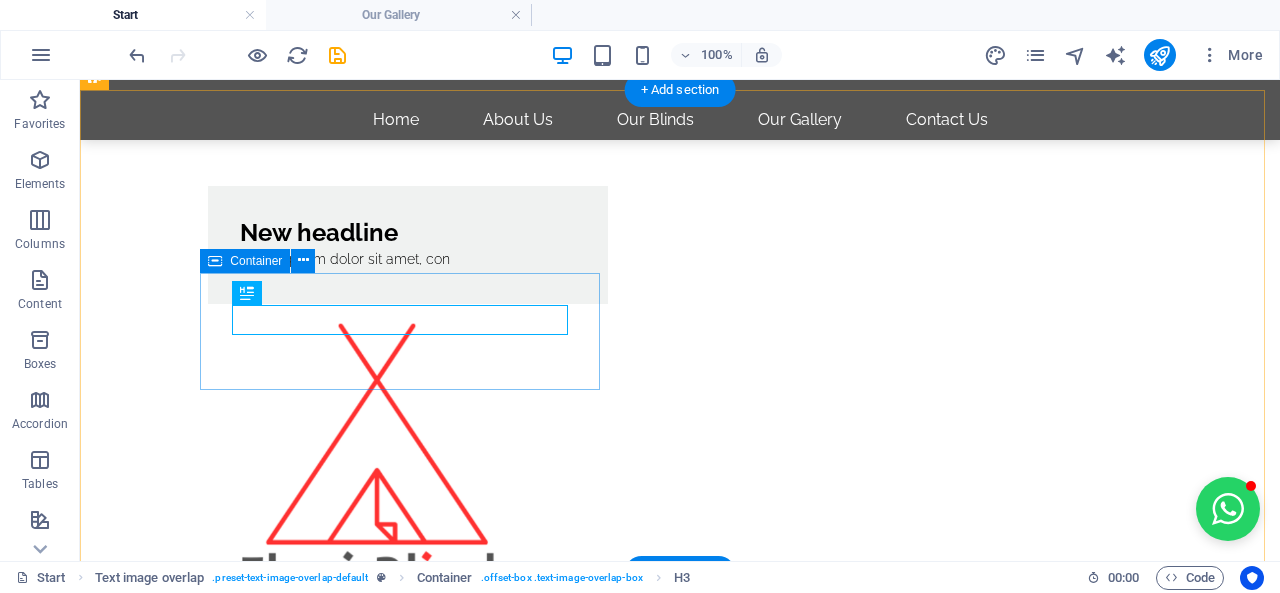 click on "New headline Lorem ipsum dolor sit amet, con" at bounding box center (408, 245) 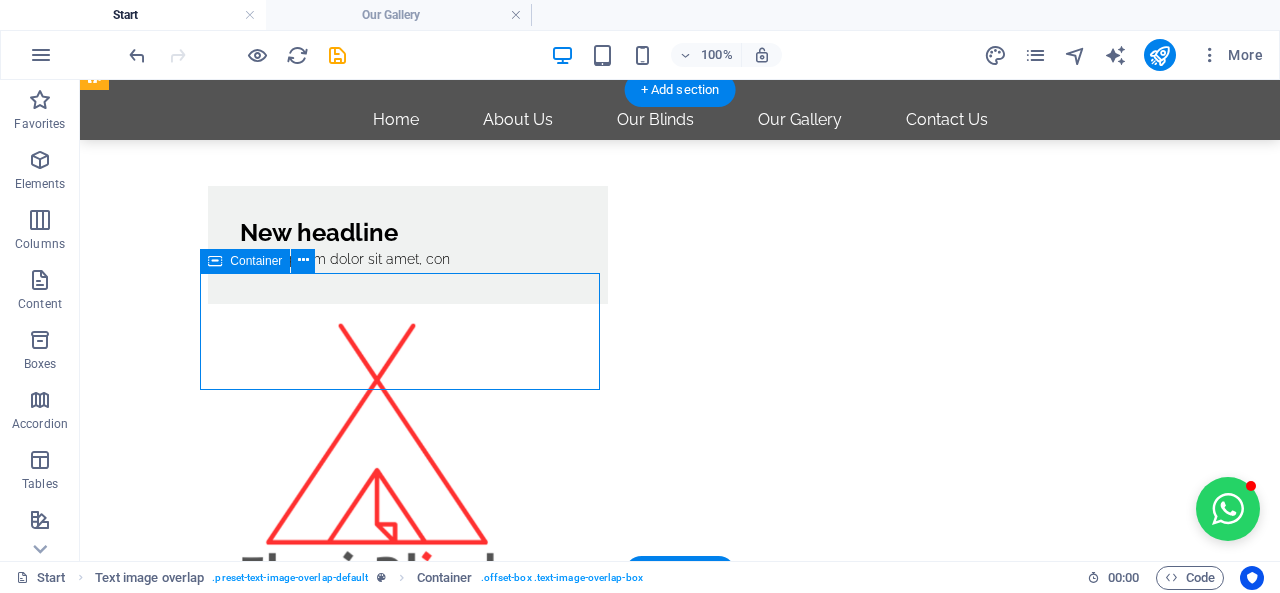 click on "New headline Lorem ipsum dolor sit amet, con" at bounding box center (408, 245) 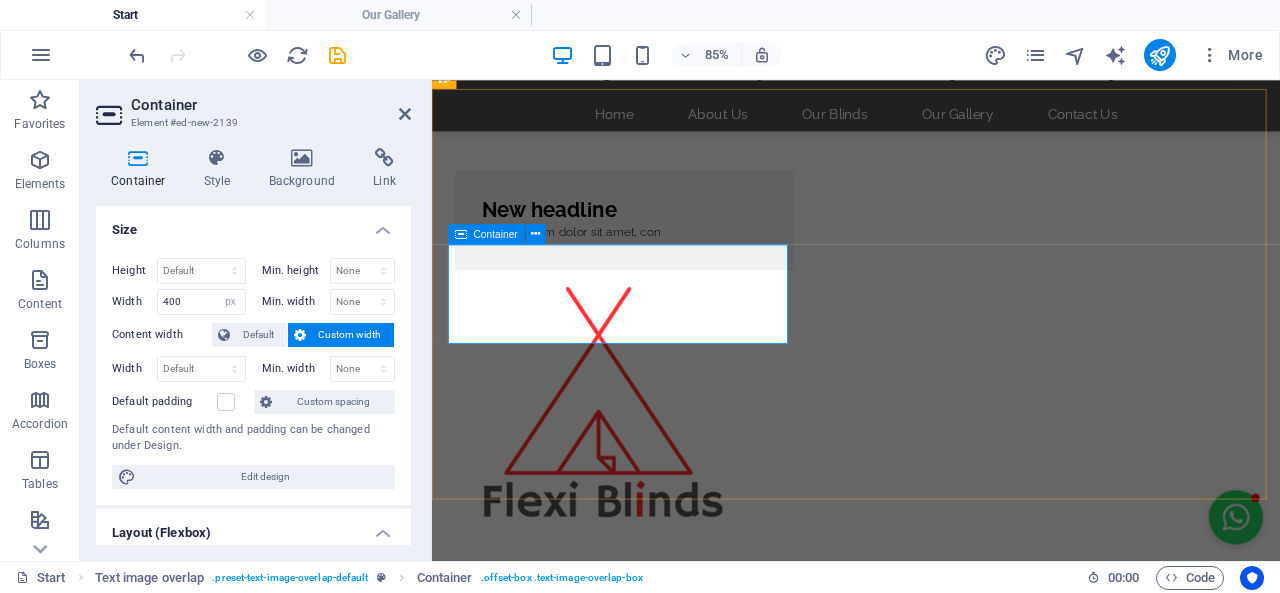 click on "New headline Lorem ipsum dolor sit amet, con" at bounding box center [659, 245] 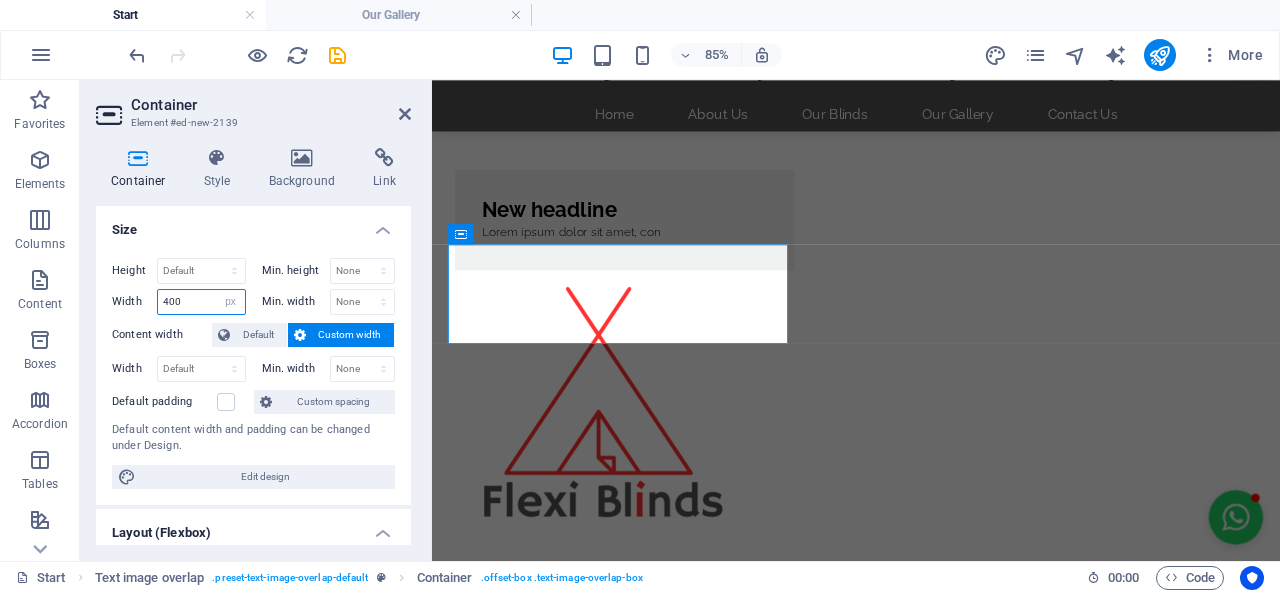 click on "400" at bounding box center [201, 302] 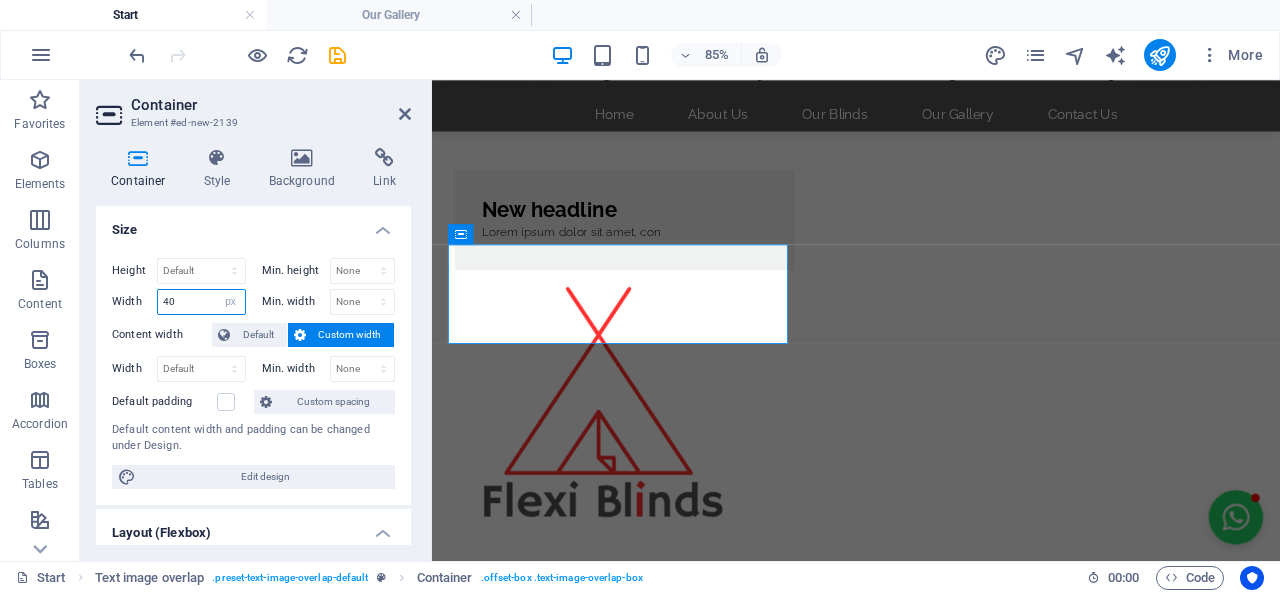 type on "4" 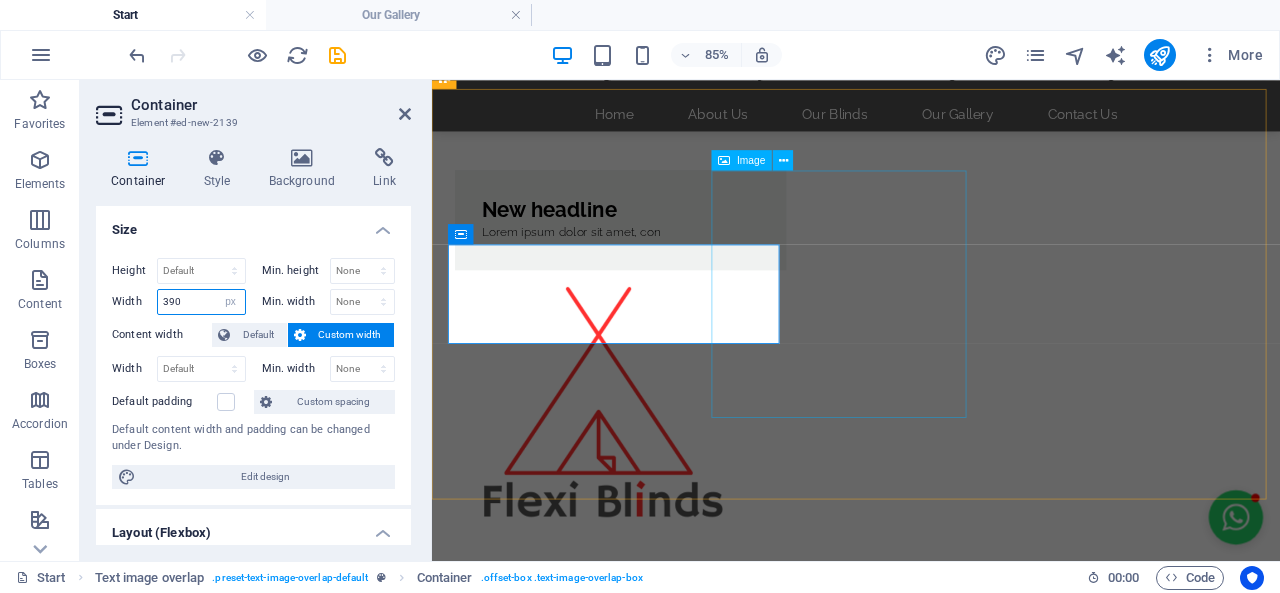 type on "390" 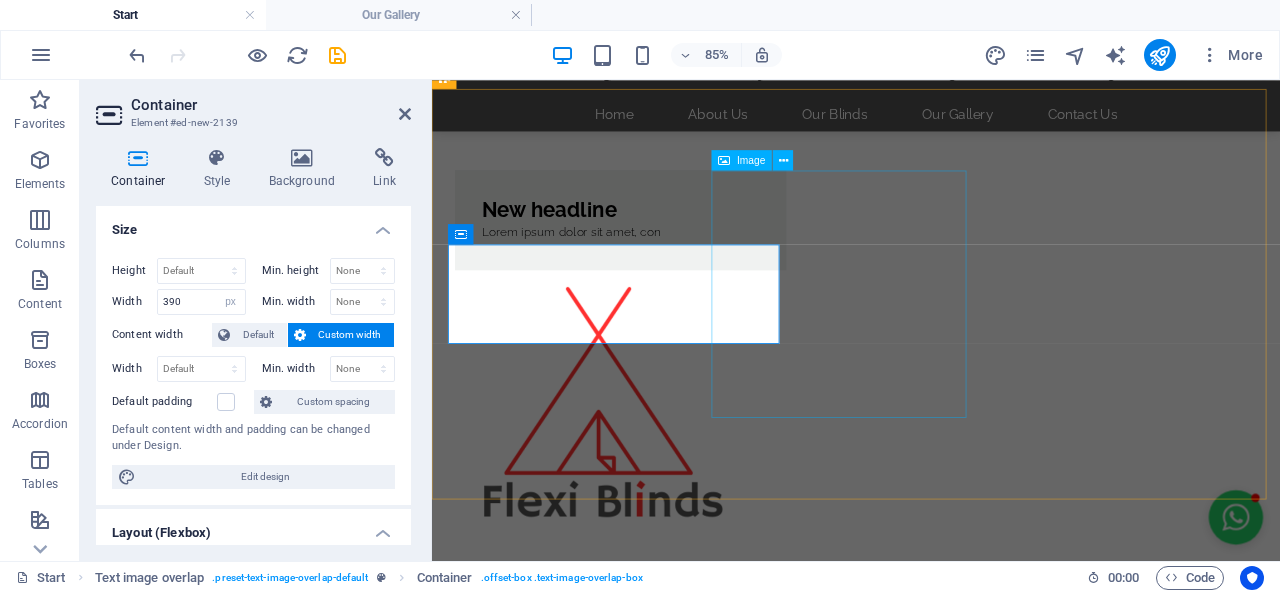 click at bounding box center [931, 463] 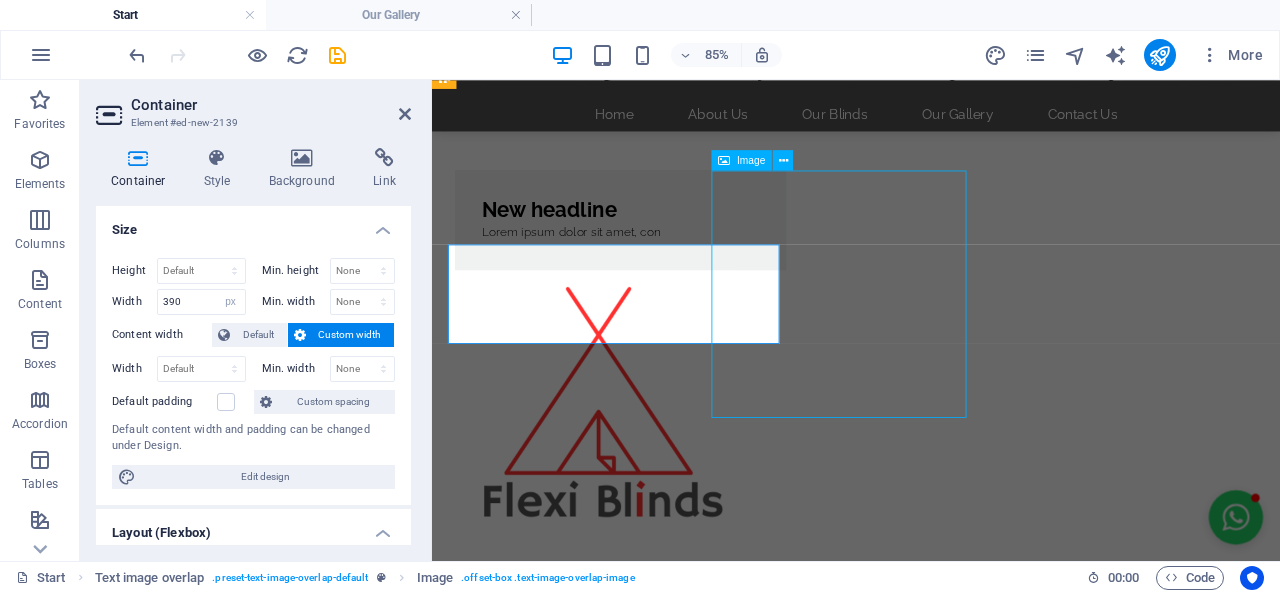 click at bounding box center [931, 463] 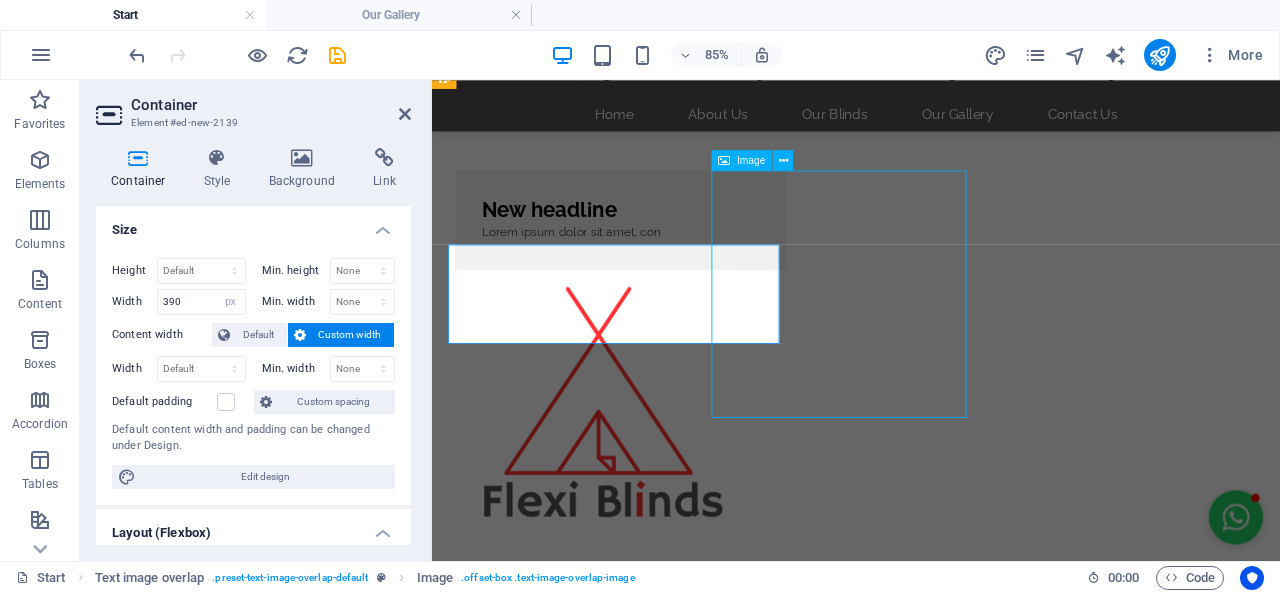 select on "px" 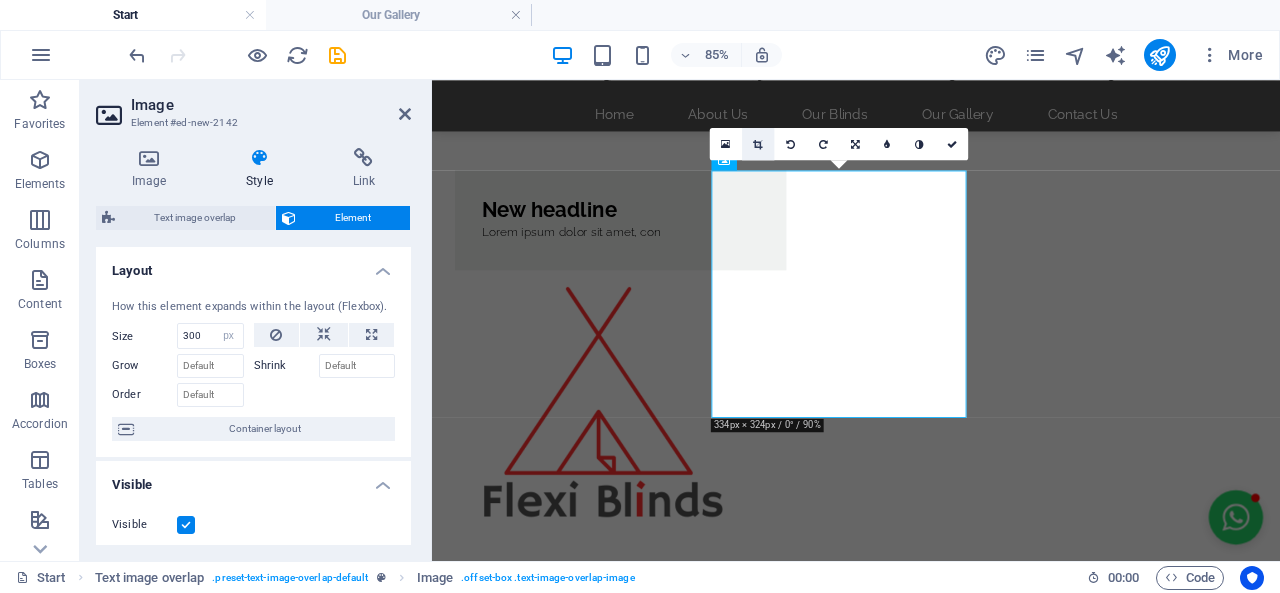 click at bounding box center [758, 144] 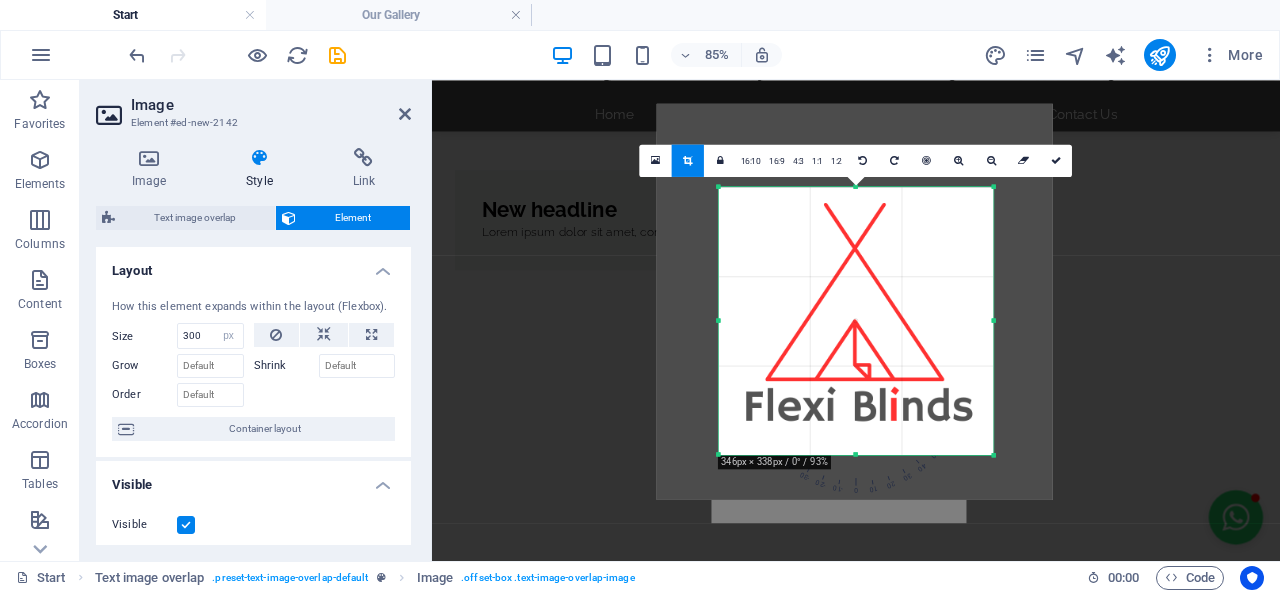 drag, startPoint x: 988, startPoint y: 445, endPoint x: 999, endPoint y: 457, distance: 16.27882 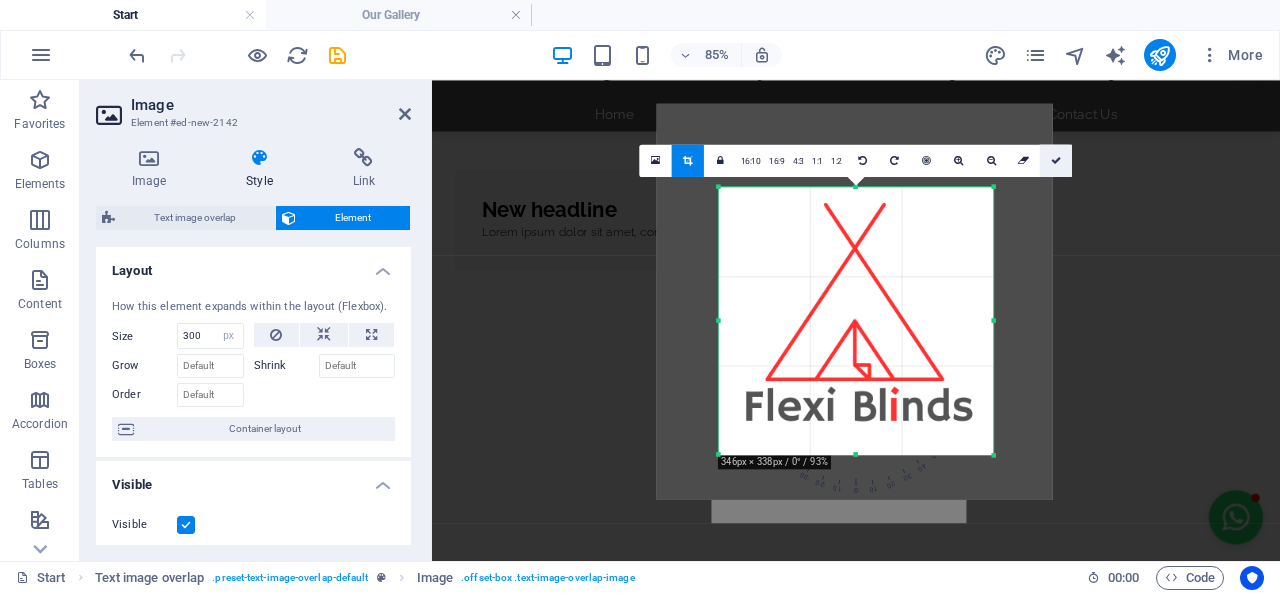 click at bounding box center (1056, 160) 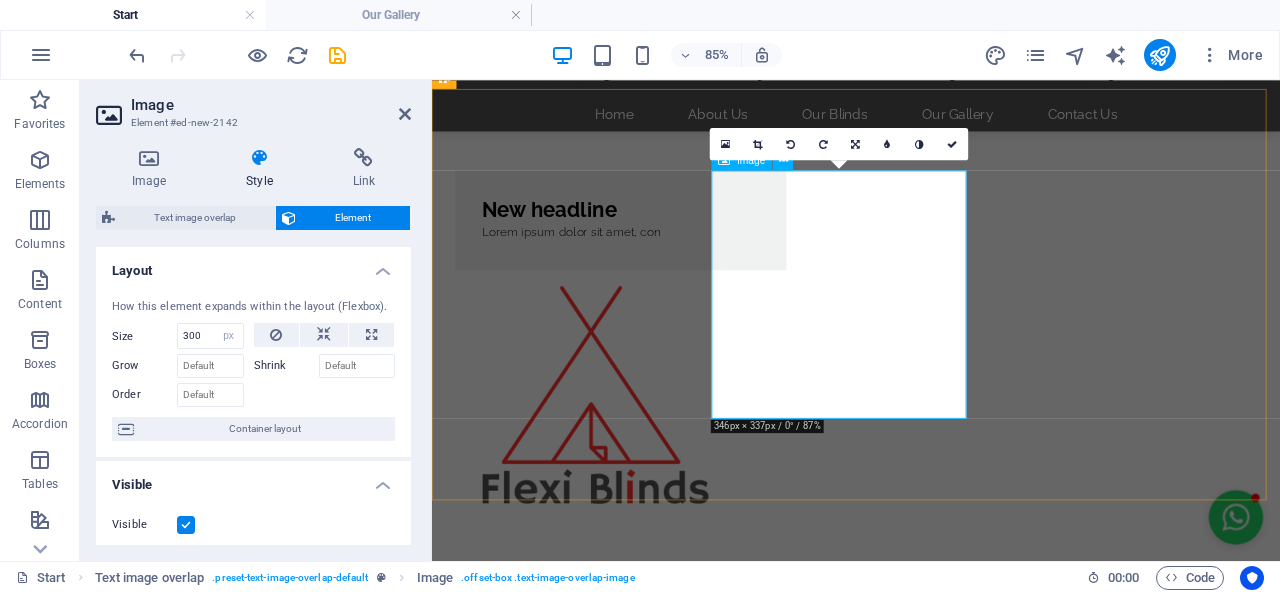 click at bounding box center [931, 461] 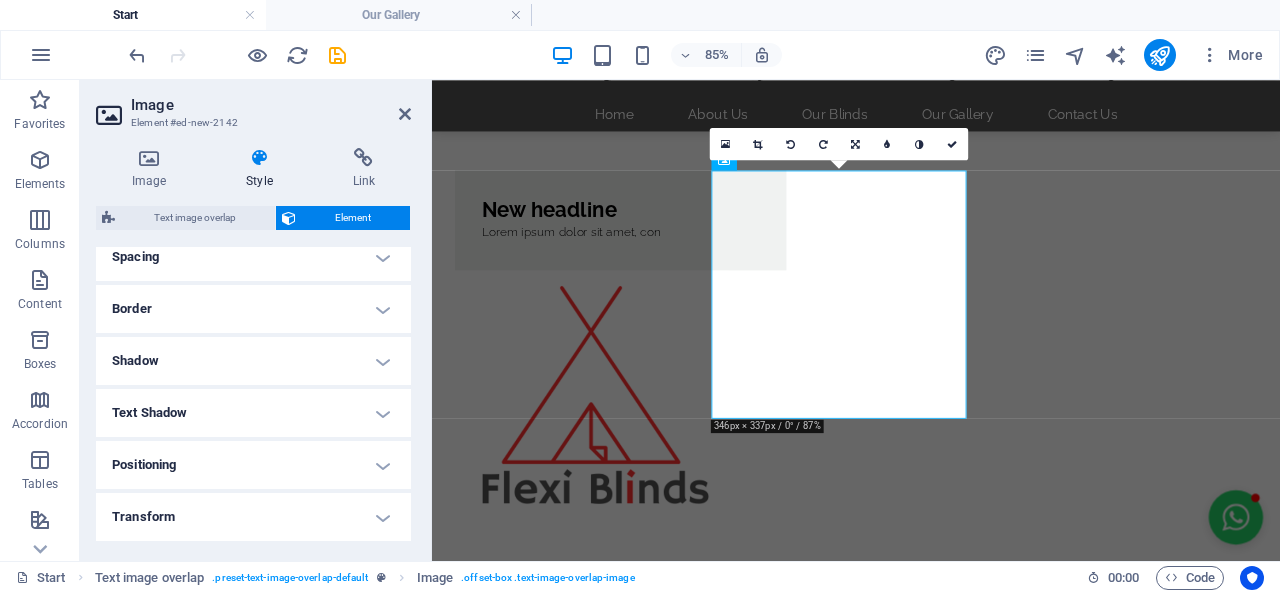 scroll, scrollTop: 400, scrollLeft: 0, axis: vertical 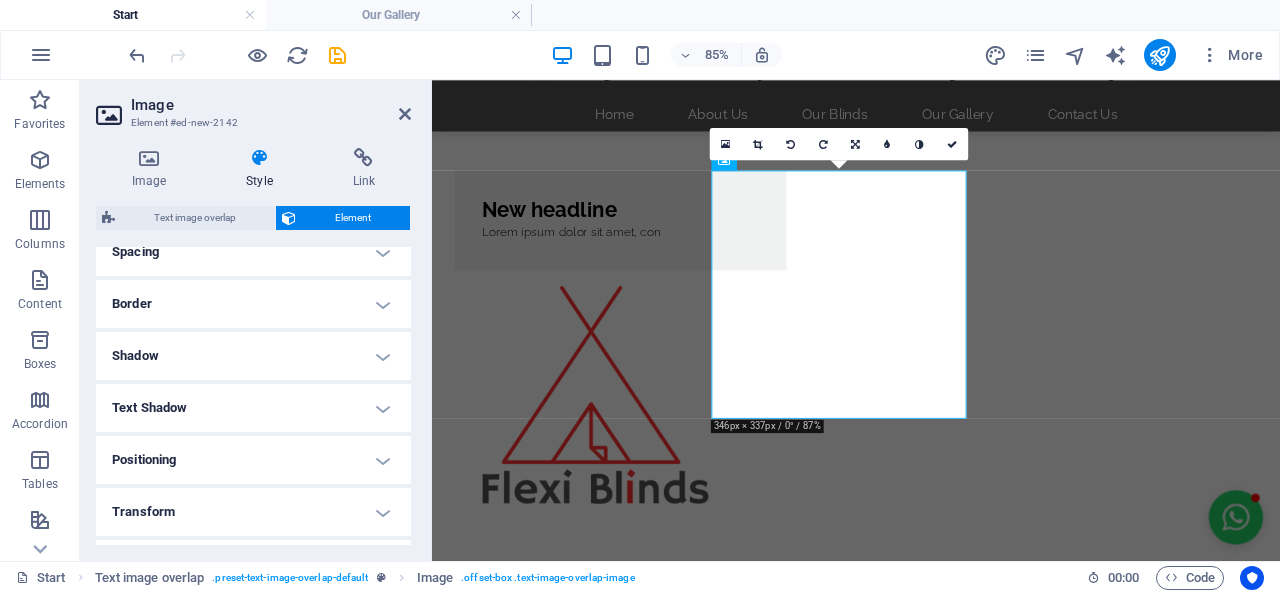 click on "Positioning" at bounding box center (253, 460) 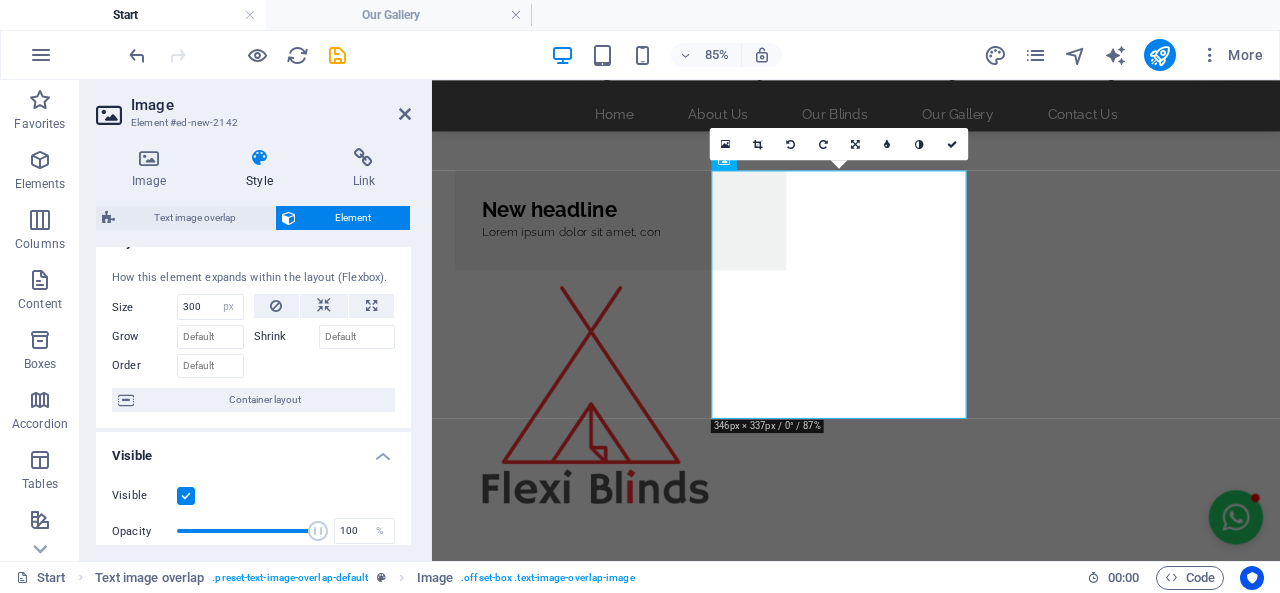 scroll, scrollTop: 0, scrollLeft: 0, axis: both 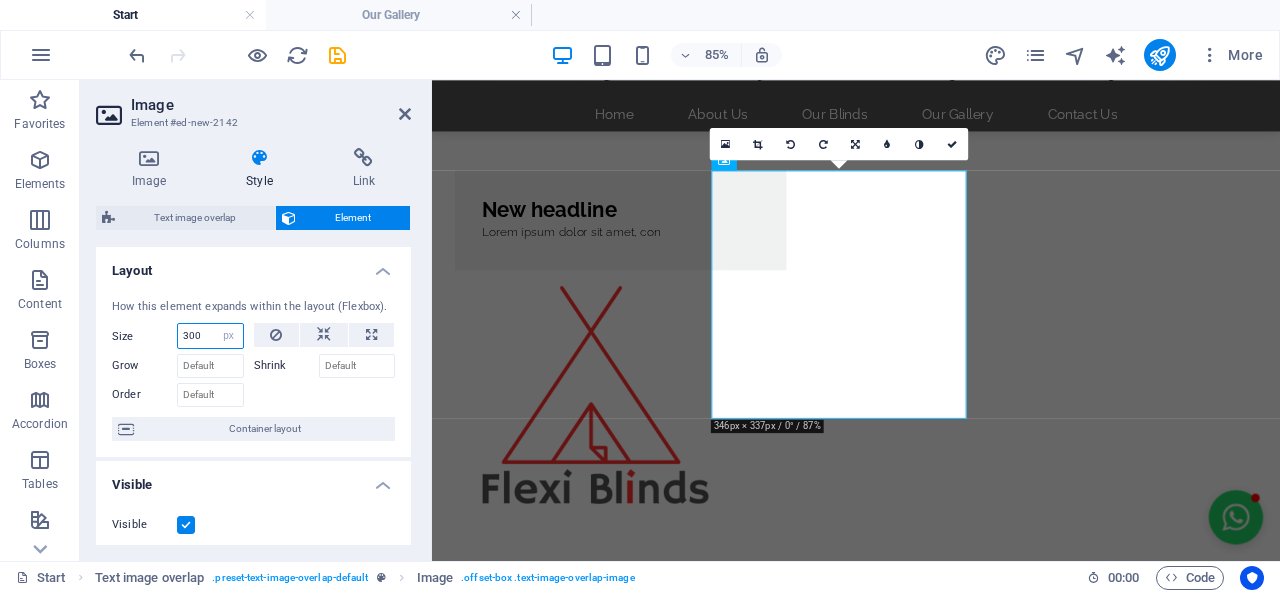 click on "300" at bounding box center (210, 336) 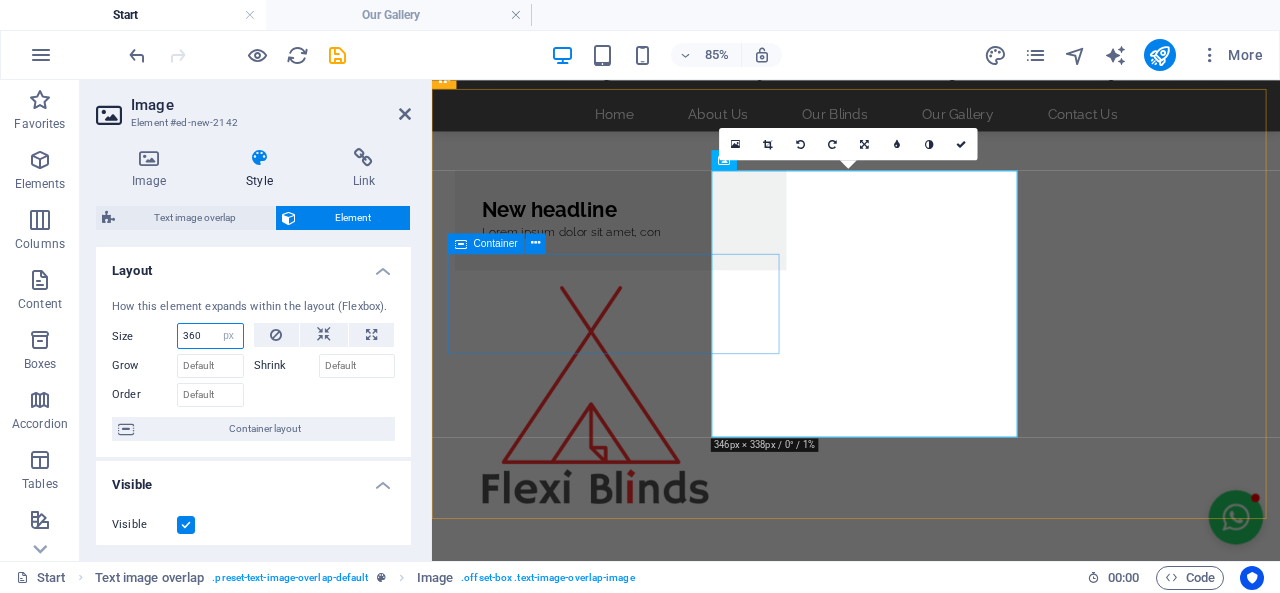 type on "360" 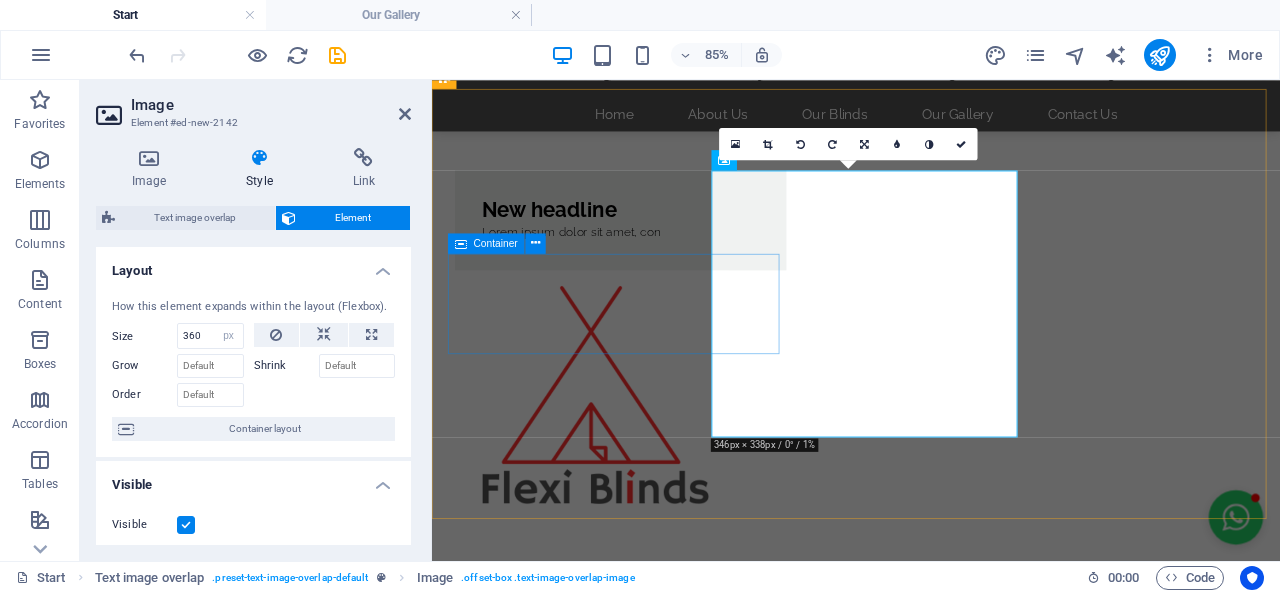 click on "New headline Lorem ipsum dolor sit amet, con" at bounding box center [654, 245] 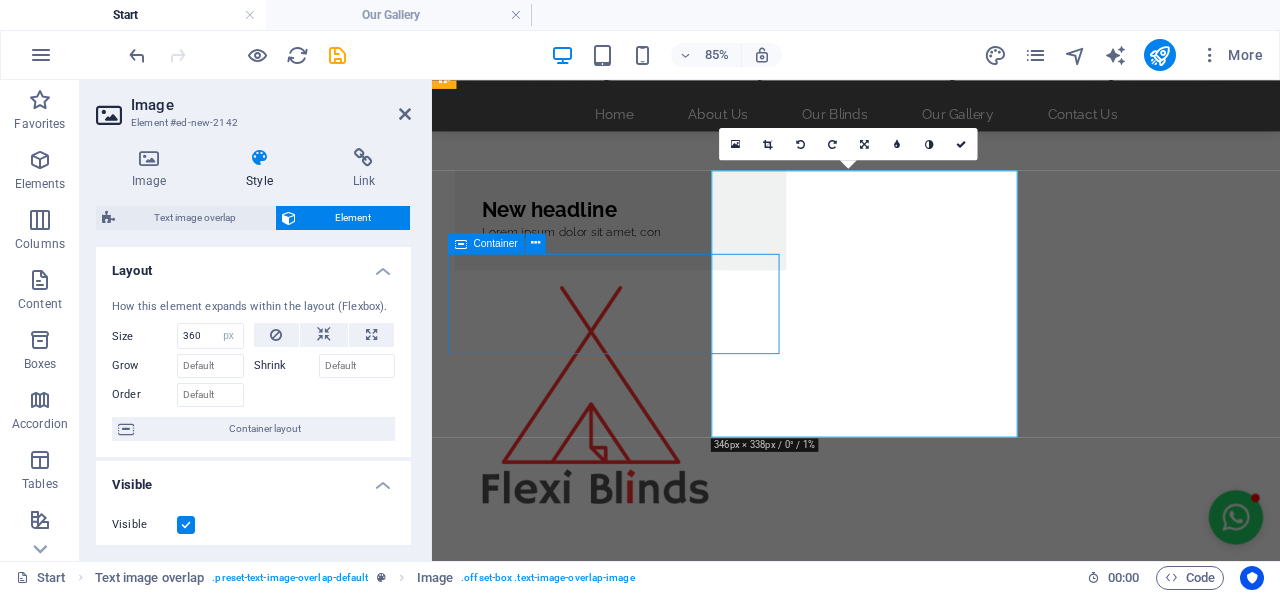 click on "New headline Lorem ipsum dolor sit amet, con" at bounding box center [654, 245] 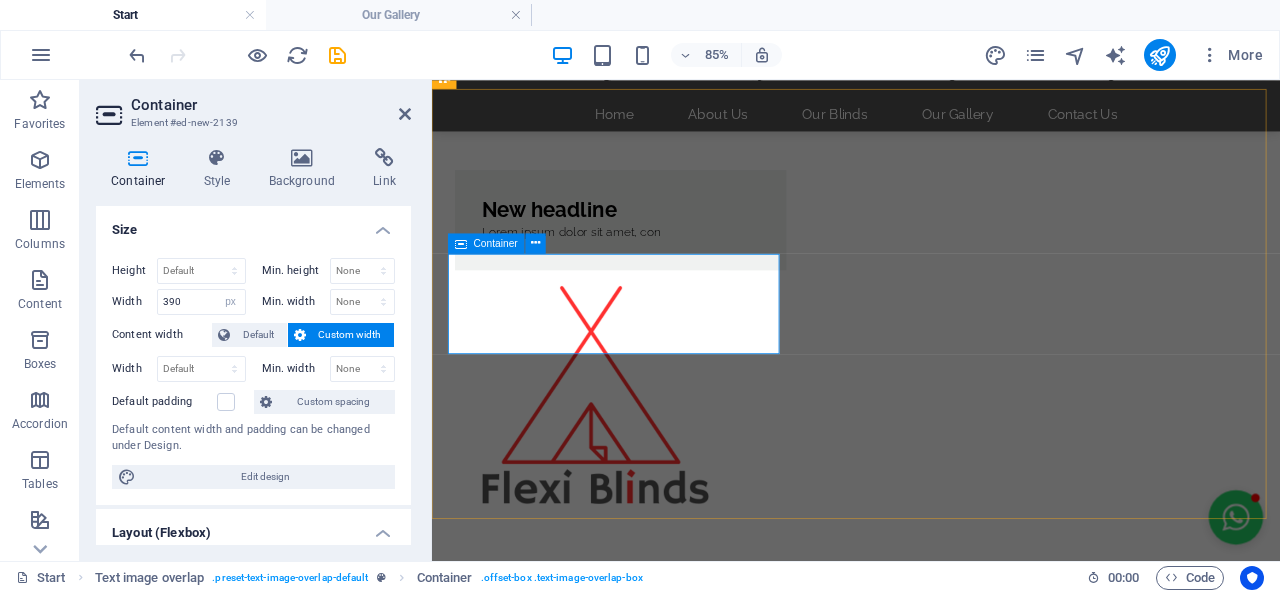 click on "New headline Lorem ipsum dolor sit amet, con" at bounding box center (654, 245) 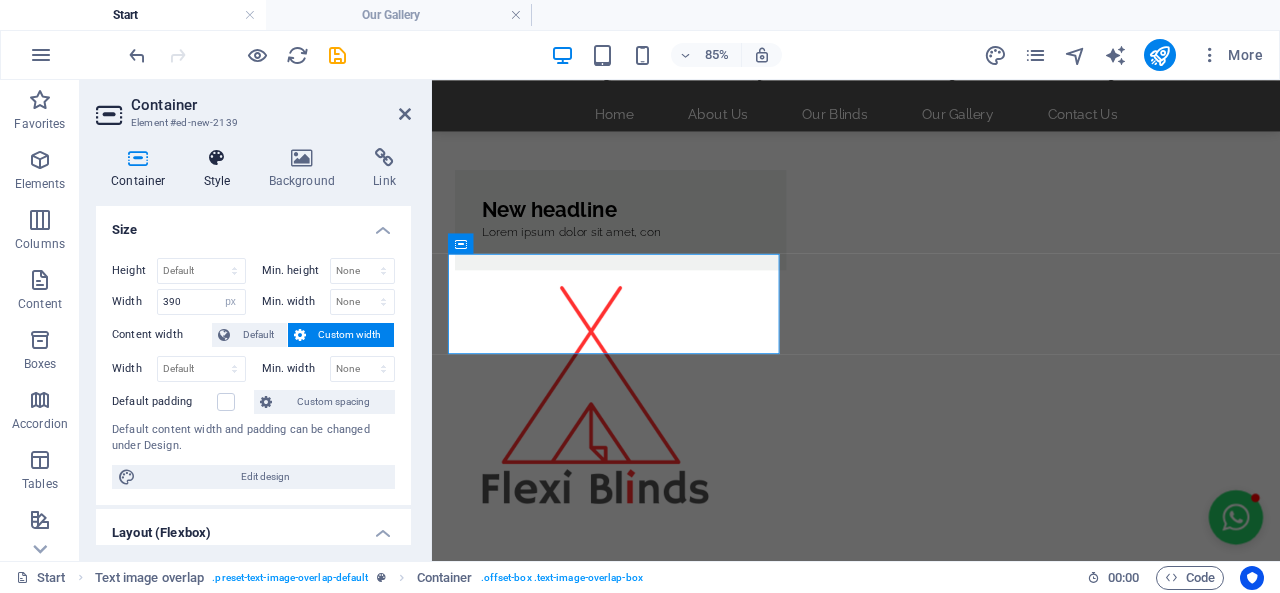 click on "Style" at bounding box center [221, 169] 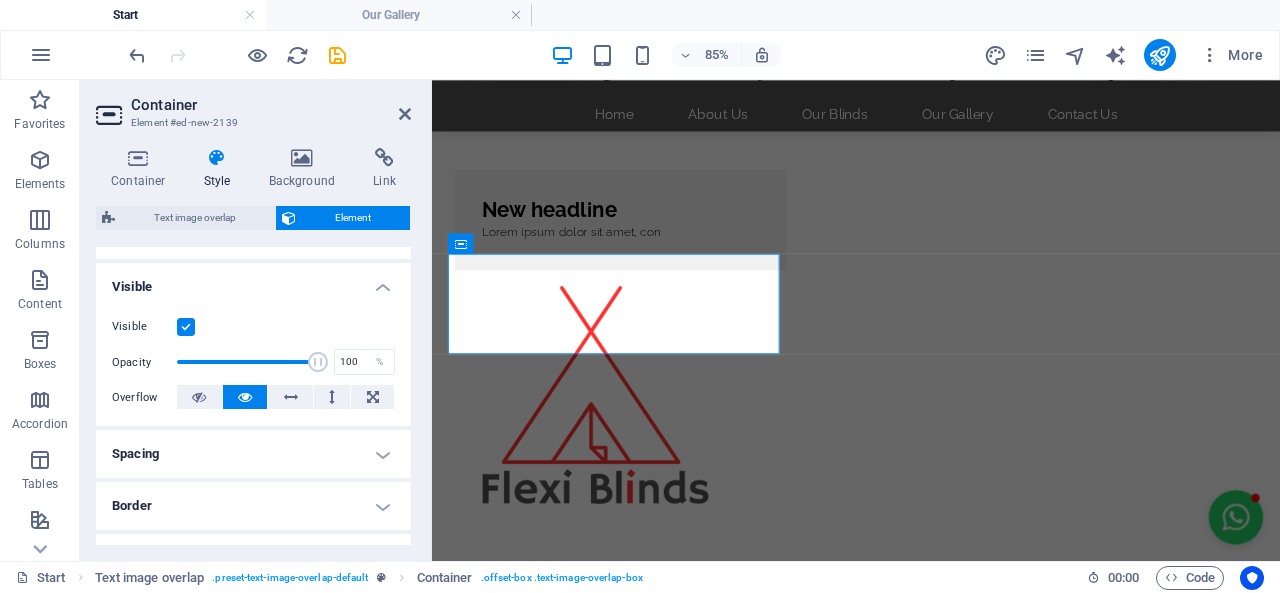 scroll, scrollTop: 200, scrollLeft: 0, axis: vertical 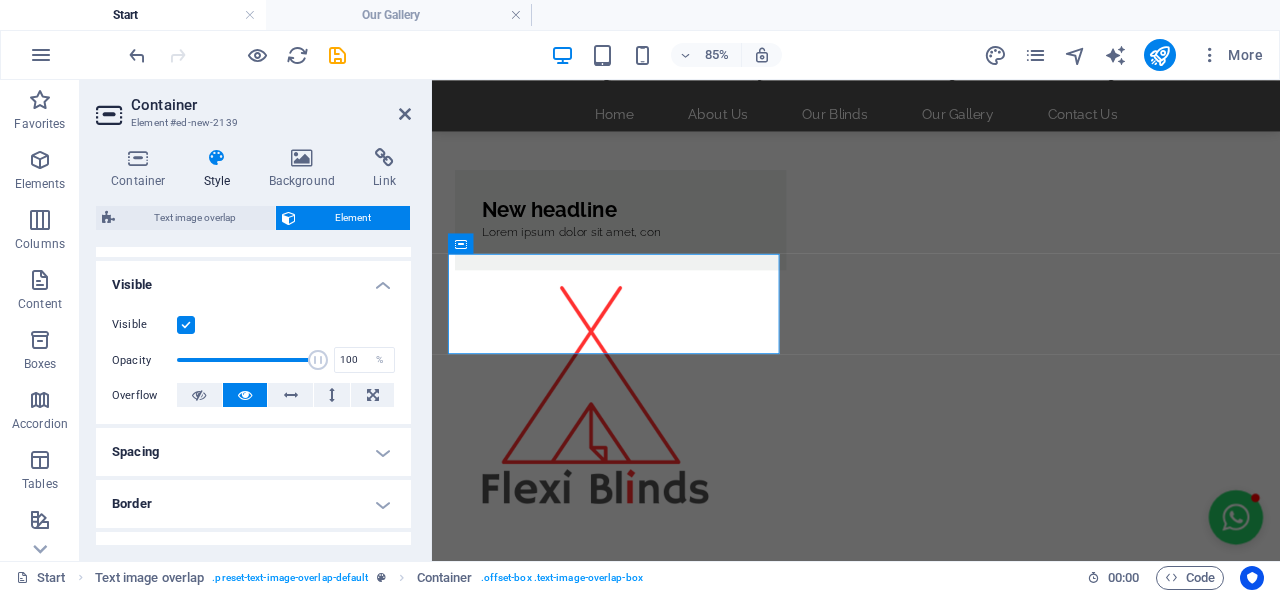 click at bounding box center [186, 325] 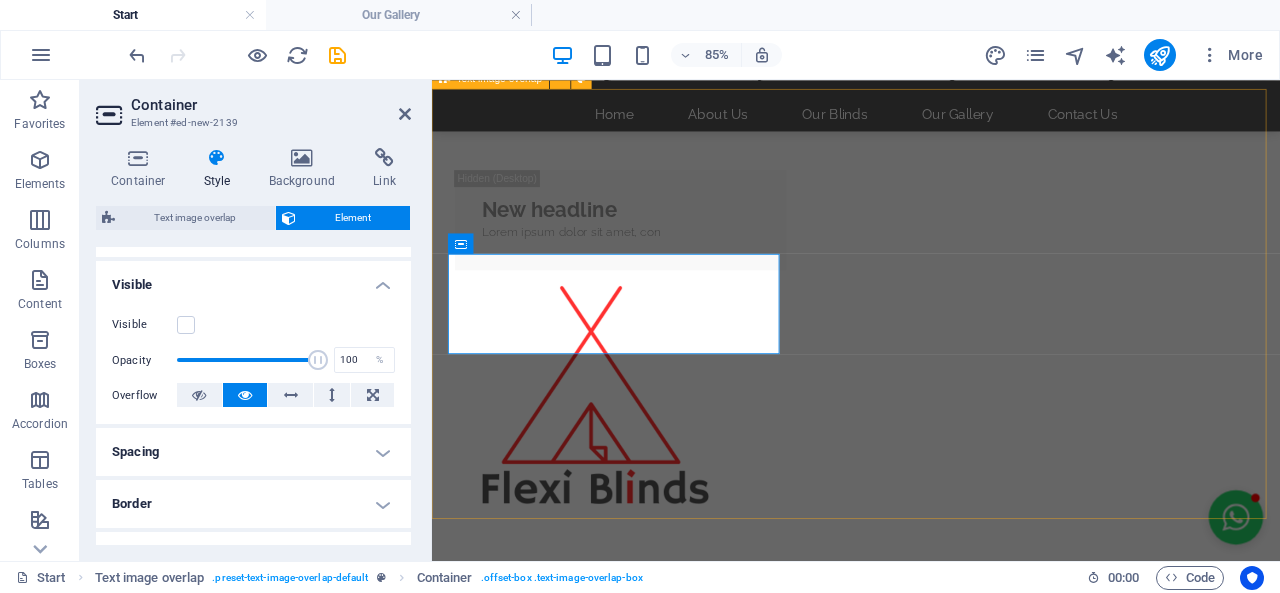 click on "New headline Lorem ipsum dolor sit amet, con" at bounding box center (931, 401) 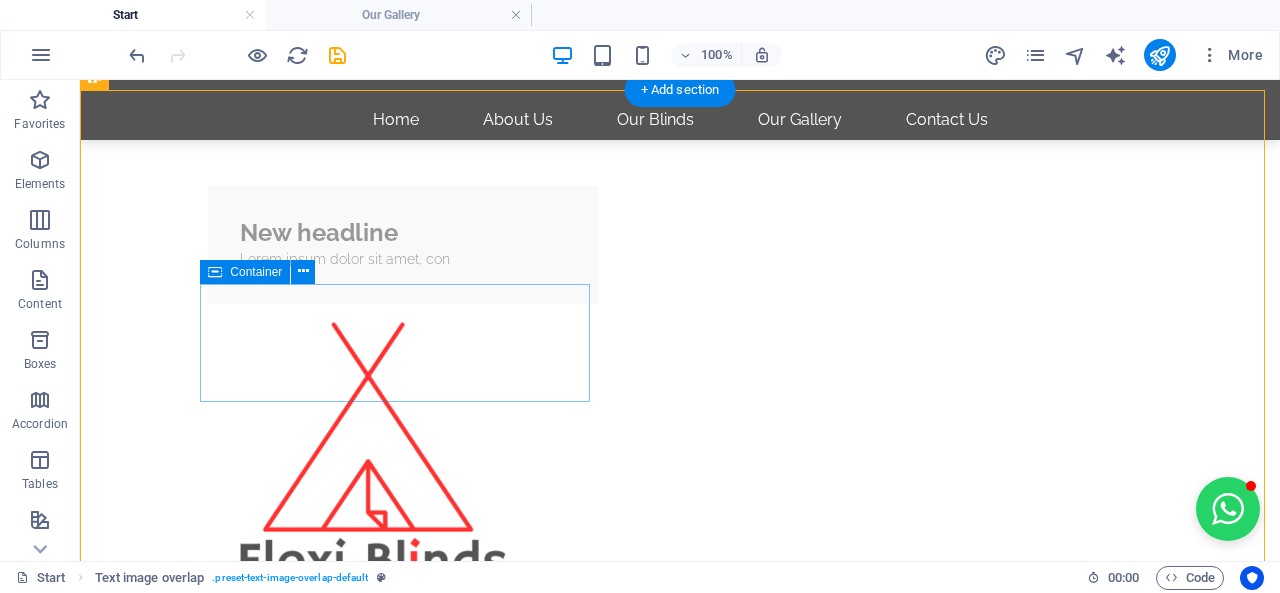 click on "New headline Lorem ipsum dolor sit amet, con" at bounding box center (403, 245) 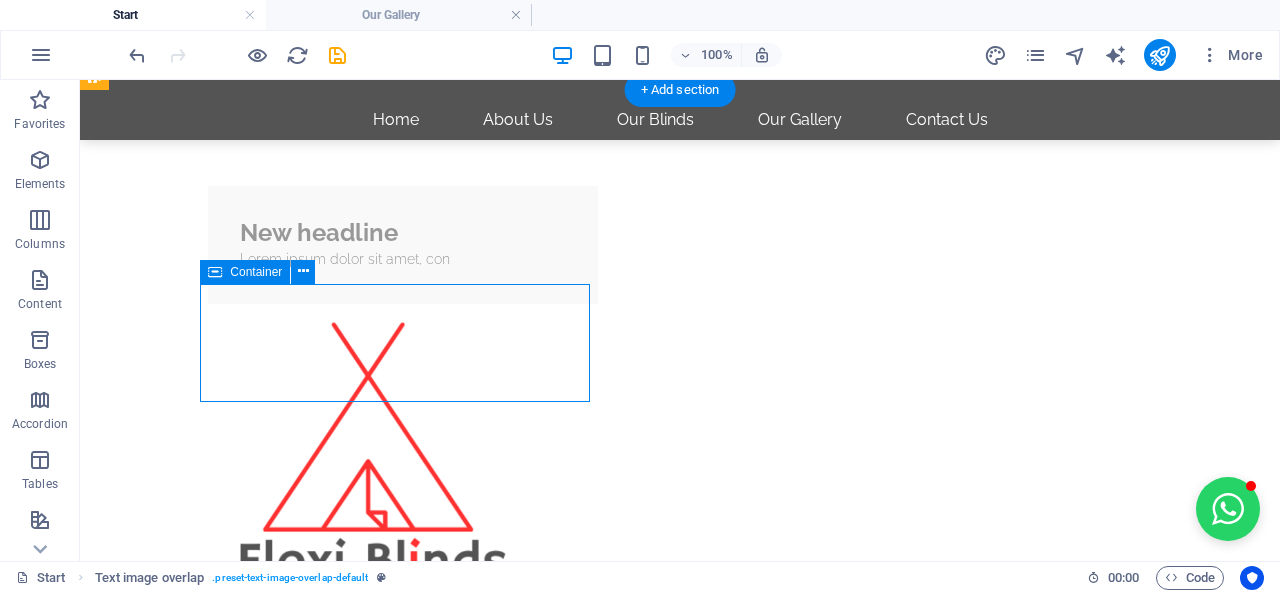 click on "New headline Lorem ipsum dolor sit amet, con" at bounding box center [403, 245] 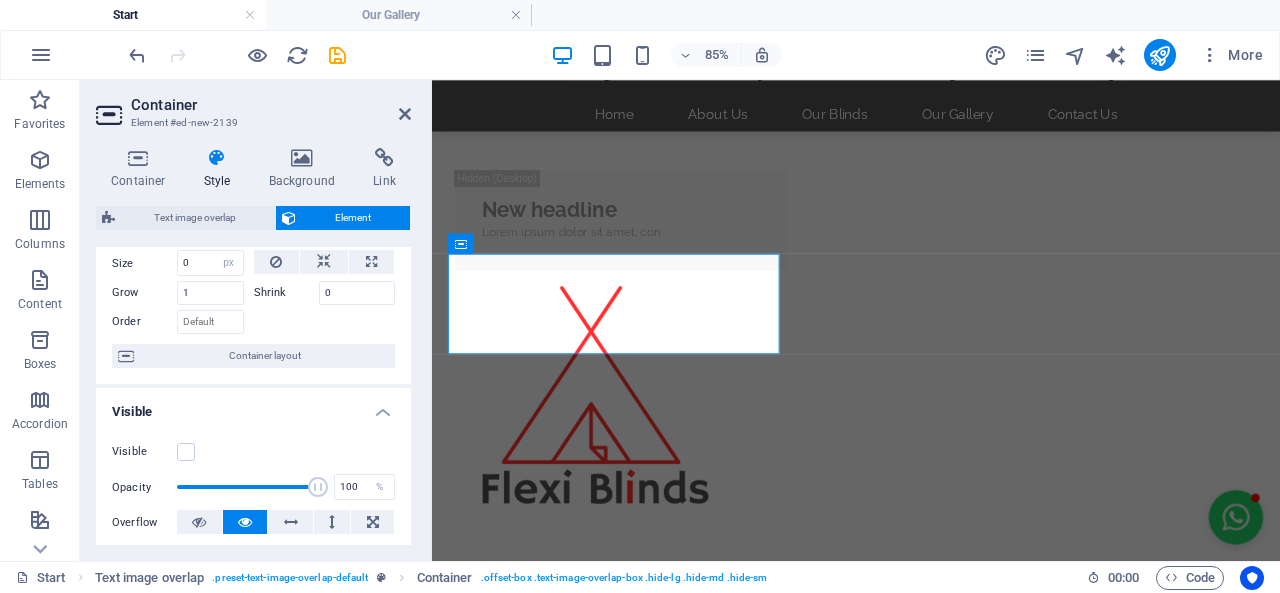 scroll, scrollTop: 100, scrollLeft: 0, axis: vertical 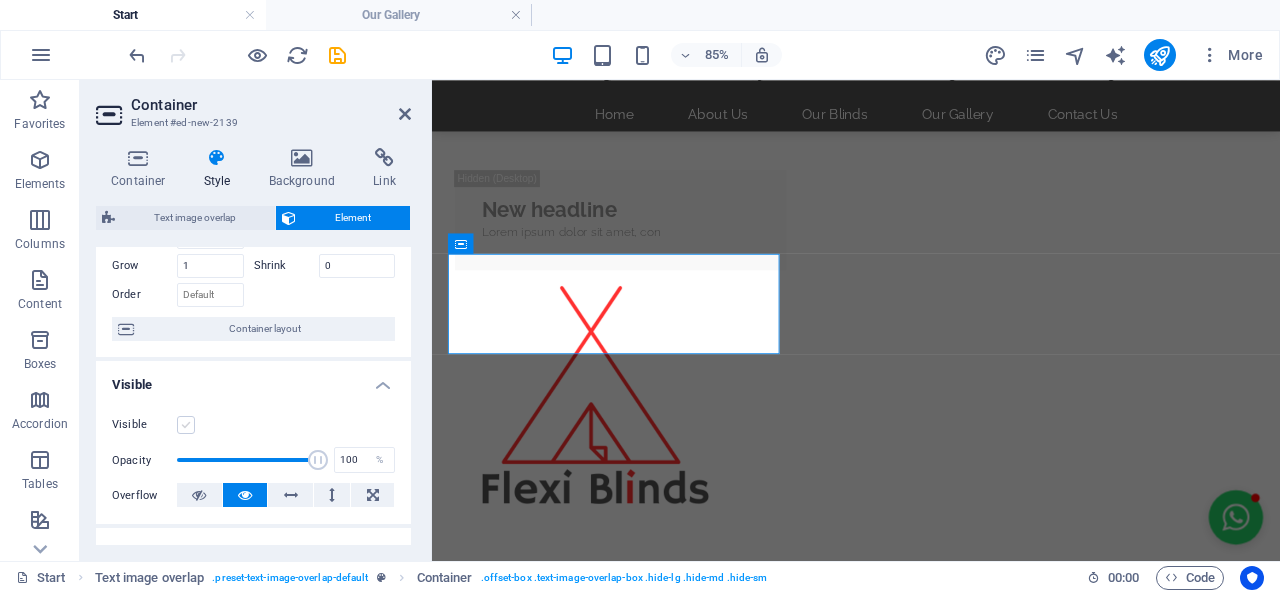 click at bounding box center [186, 425] 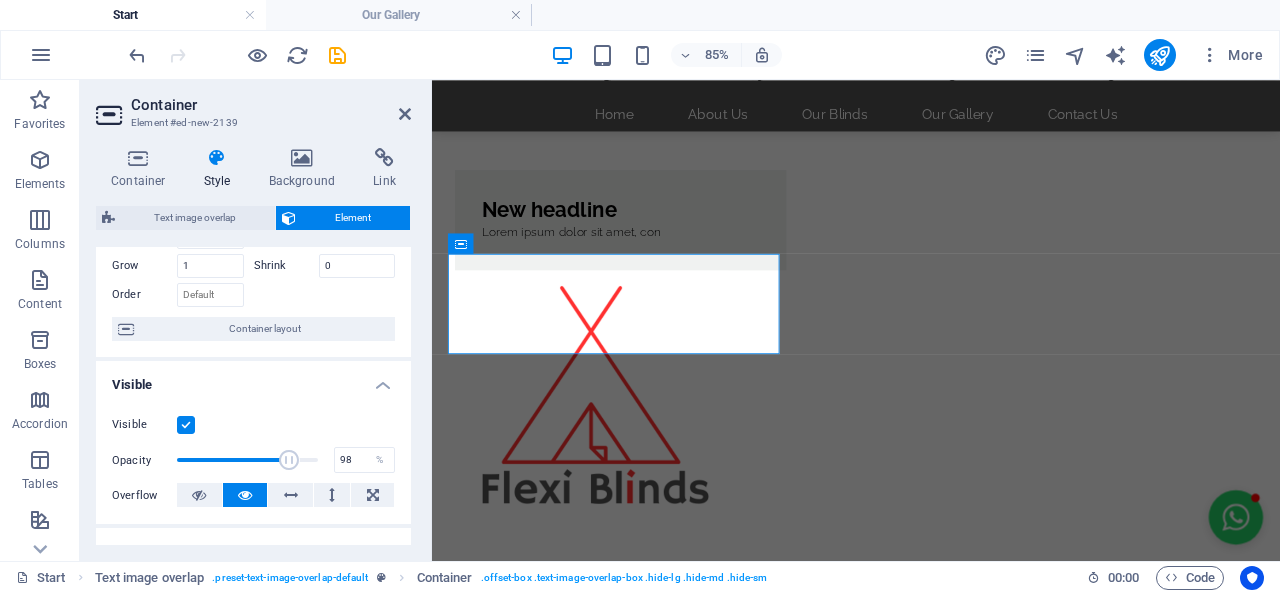 type on "100" 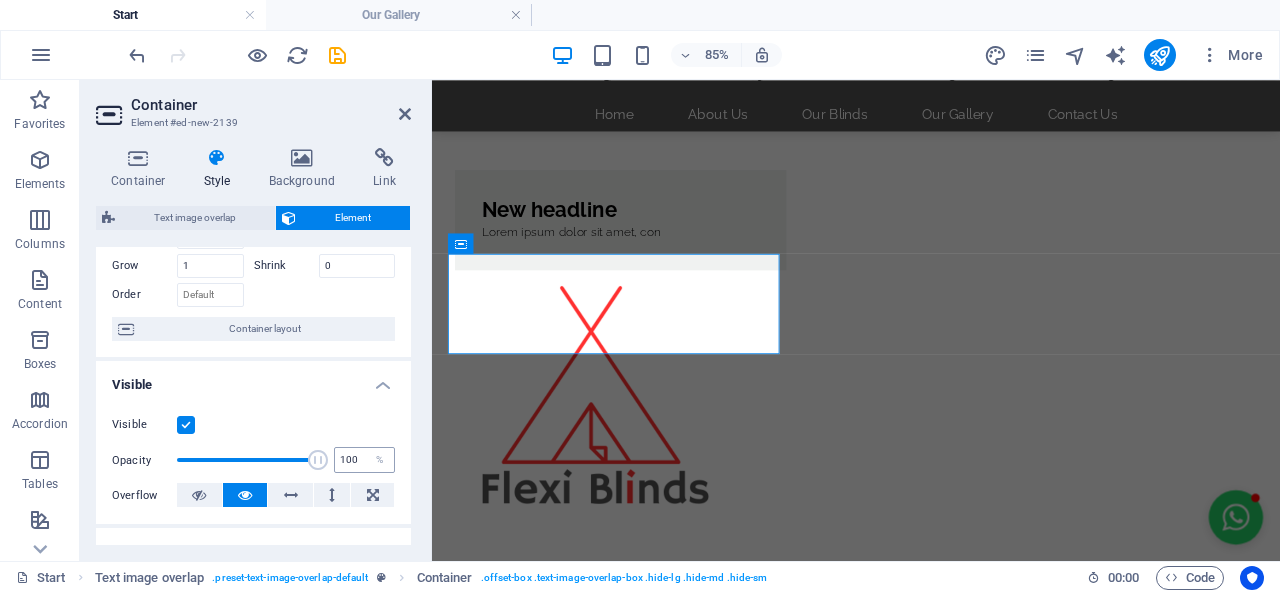drag, startPoint x: 310, startPoint y: 454, endPoint x: 331, endPoint y: 461, distance: 22.135944 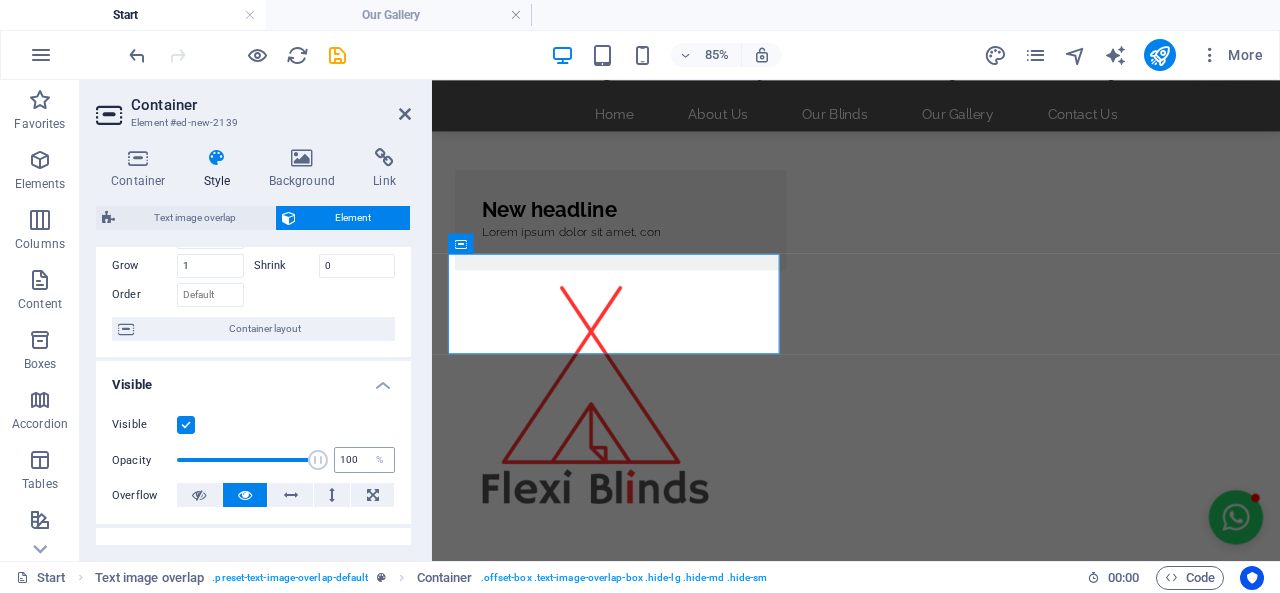 click on "Opacity 100 %" at bounding box center [253, 460] 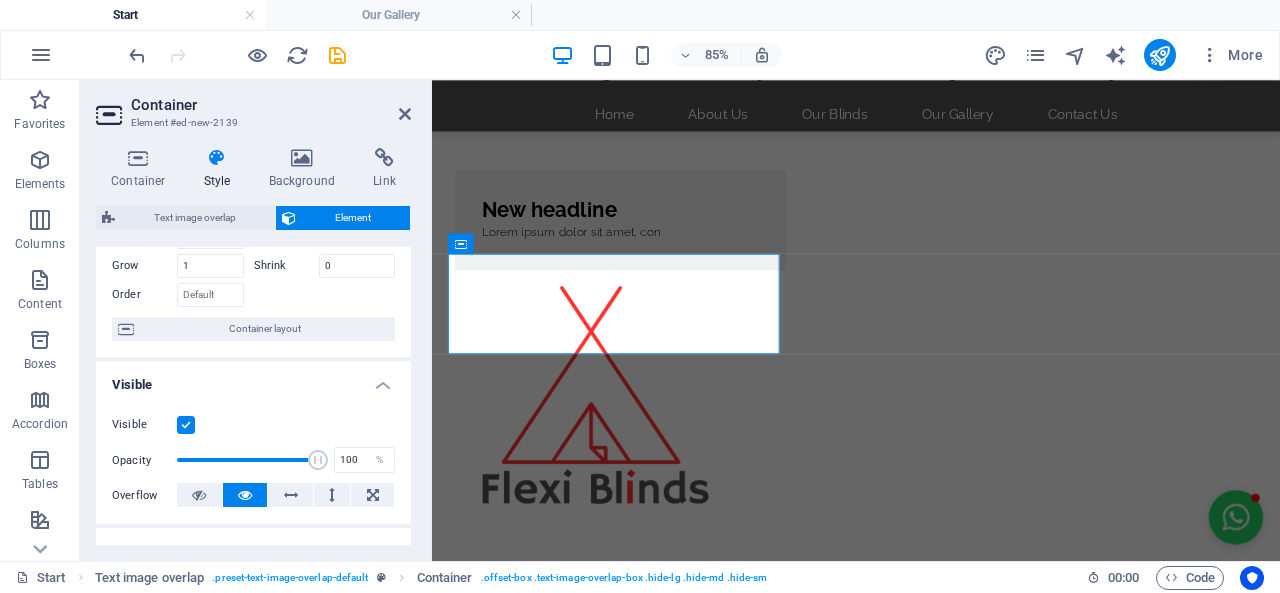 scroll, scrollTop: 0, scrollLeft: 0, axis: both 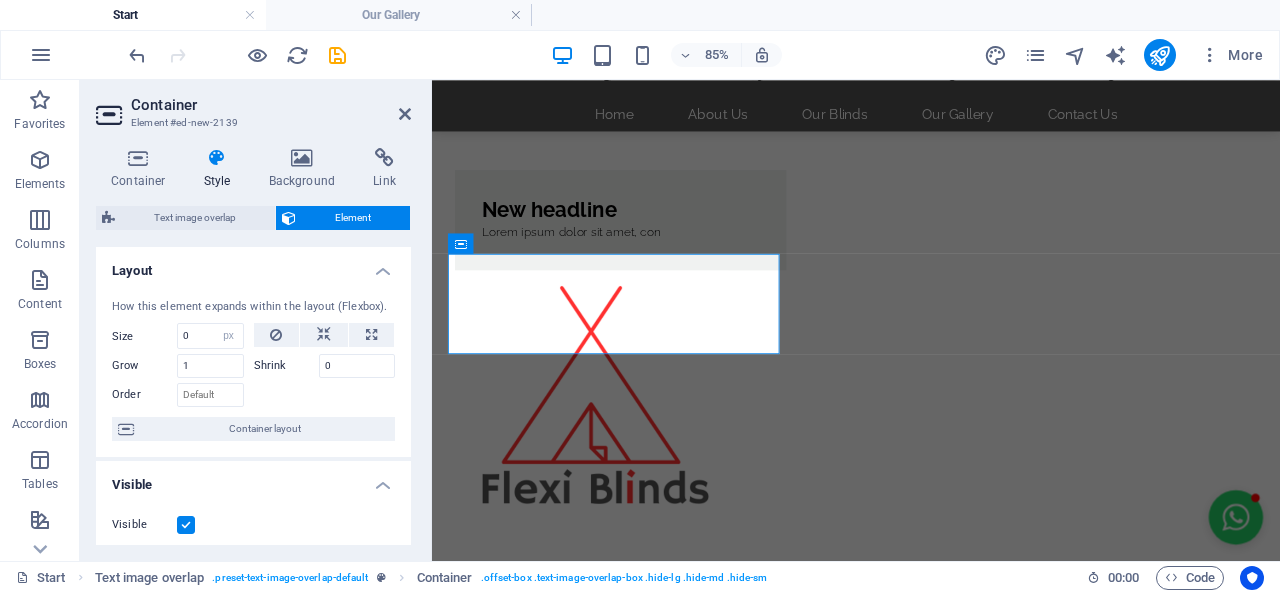 click on "Style" at bounding box center (221, 169) 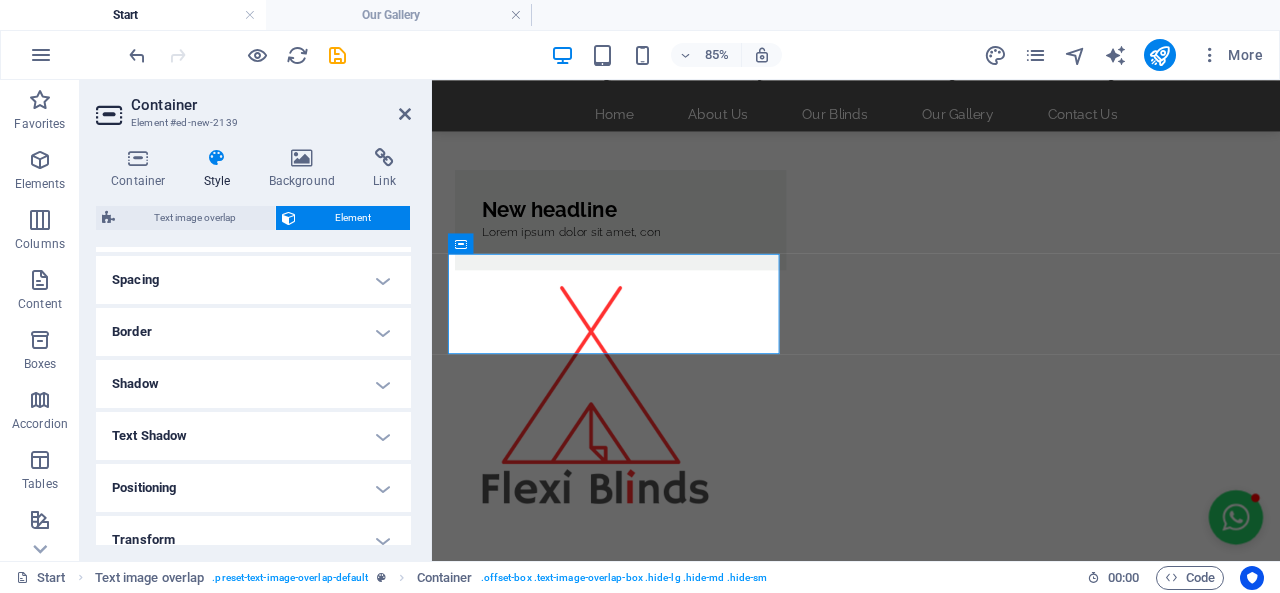 scroll, scrollTop: 400, scrollLeft: 0, axis: vertical 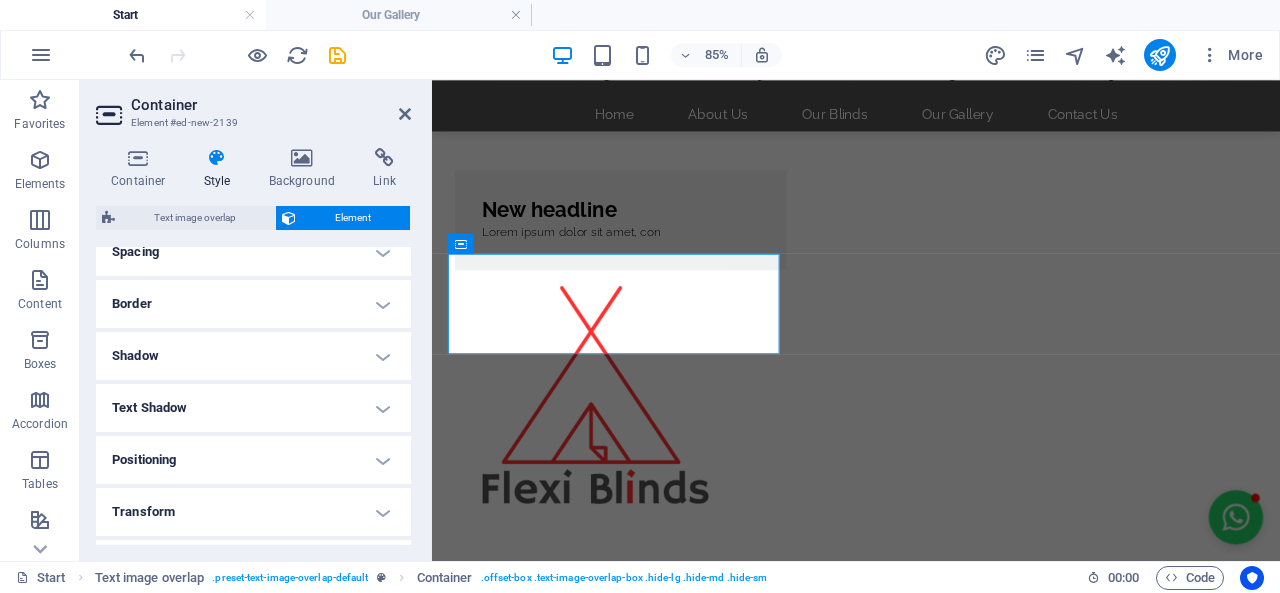 click on "Border" at bounding box center [253, 304] 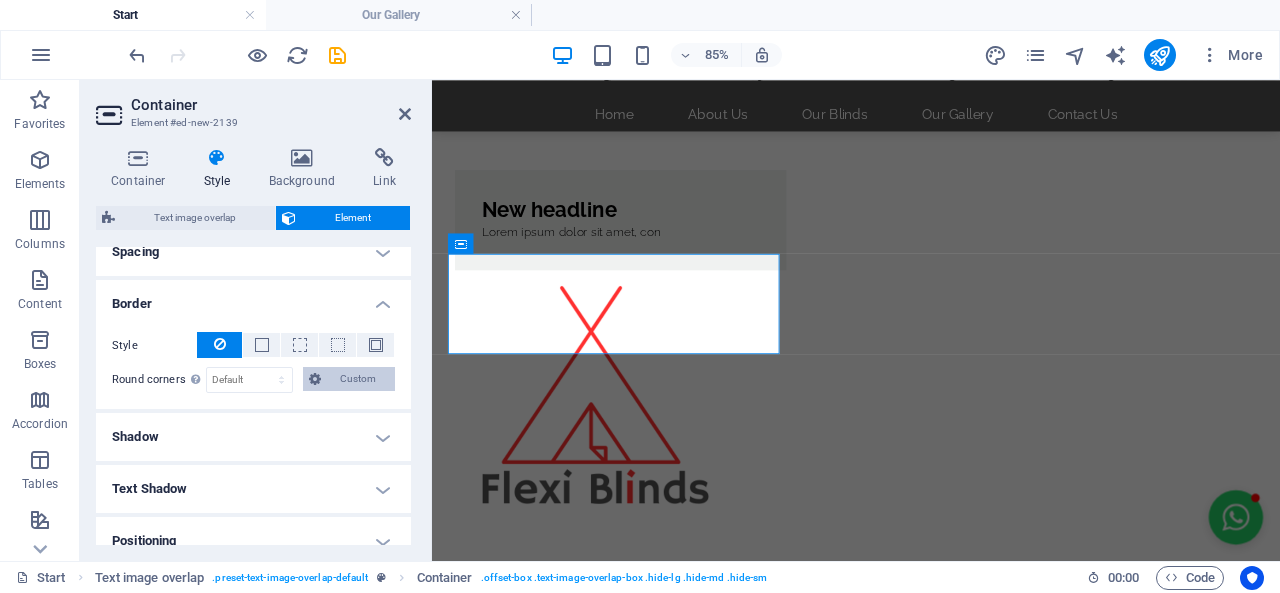 click on "Custom" at bounding box center (349, 379) 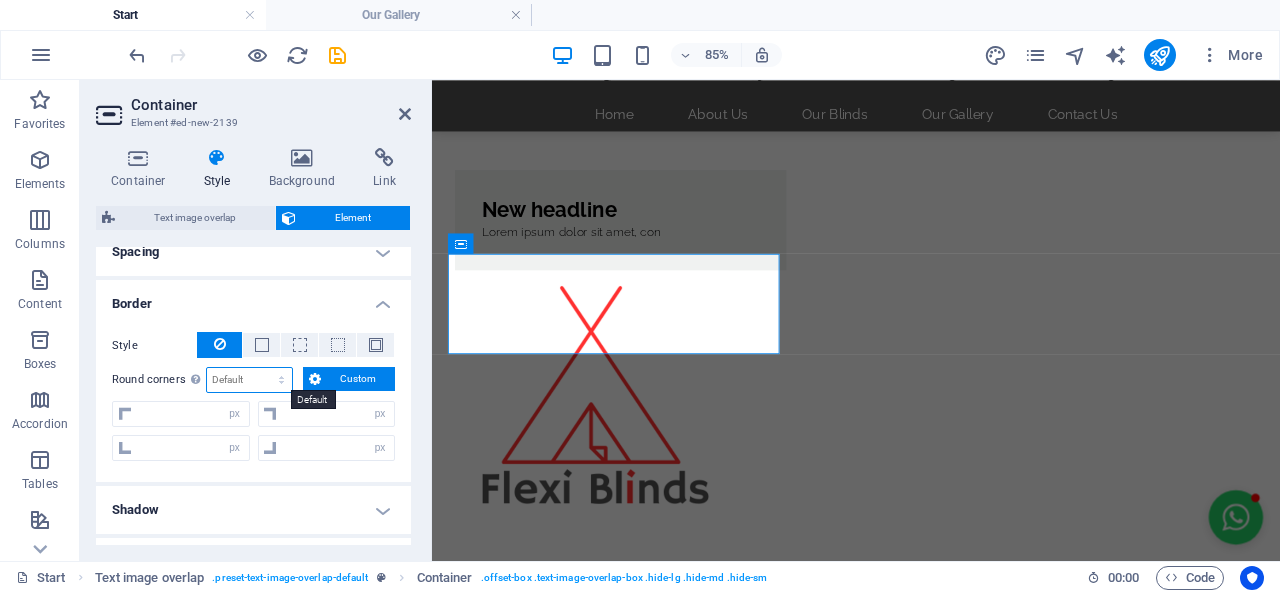 click on "Default px rem % vh vw Custom" at bounding box center [249, 380] 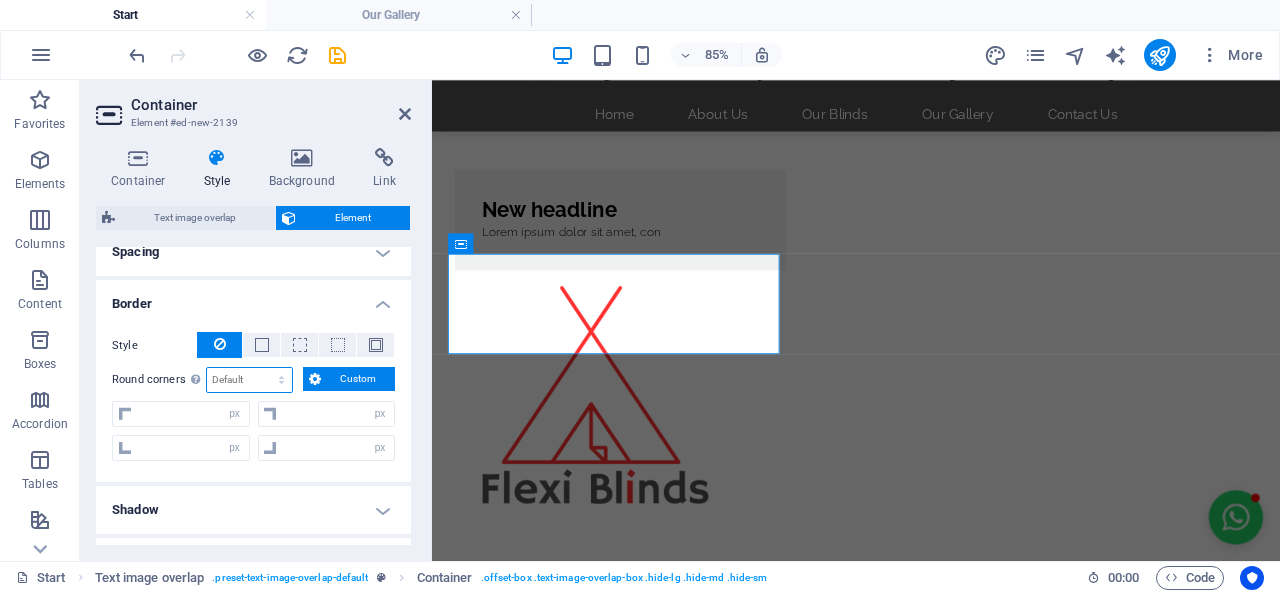 select on "px" 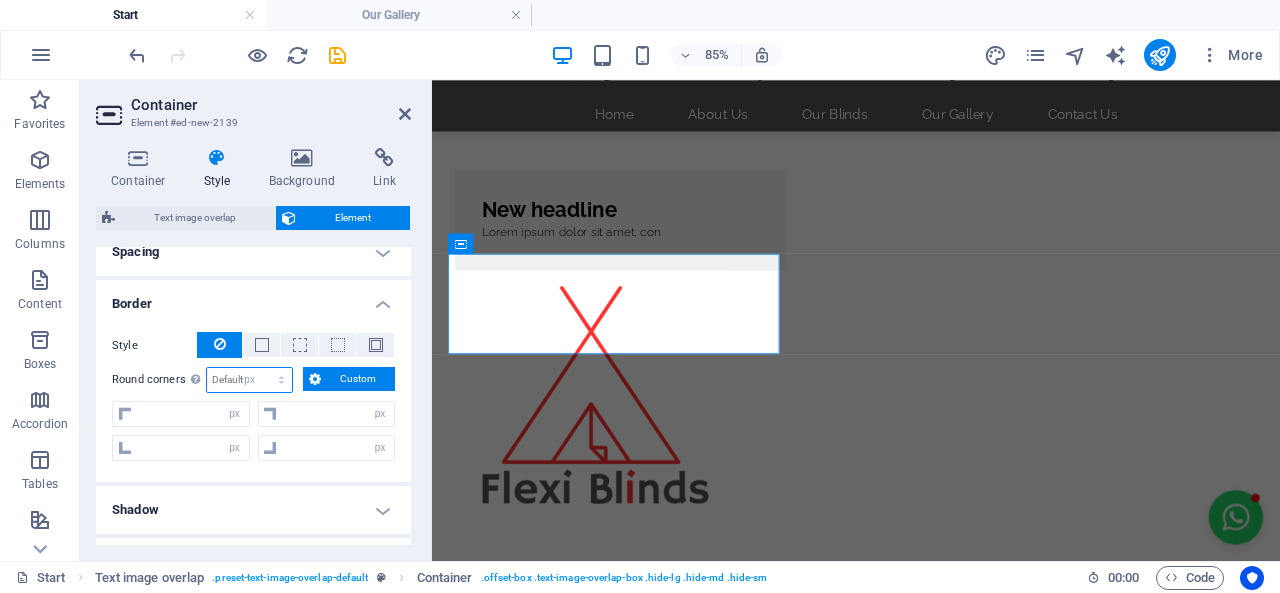 click on "Default px rem % vh vw Custom" at bounding box center [249, 380] 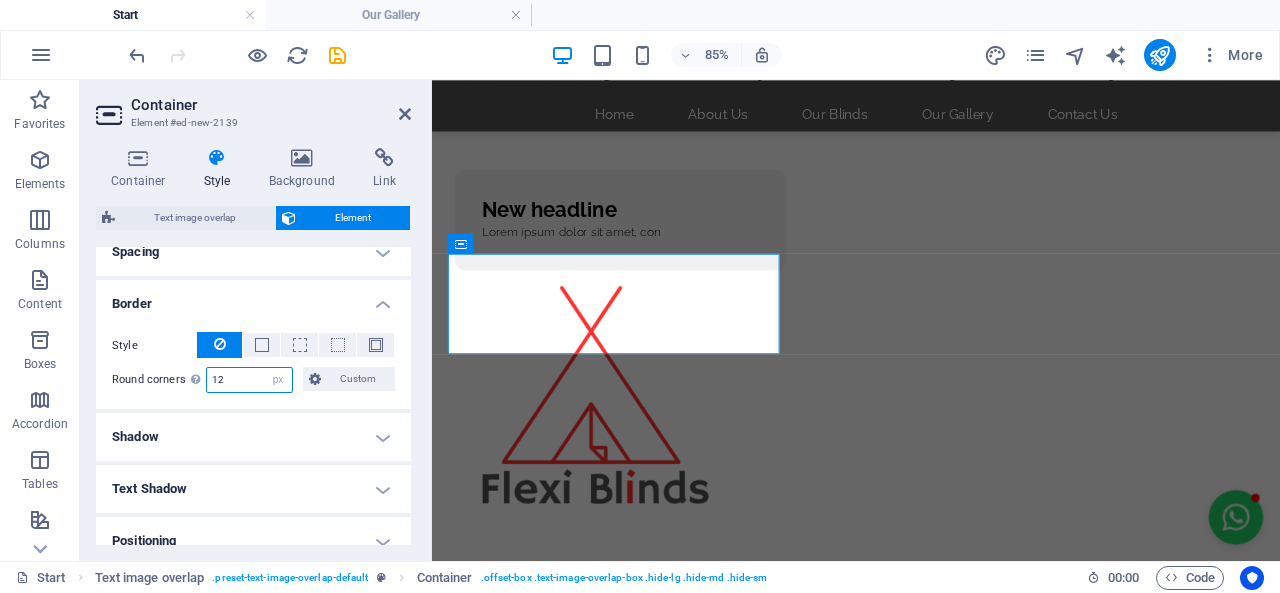 type on "1" 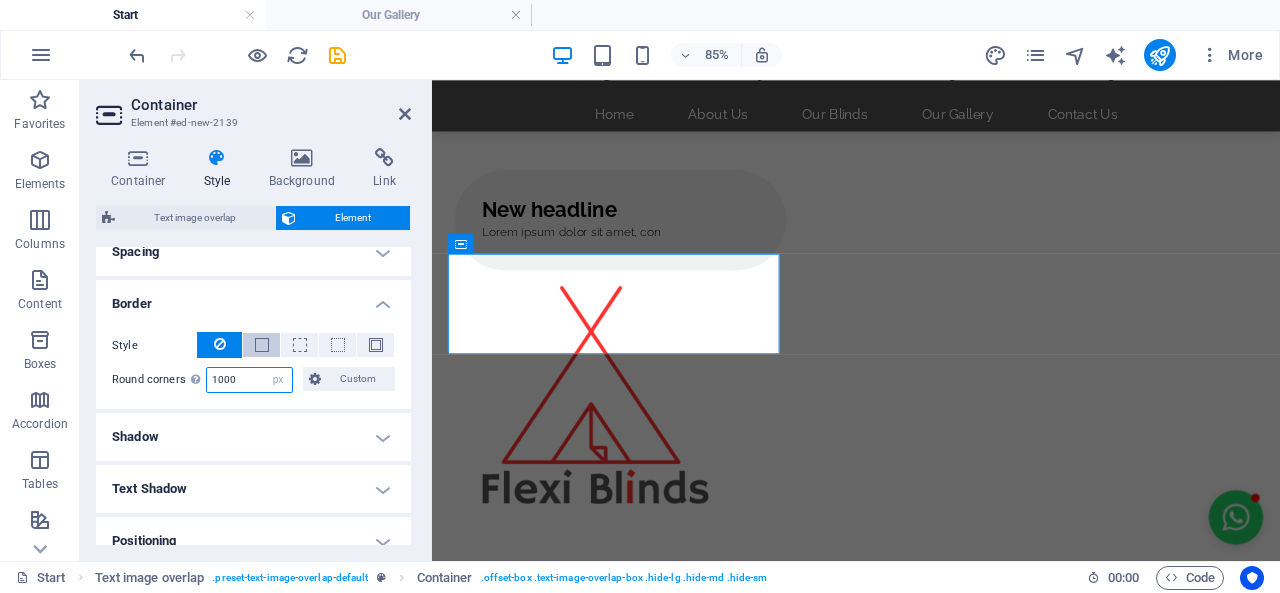 type on "1000" 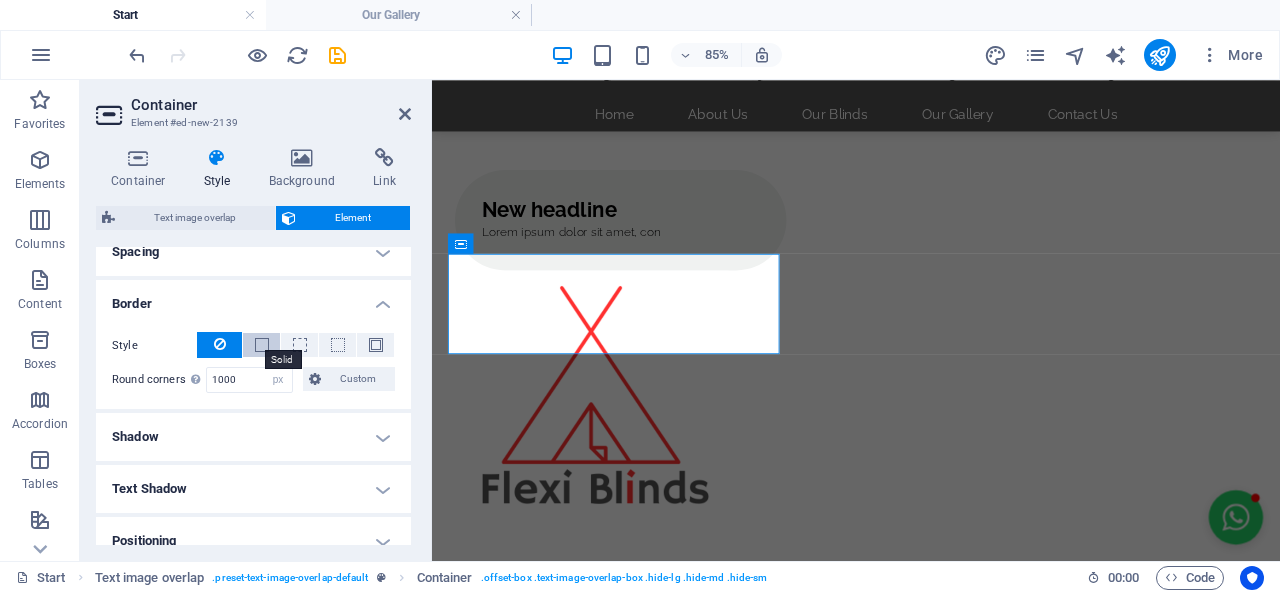 click at bounding box center (262, 345) 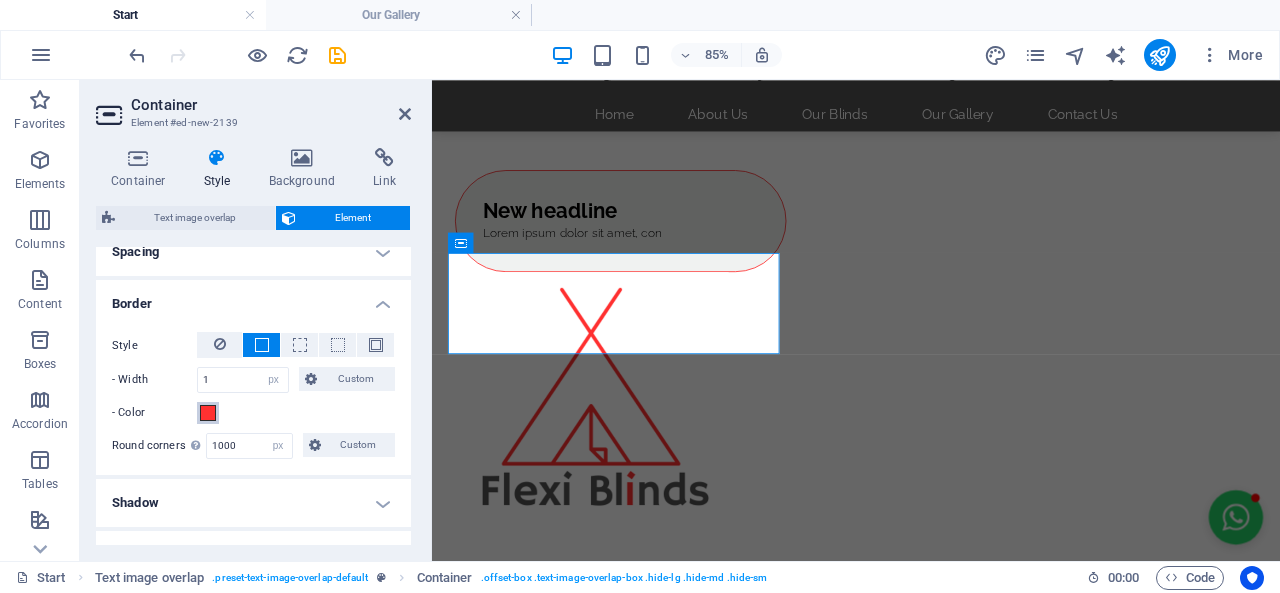 click at bounding box center [208, 413] 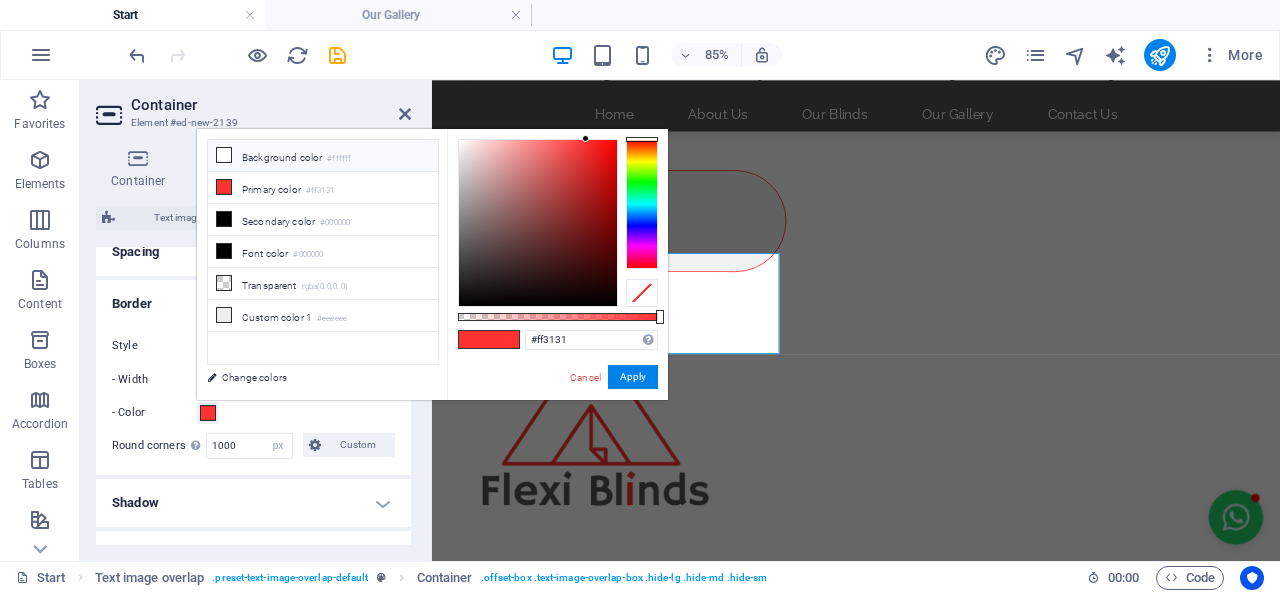 click on "Background color
#ffffff" at bounding box center [323, 156] 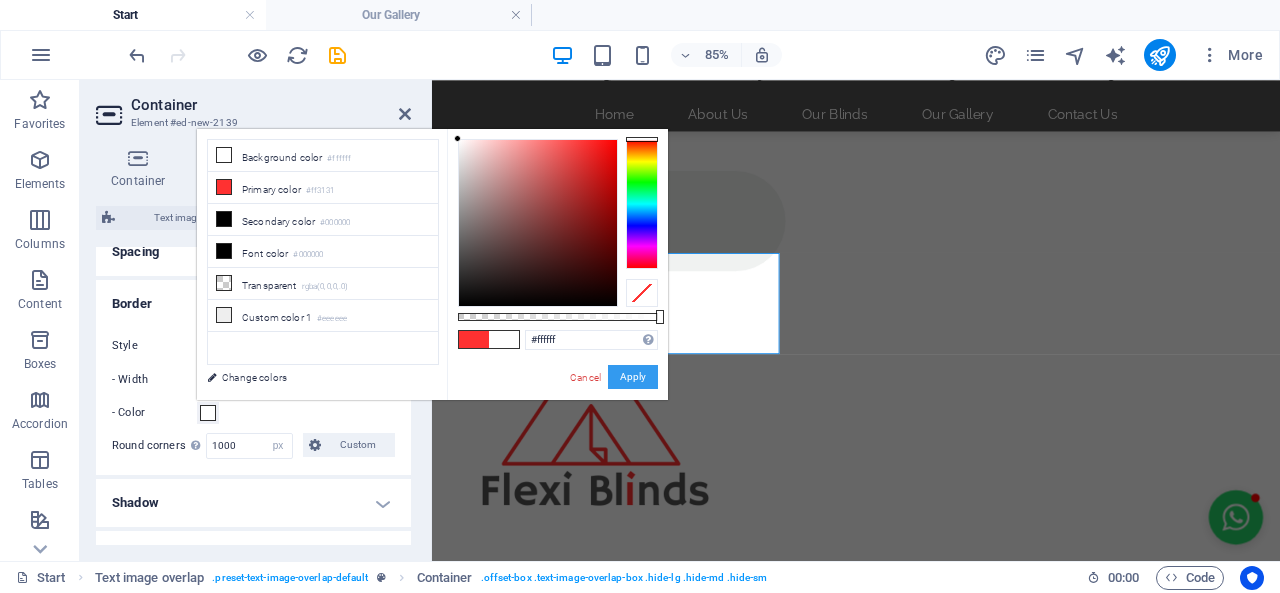 click on "Apply" at bounding box center (633, 377) 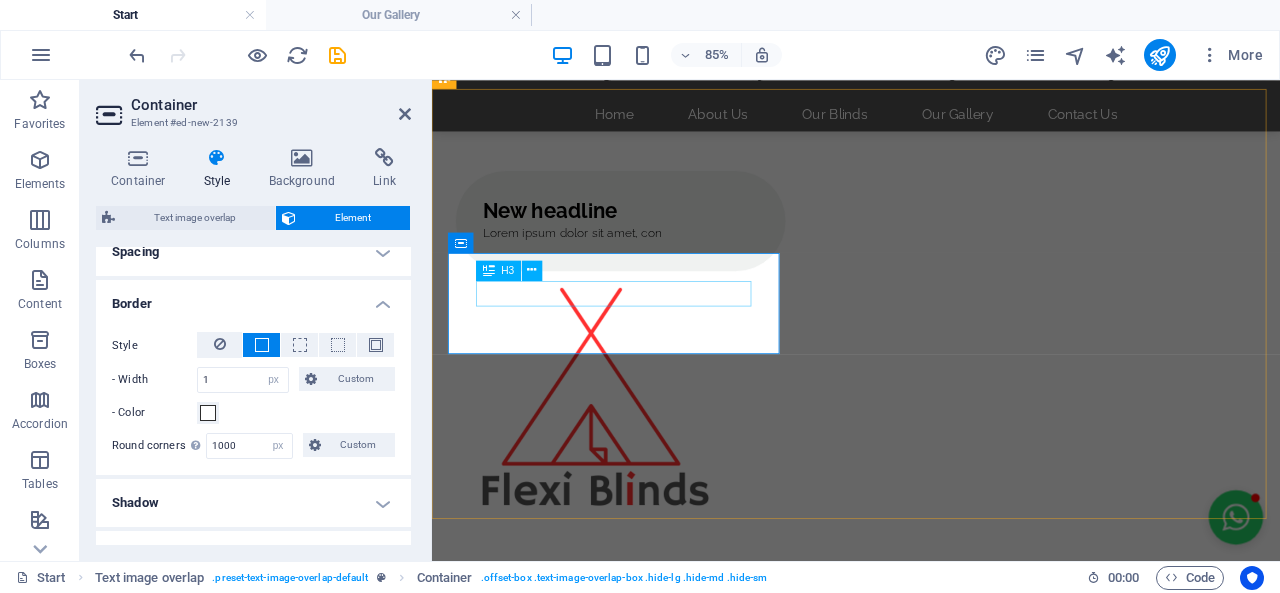 click on "New headline" at bounding box center (654, 234) 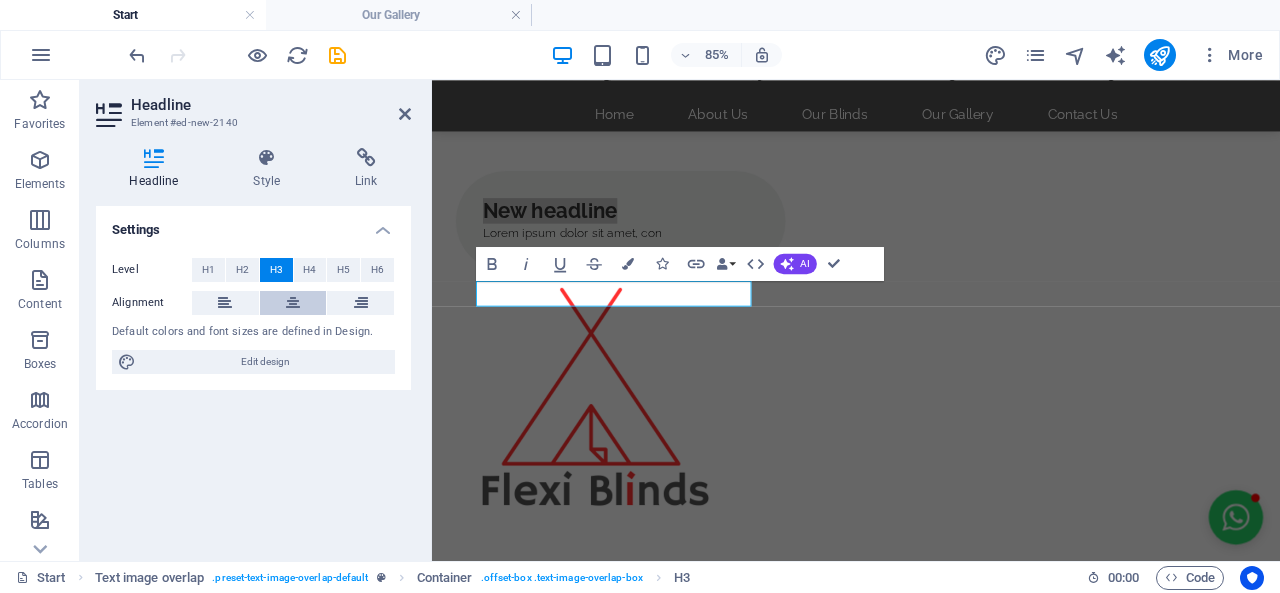 click at bounding box center [293, 303] 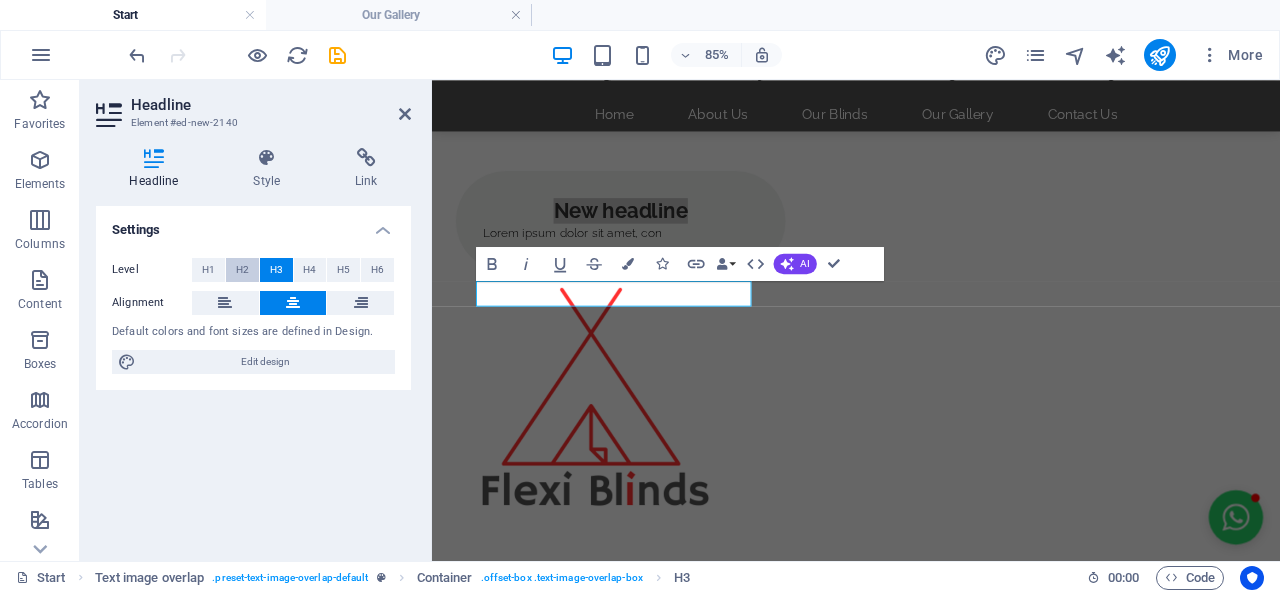 click on "H2" at bounding box center [242, 270] 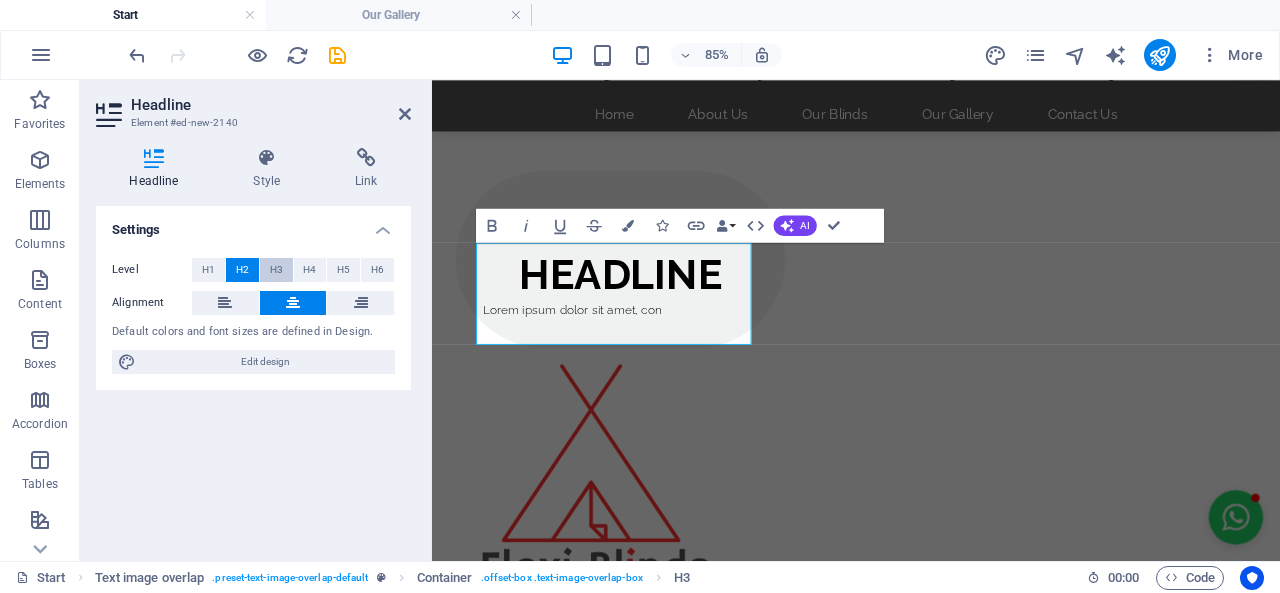 click on "H3" at bounding box center [276, 270] 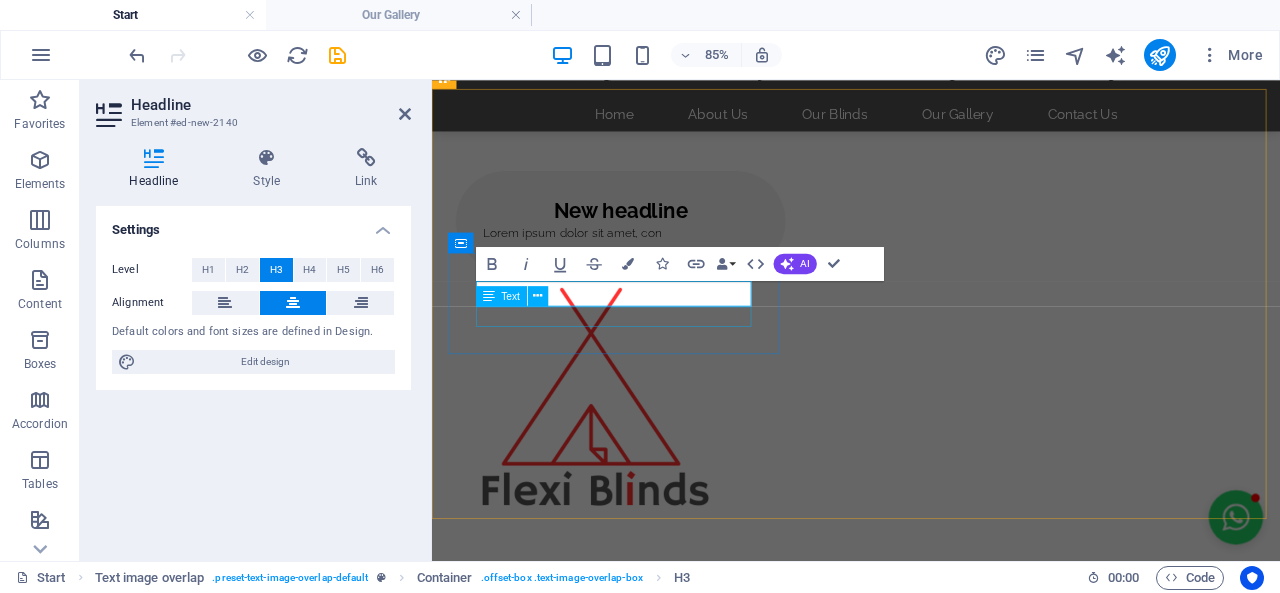 click on "Lorem ipsum dolor sit amet, con" at bounding box center [654, 261] 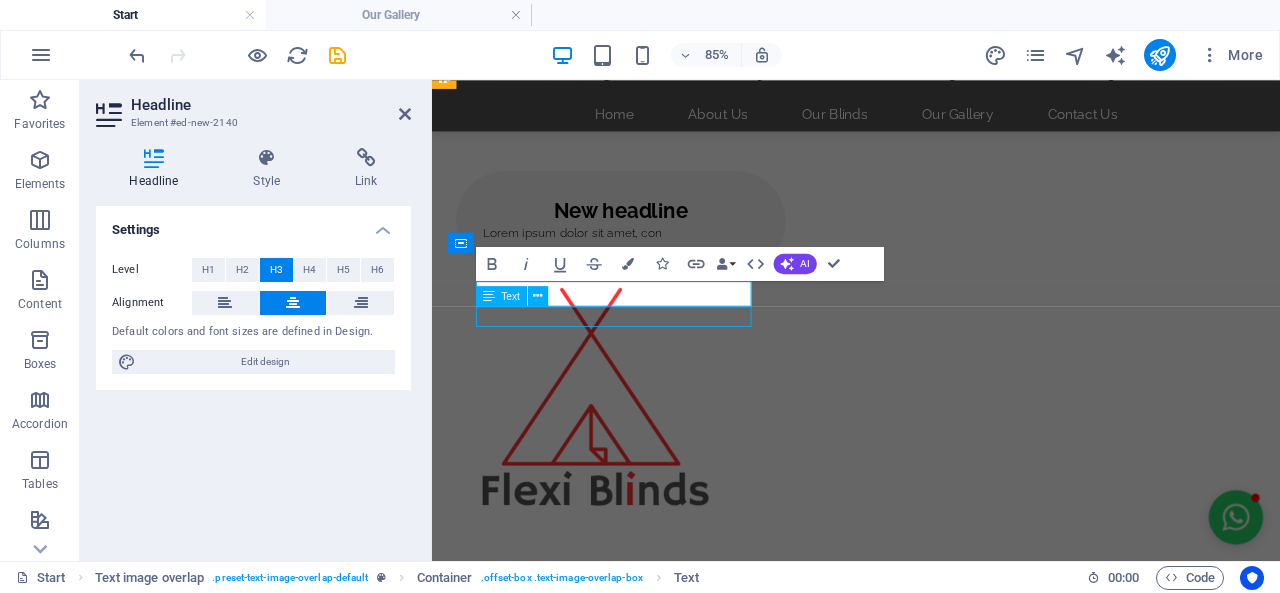 click on "Lorem ipsum dolor sit amet, con" at bounding box center (654, 261) 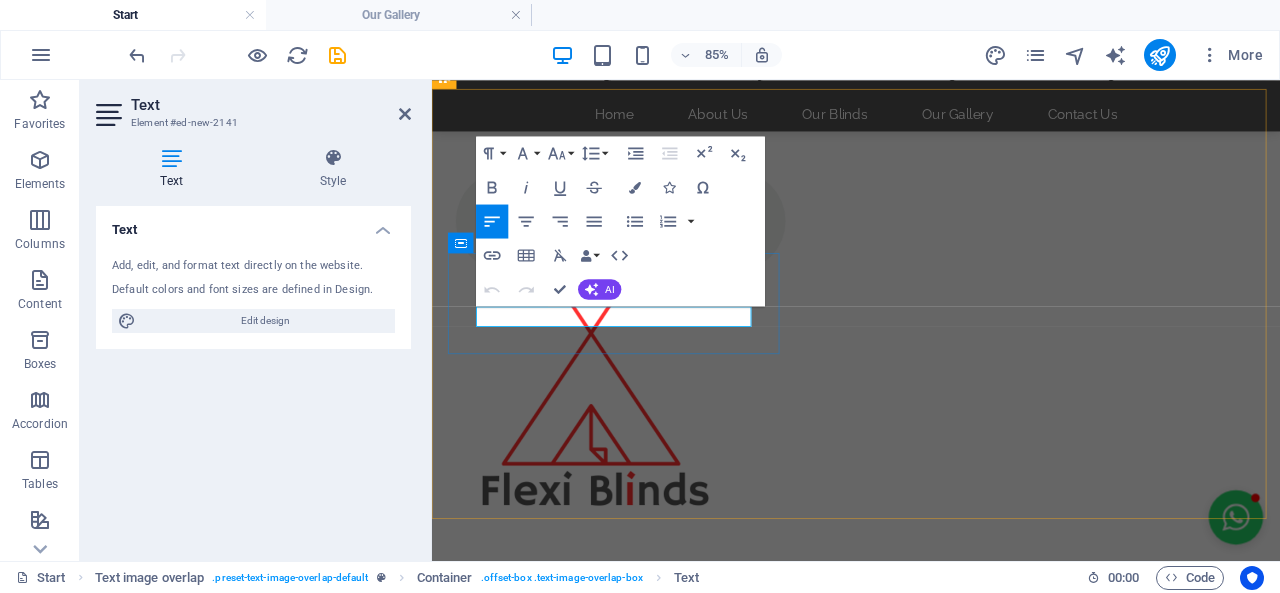 click on "Lorem ipsum dolor sit amet, con" at bounding box center [654, 261] 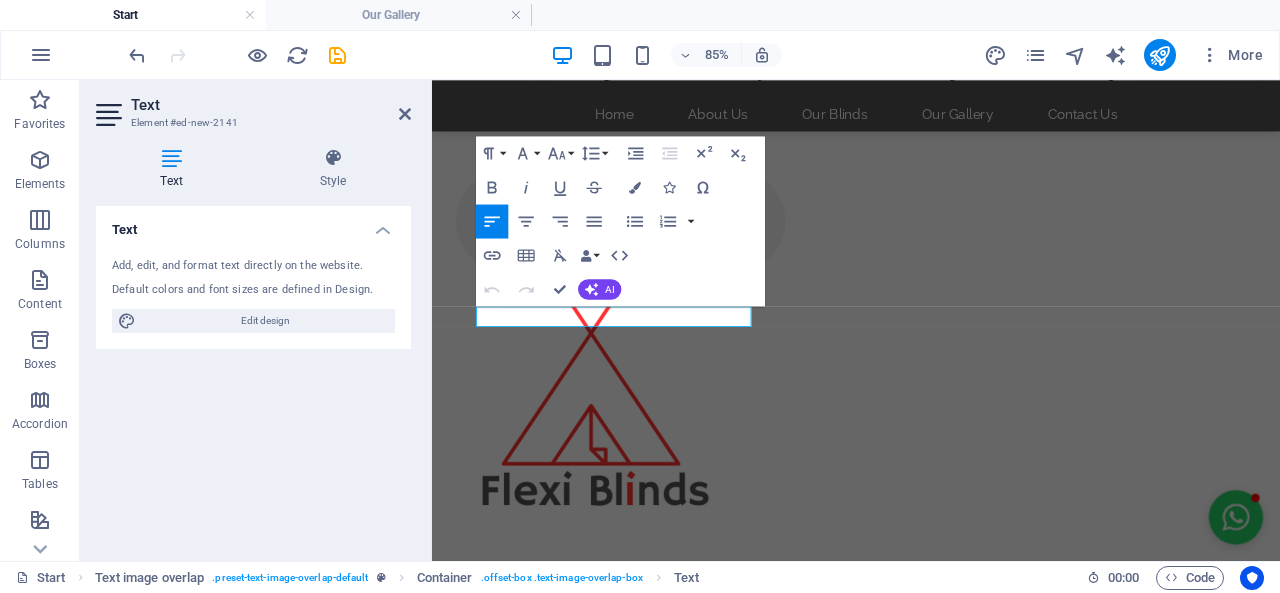 drag, startPoint x: 702, startPoint y: 359, endPoint x: 423, endPoint y: 354, distance: 279.0448 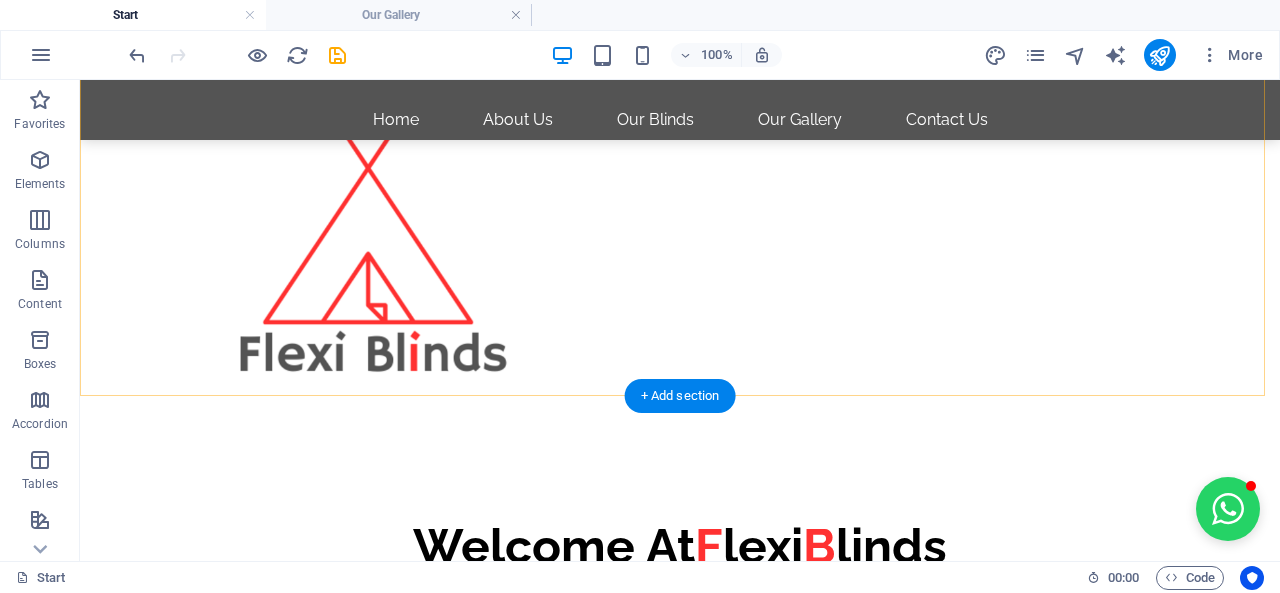 scroll, scrollTop: 300, scrollLeft: 0, axis: vertical 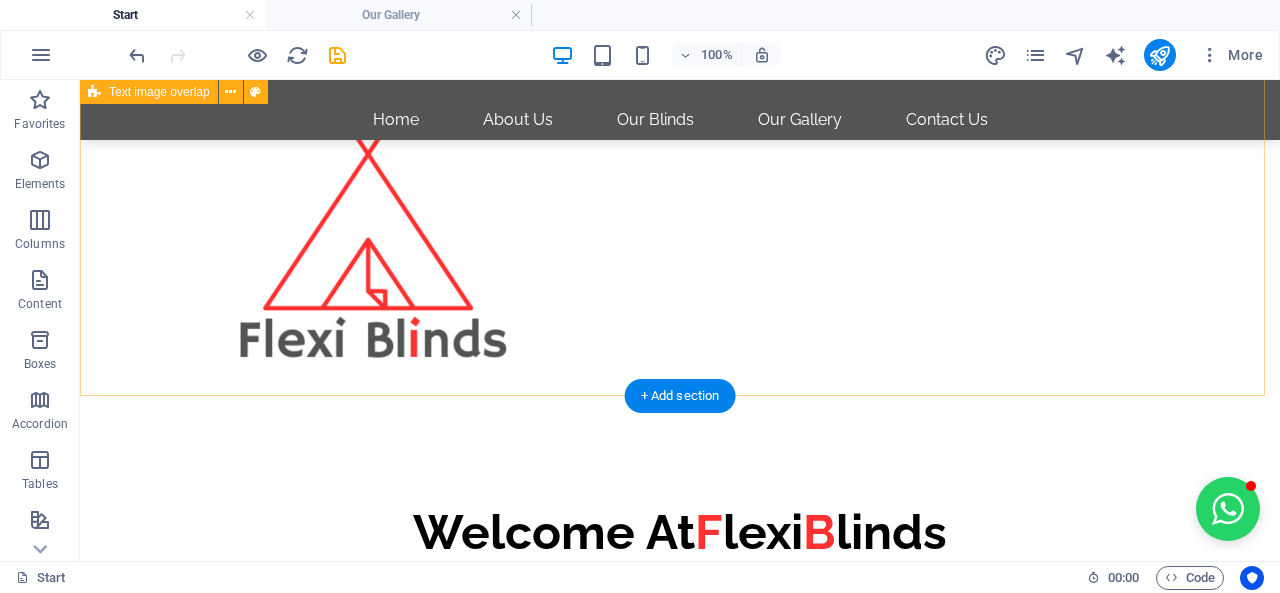 click on "New headline" at bounding box center [680, 191] 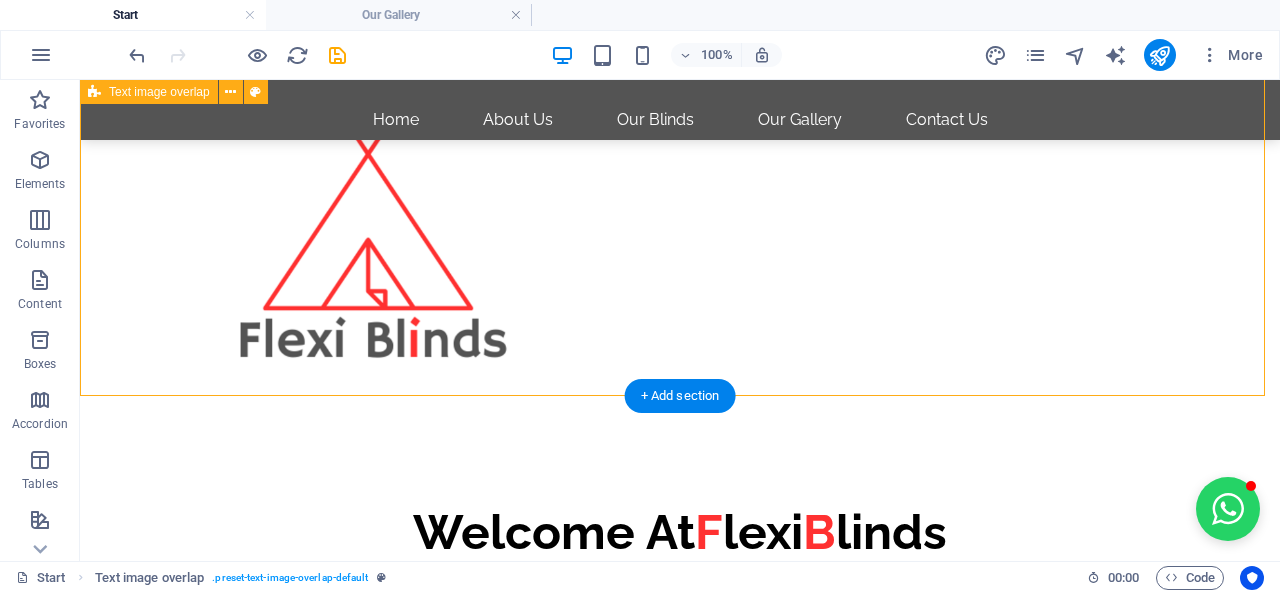 click on "New headline" at bounding box center [680, 191] 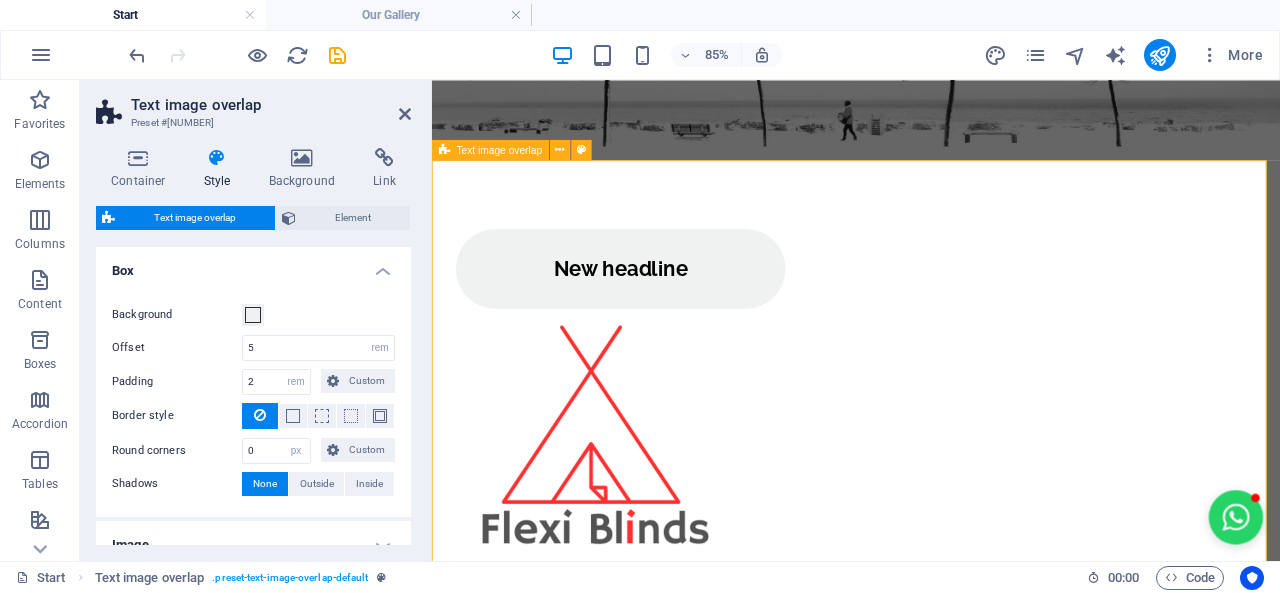 scroll, scrollTop: 0, scrollLeft: 0, axis: both 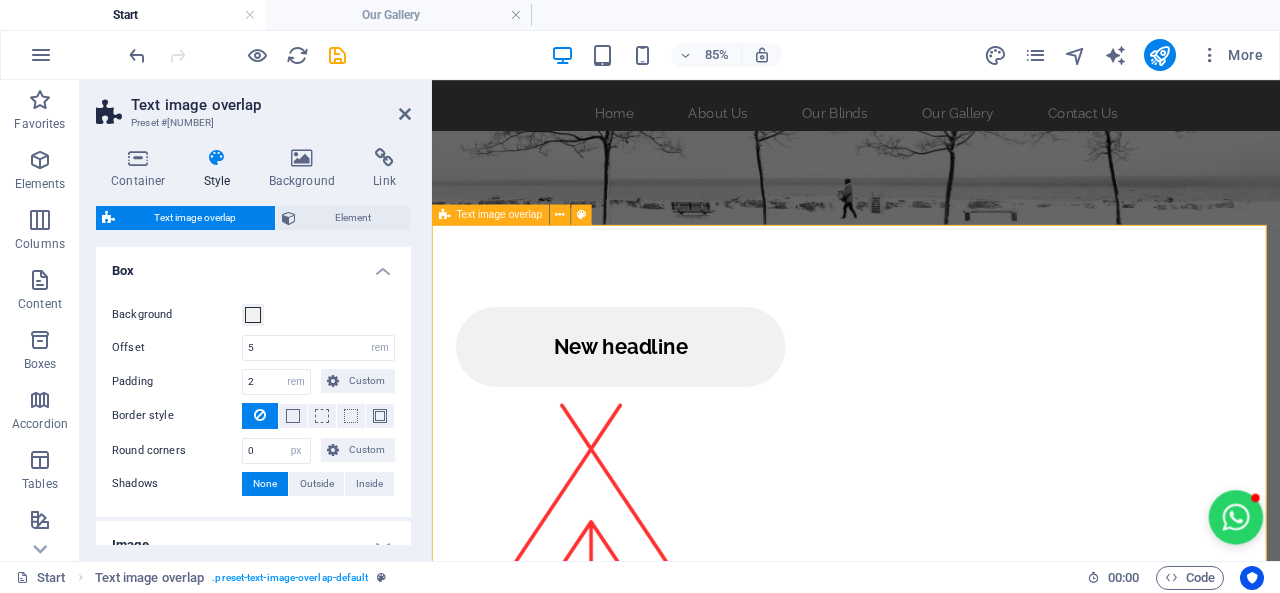 click on "New headline" at bounding box center (931, 551) 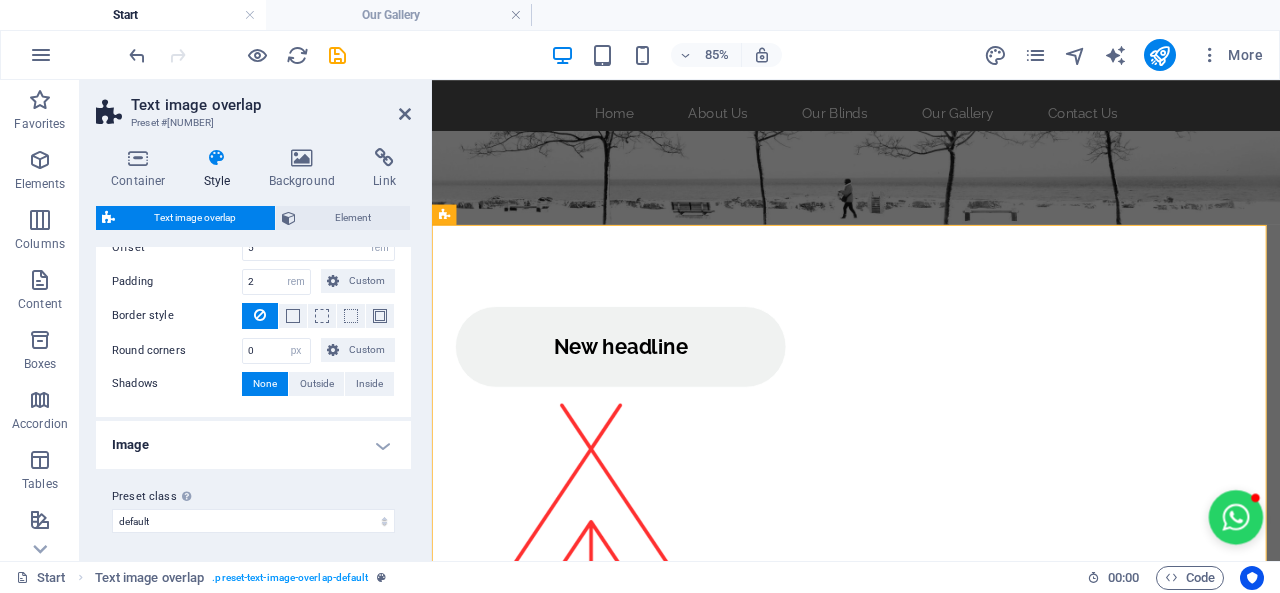 scroll, scrollTop: 0, scrollLeft: 0, axis: both 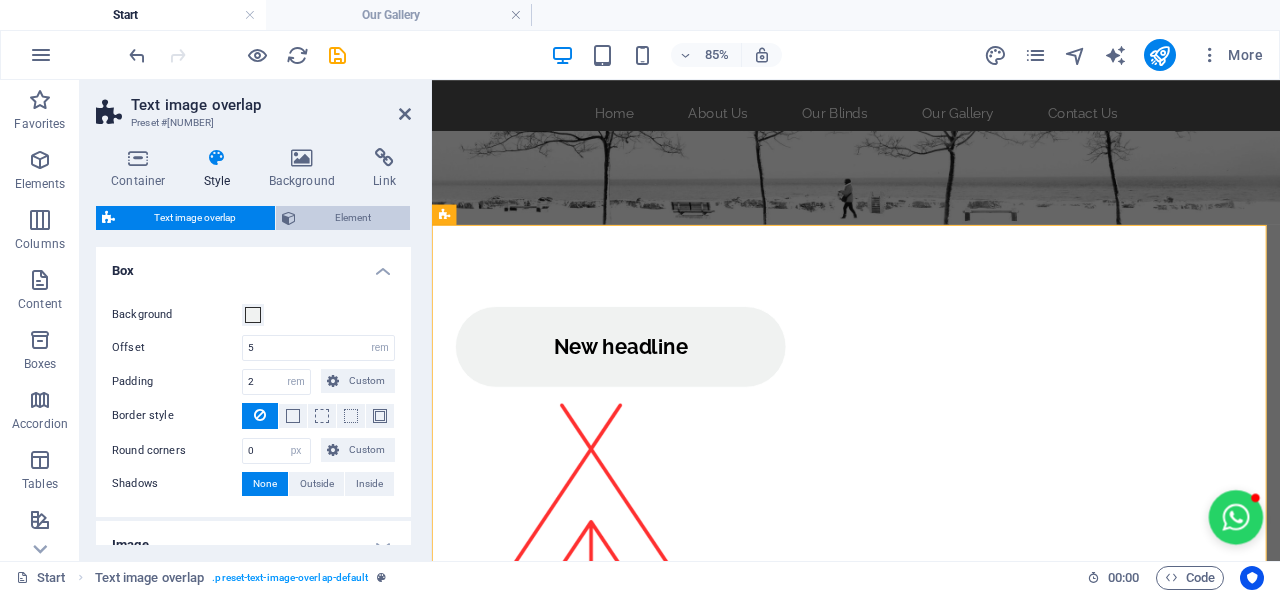 click on "Element" at bounding box center [353, 218] 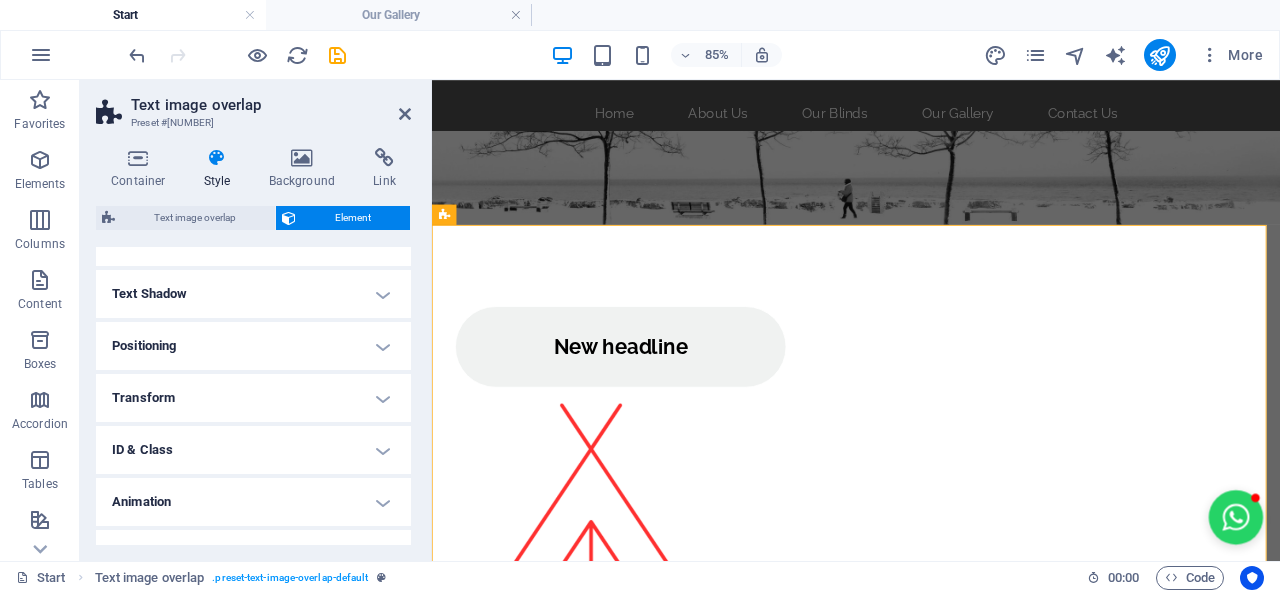 scroll, scrollTop: 0, scrollLeft: 0, axis: both 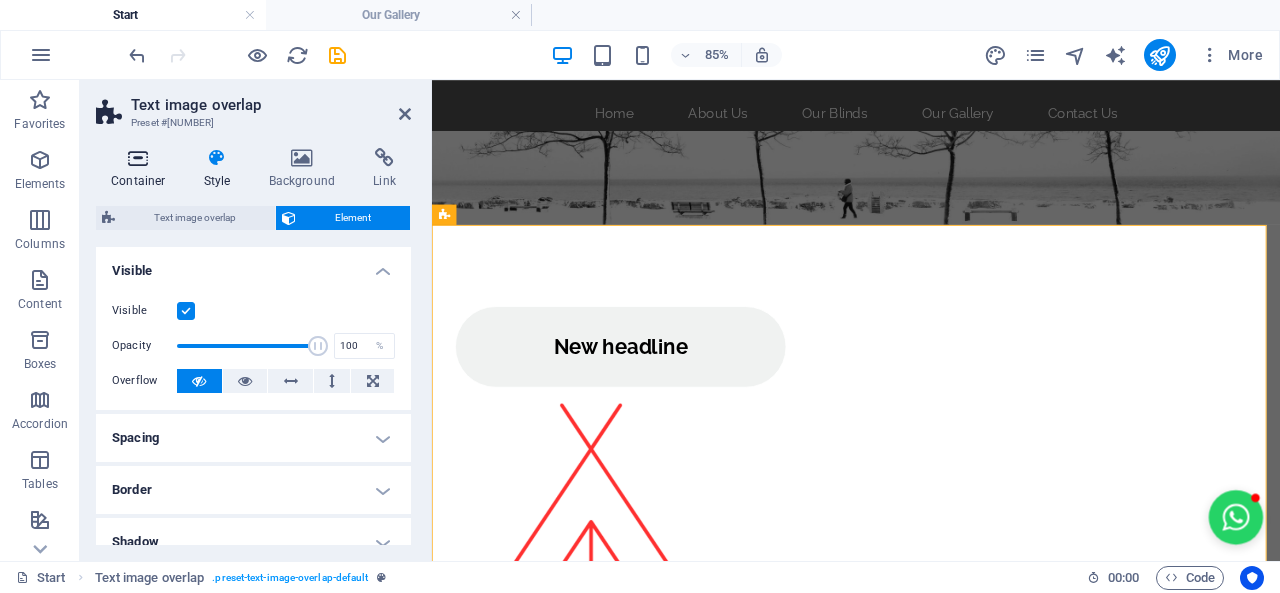 click at bounding box center (138, 158) 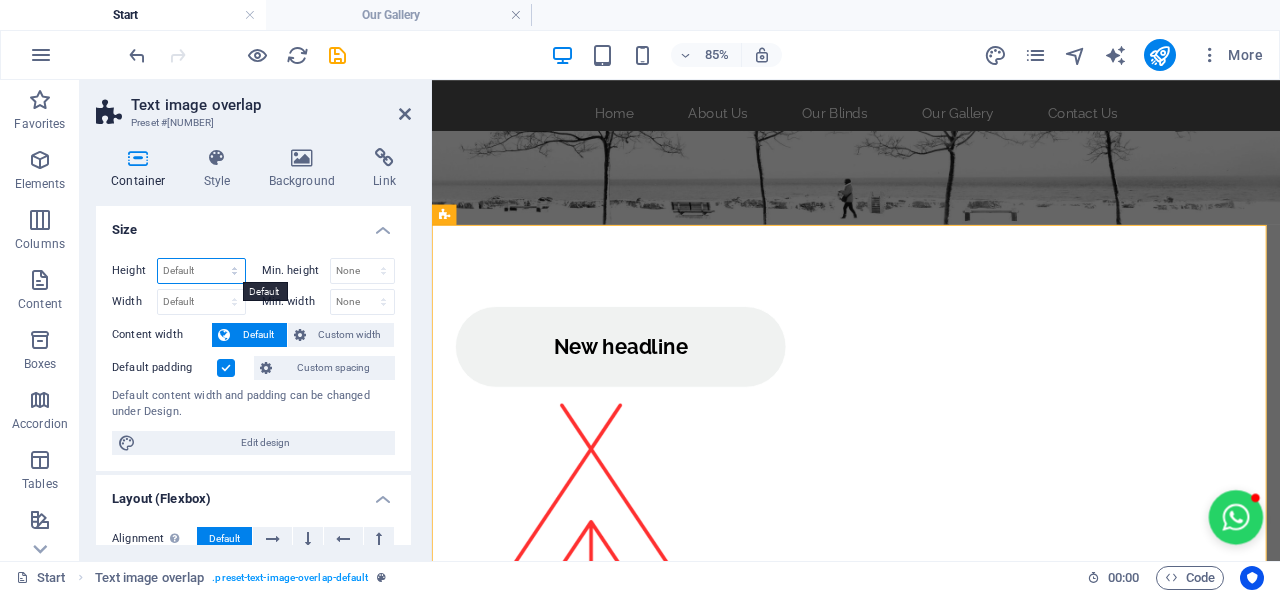 click on "Default px rem % vh vw" at bounding box center [201, 271] 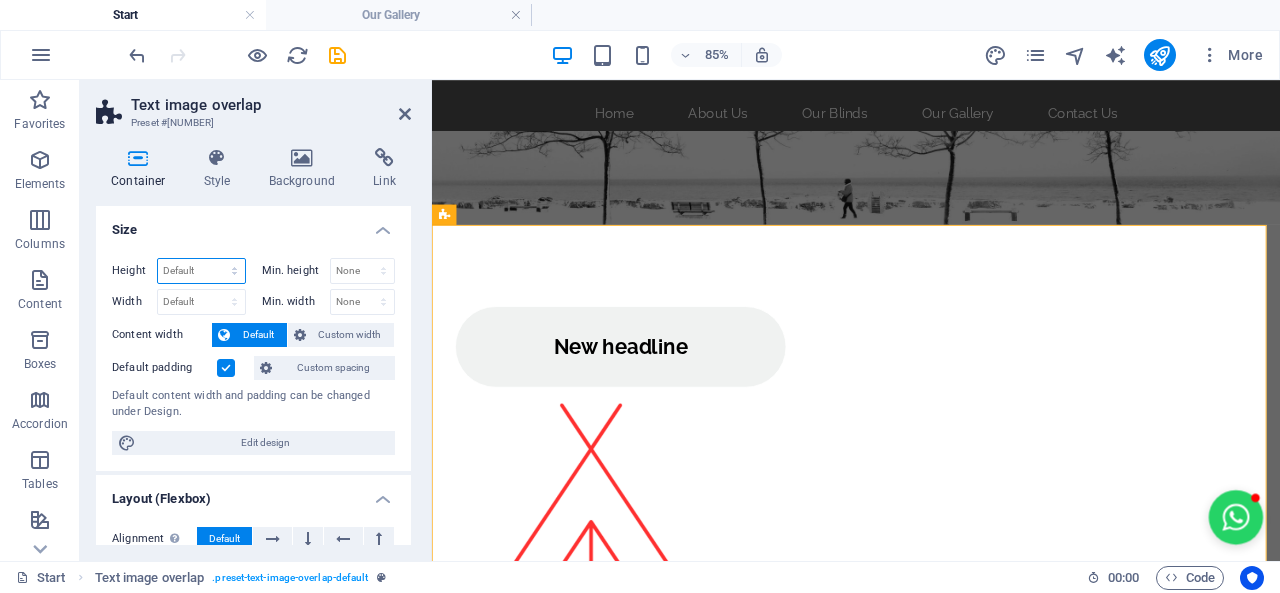 select on "px" 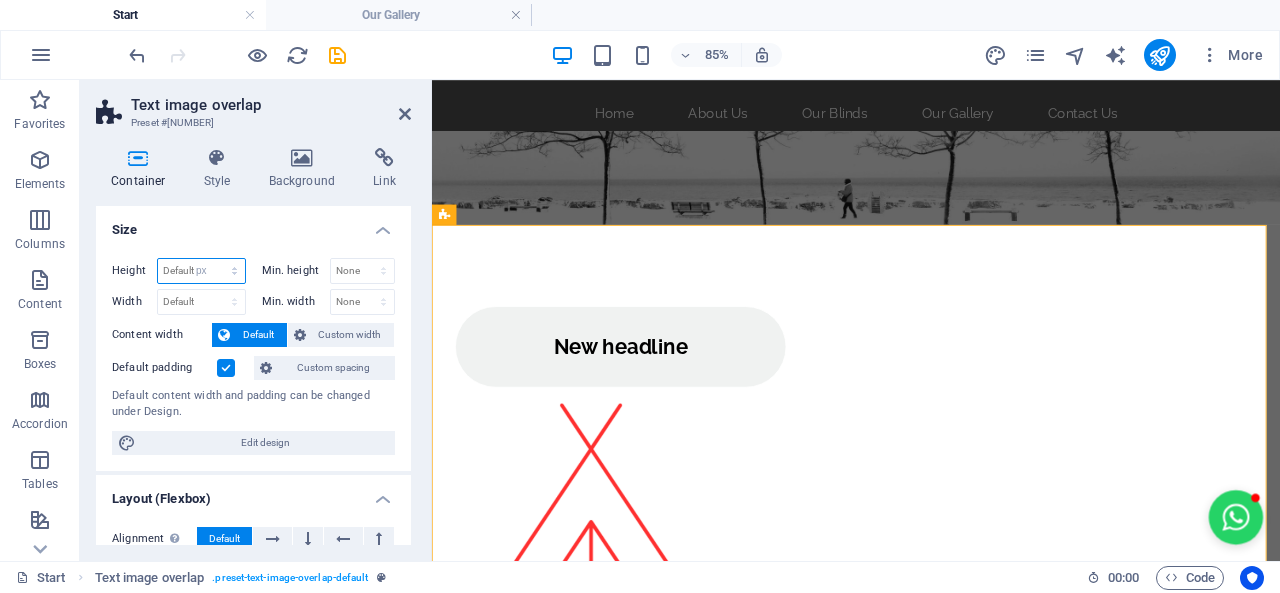 click on "Default px rem % vh vw" at bounding box center [201, 271] 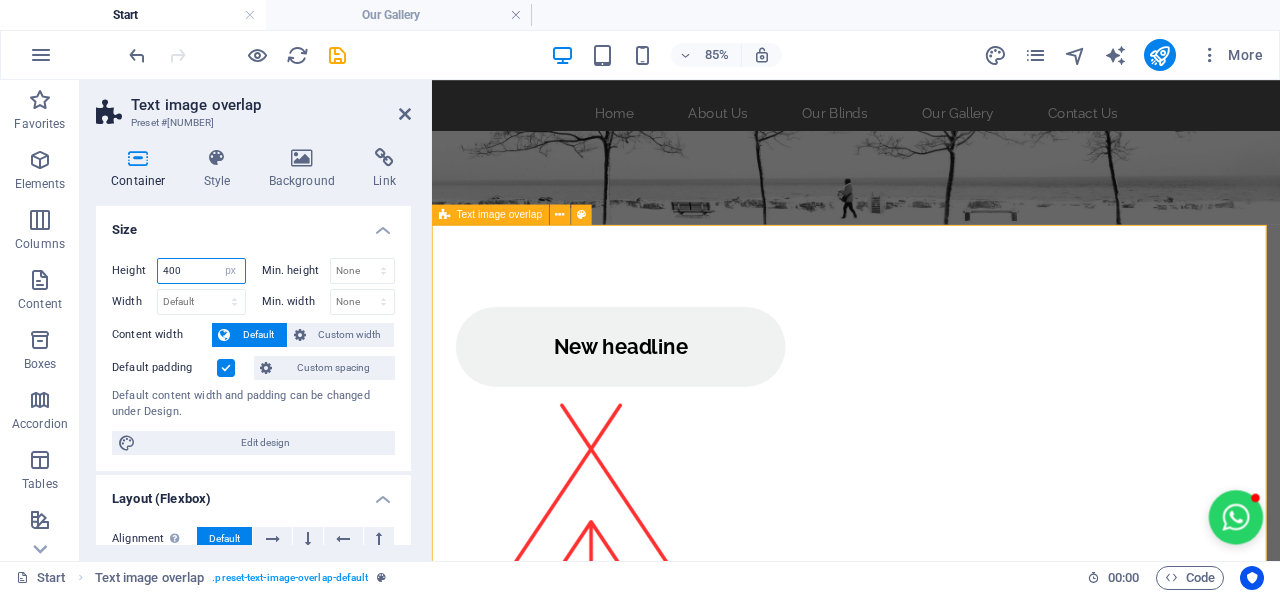 type on "400" 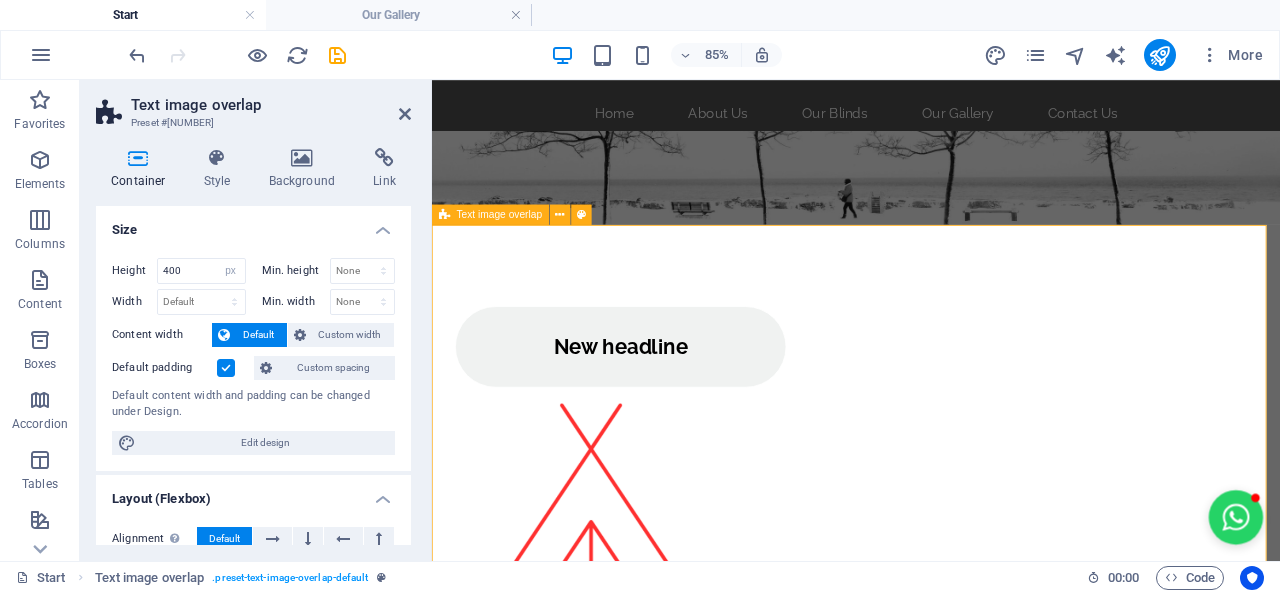 click on "New headline" at bounding box center (931, 450) 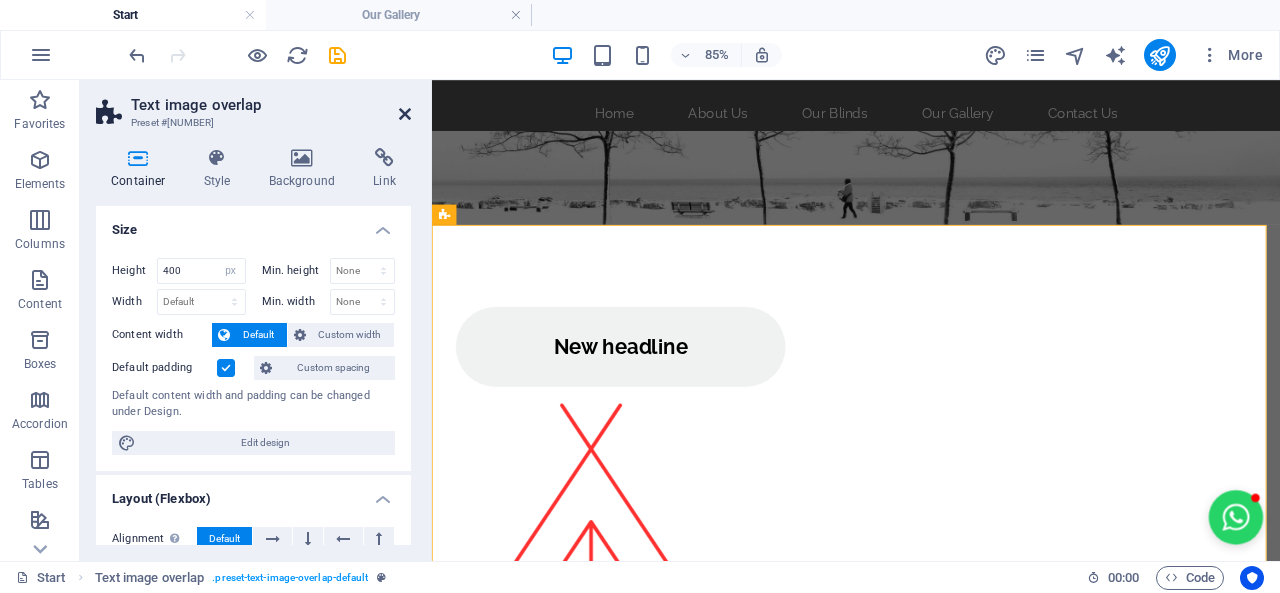 click at bounding box center (405, 114) 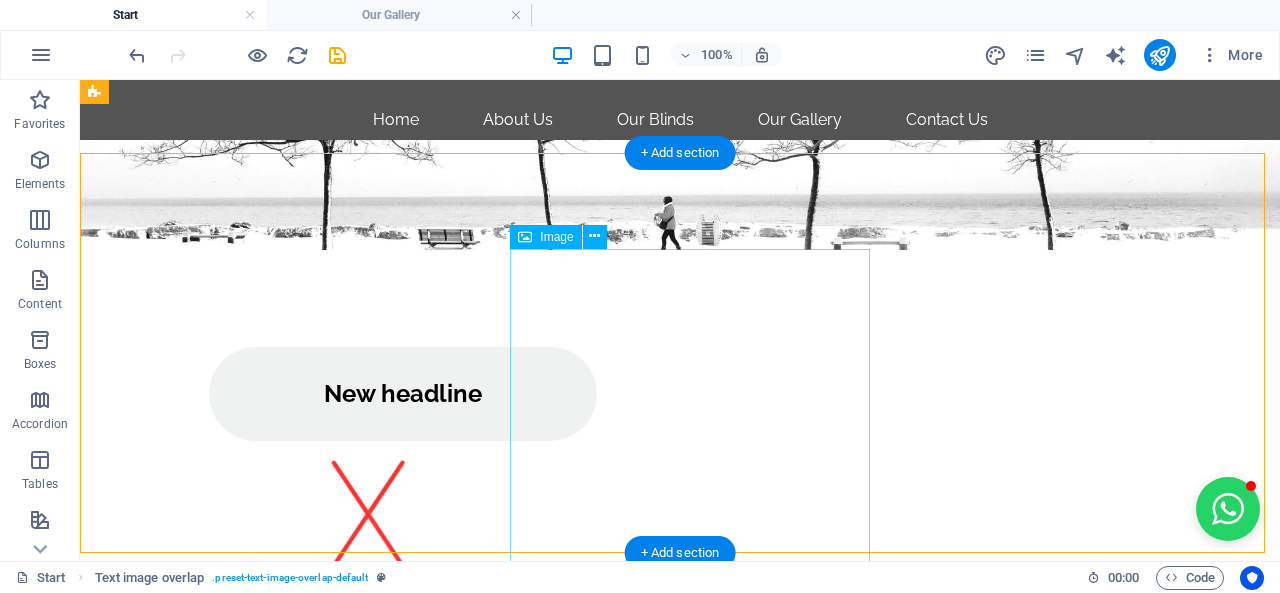 scroll, scrollTop: 0, scrollLeft: 0, axis: both 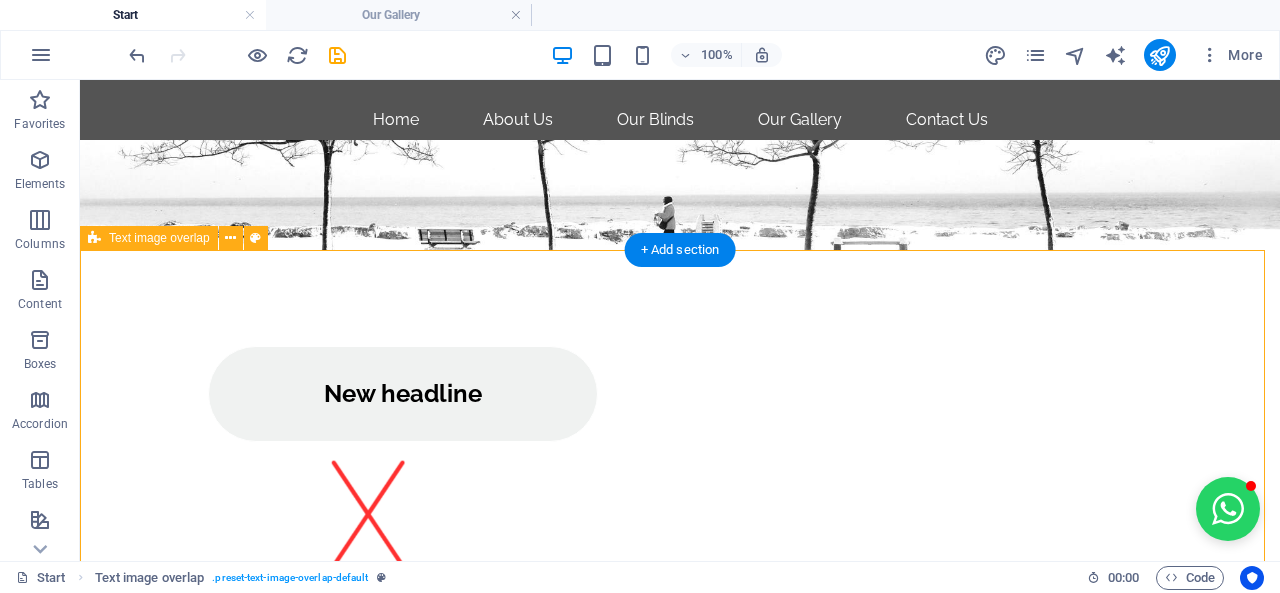 click on "New headline" at bounding box center [680, 450] 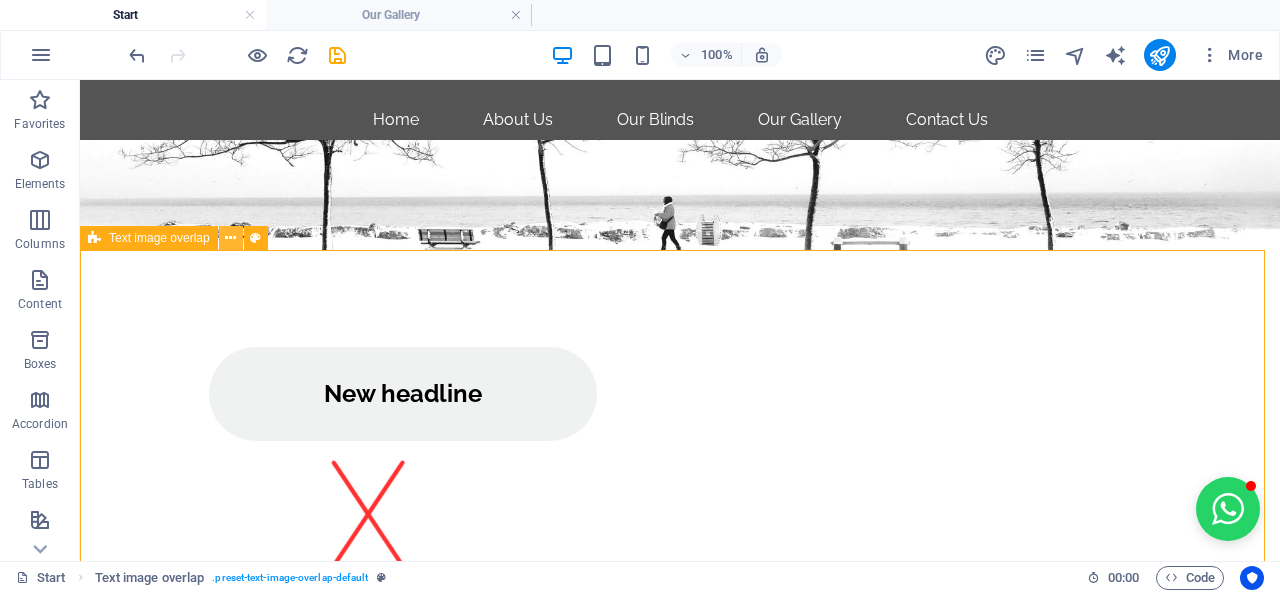 click at bounding box center (230, 238) 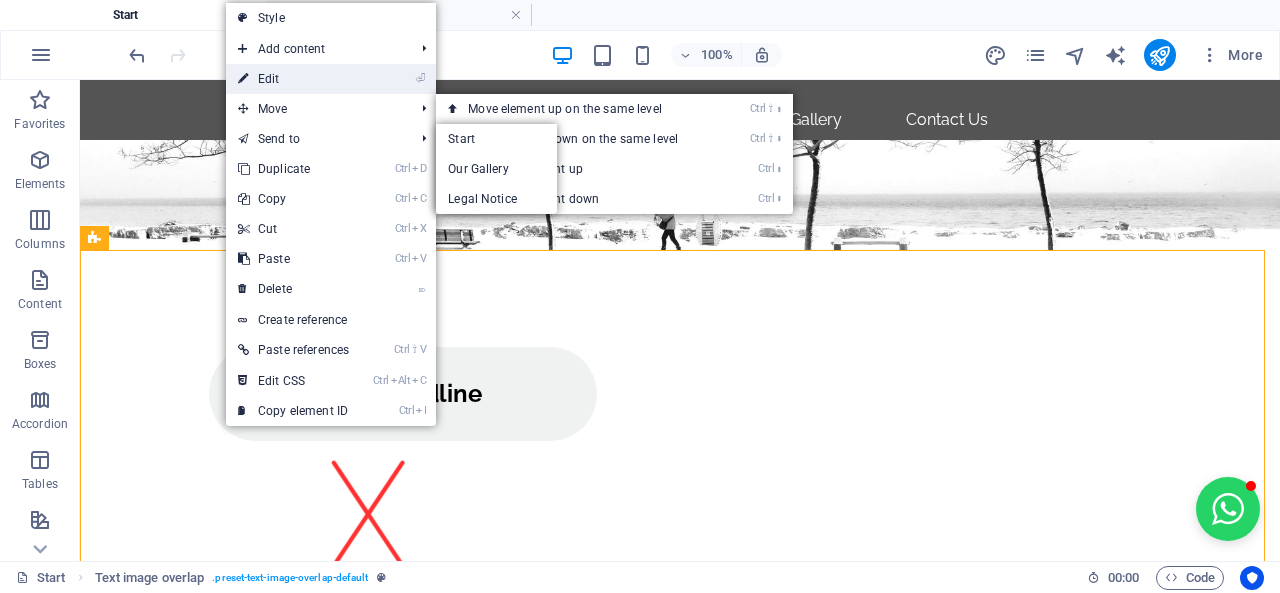 click on "⏎  Edit" at bounding box center [293, 79] 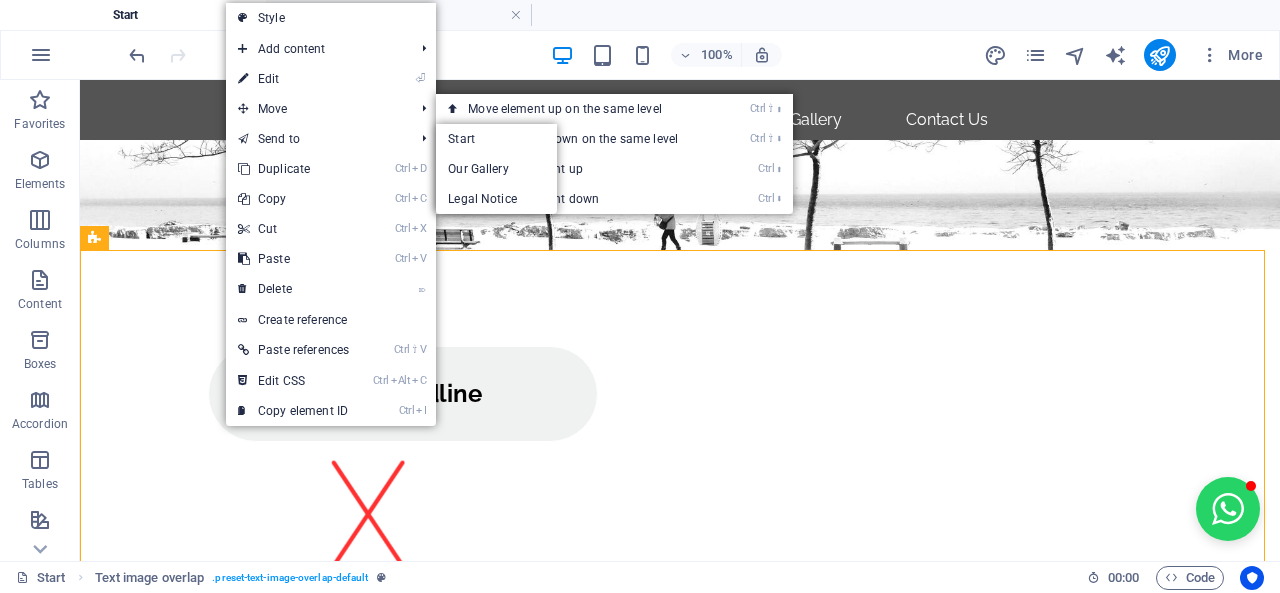 select on "px" 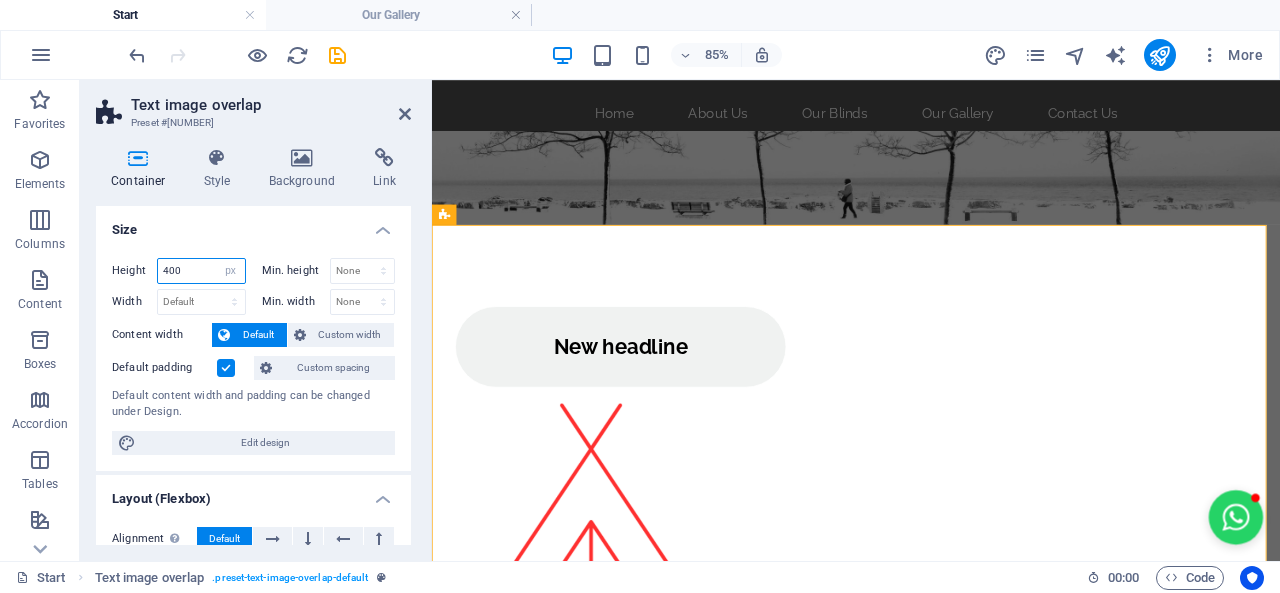 drag, startPoint x: 187, startPoint y: 268, endPoint x: 112, endPoint y: 263, distance: 75.16648 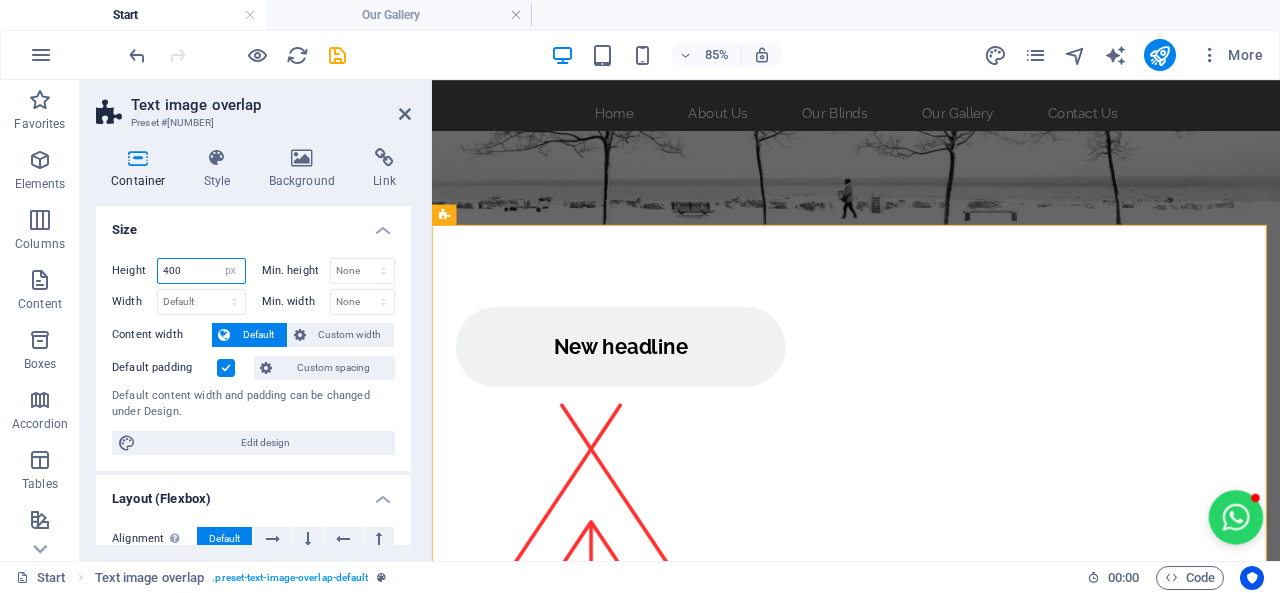 click on "Height 400 Default px rem % vh vw" at bounding box center [179, 271] 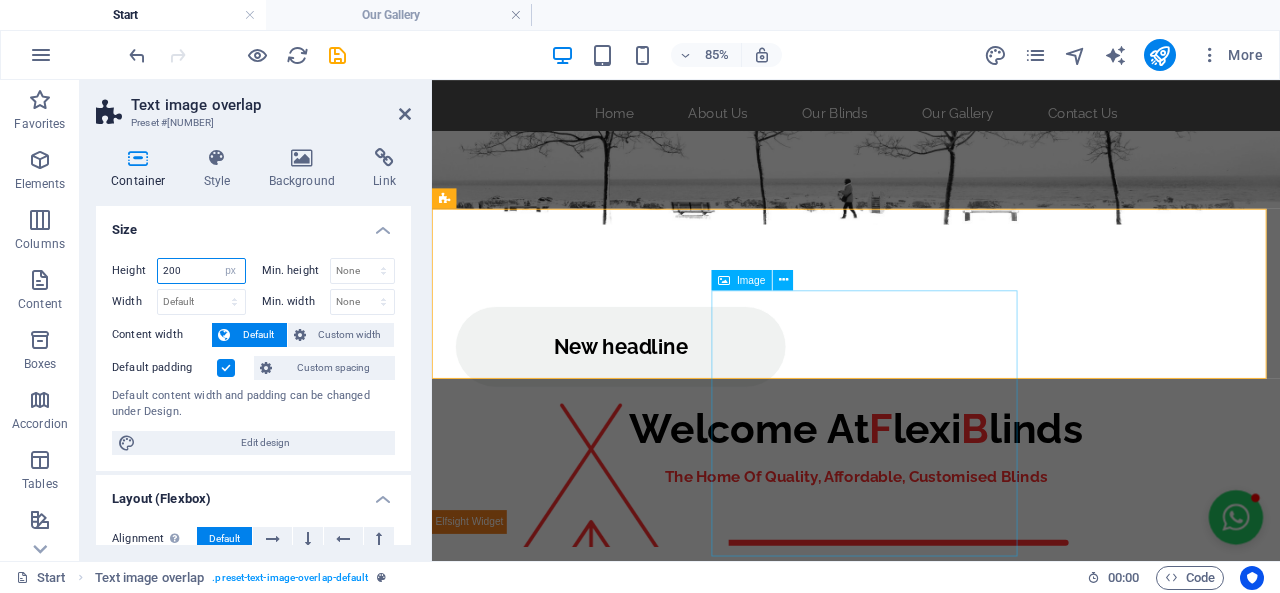 scroll, scrollTop: 100, scrollLeft: 0, axis: vertical 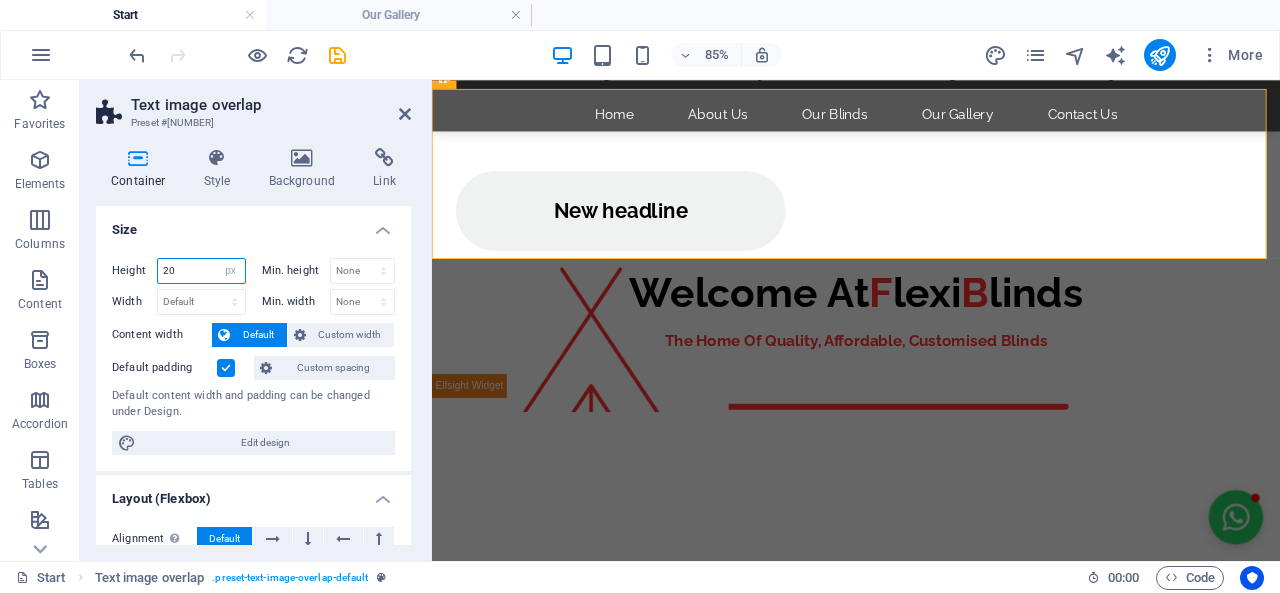 type on "2" 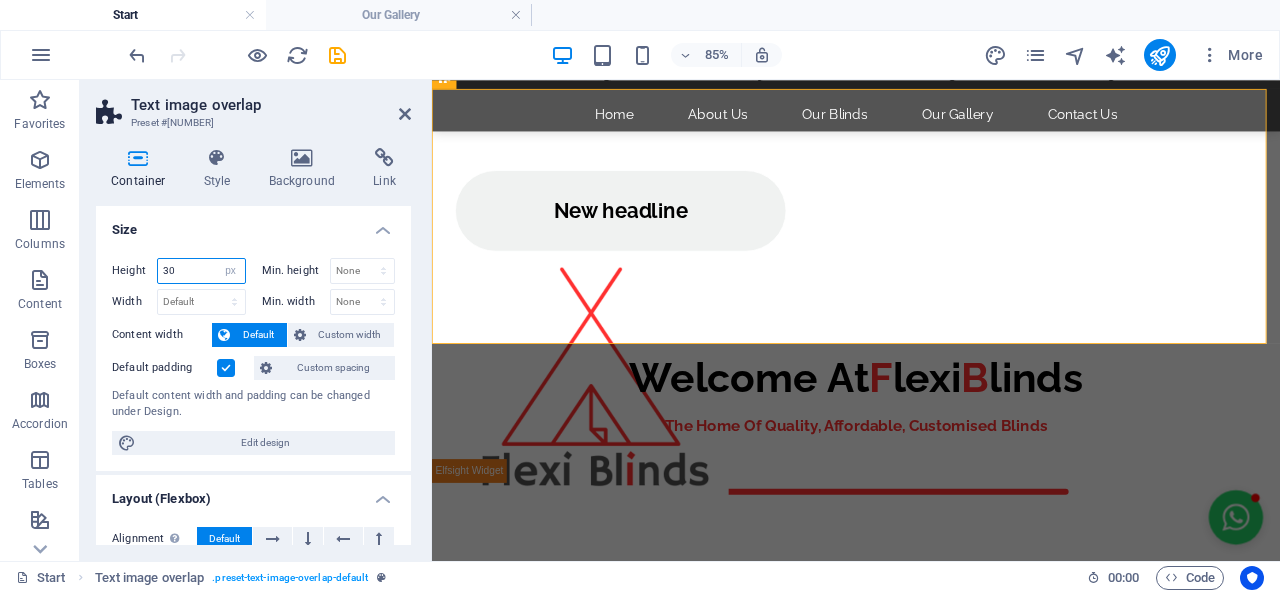 type on "3" 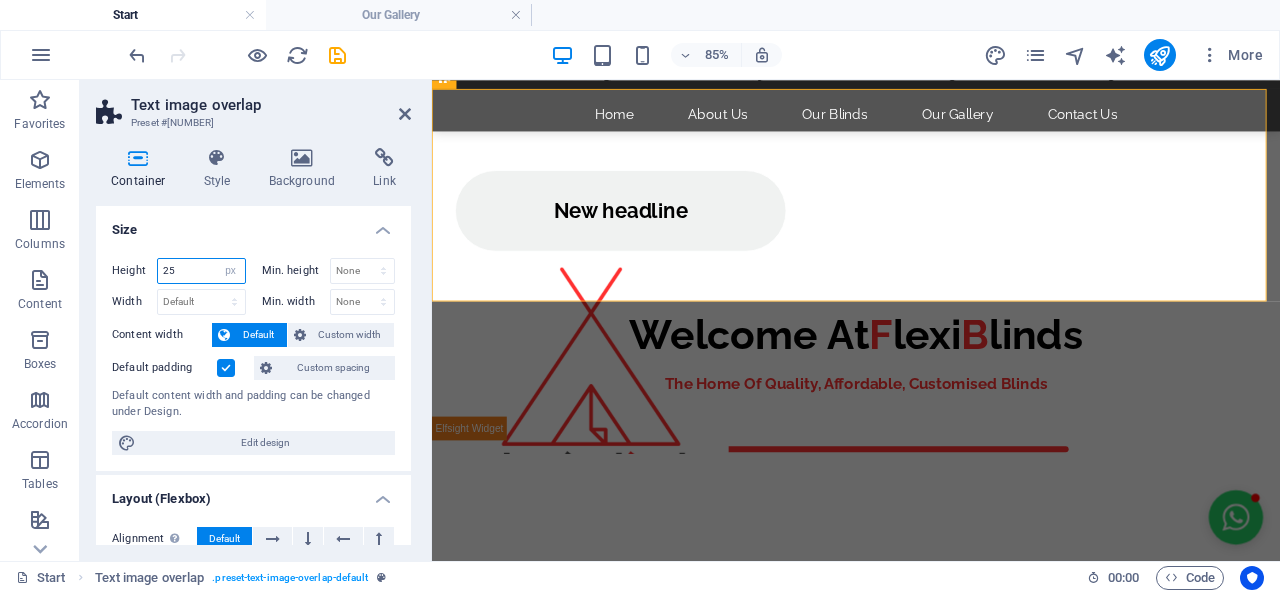type on "2" 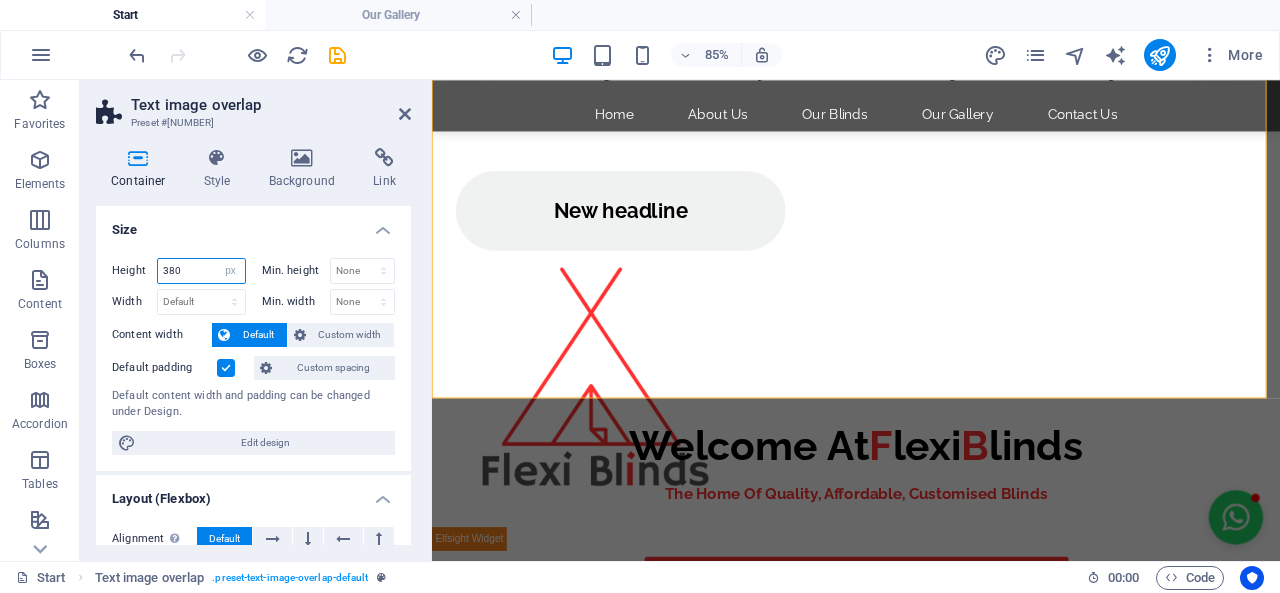 scroll, scrollTop: 200, scrollLeft: 0, axis: vertical 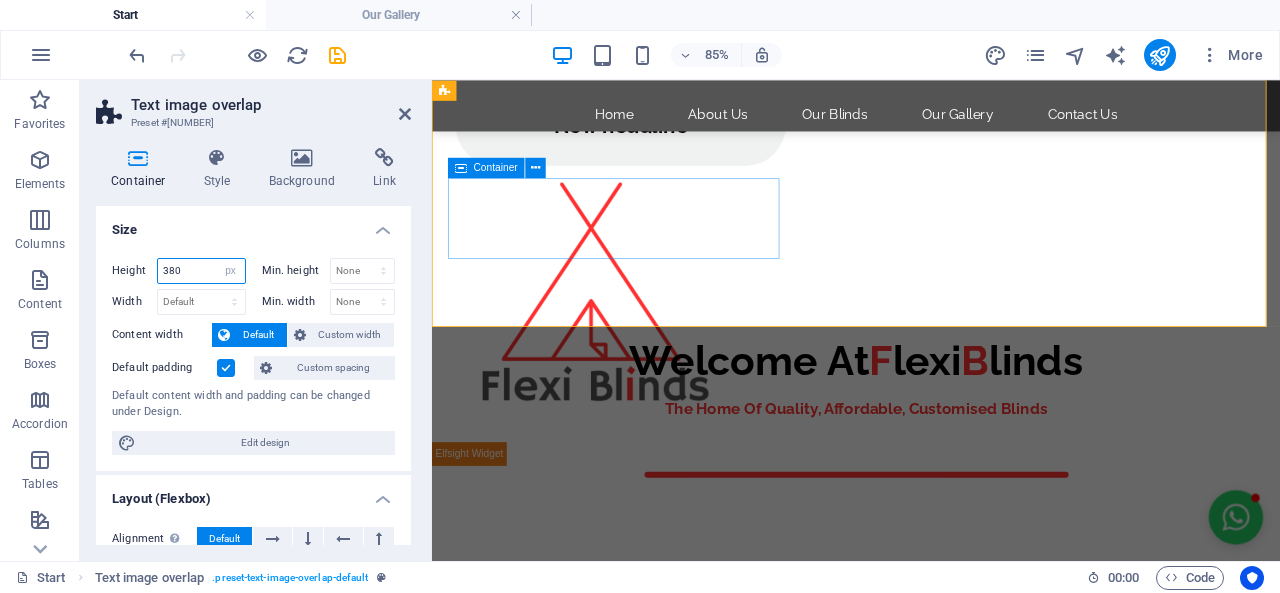 type on "380" 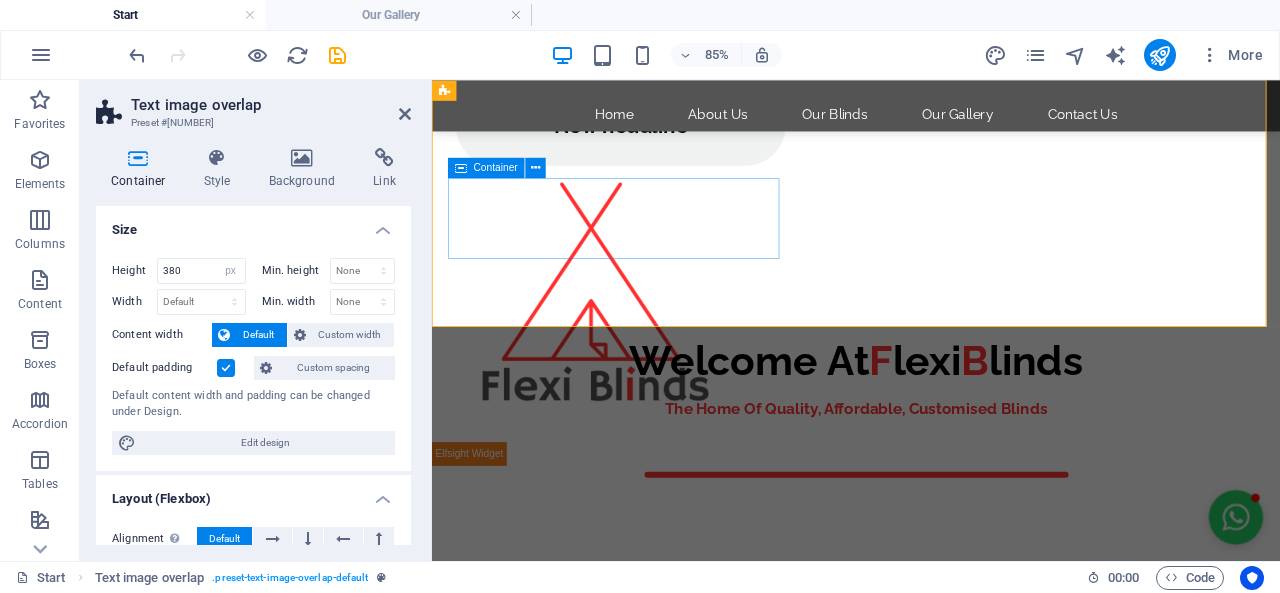 click on "New headline" at bounding box center [654, 134] 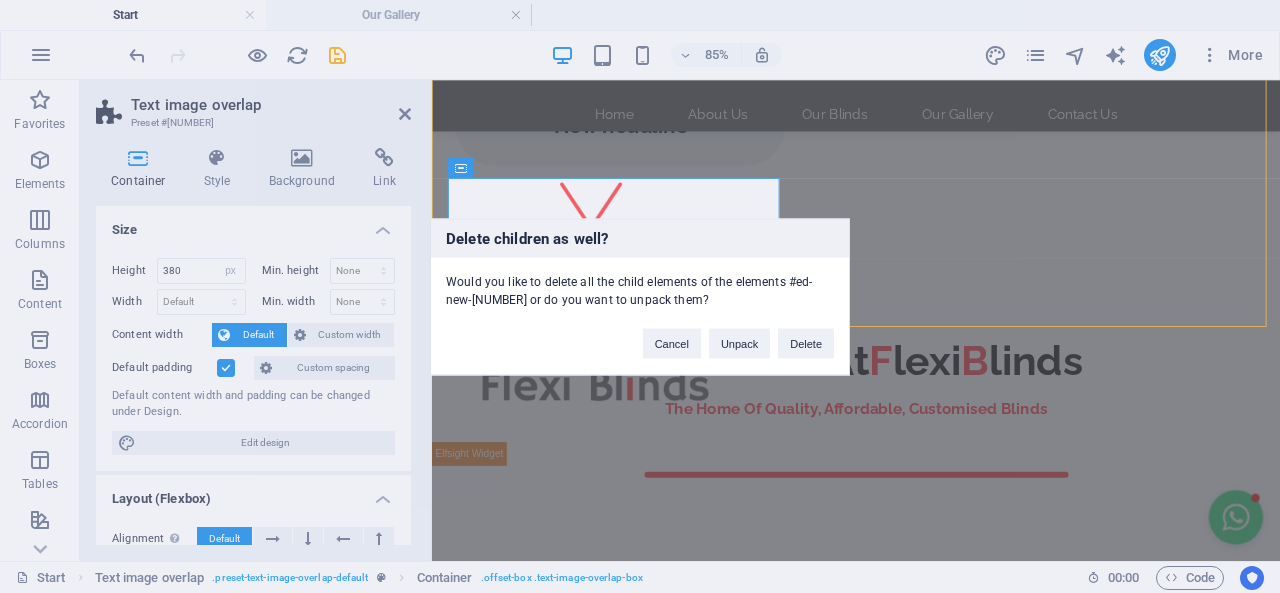 type 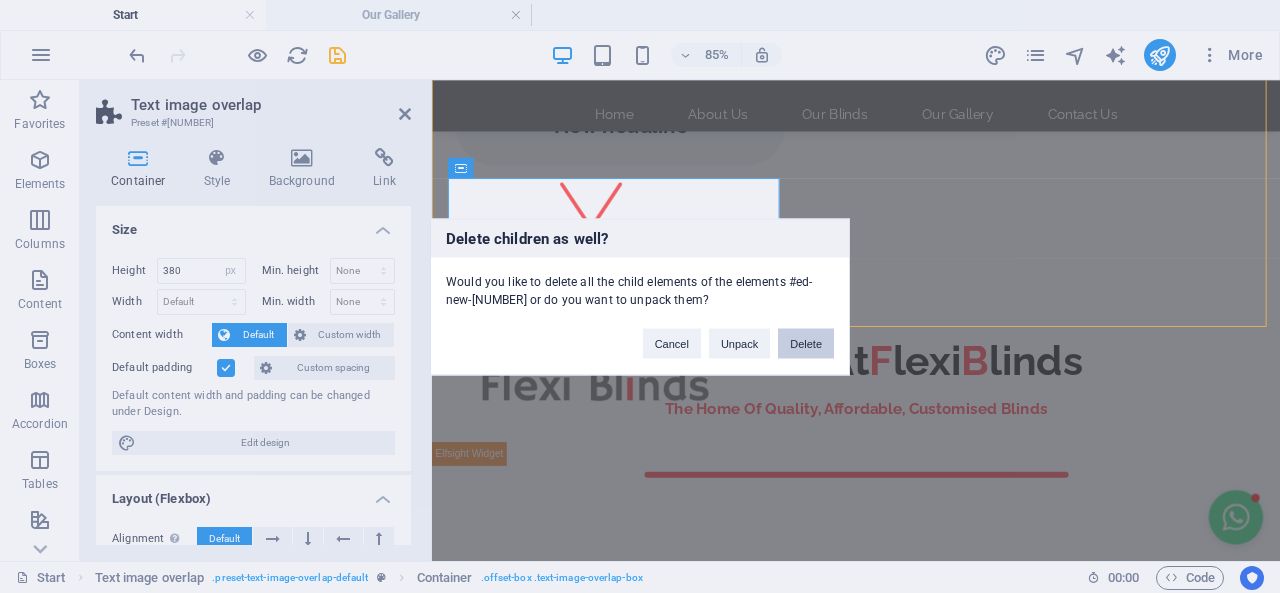drag, startPoint x: 810, startPoint y: 341, endPoint x: 447, endPoint y: 310, distance: 364.3213 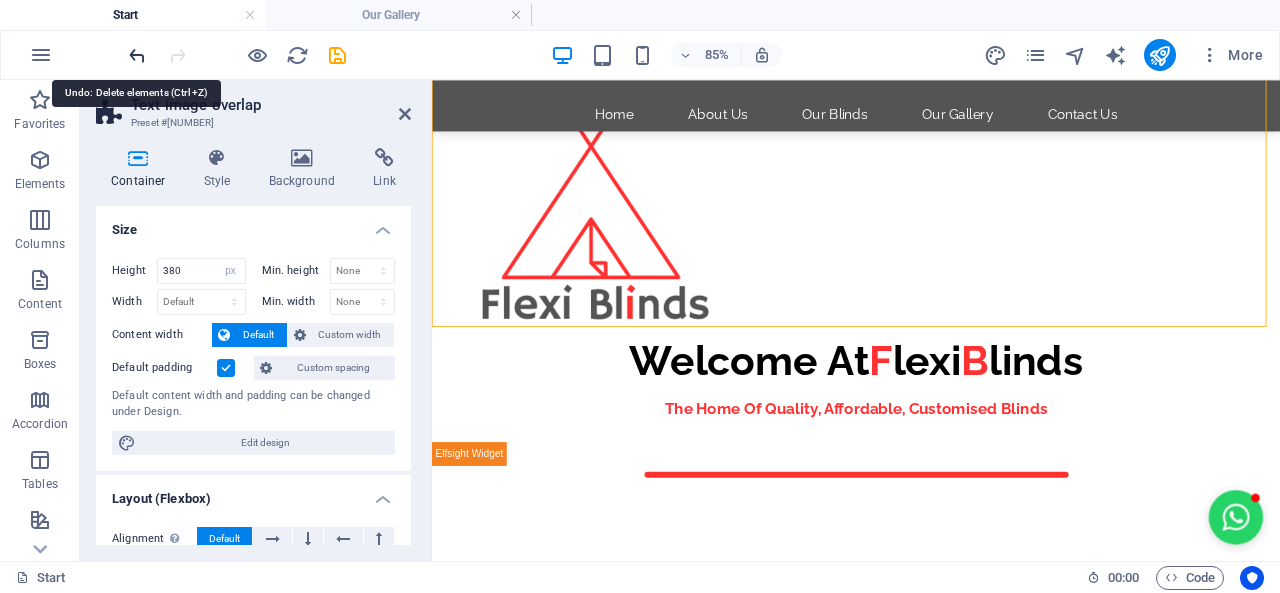 click at bounding box center (137, 55) 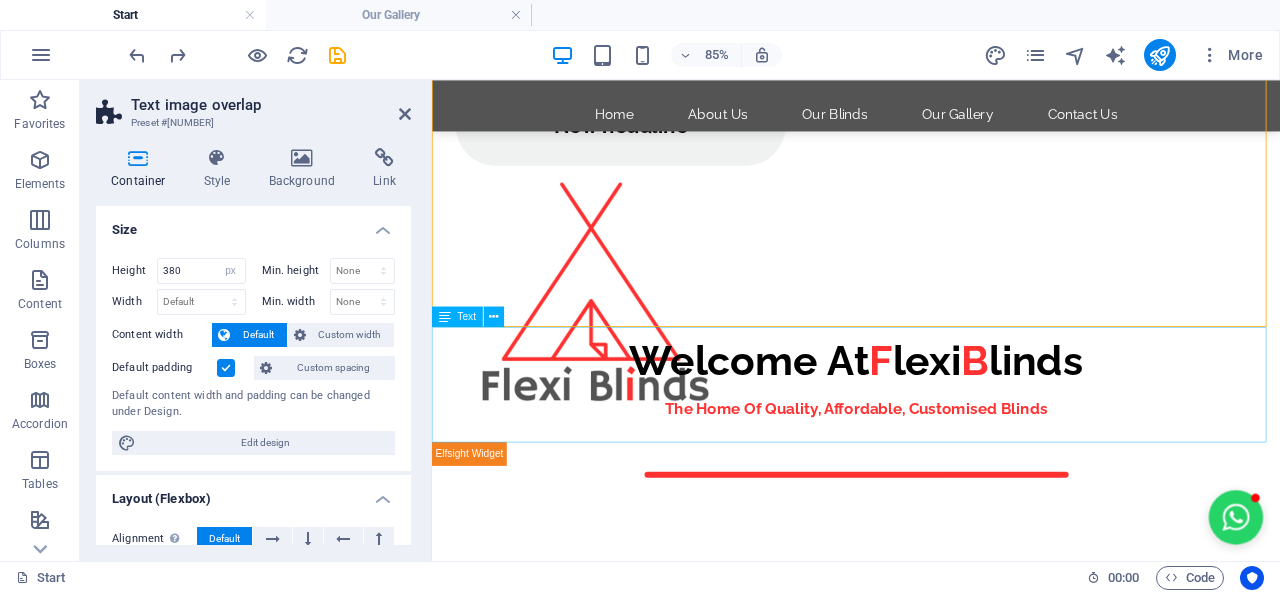click on "Welcome At  F lexi  B linds The Home Of Quality, Affordable, Customised Blinds" at bounding box center [931, 438] 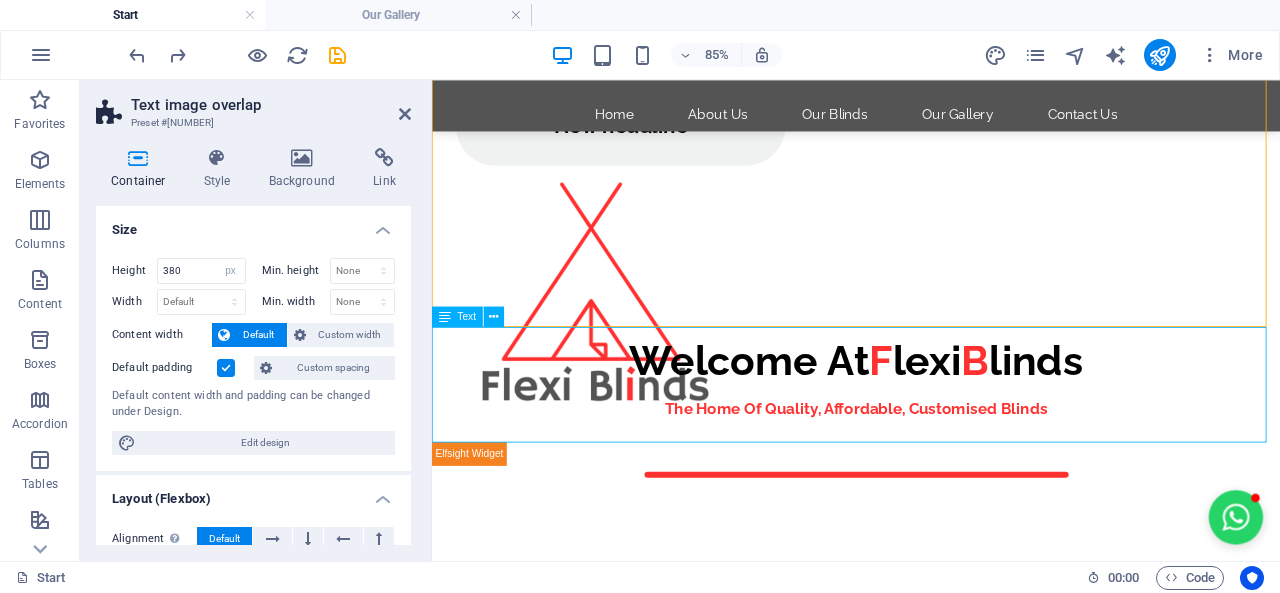 click on "Welcome At  F lexi  B linds The Home Of Quality, Affordable, Customised Blinds" at bounding box center (931, 438) 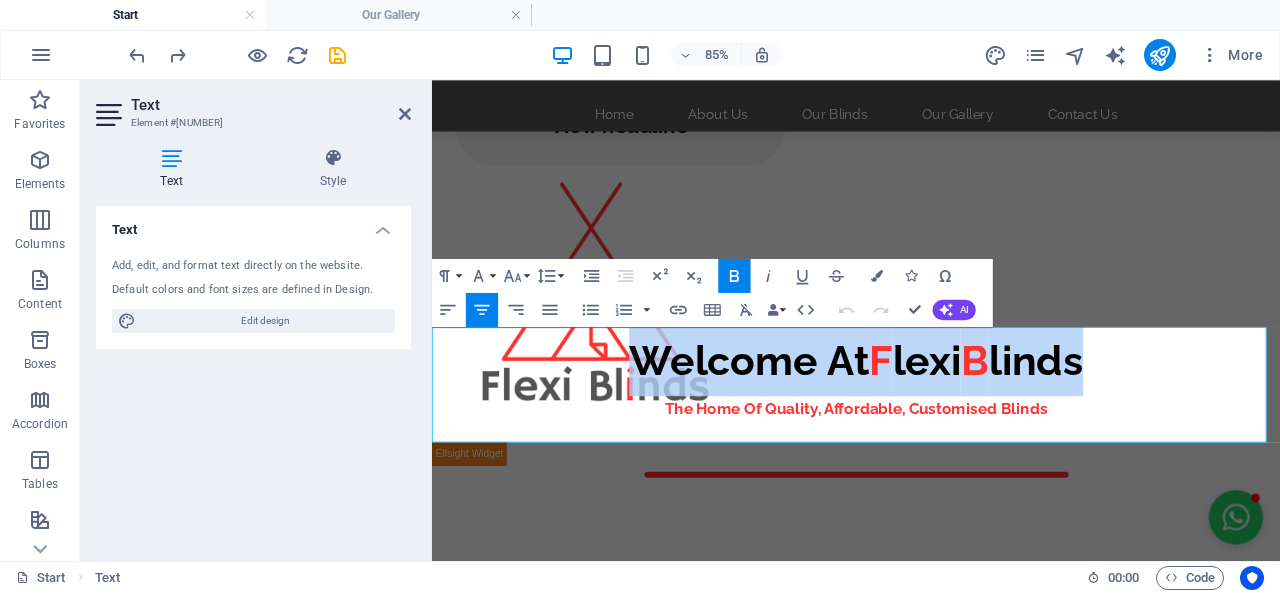 drag, startPoint x: 655, startPoint y: 398, endPoint x: 1272, endPoint y: 417, distance: 617.2925 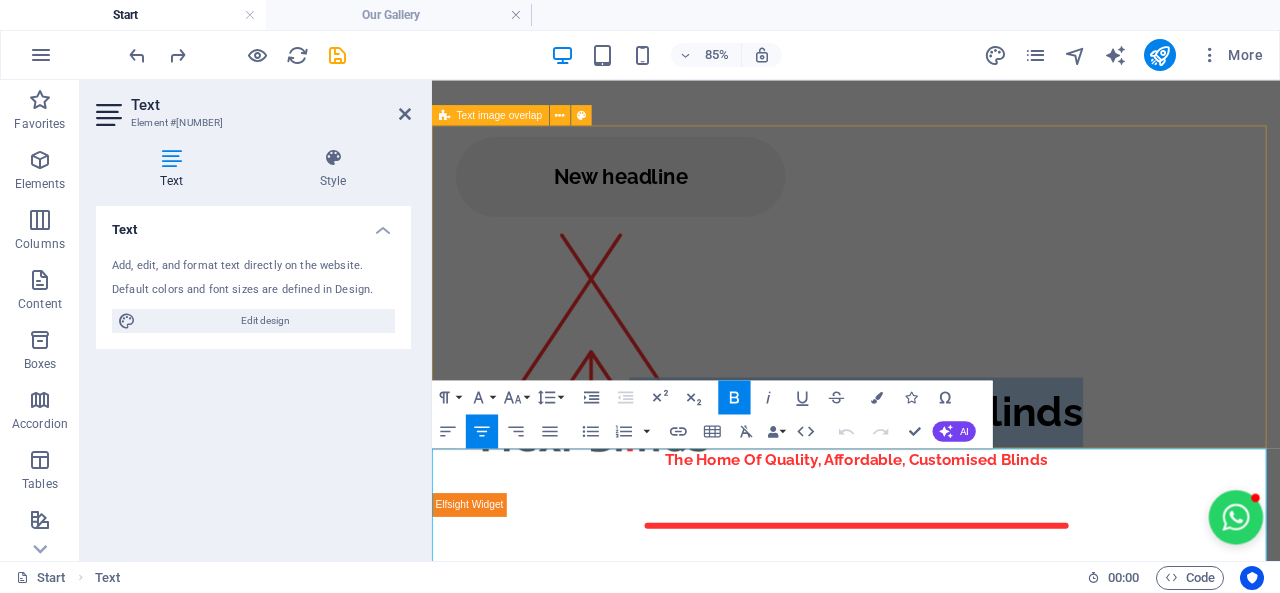 scroll, scrollTop: 0, scrollLeft: 0, axis: both 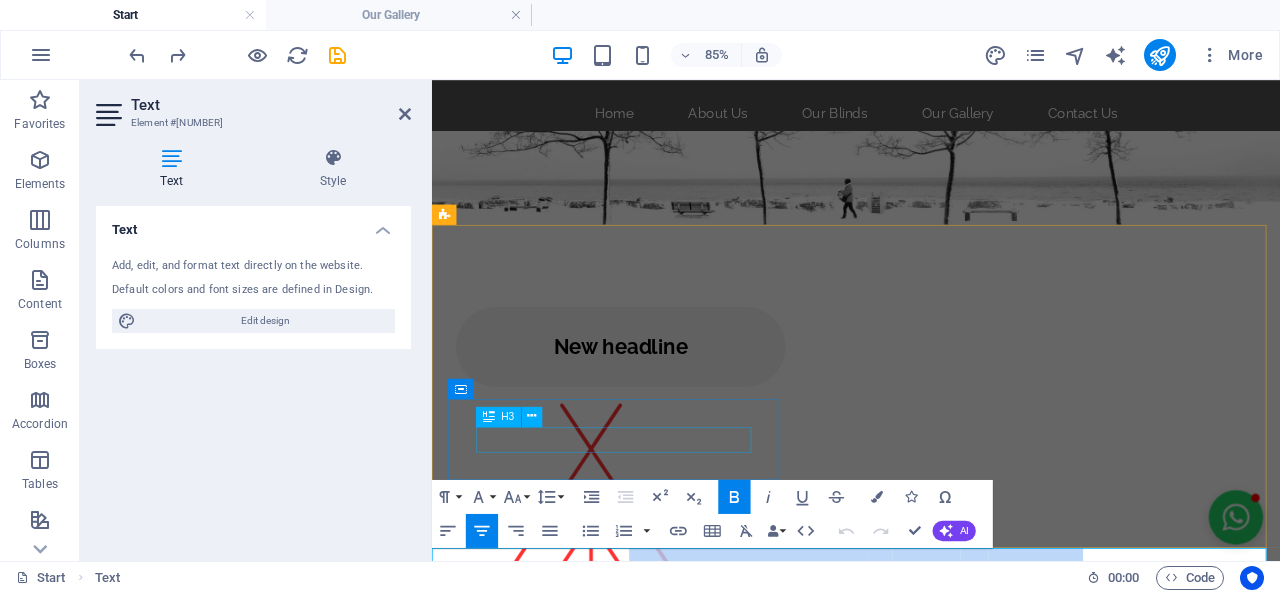 drag, startPoint x: 621, startPoint y: 503, endPoint x: 945, endPoint y: 437, distance: 330.6539 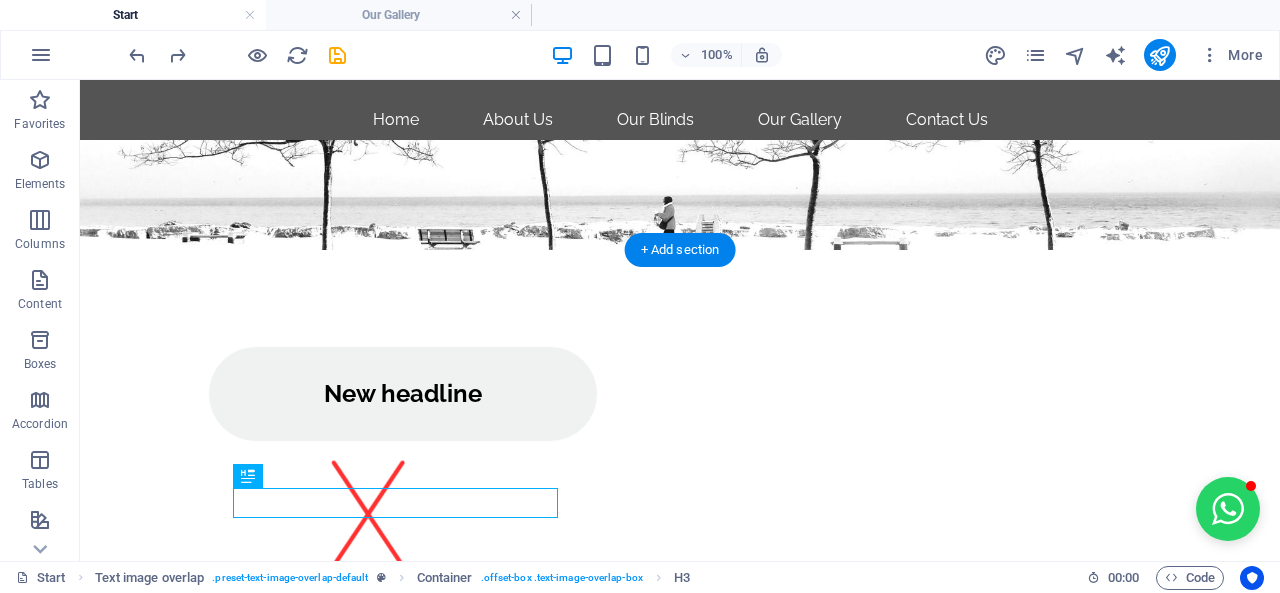 click at bounding box center [680, 599] 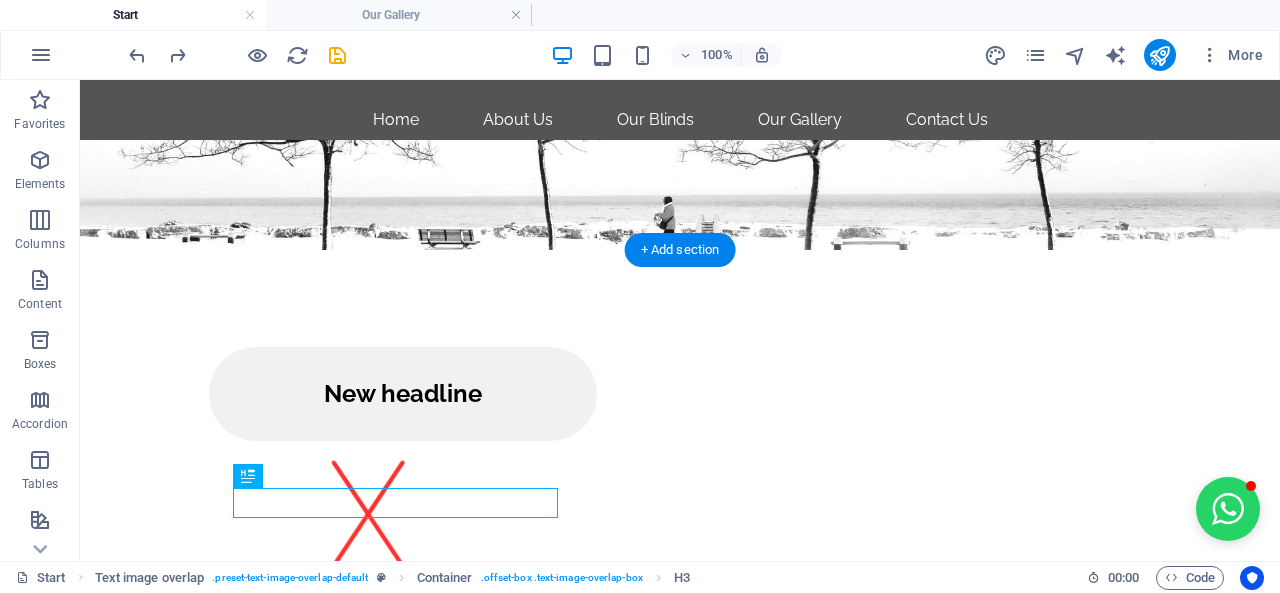 select on "px" 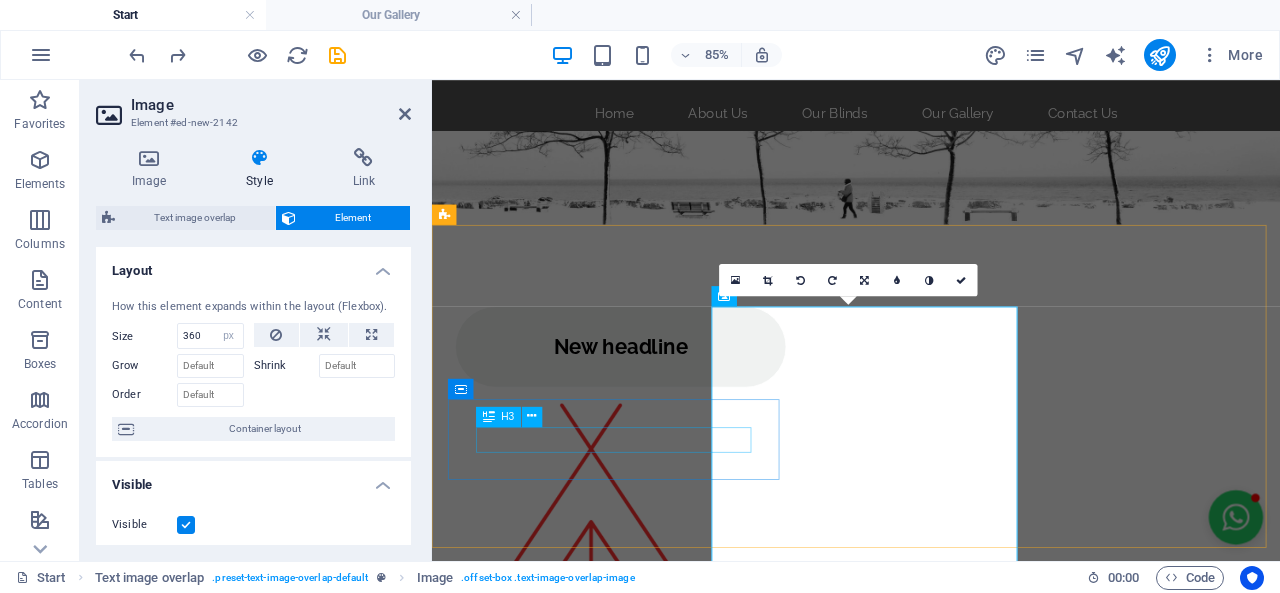 click on "New headline" at bounding box center (654, 394) 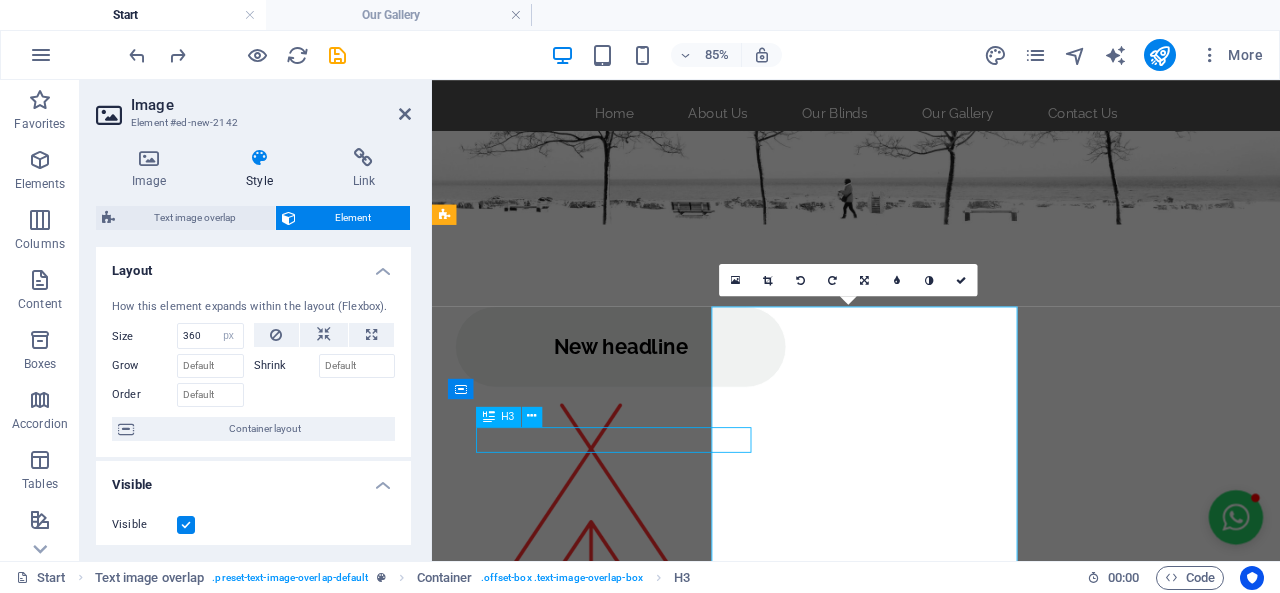 click on "New headline" at bounding box center [654, 394] 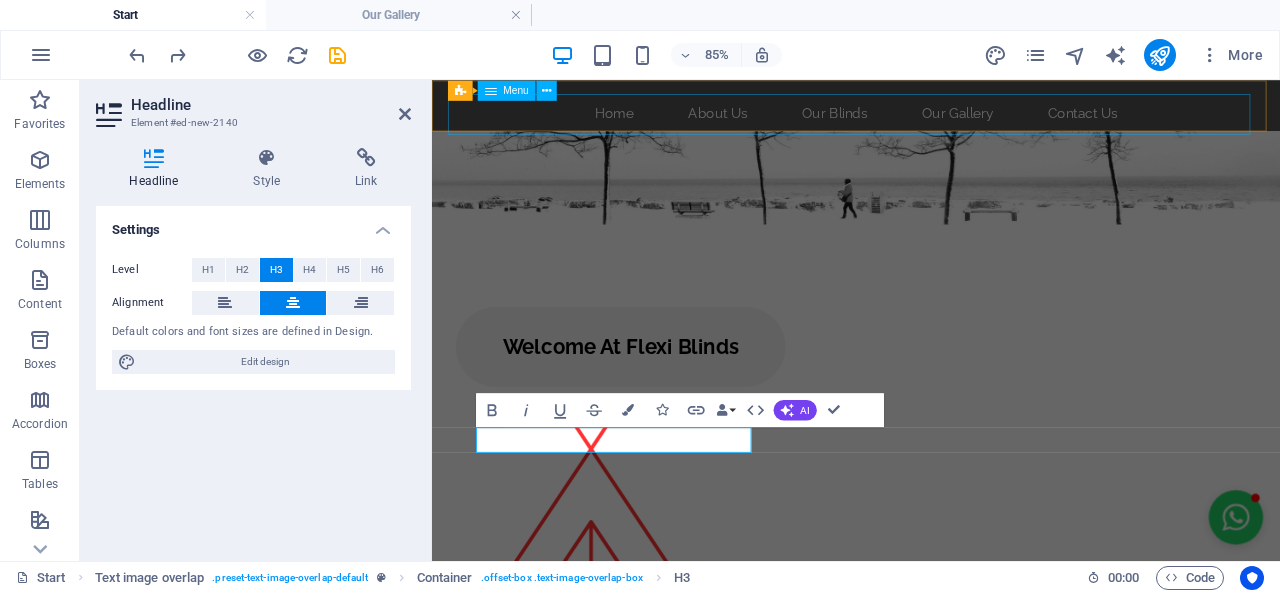 scroll, scrollTop: 0, scrollLeft: 5, axis: horizontal 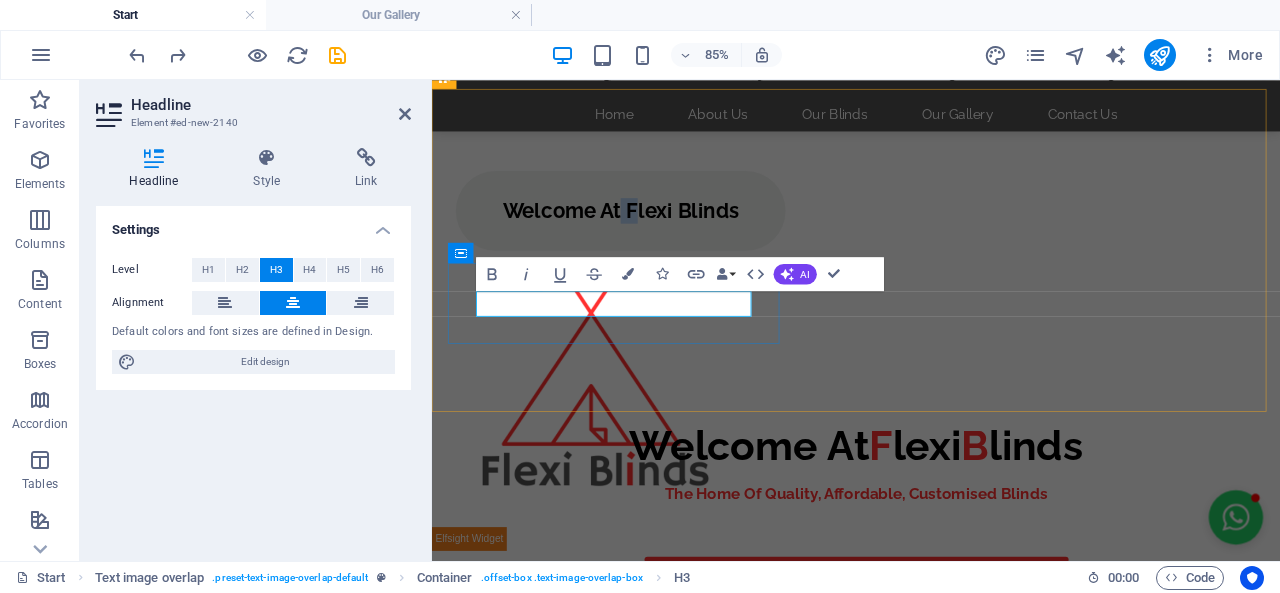 drag, startPoint x: 648, startPoint y: 339, endPoint x: 664, endPoint y: 338, distance: 16.03122 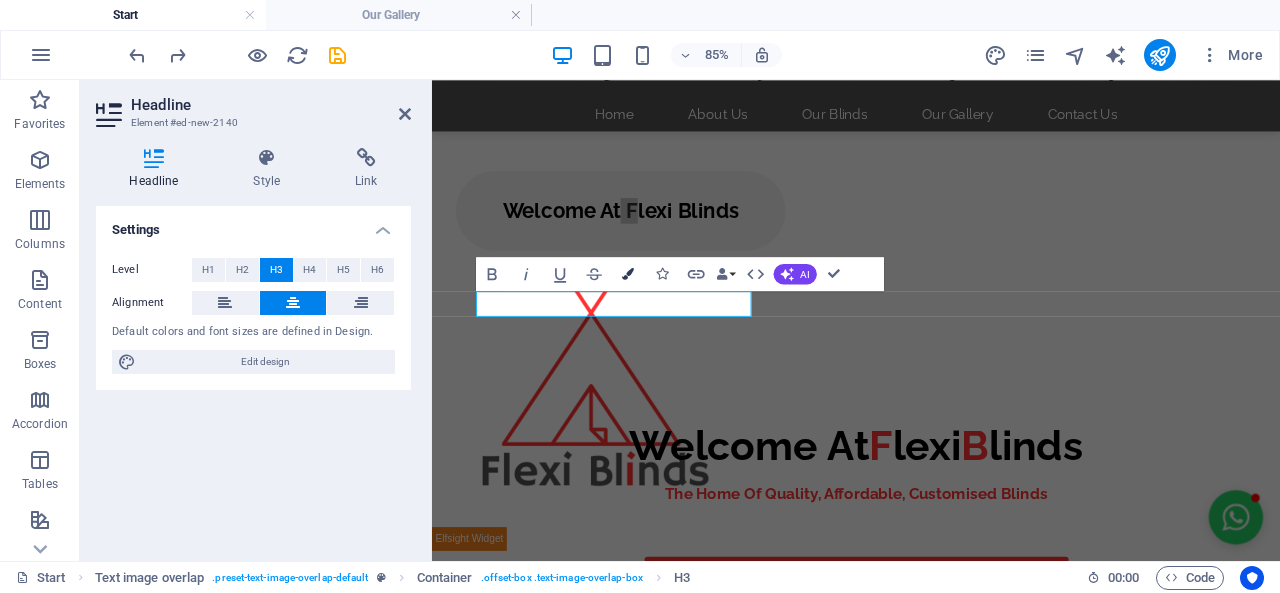 click at bounding box center [628, 274] 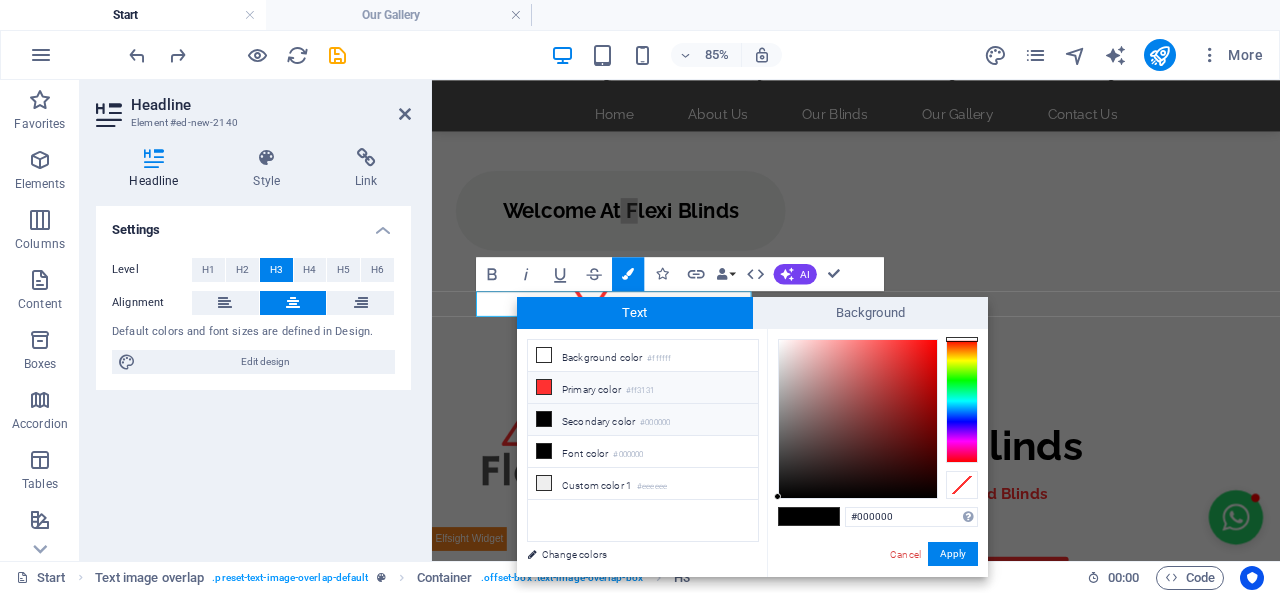 click on "Primary color
#ff3131" at bounding box center (643, 388) 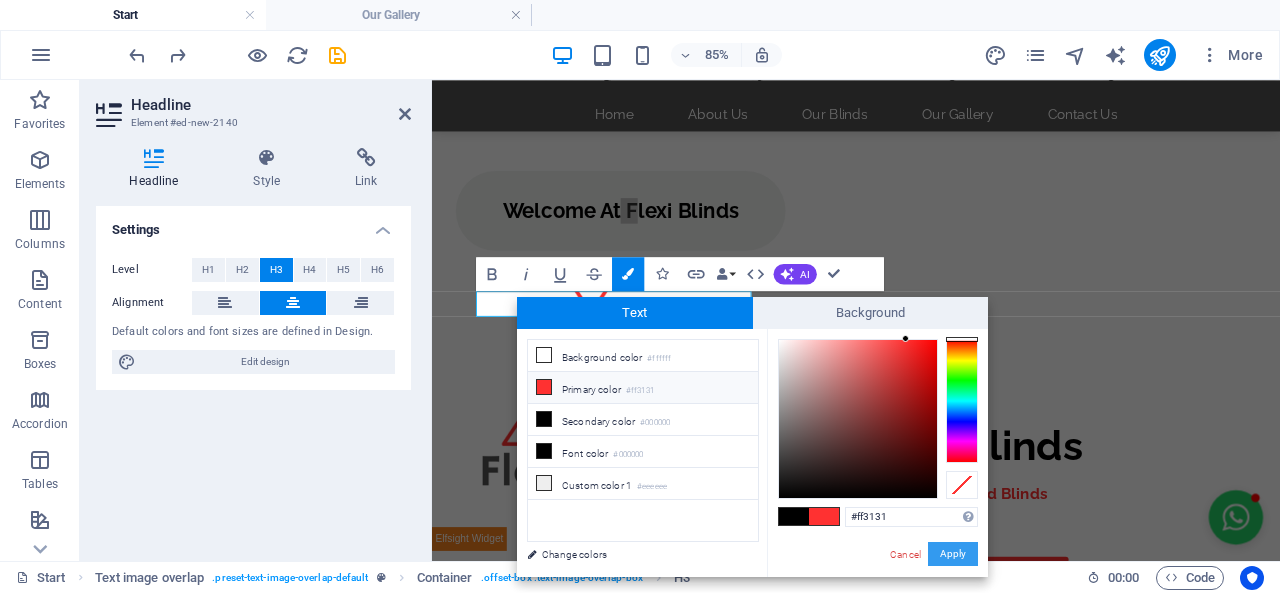 click on "Apply" at bounding box center (953, 554) 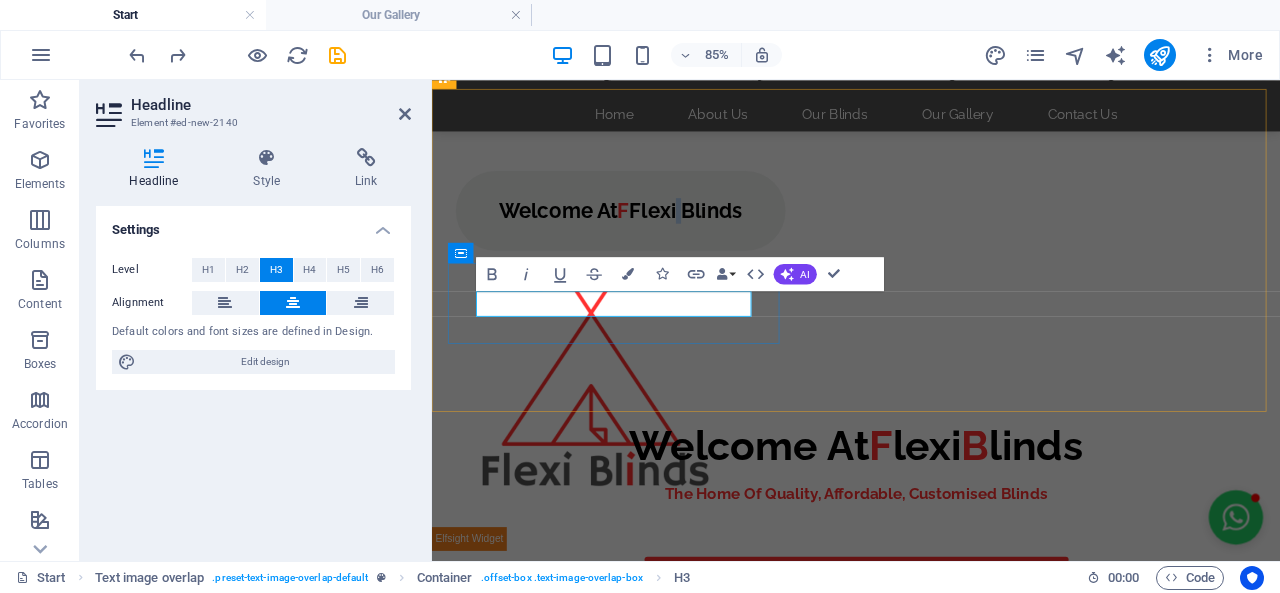click on "Welcome At Flexi Blinds" at bounding box center [654, 234] 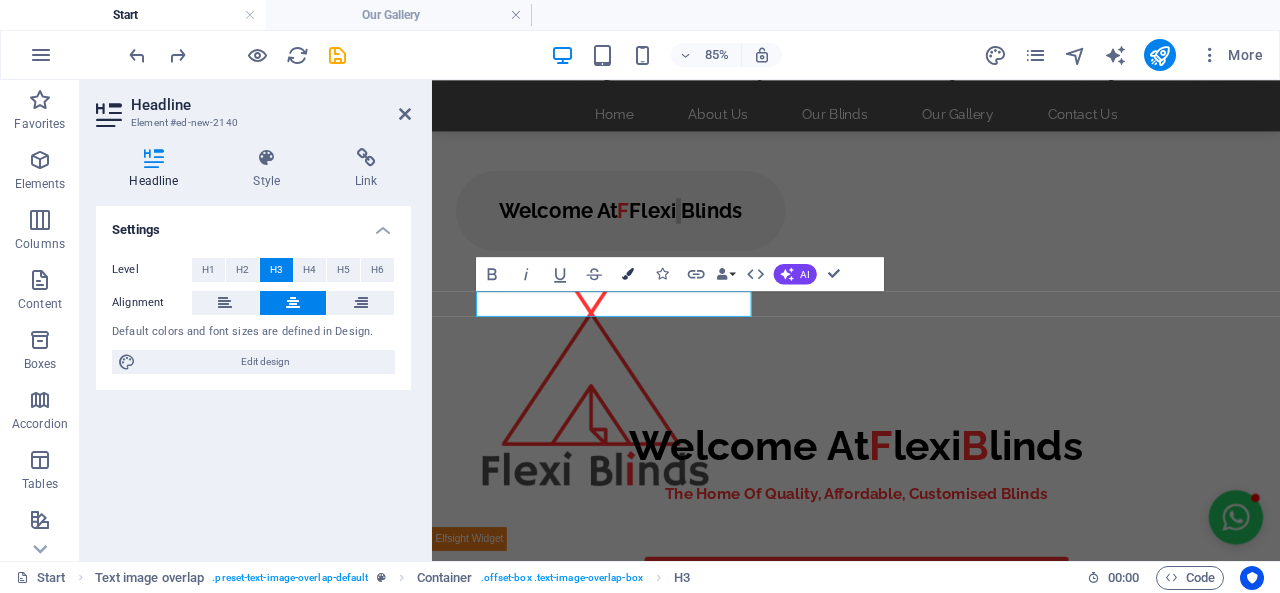 click at bounding box center [628, 274] 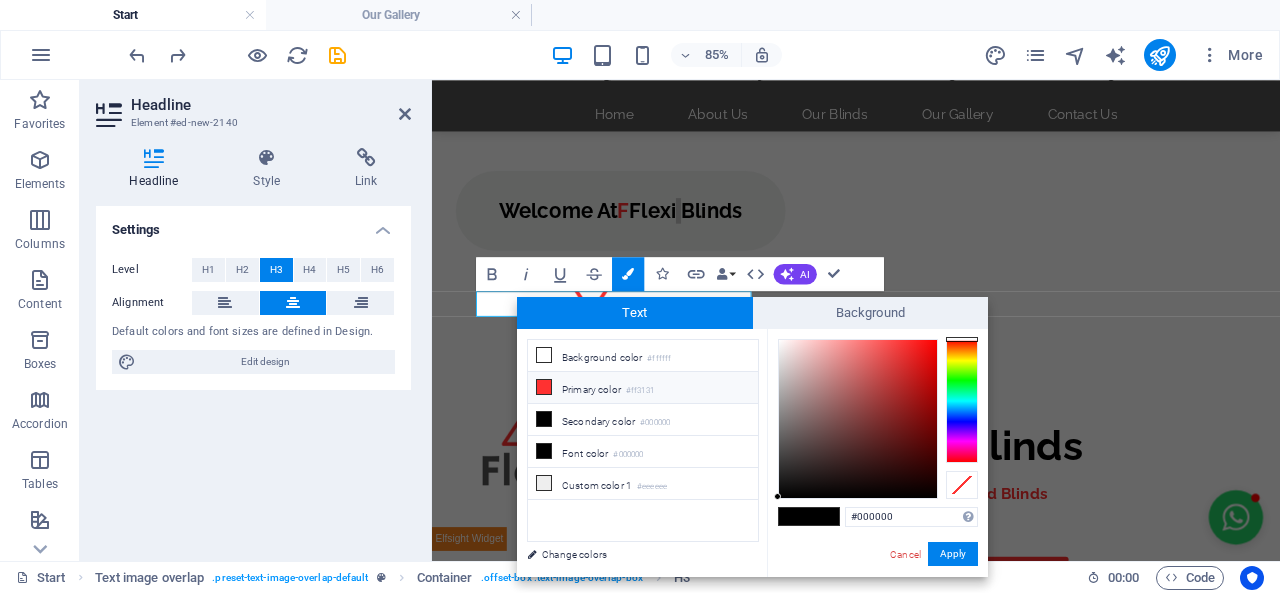 click on "Primary color
#ff3131" at bounding box center [643, 388] 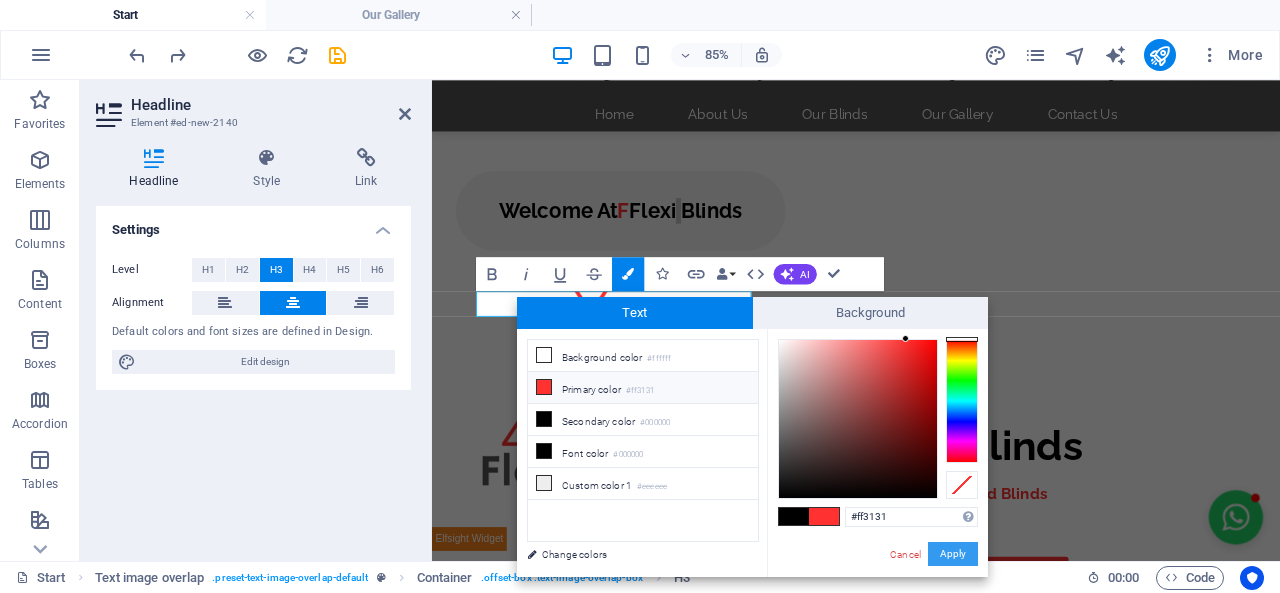 drag, startPoint x: 948, startPoint y: 547, endPoint x: 607, endPoint y: 547, distance: 341 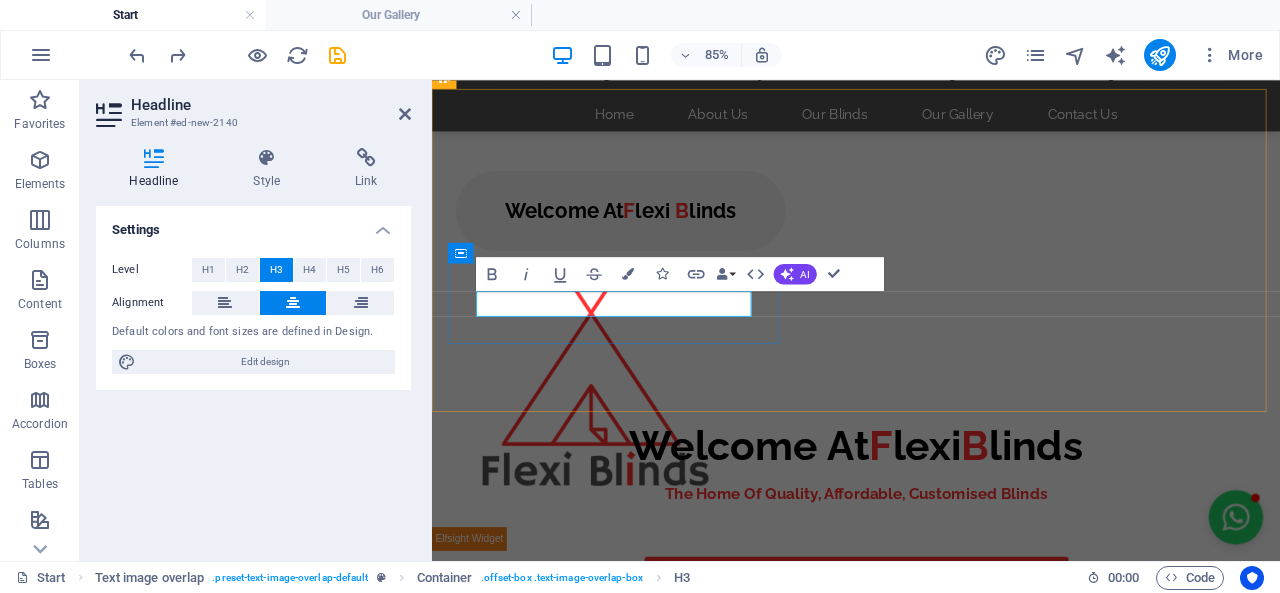 click on "Welcome At  F lexi ​ B ​linds" at bounding box center (654, 234) 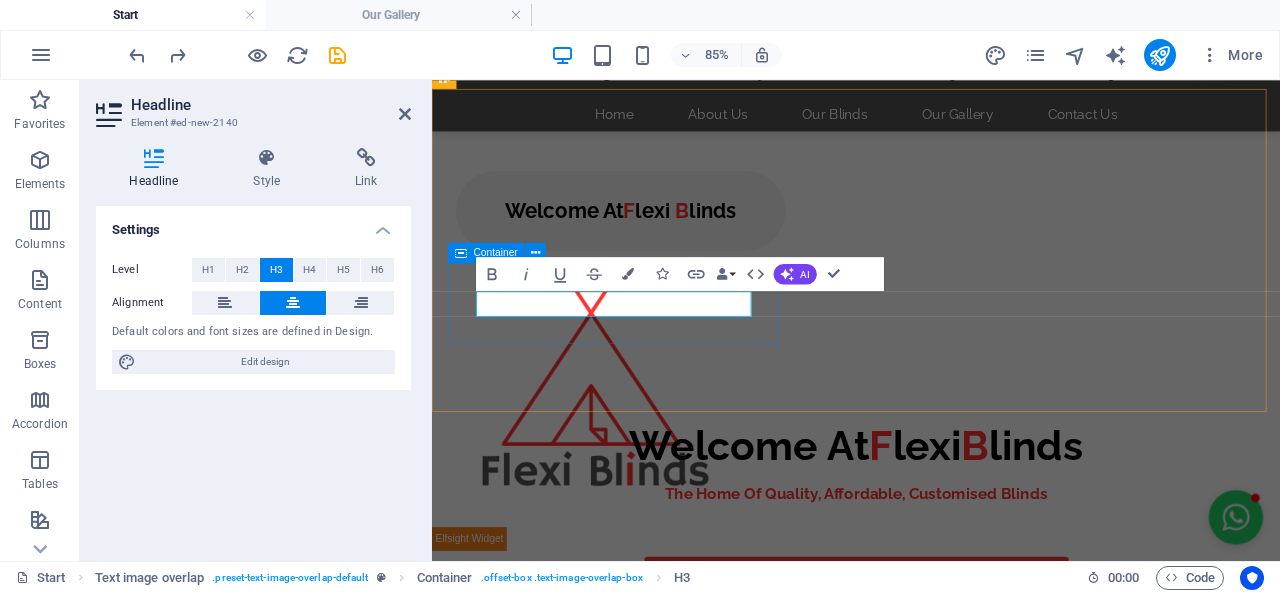 type 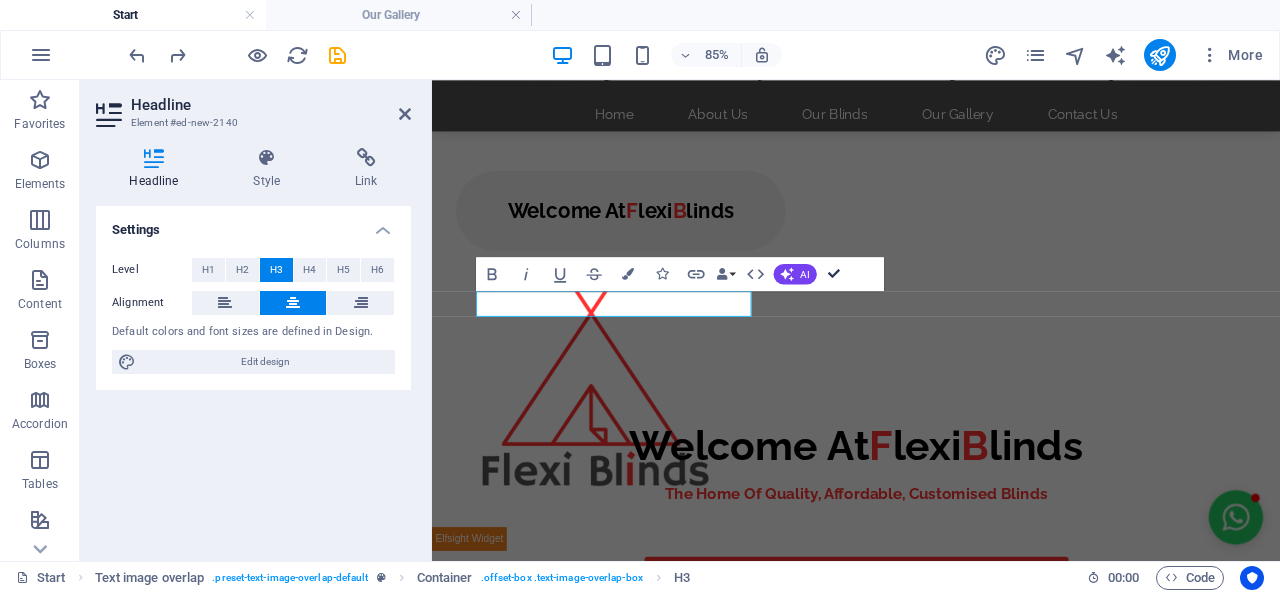 drag, startPoint x: 830, startPoint y: 266, endPoint x: 750, endPoint y: 187, distance: 112.432205 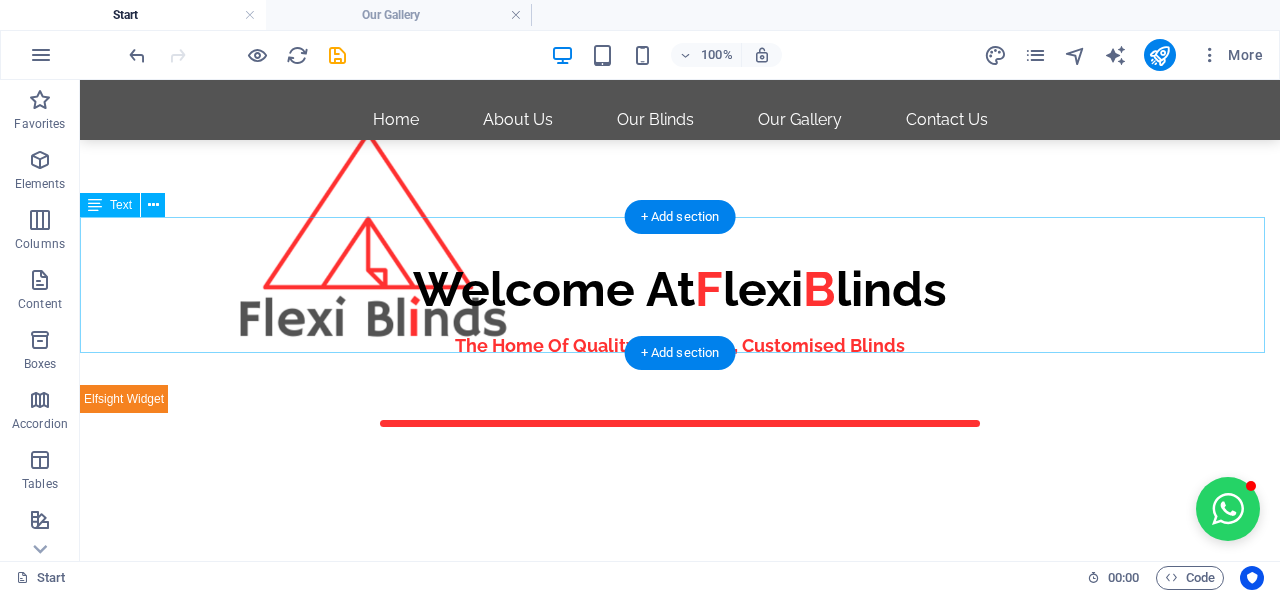 scroll, scrollTop: 300, scrollLeft: 0, axis: vertical 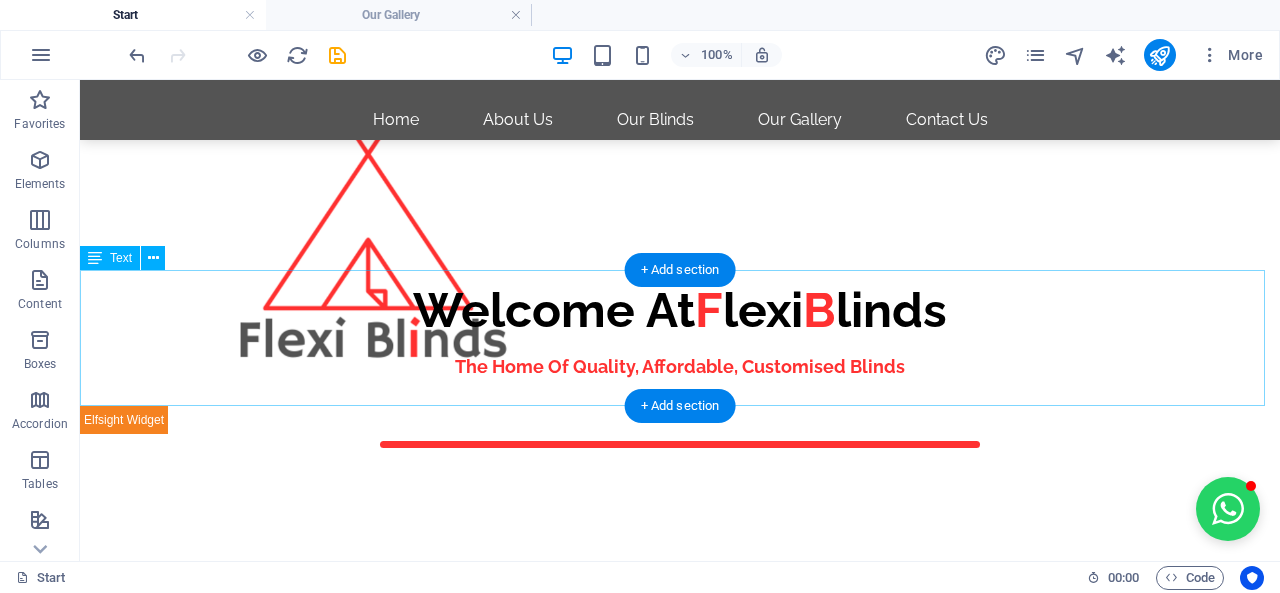 click on "Welcome At  F lexi  B linds The Home Of Quality, Affordable, Customised Blinds" at bounding box center (680, 338) 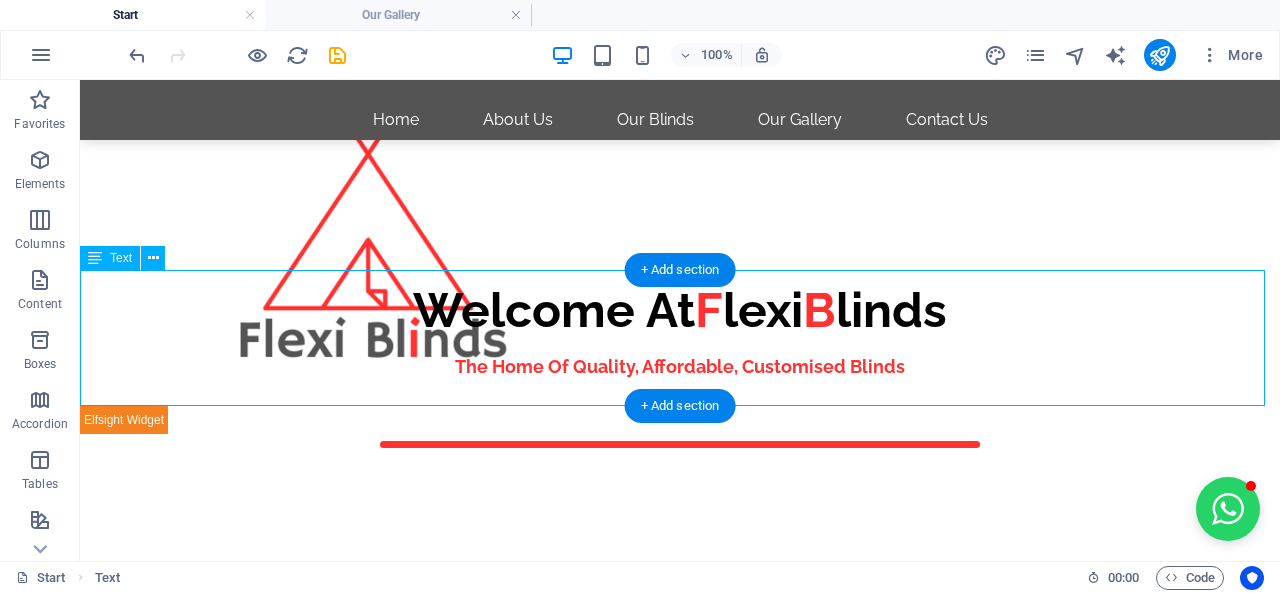 click on "Welcome At  F lexi  B linds The Home Of Quality, Affordable, Customised Blinds" at bounding box center (680, 338) 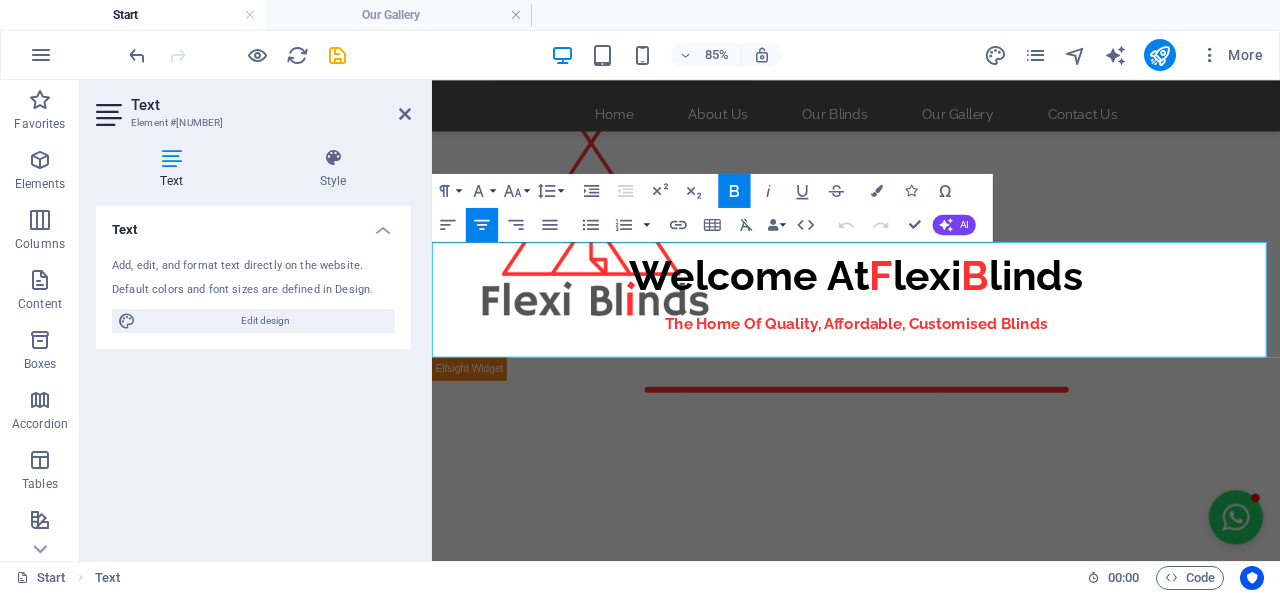 click on "Welcome At  F lexi  B linds" at bounding box center (931, 311) 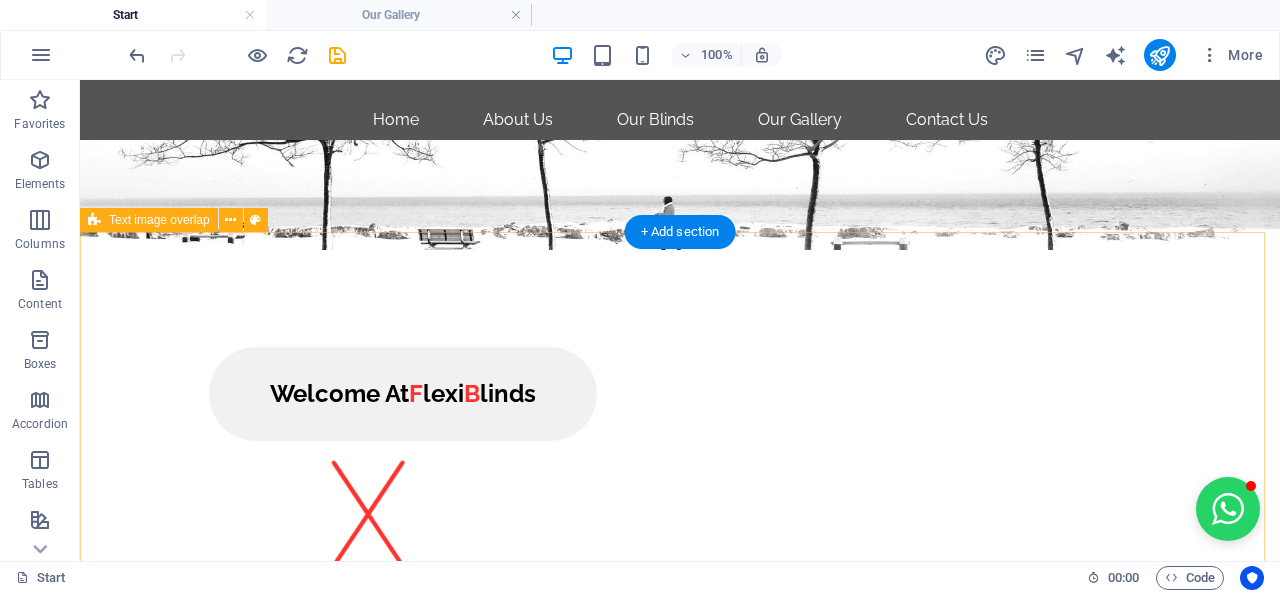 scroll, scrollTop: 100, scrollLeft: 0, axis: vertical 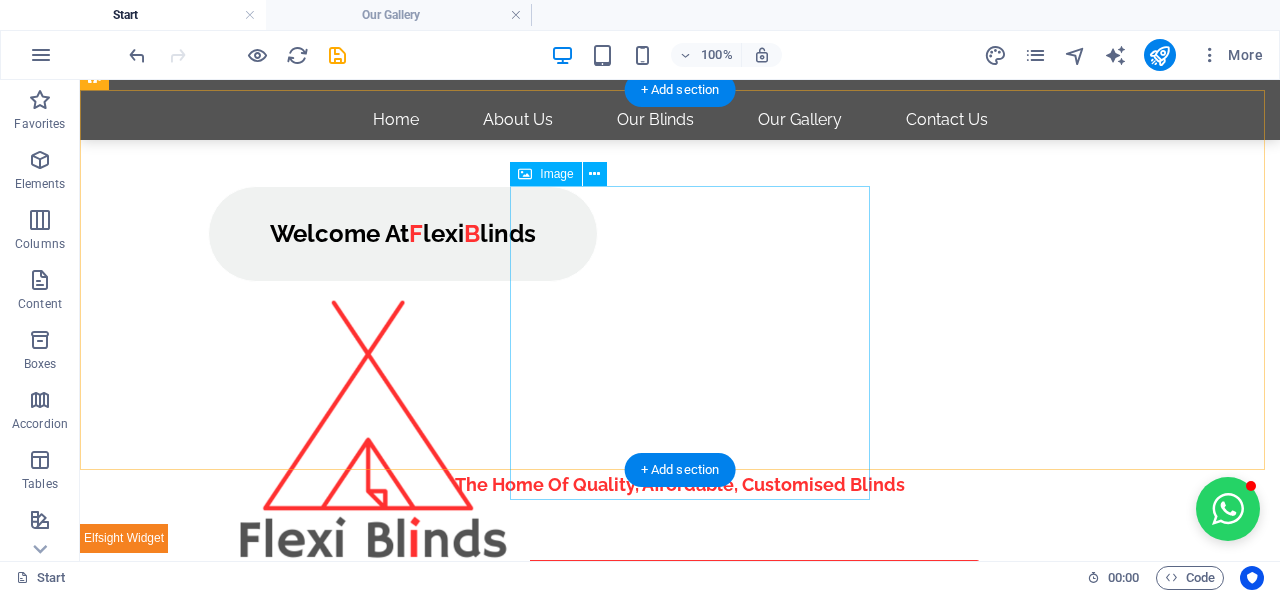 click at bounding box center [680, 439] 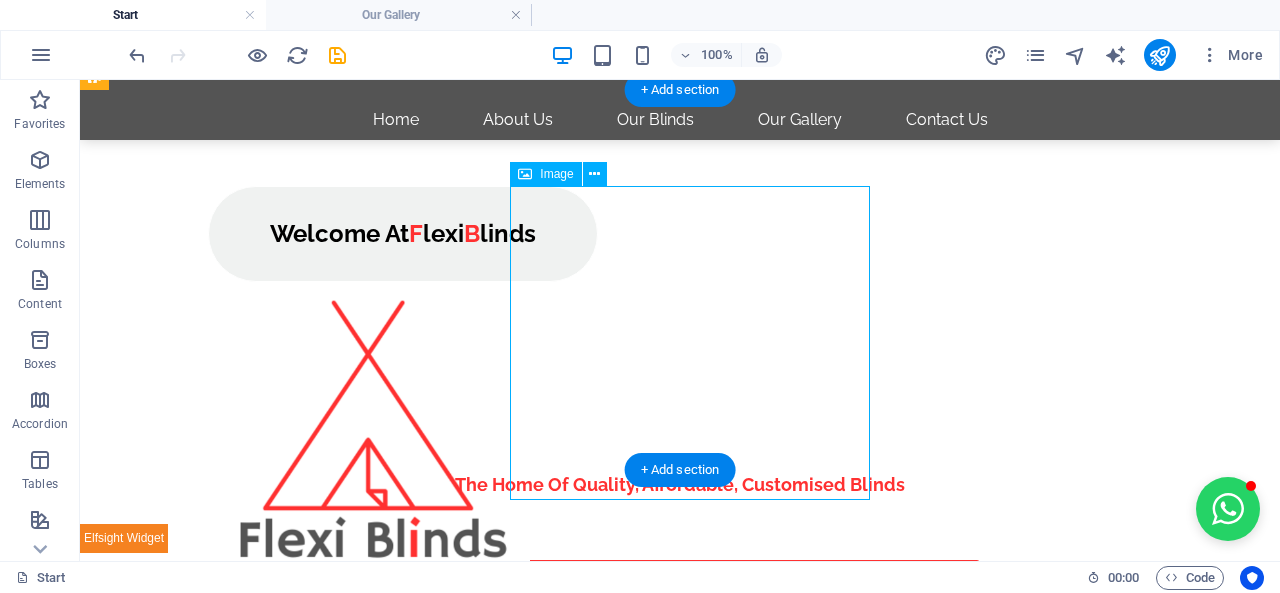 click at bounding box center (680, 439) 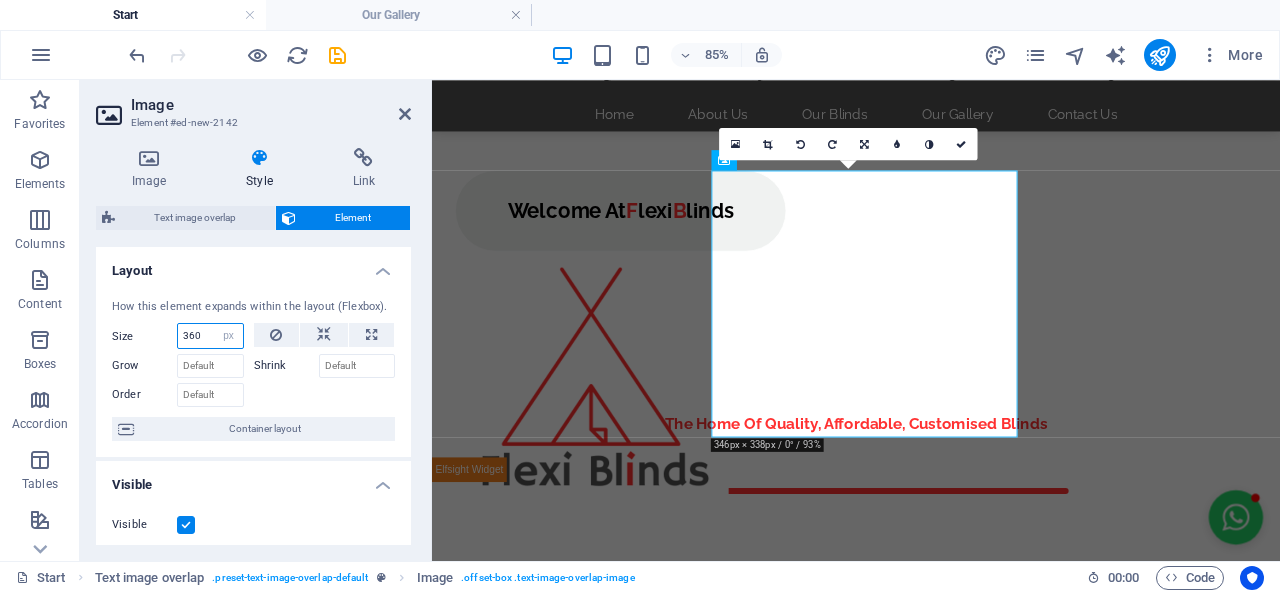 click on "360" at bounding box center (210, 336) 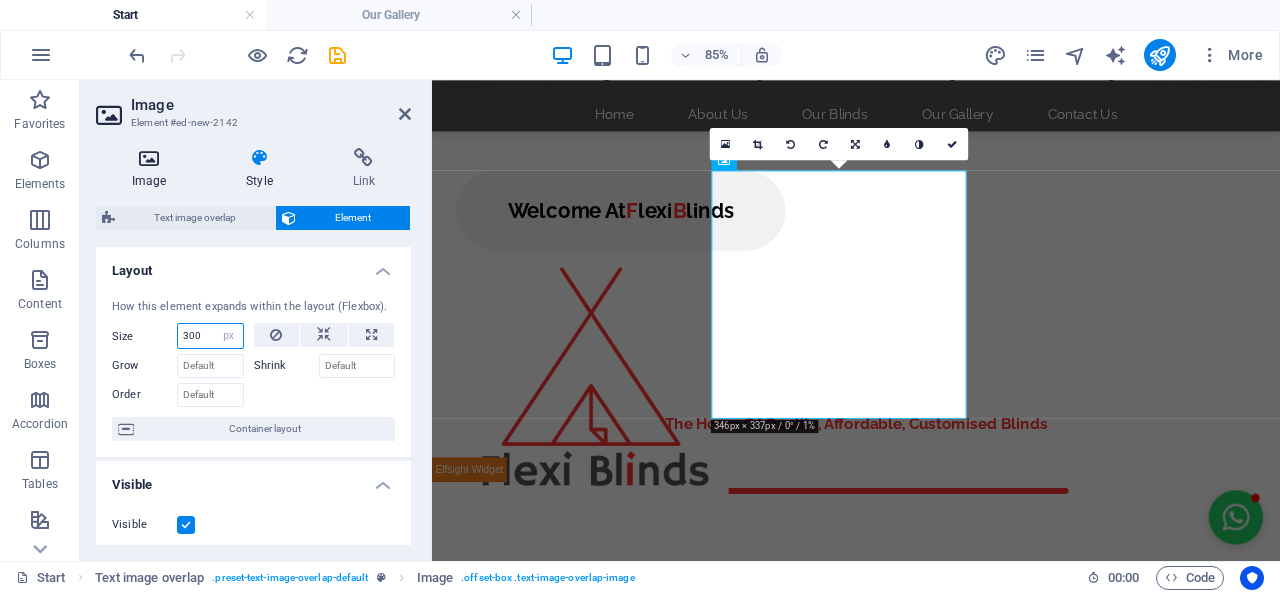 type on "300" 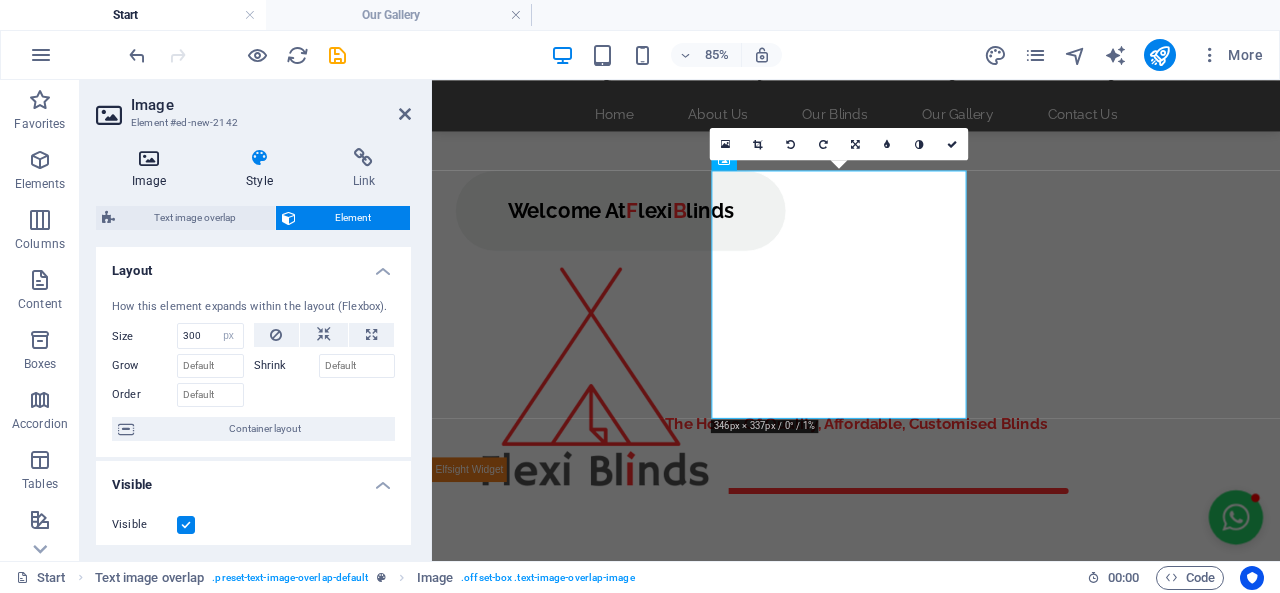 click on "Image" at bounding box center [153, 169] 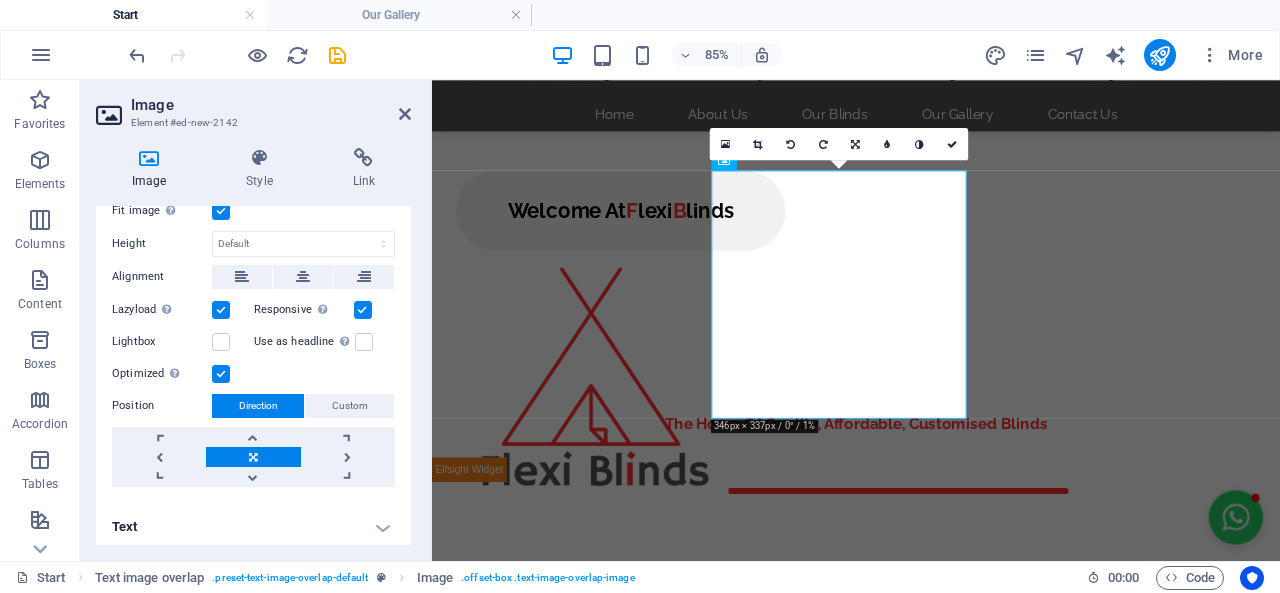 scroll, scrollTop: 284, scrollLeft: 0, axis: vertical 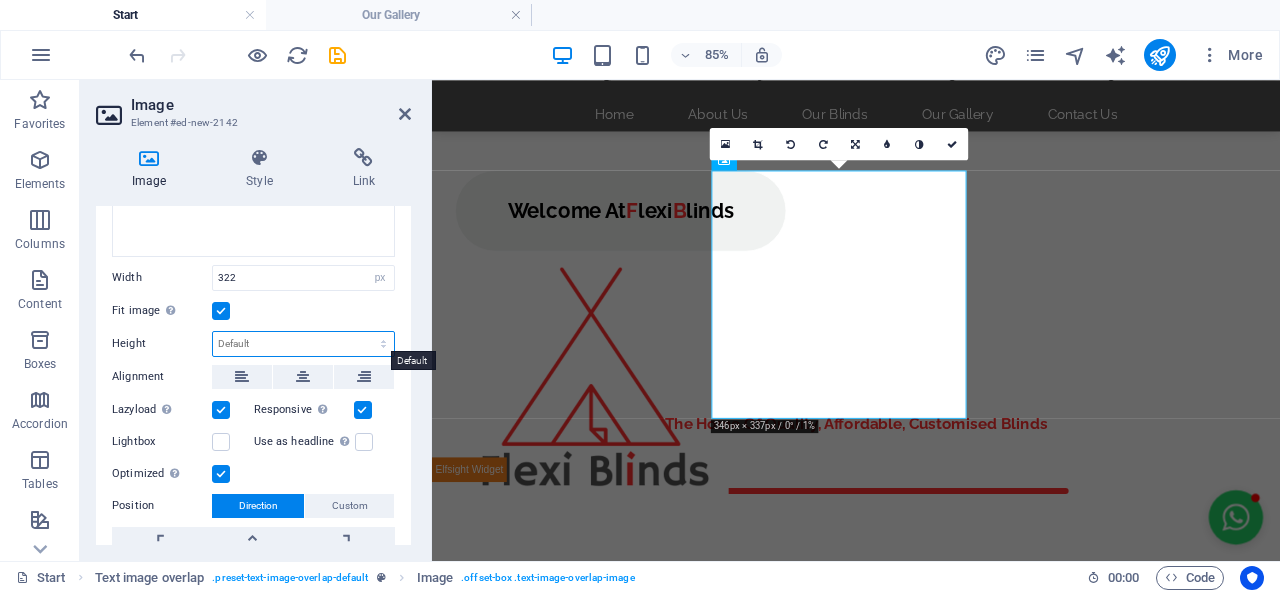 click on "Default auto px" at bounding box center [303, 344] 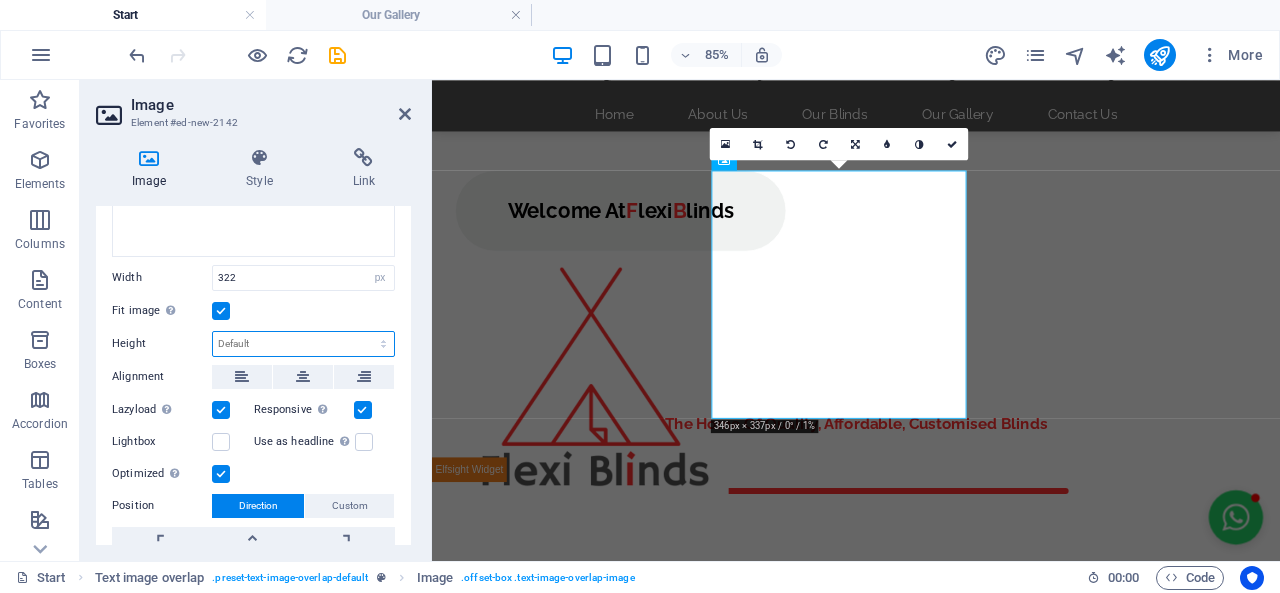select on "px" 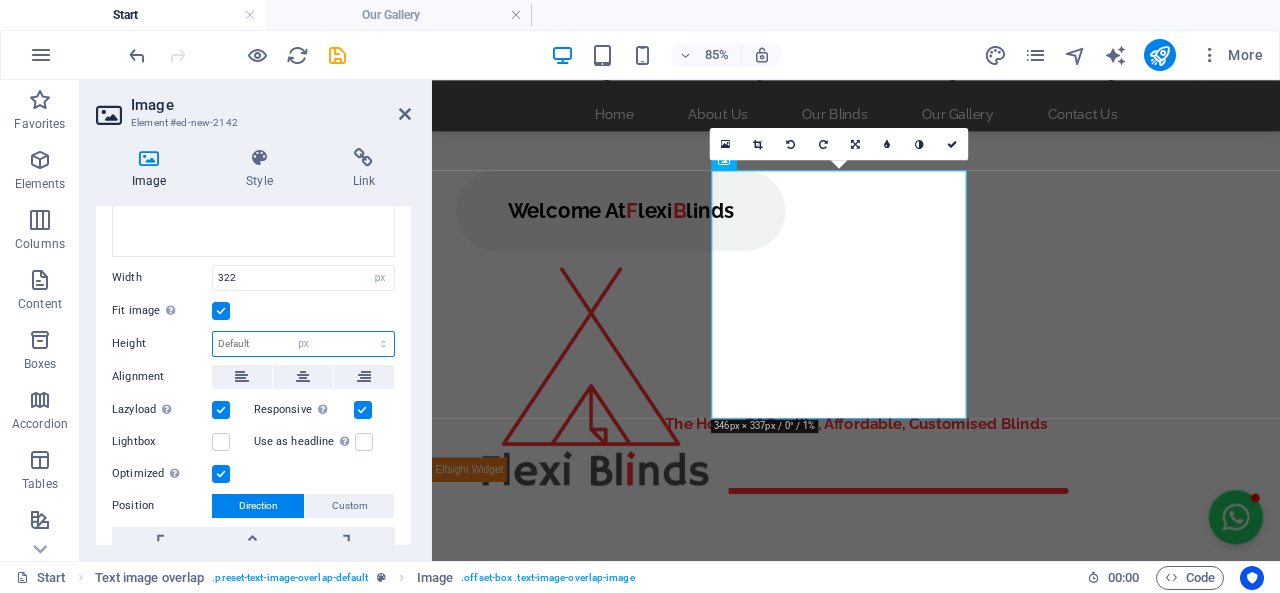 click on "Default auto px" at bounding box center (303, 344) 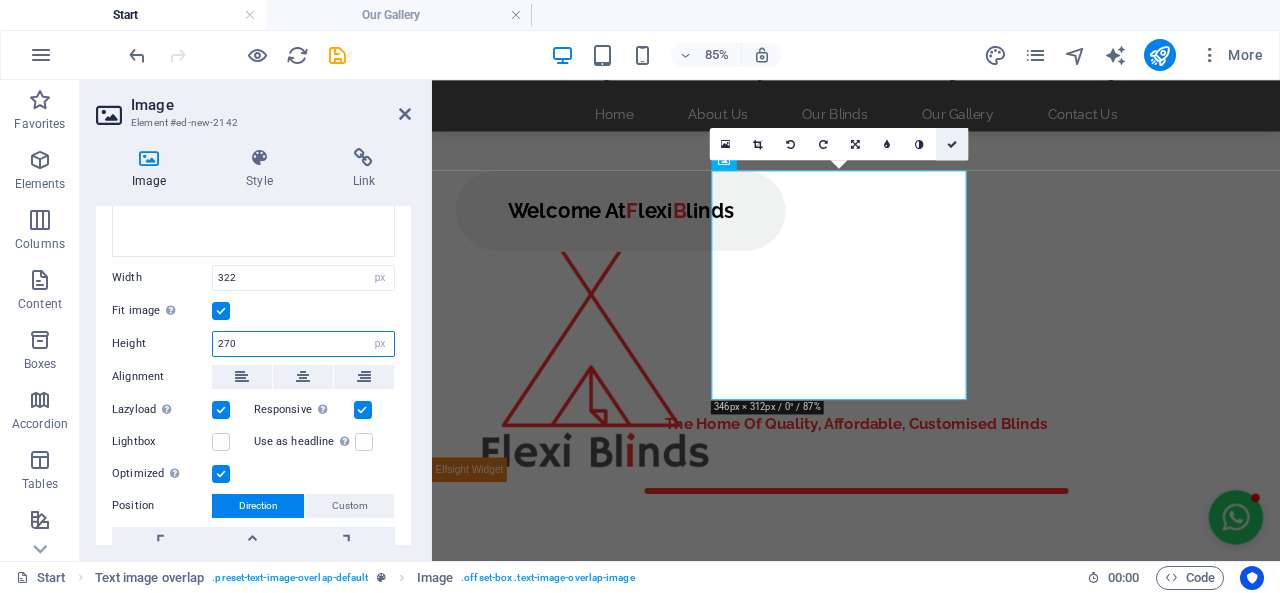 type on "270" 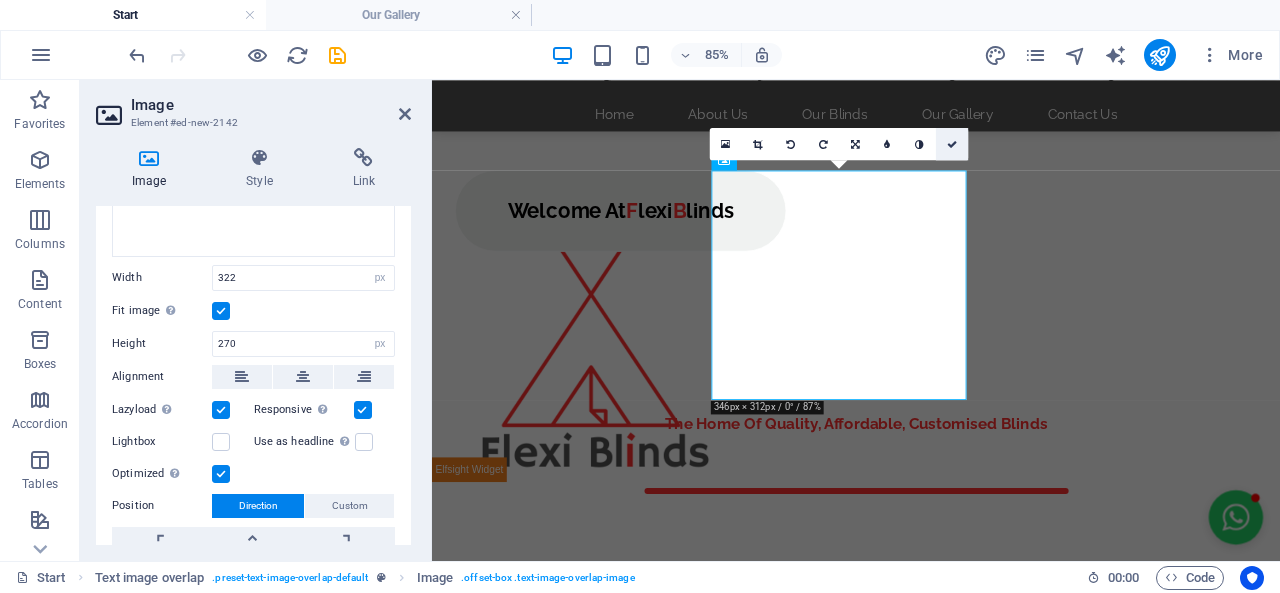 drag, startPoint x: 952, startPoint y: 141, endPoint x: 873, endPoint y: 61, distance: 112.432205 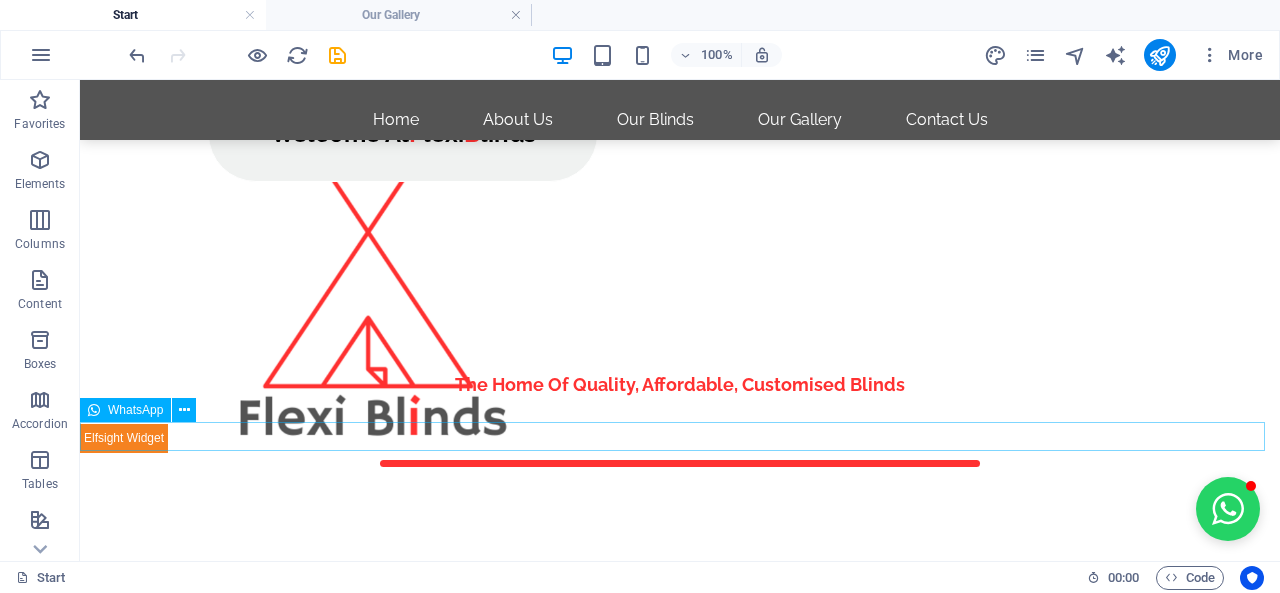 scroll, scrollTop: 300, scrollLeft: 0, axis: vertical 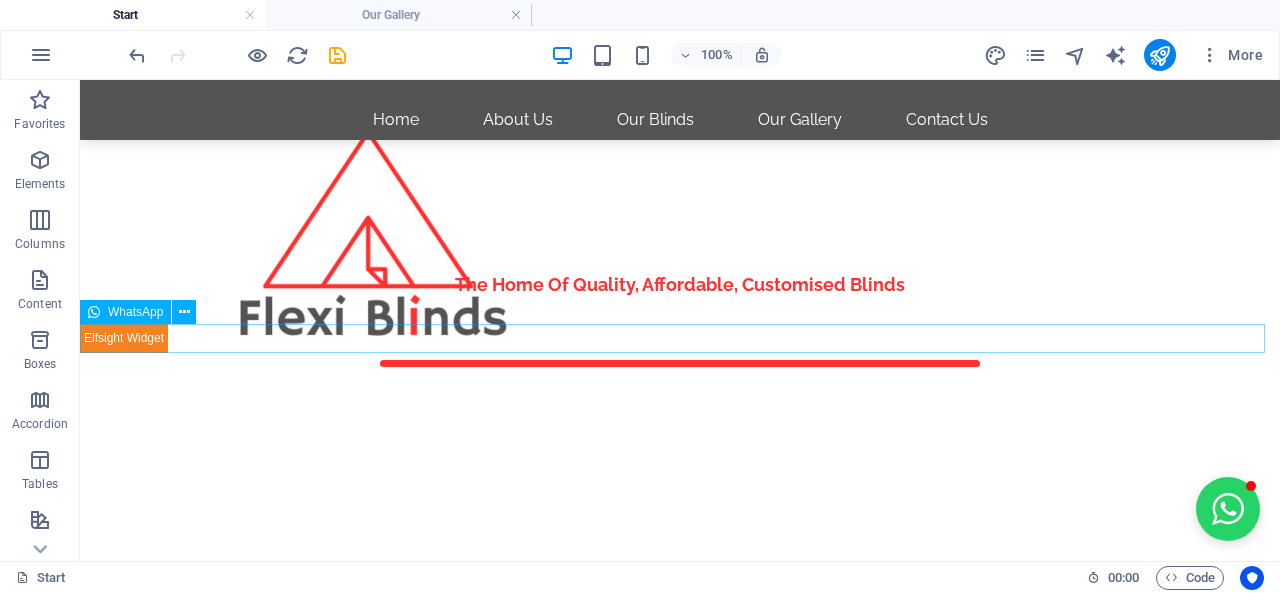 click on "Panel only seen by widget owner
Edit widget
Views
27% Share 🔥" at bounding box center [680, 338] 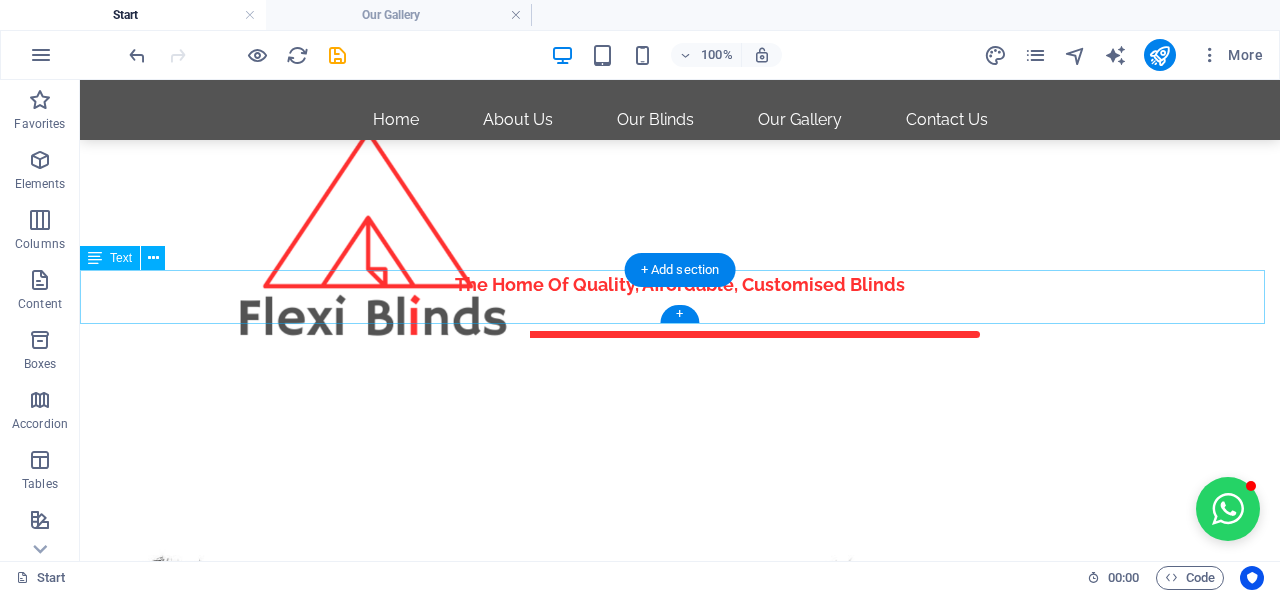 click on "The Home Of Quality, Affordable, Customised Blinds" at bounding box center [680, 297] 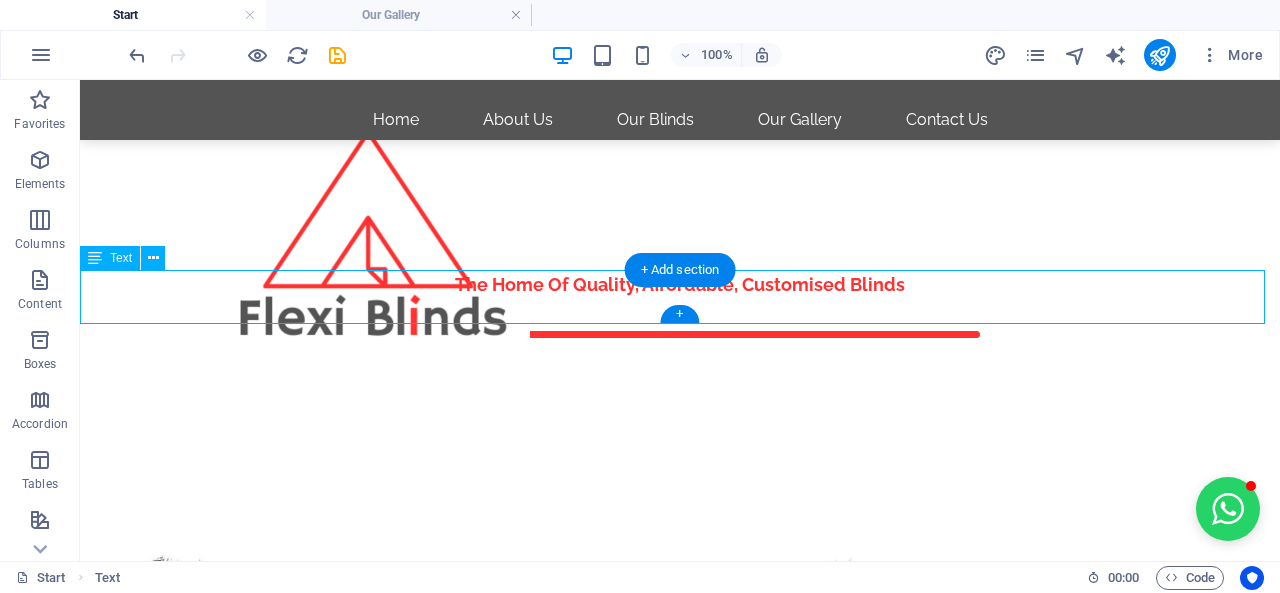 click on "The Home Of Quality, Affordable, Customised Blinds" at bounding box center (680, 297) 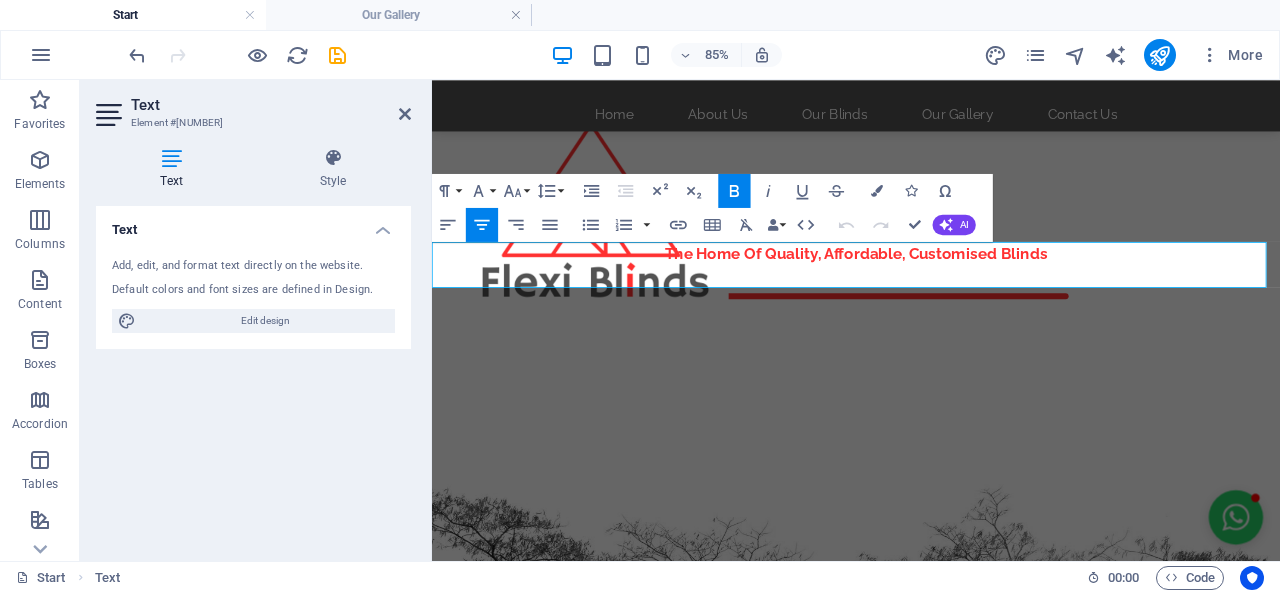 click on "The Home Of Quality, Affordable, Customised Blinds" at bounding box center (931, 285) 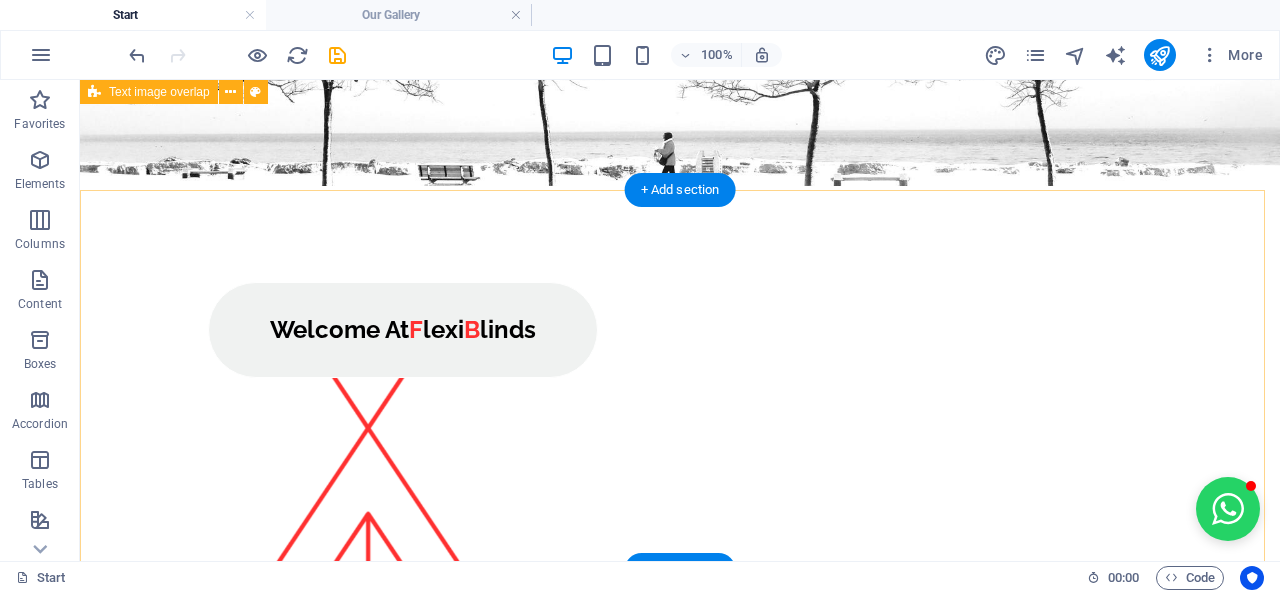 scroll, scrollTop: 0, scrollLeft: 0, axis: both 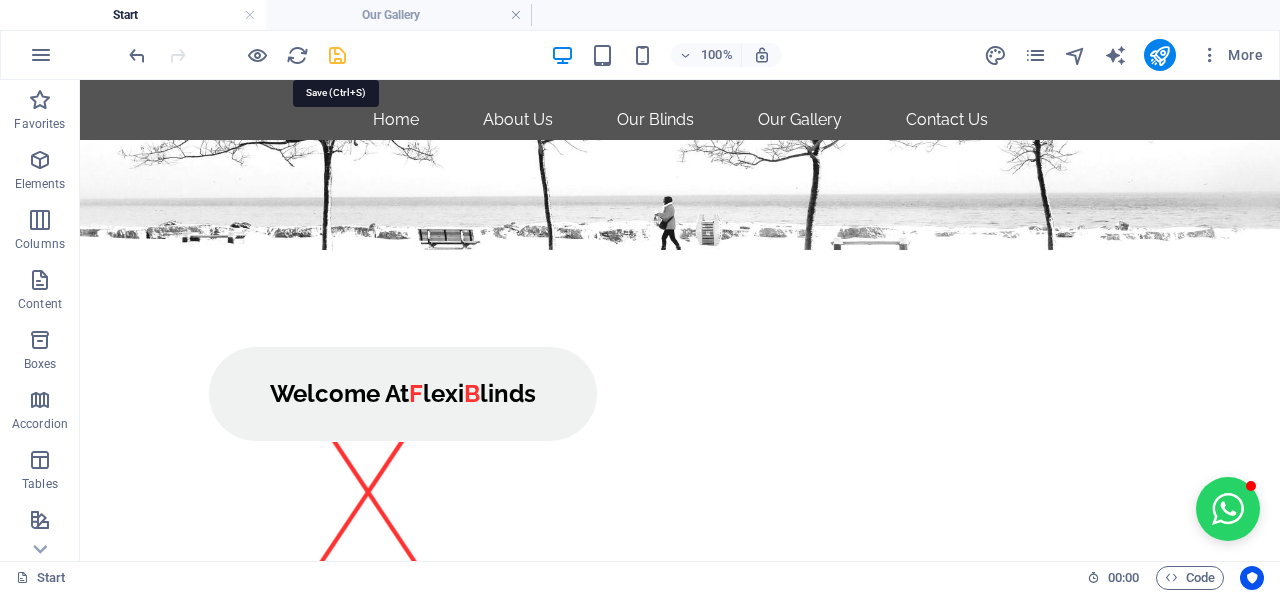 click at bounding box center [337, 55] 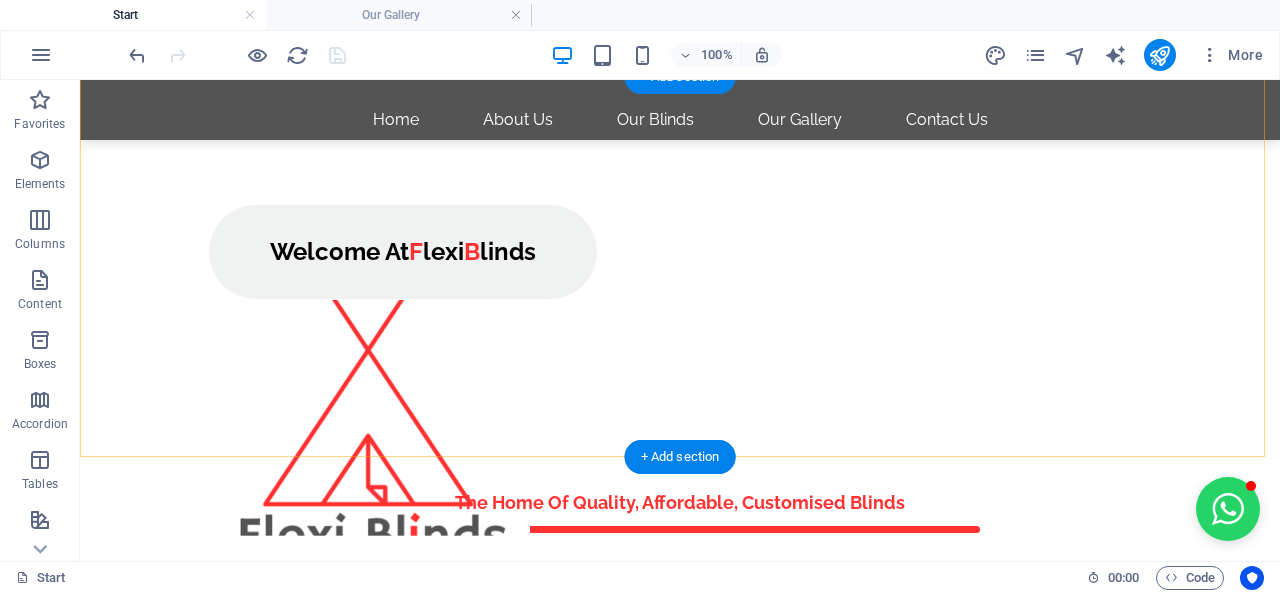 scroll, scrollTop: 200, scrollLeft: 0, axis: vertical 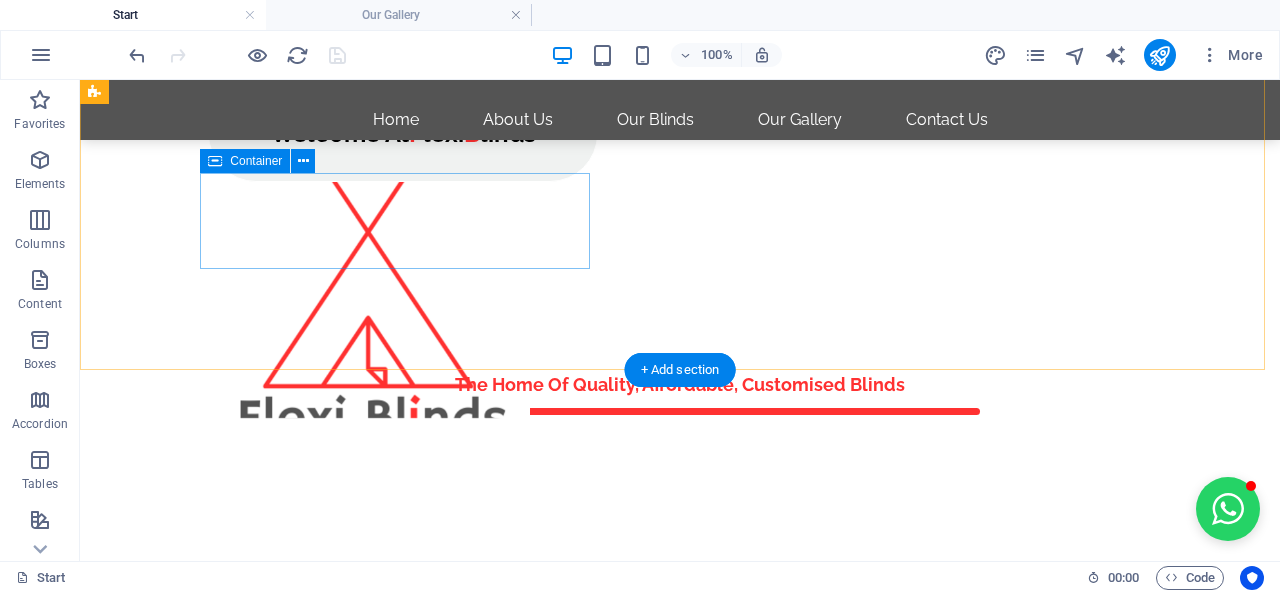 click on "Welcome At  F lexi  B linds" at bounding box center (403, 134) 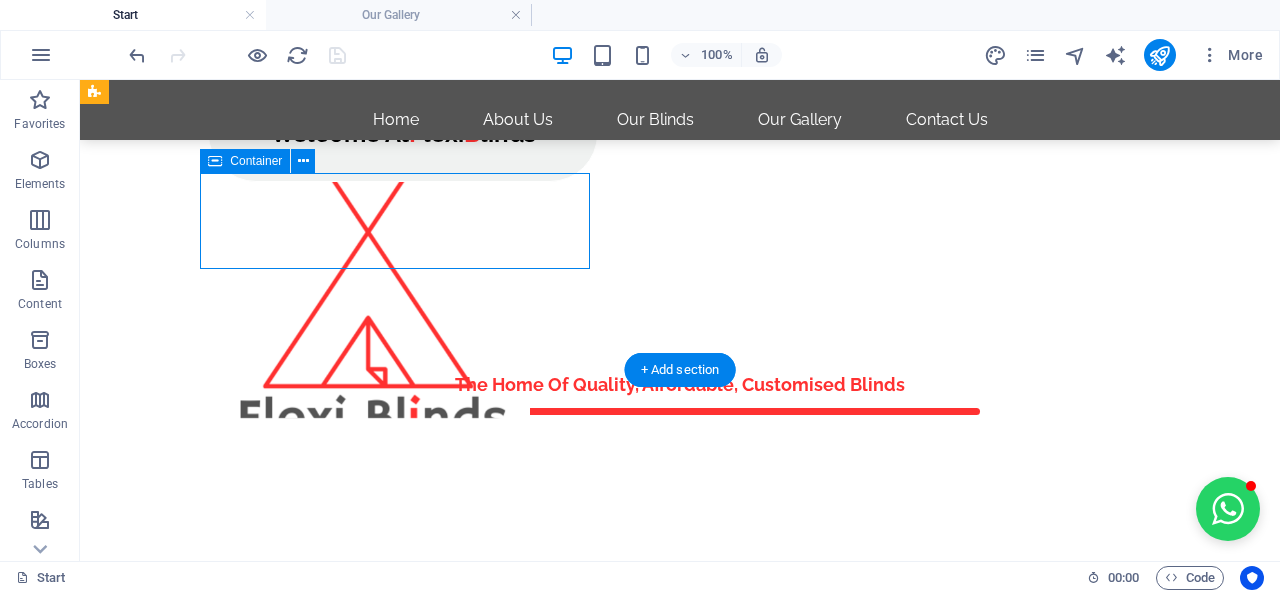 click on "Welcome At  F lexi  B linds" at bounding box center [403, 134] 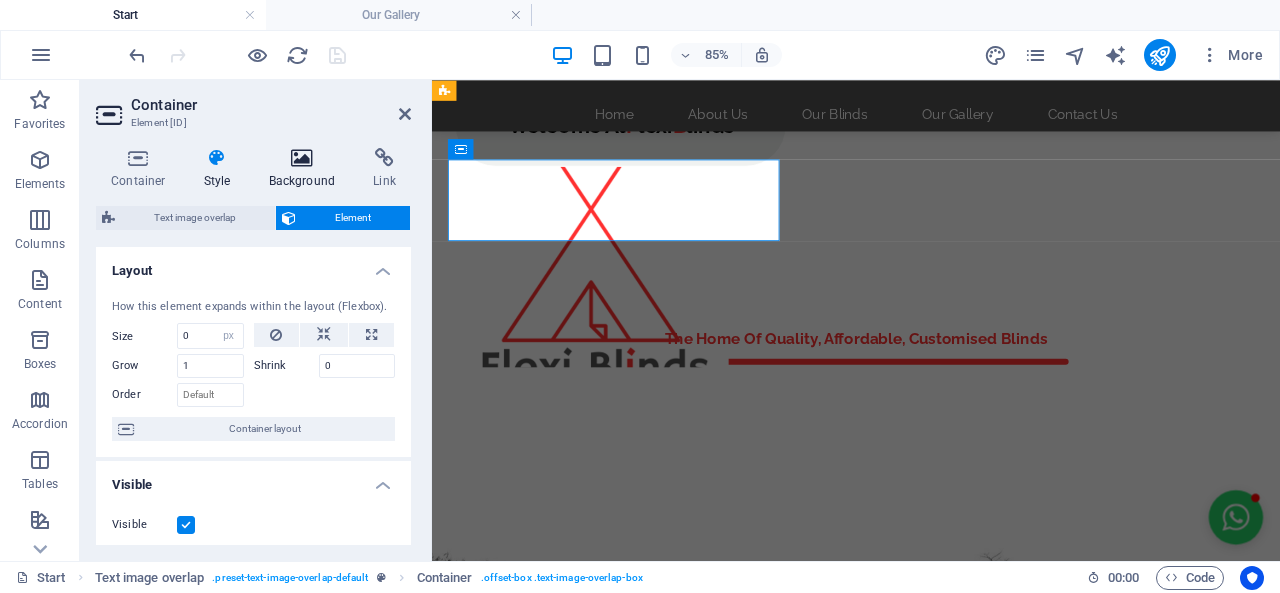 click on "Background" at bounding box center [306, 169] 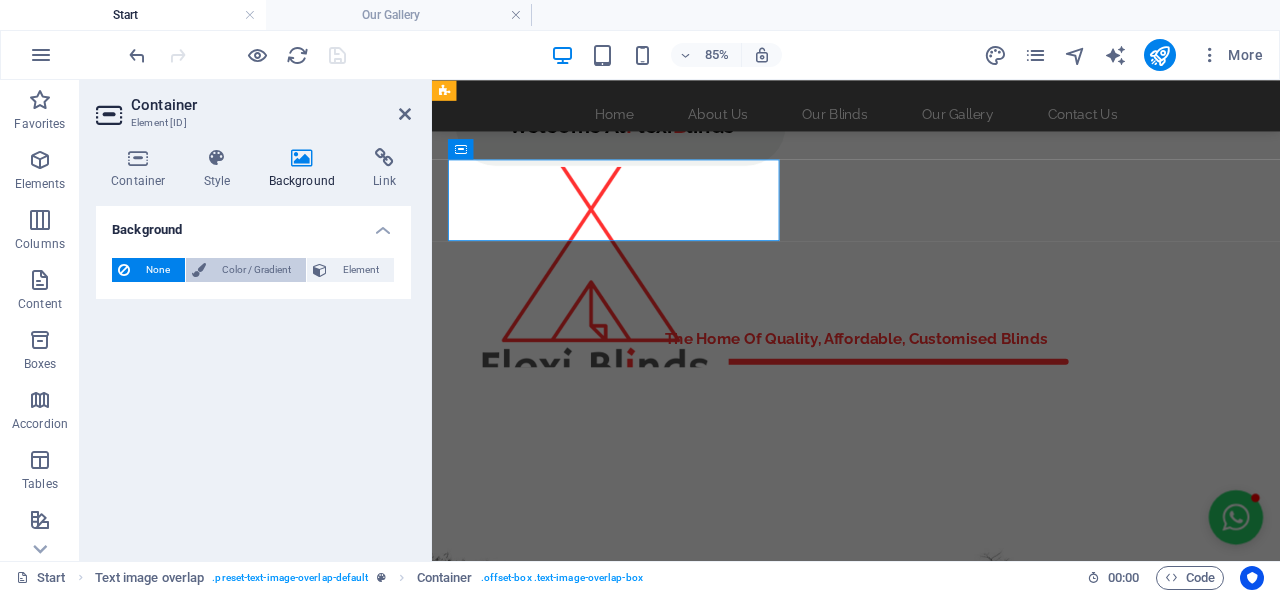 click on "Color / Gradient" at bounding box center (256, 270) 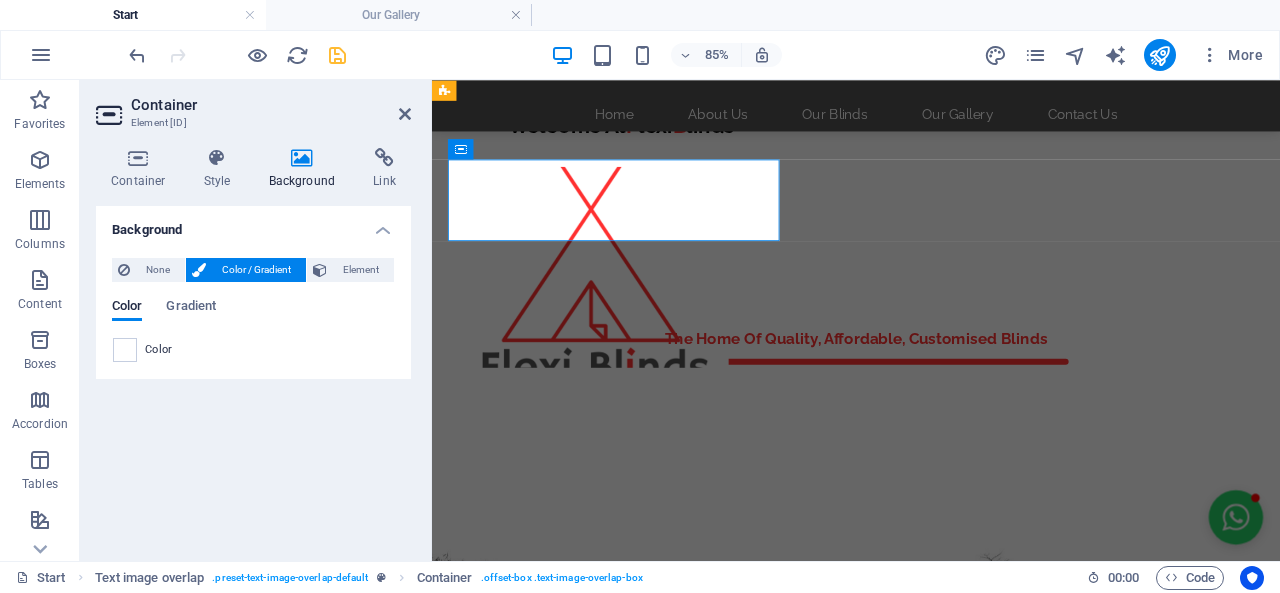 click on "Color" at bounding box center [253, 350] 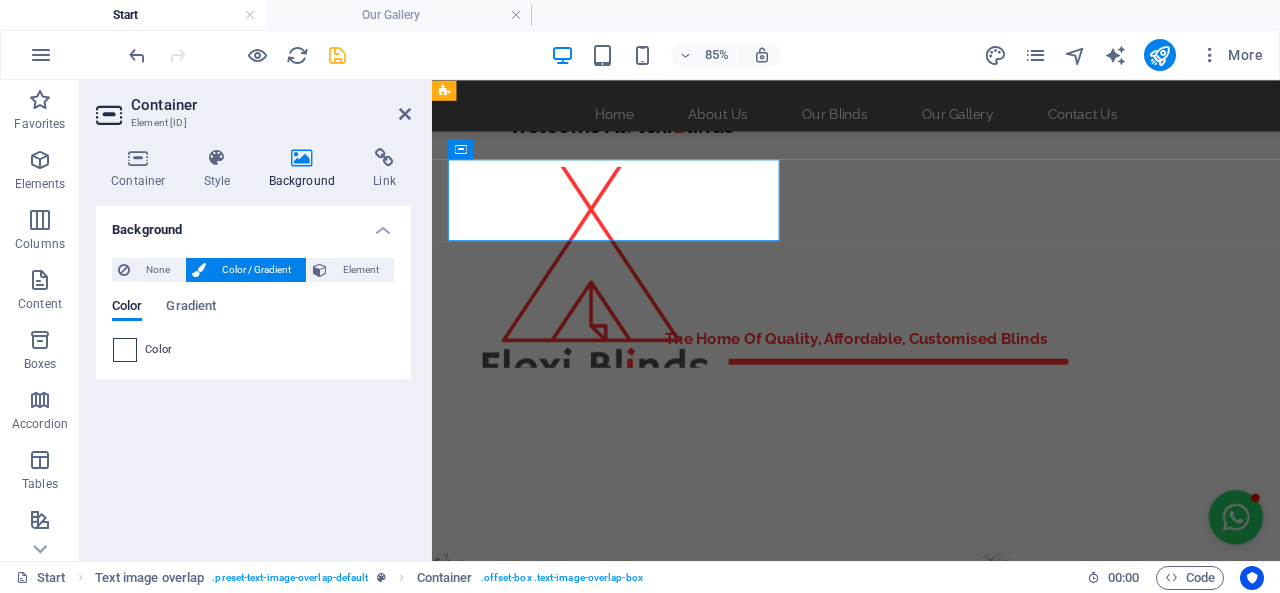 click at bounding box center (125, 350) 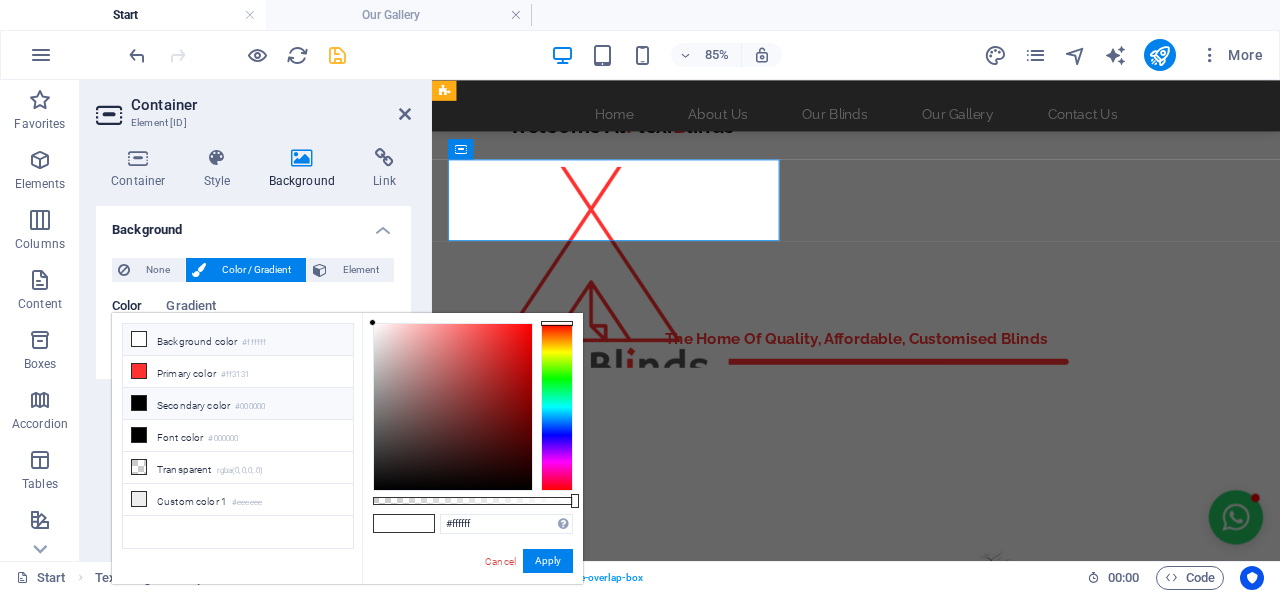 click on "Background color
#ffffff" at bounding box center (238, 340) 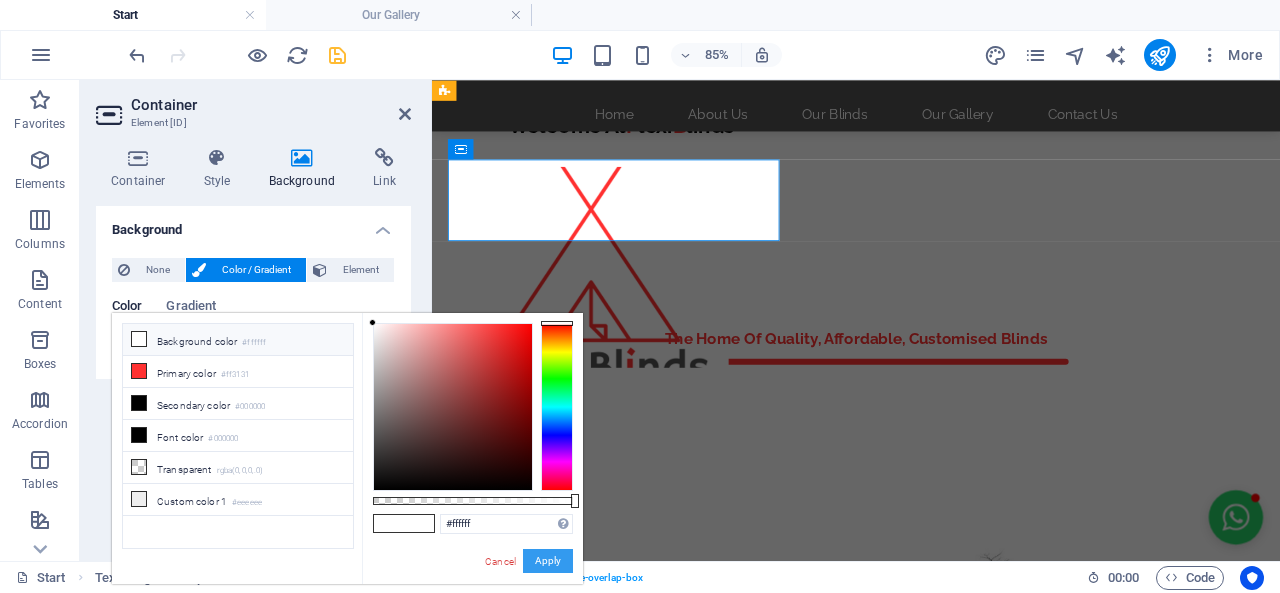 click on "Apply" at bounding box center (548, 561) 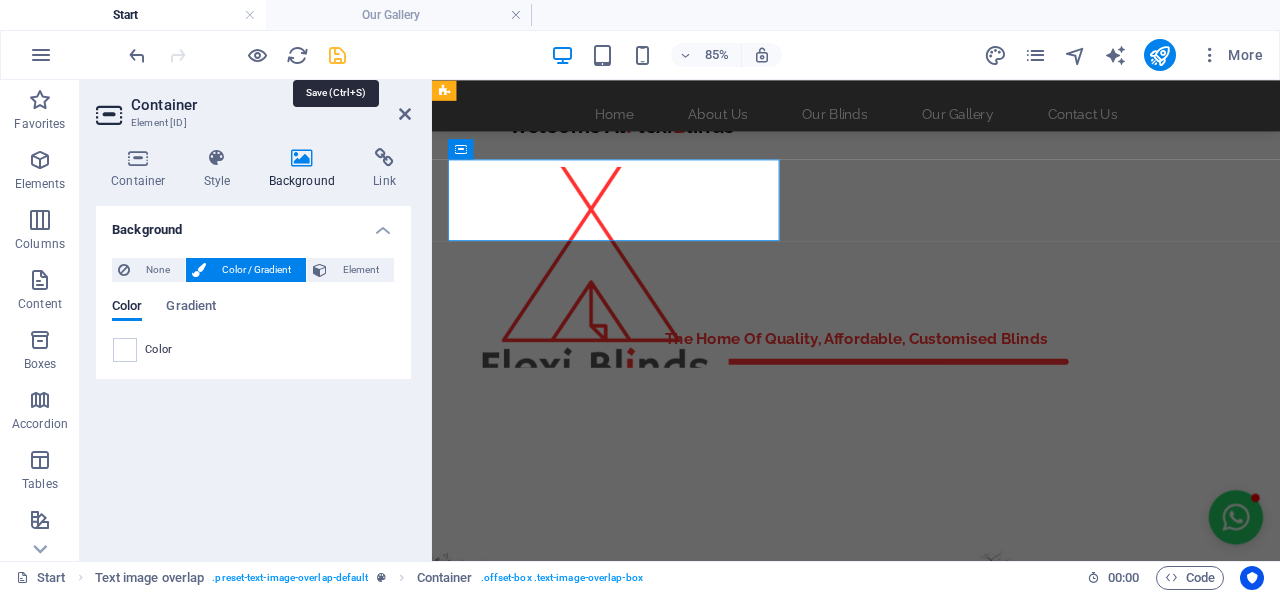 click at bounding box center (337, 55) 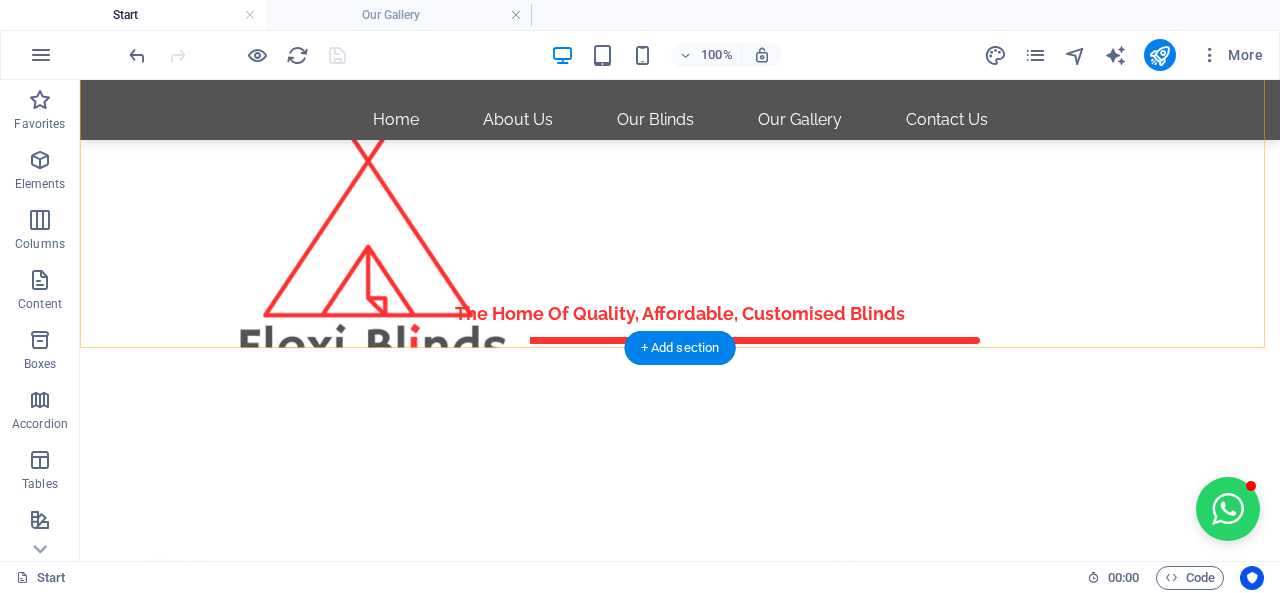 scroll, scrollTop: 300, scrollLeft: 0, axis: vertical 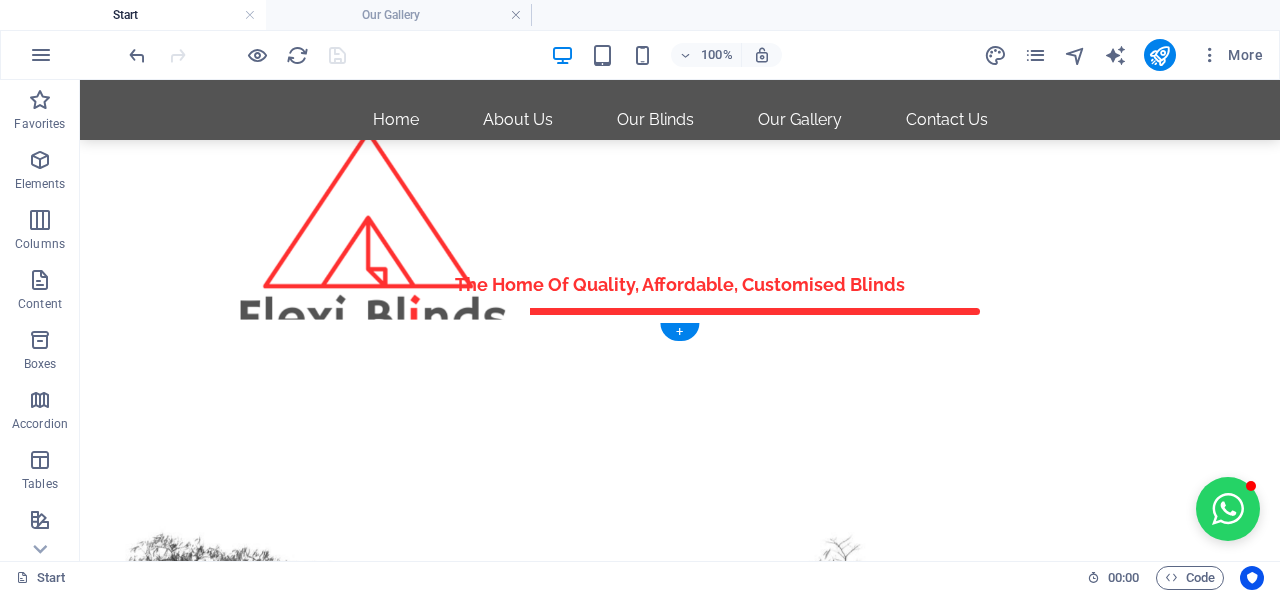 click at bounding box center (680, 767) 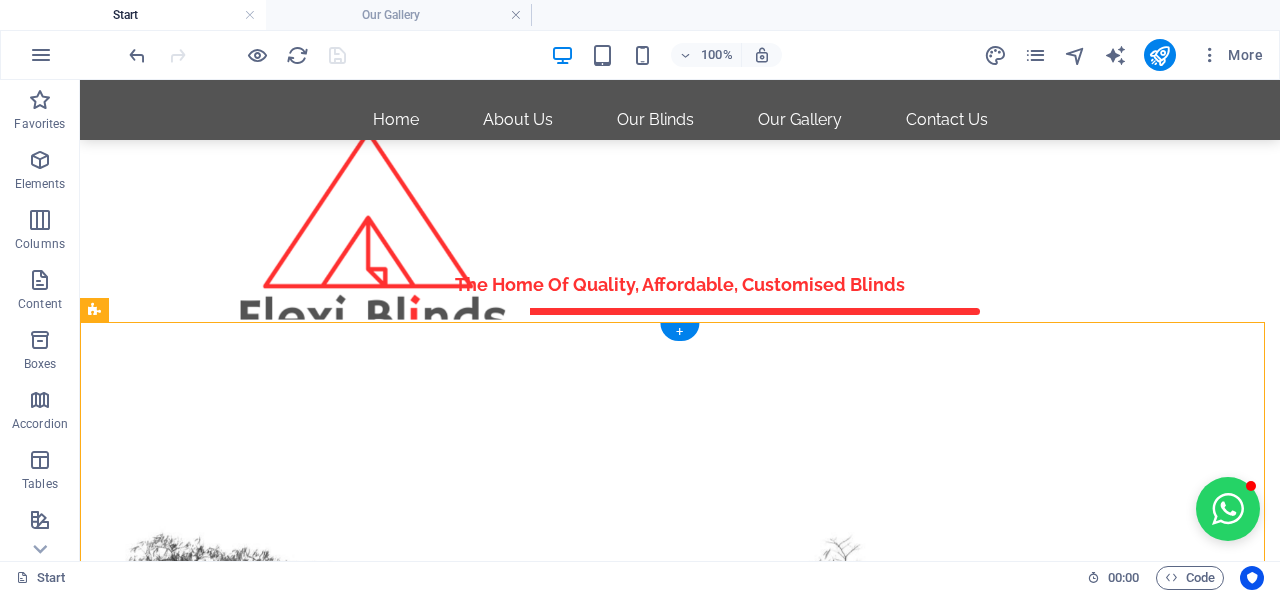 click at bounding box center (680, 767) 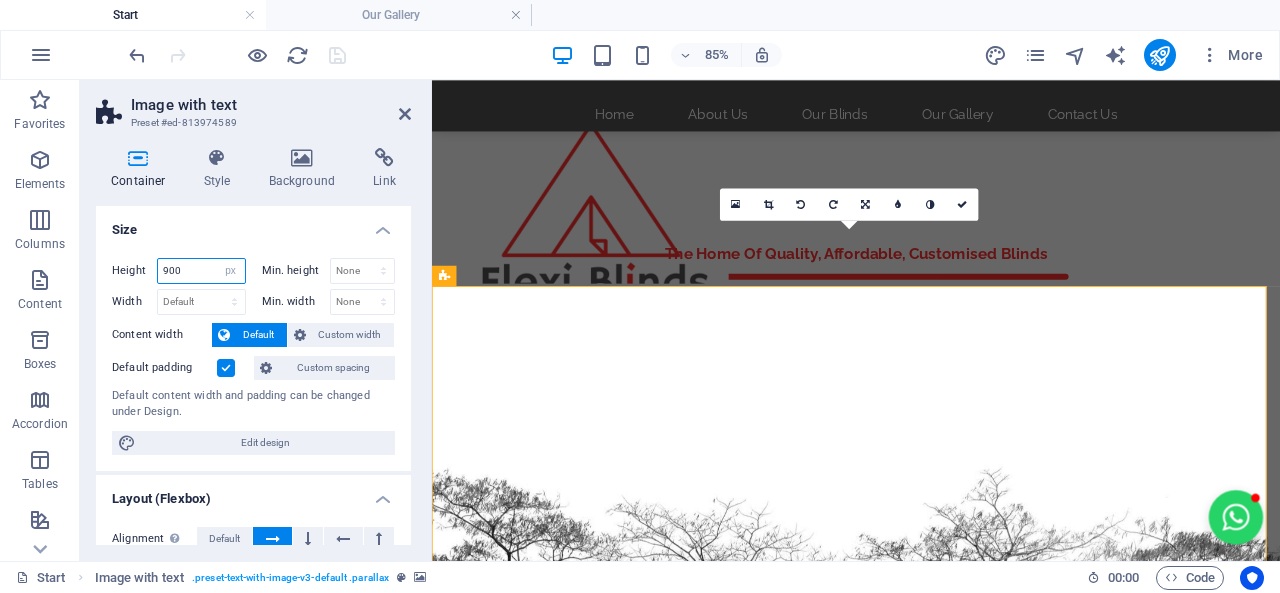 click on "900" at bounding box center [201, 271] 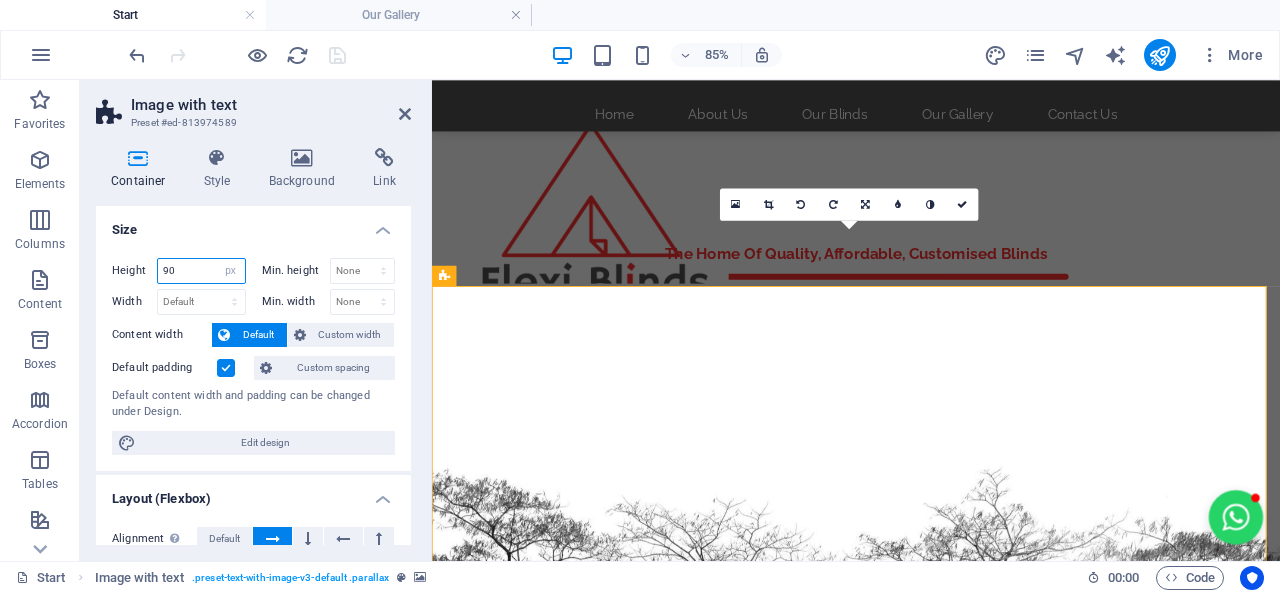 type on "9" 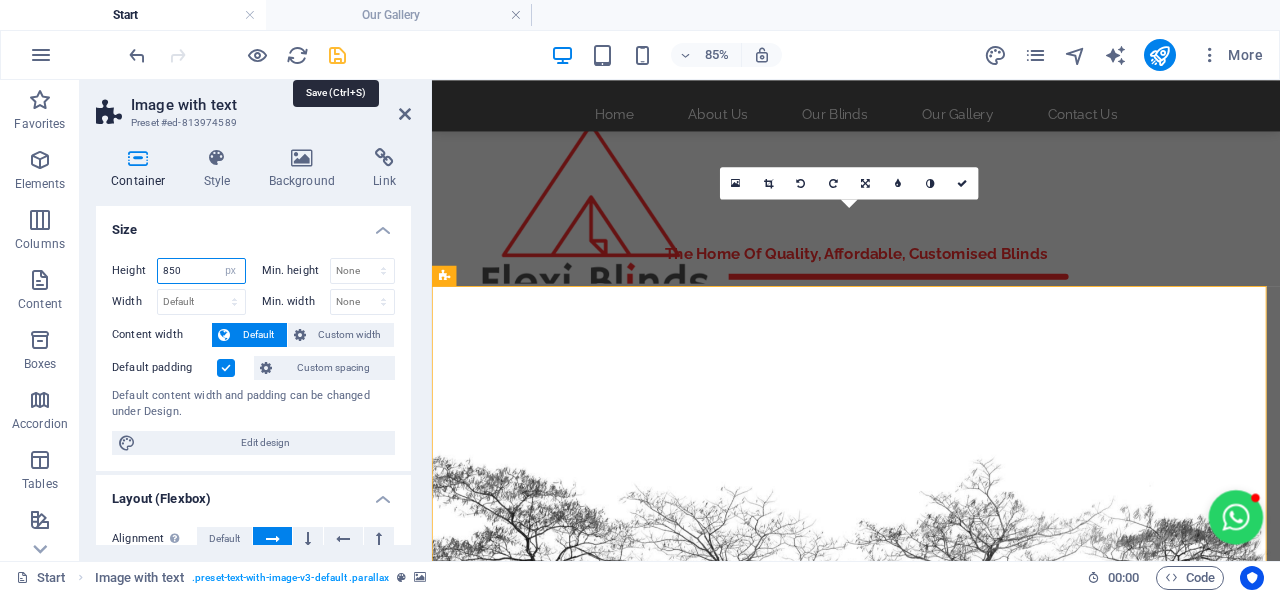 type on "850" 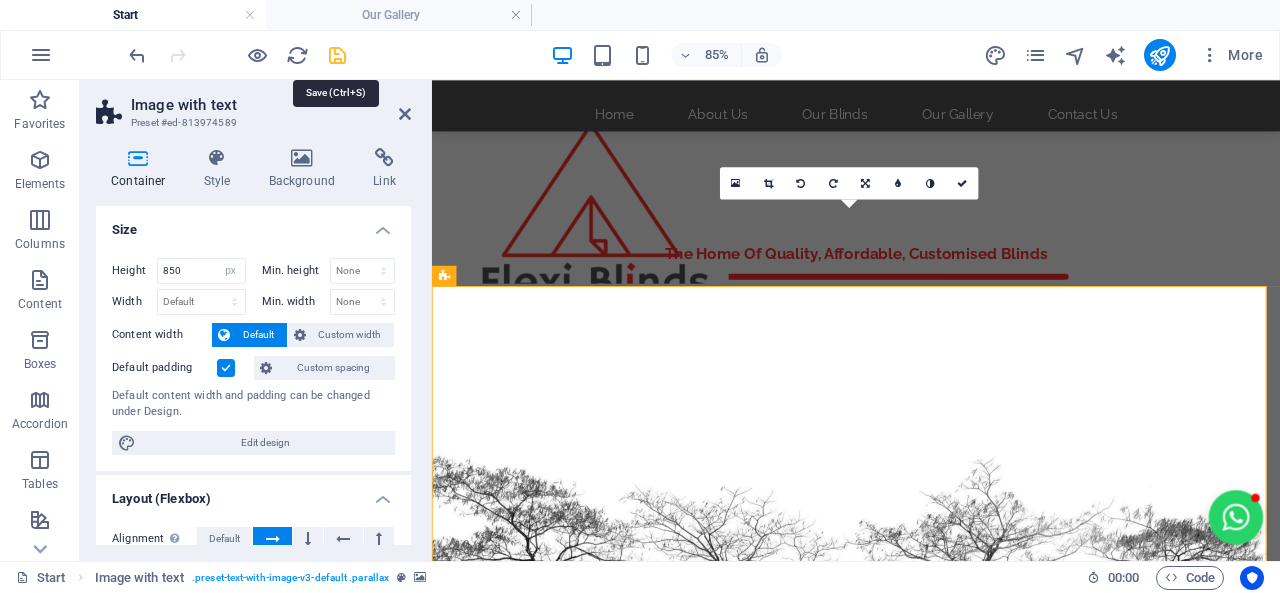 click at bounding box center (337, 55) 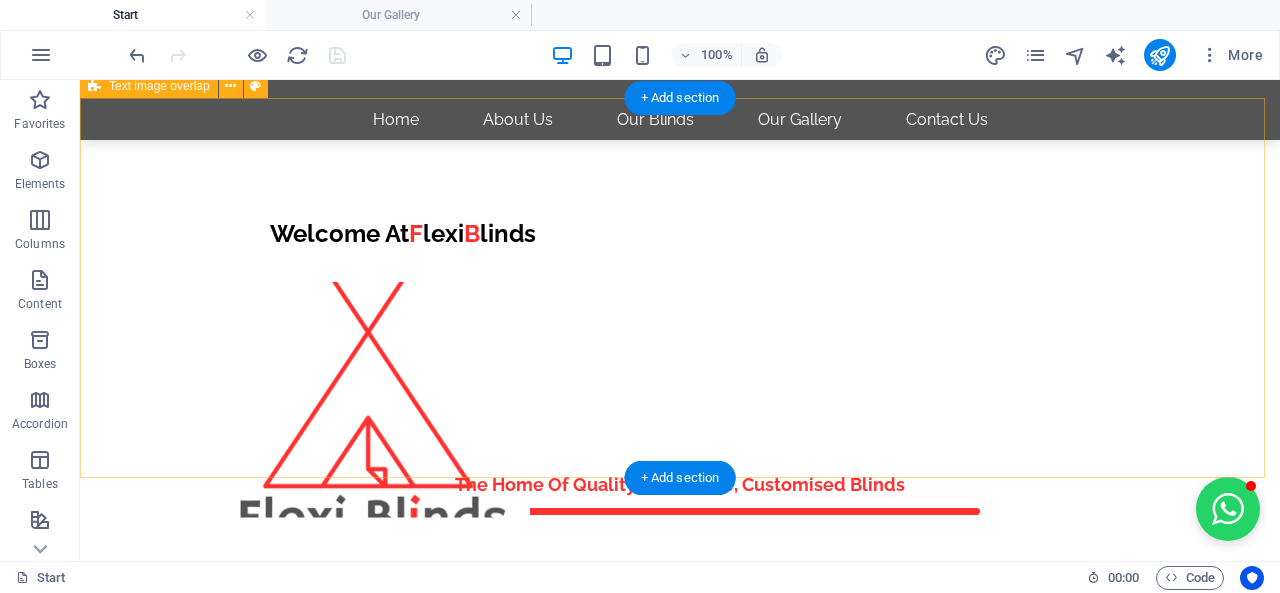 scroll, scrollTop: 0, scrollLeft: 0, axis: both 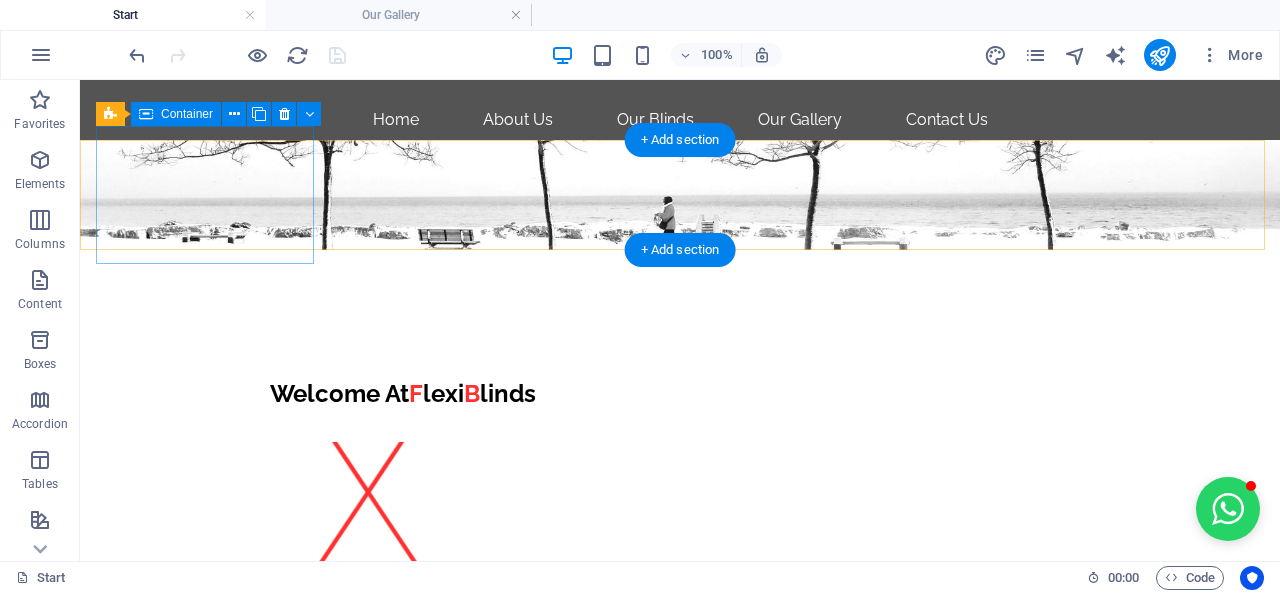 click at bounding box center [680, 335] 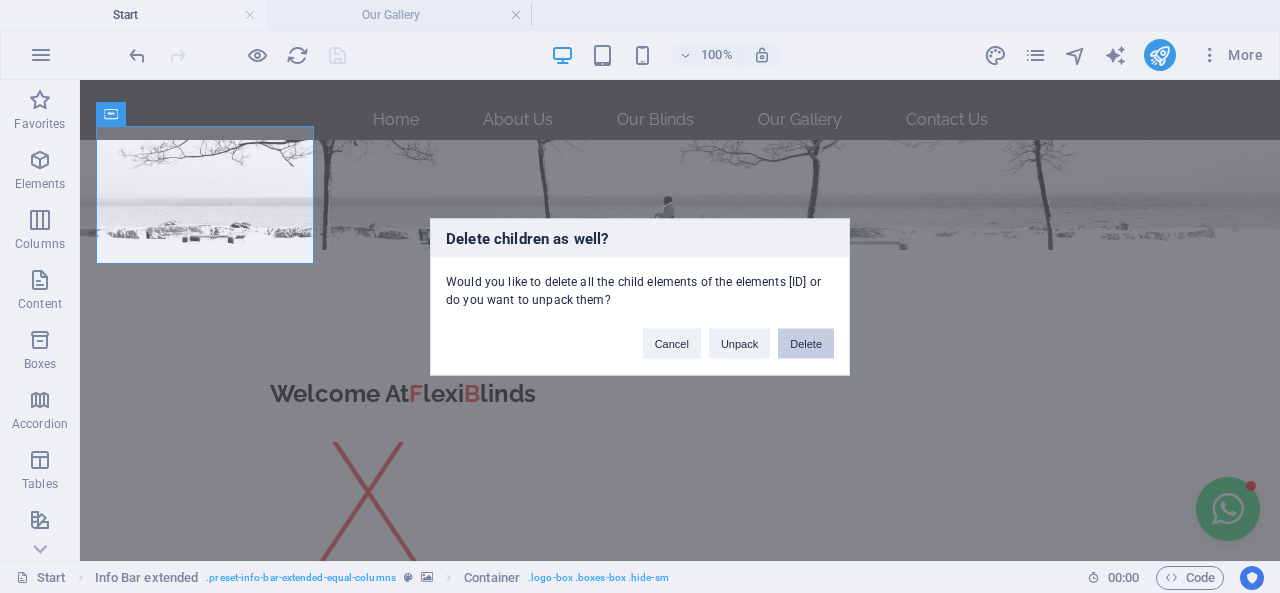 click on "Delete" at bounding box center [806, 343] 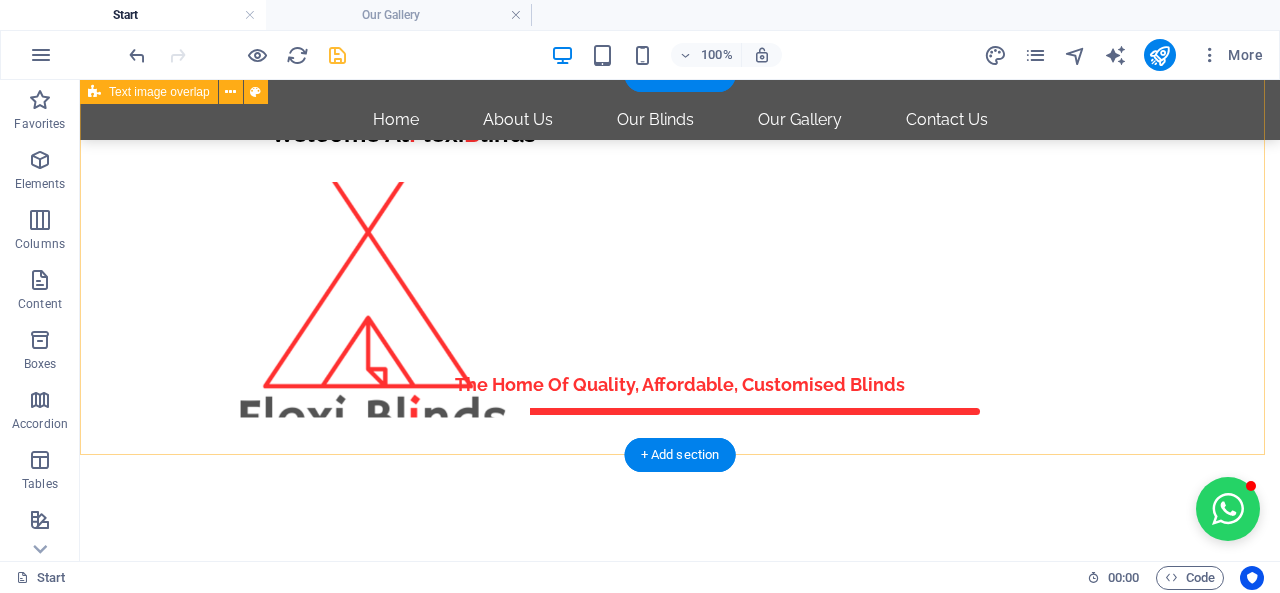 scroll, scrollTop: 0, scrollLeft: 0, axis: both 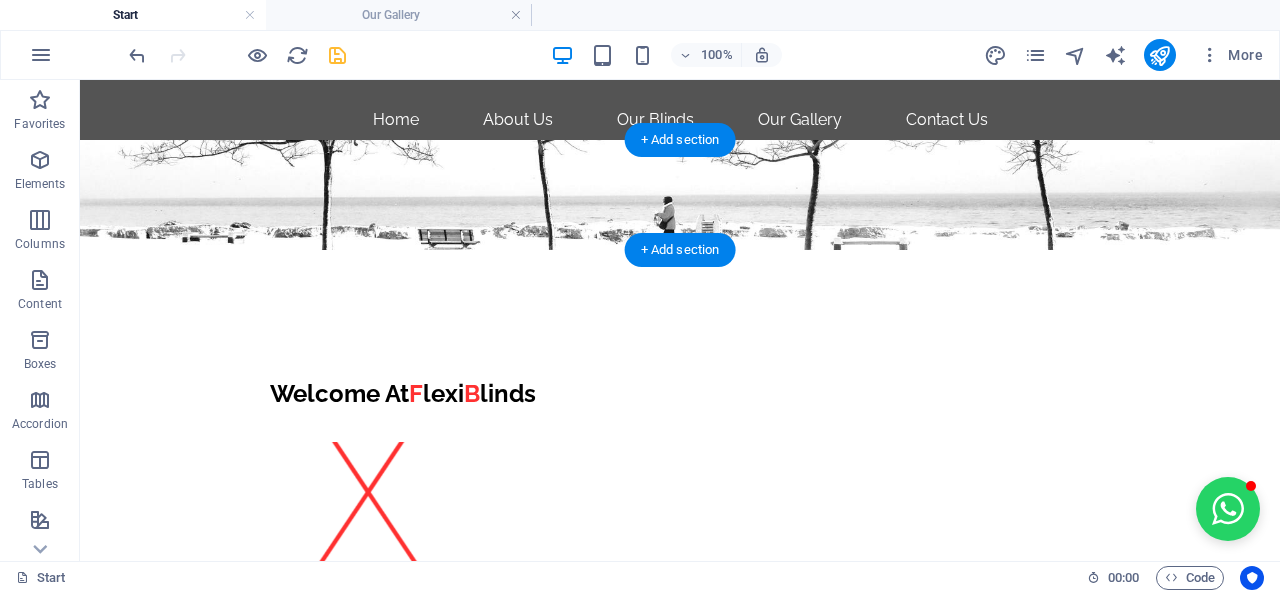 click at bounding box center [680, 195] 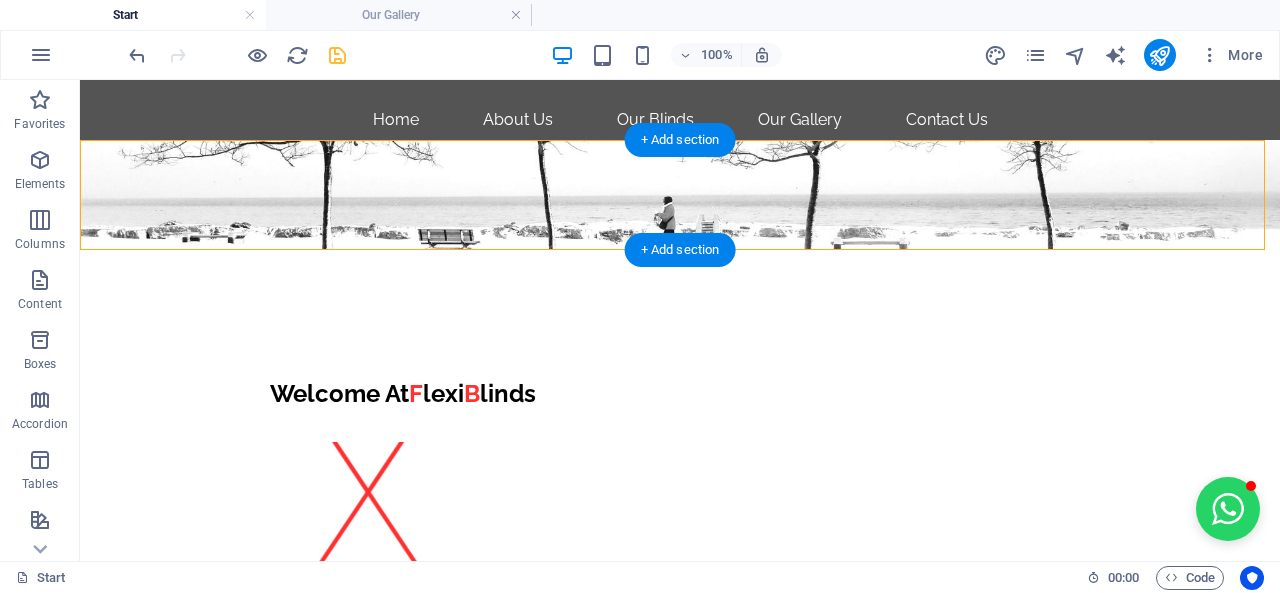click at bounding box center [680, 195] 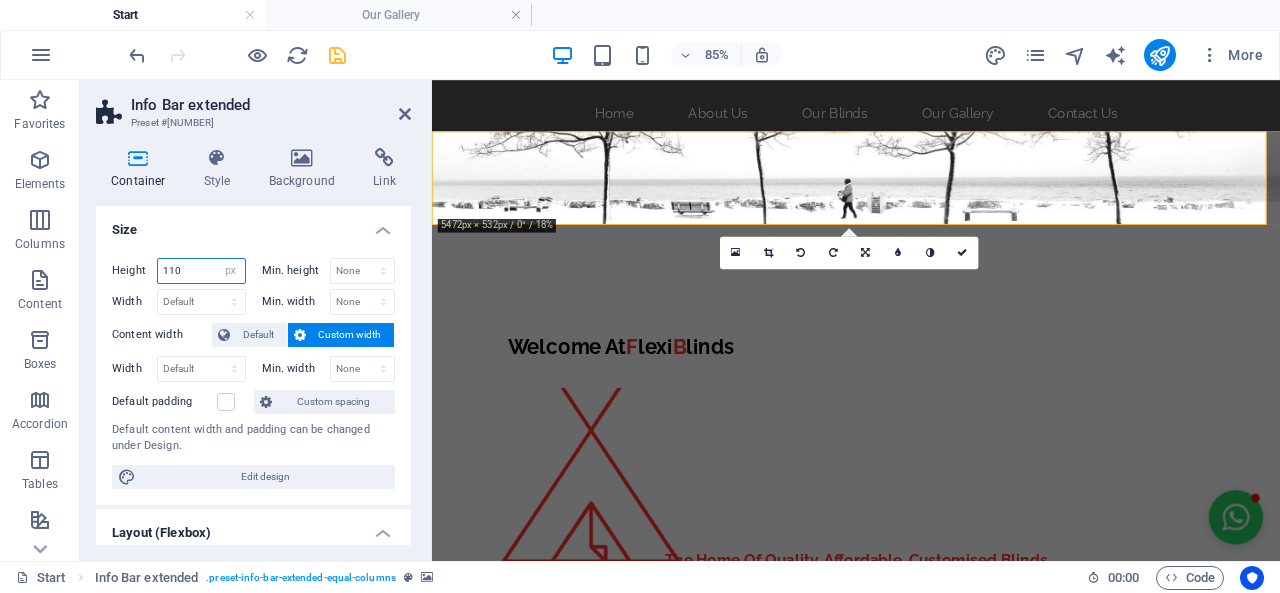 click on "110" at bounding box center [201, 271] 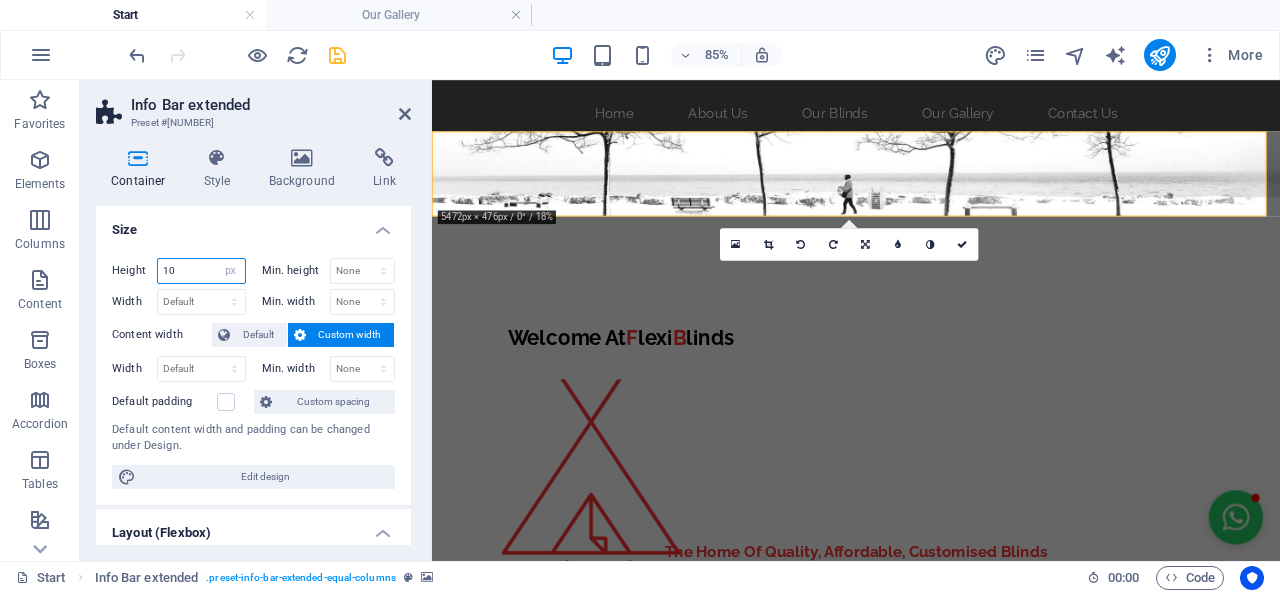 type on "1" 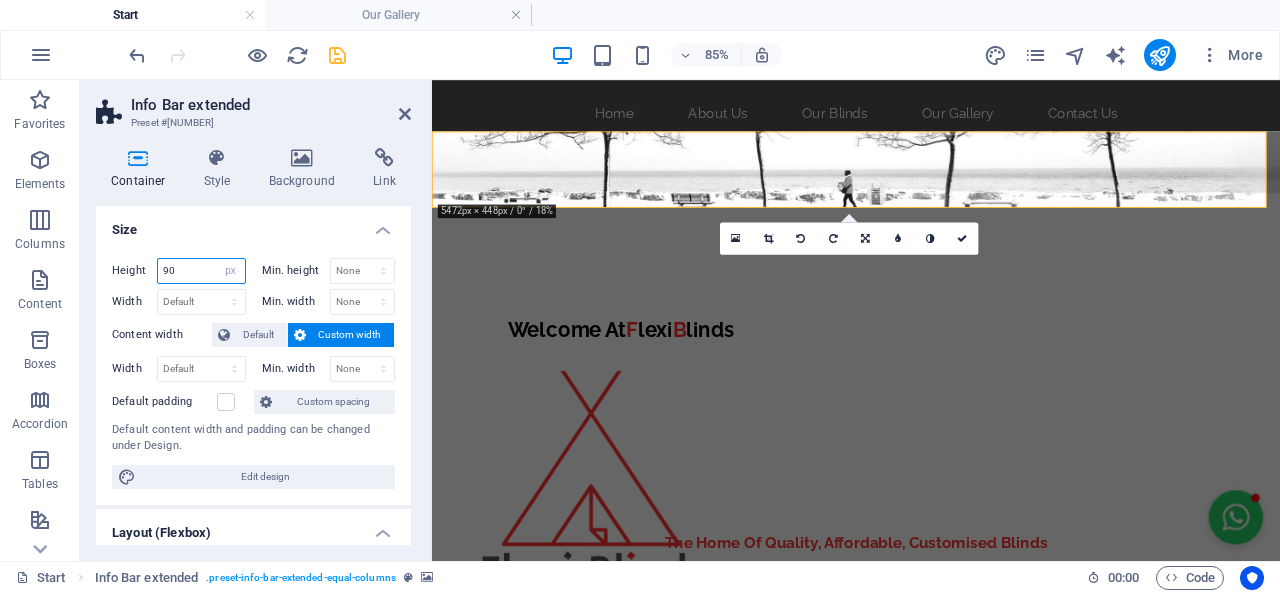 type on "9" 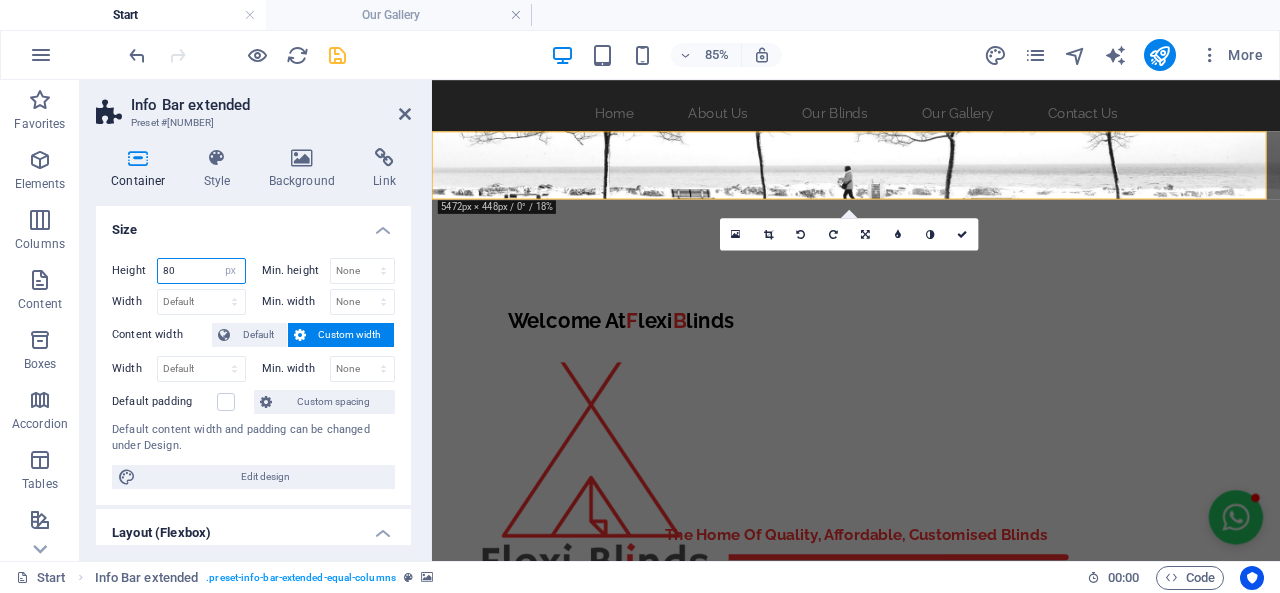 type on "8" 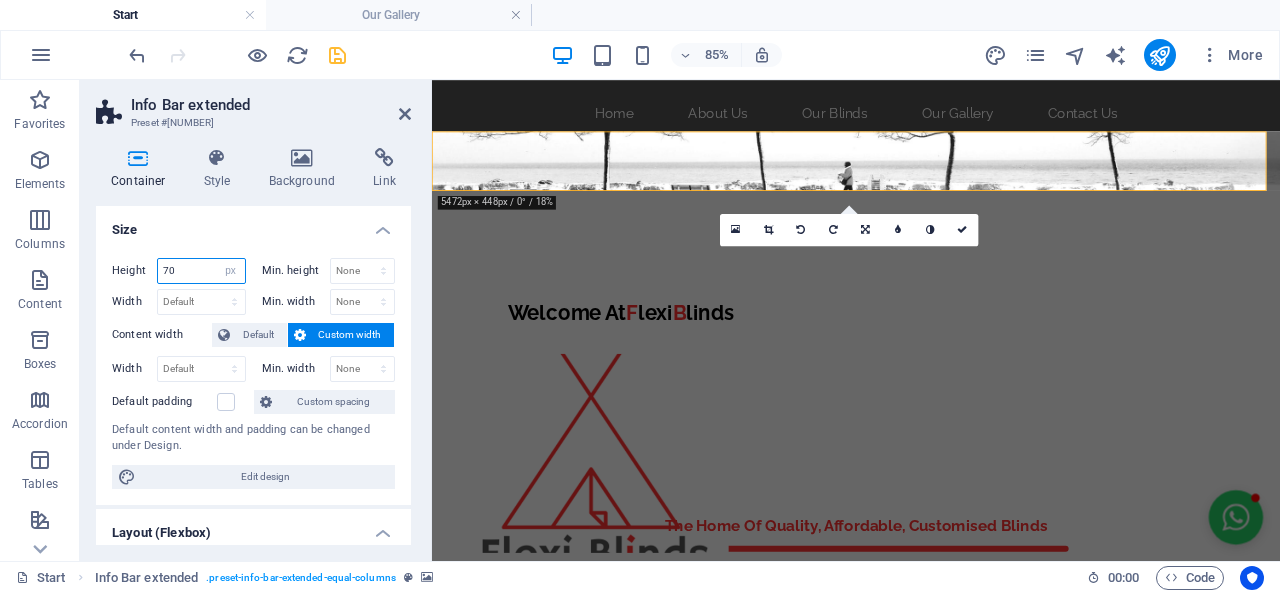 type on "7" 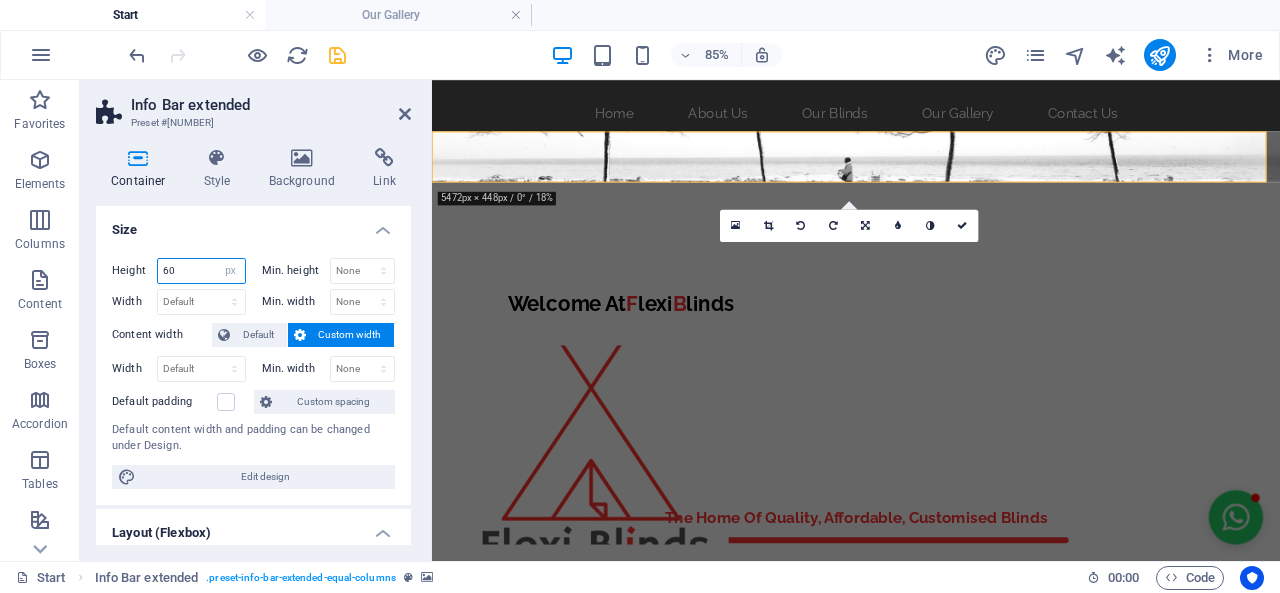 type on "6" 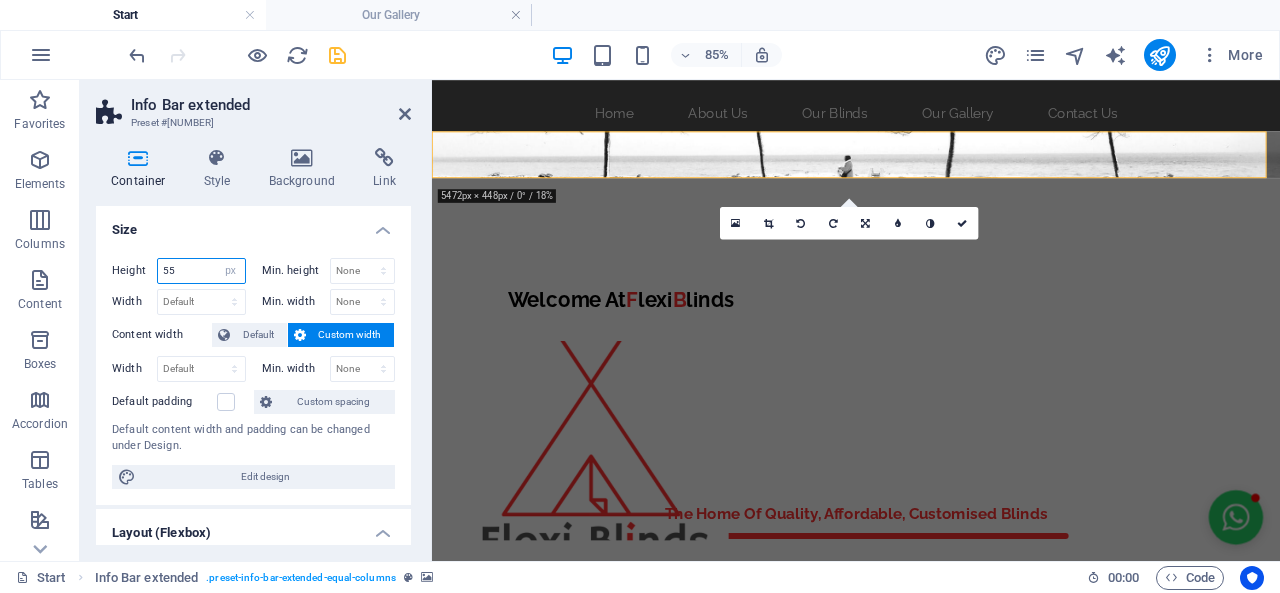 type on "5" 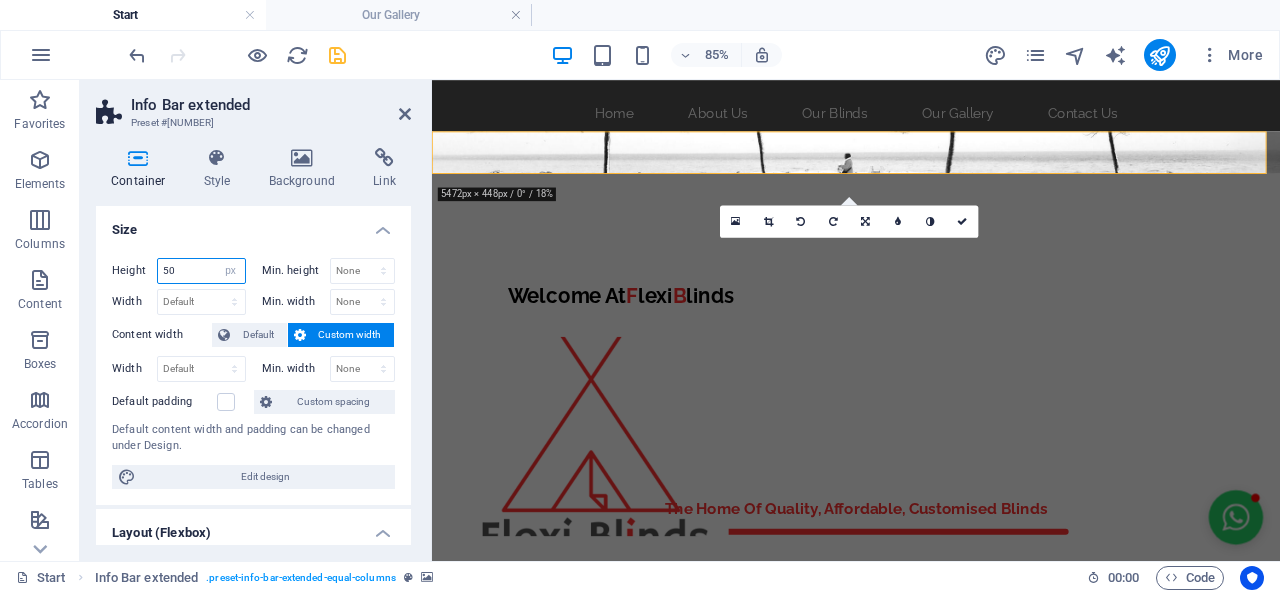 type on "5" 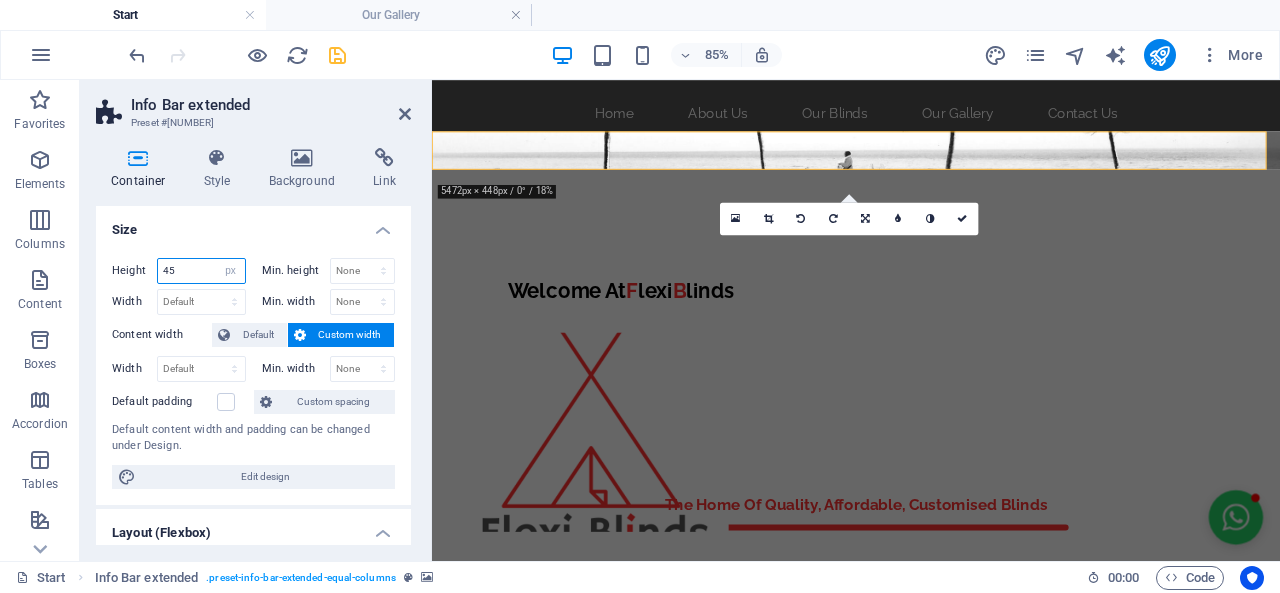 type on "4" 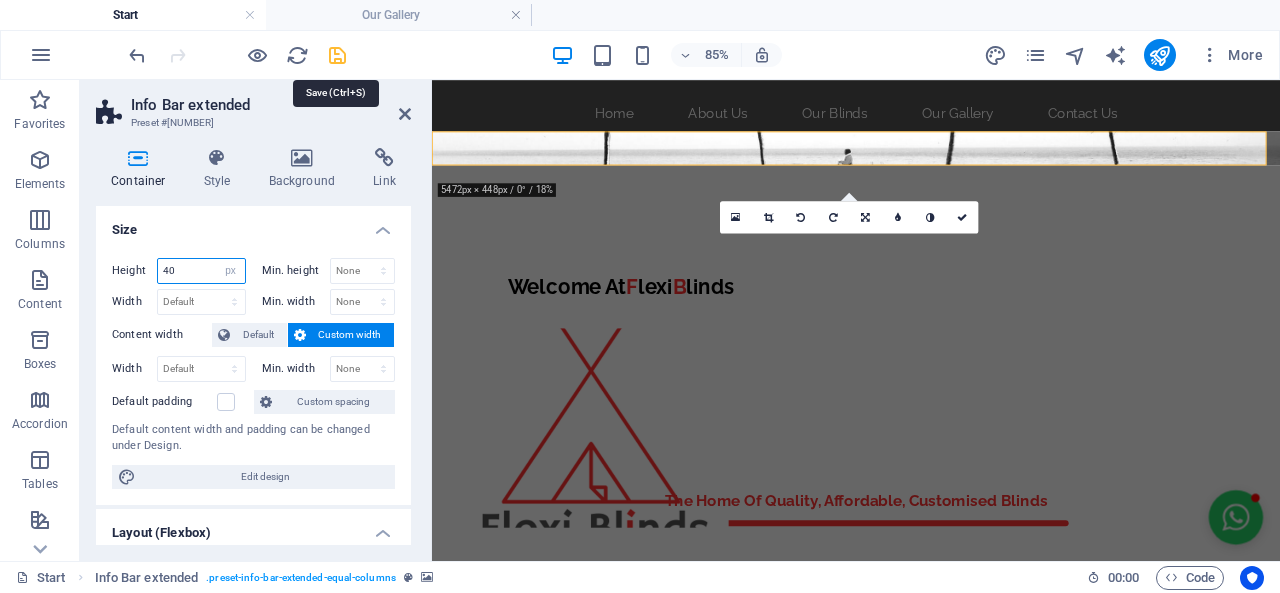 type on "40" 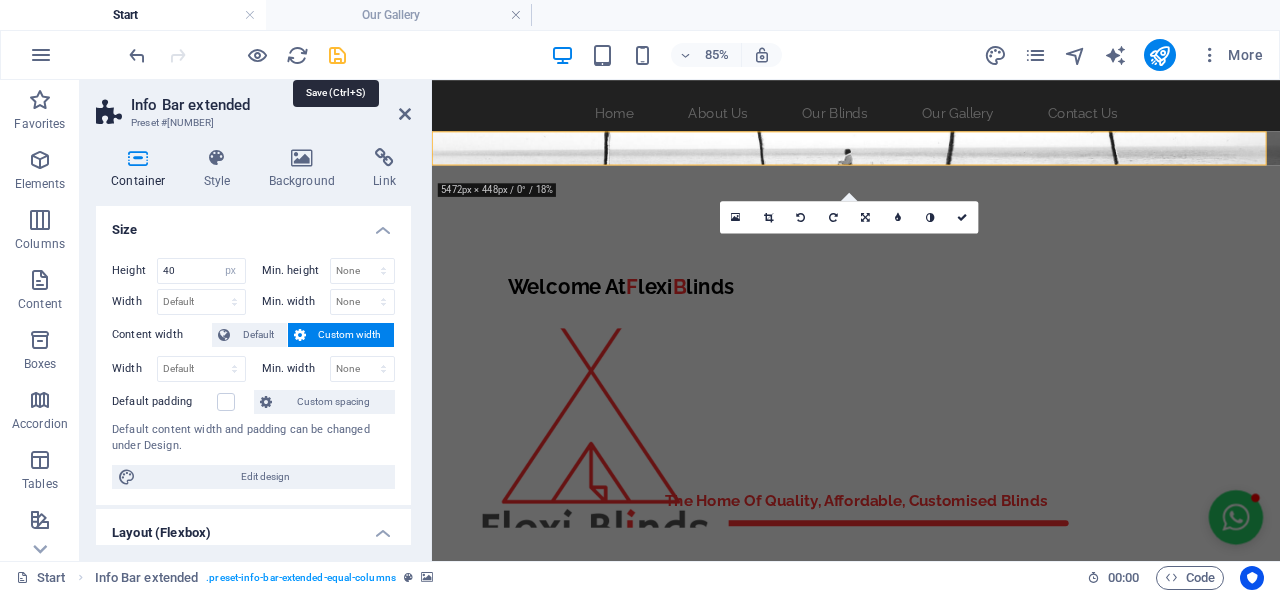 click at bounding box center (337, 55) 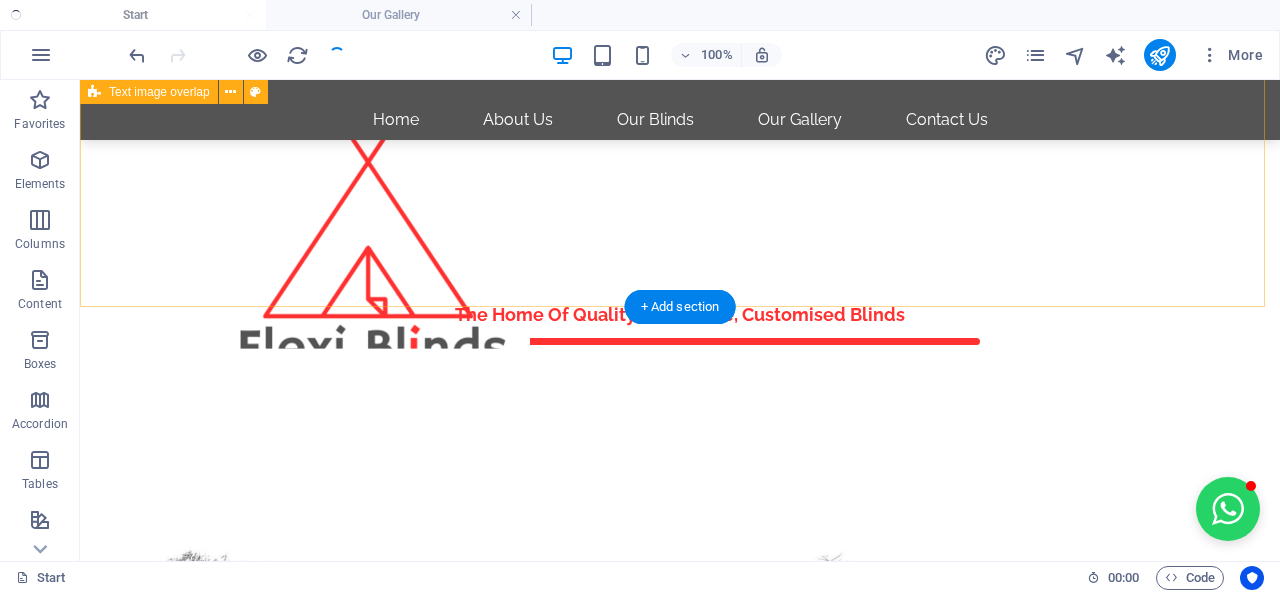 scroll, scrollTop: 0, scrollLeft: 0, axis: both 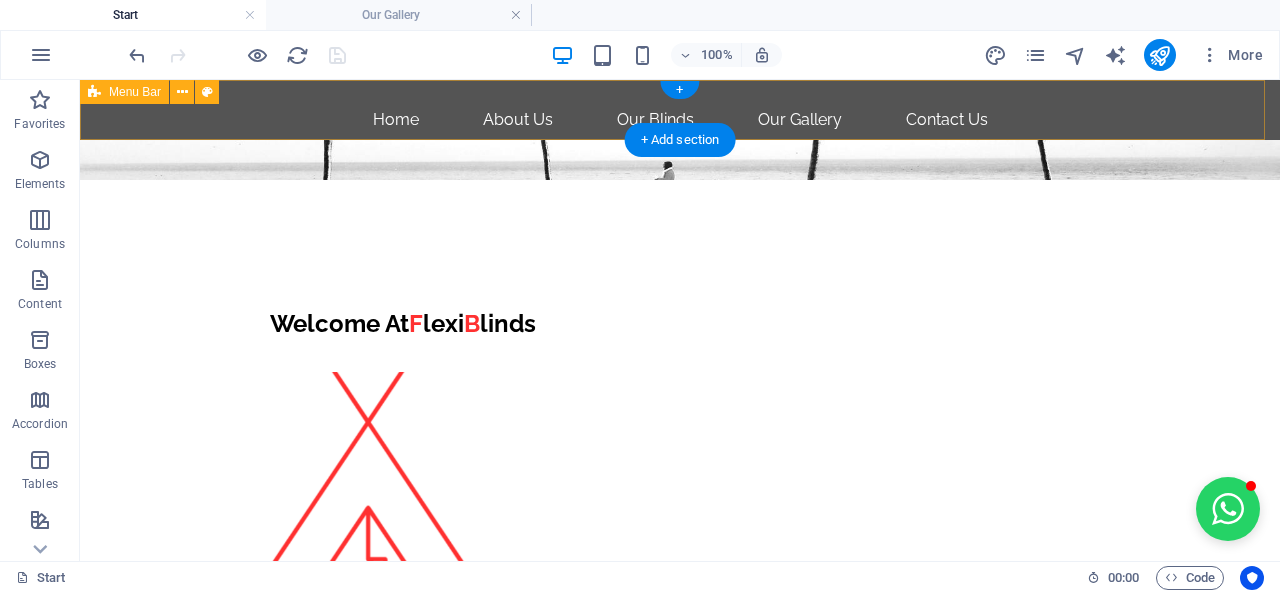 click on "Home About Us Our Blinds Our Gallery  Contact Us" at bounding box center (680, 110) 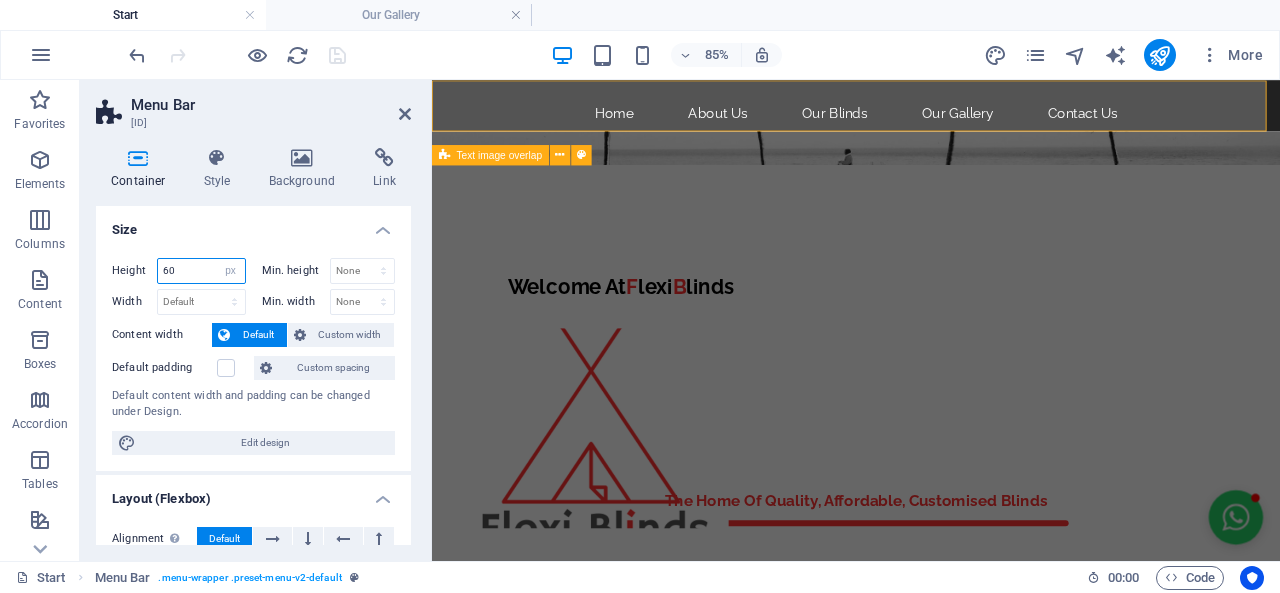 drag, startPoint x: 188, startPoint y: 264, endPoint x: 150, endPoint y: 274, distance: 39.293766 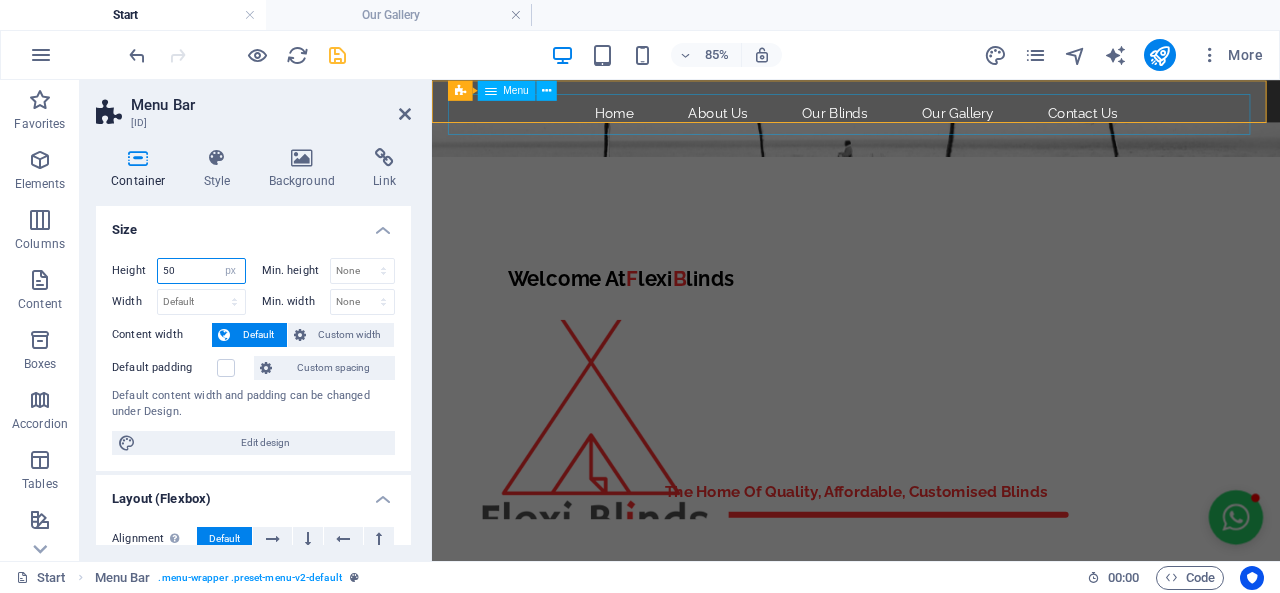 type on "50" 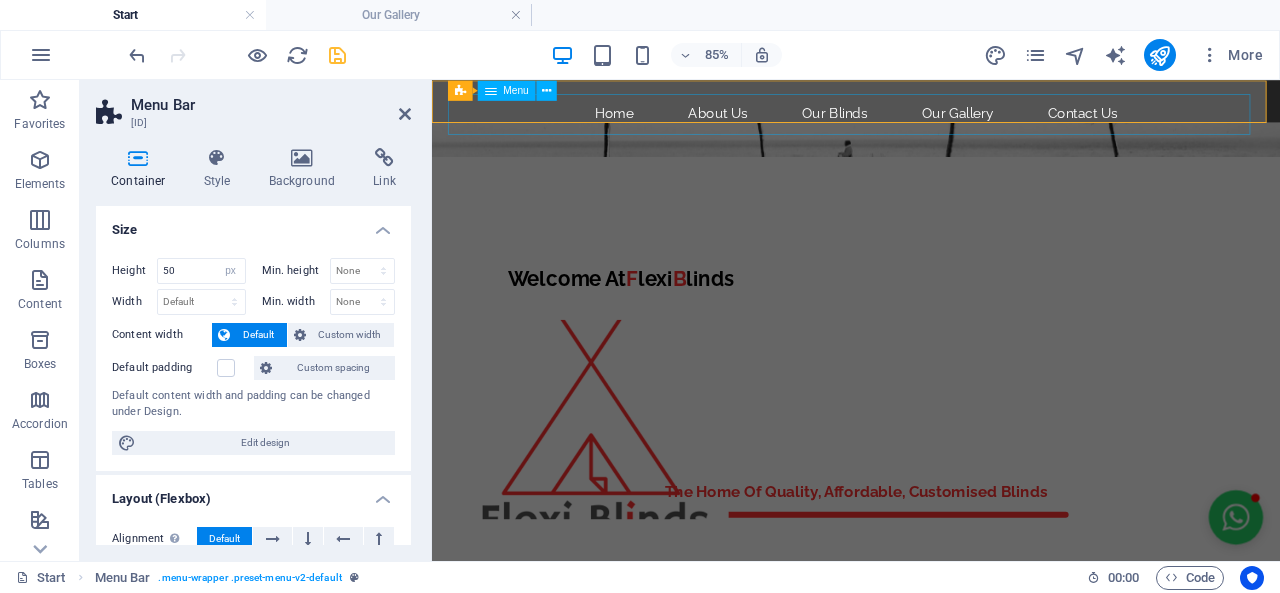 click on "Home About Us Our Blinds Our Gallery  Contact Us" at bounding box center (931, 120) 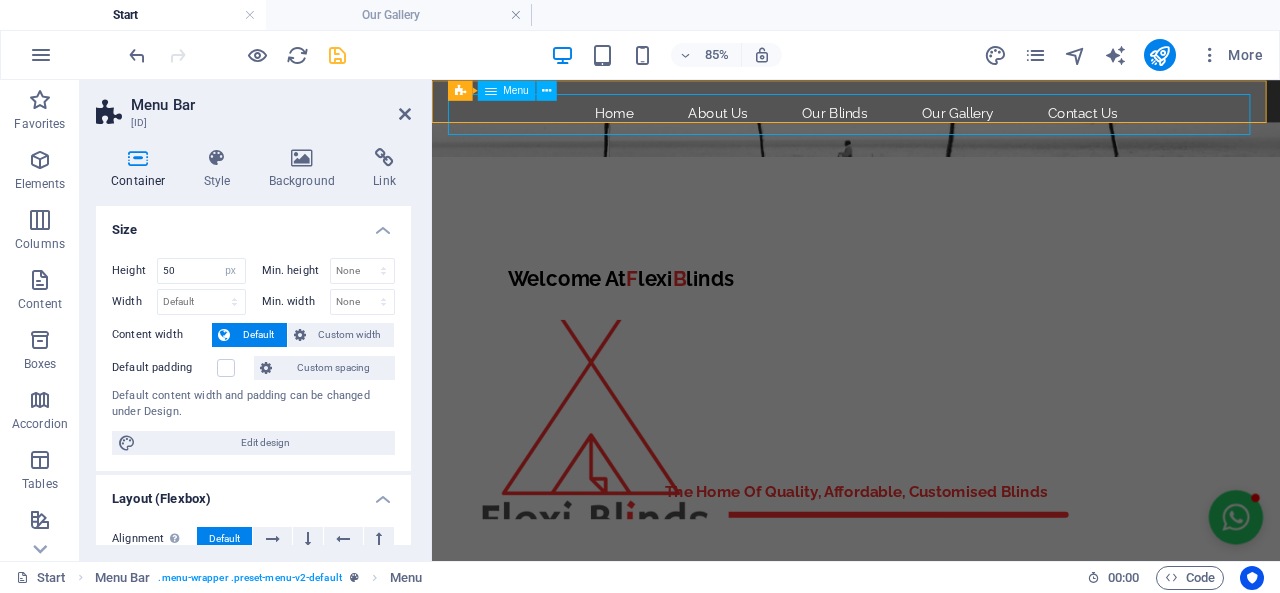 click on "Home About Us Our Blinds Our Gallery  Contact Us" at bounding box center [931, 120] 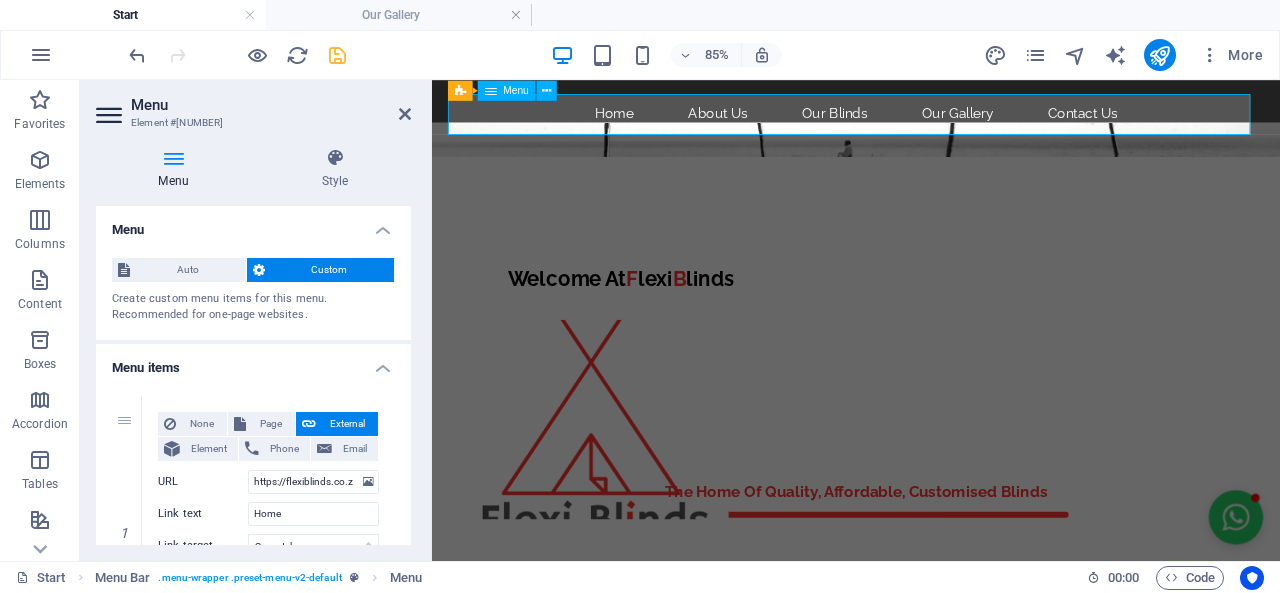click on "Home About Us Our Blinds Our Gallery  Contact Us" at bounding box center [931, 120] 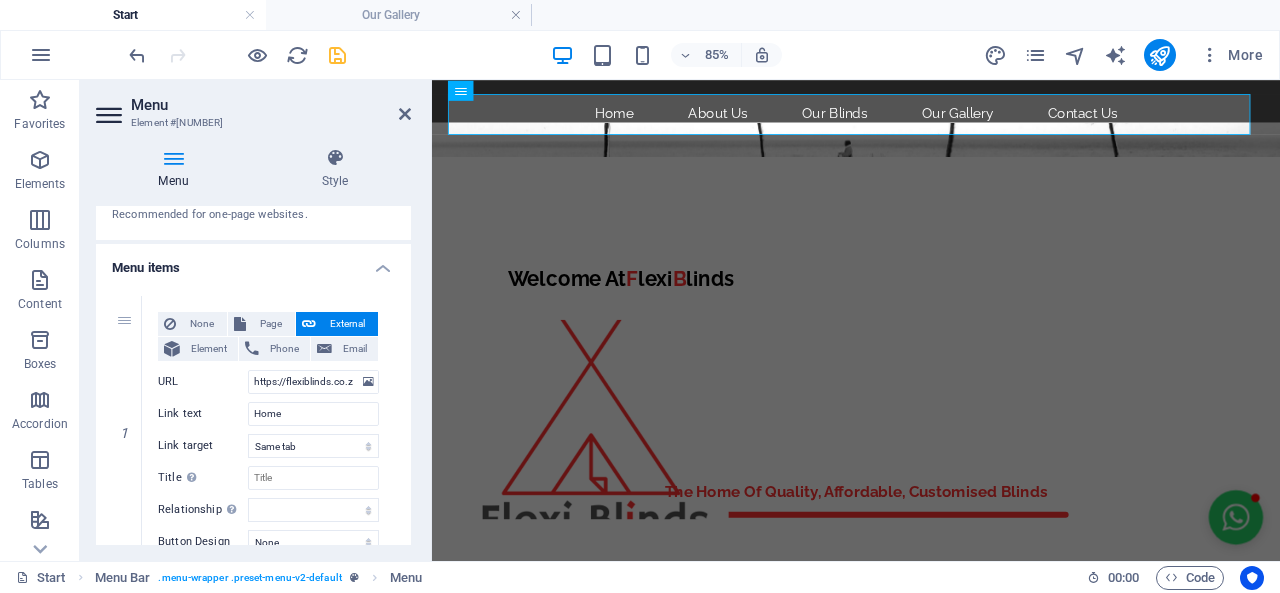 scroll, scrollTop: 0, scrollLeft: 0, axis: both 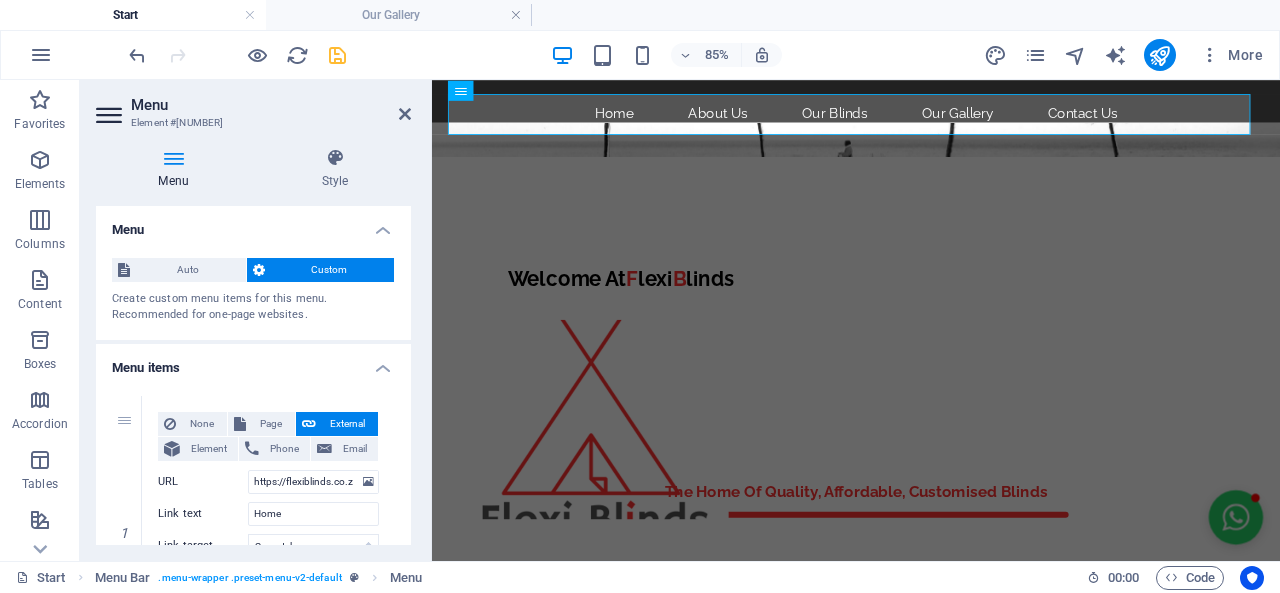 click on "Menu Element [ID] Menu Style Menu Auto Custom Create custom menu items for this menu. Recommended for one-page websites. Manage pages Menu items 1 None Page External Element Phone Email Page Start Our Gallery Legal Notice Element URL https://flexiblinds.co.za/ Phone Email Link text Home Link target New tab Same tab Overlay Title Additional link description, should not be the same as the link text. The title is most often shown as a tooltip text when the mouse moves over the element. Leave empty if uncertain. Relationship Sets the relationship of this link to the link target . For example, the value "nofollow" instructs search engines not to follow the link. Can be left empty. alternate author bookmark external help license next nofollow noreferrer noopener prev search tag Button Design None Default Primary Secondary 2 None Page External Element Phone Email Page Start Our Gallery Legal Notice Element [ID] URL Phone Email Link text About Us 3" at bounding box center [256, 320] 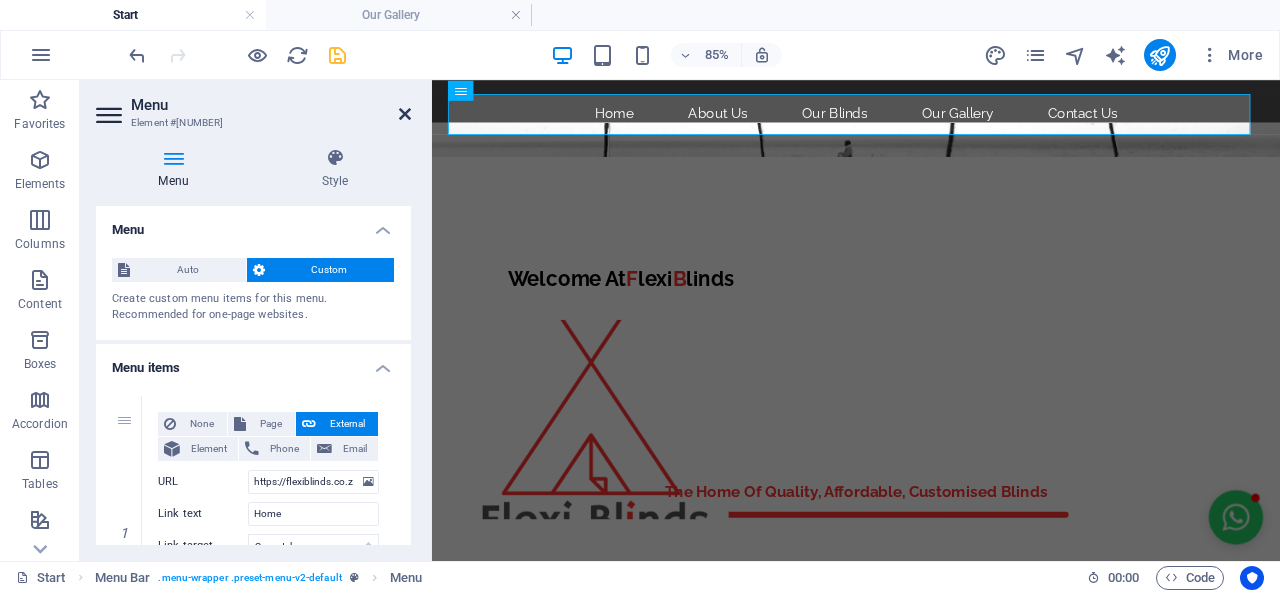 click at bounding box center [405, 114] 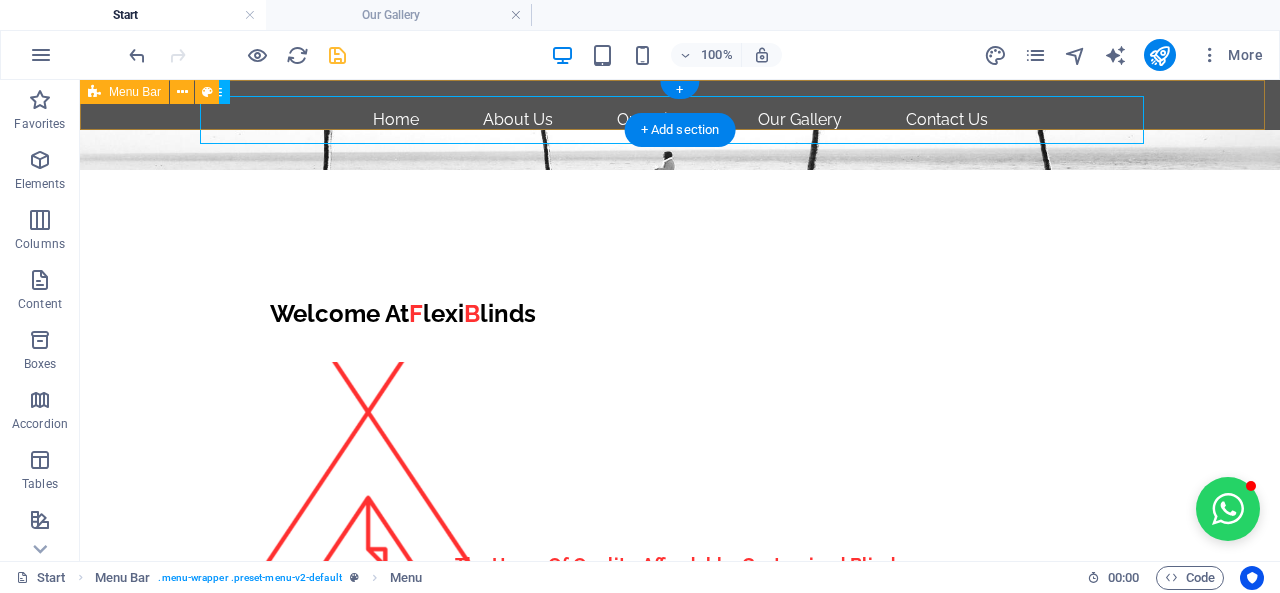 click on "Home About Us Our Blinds Our Gallery  Contact Us" at bounding box center [680, 105] 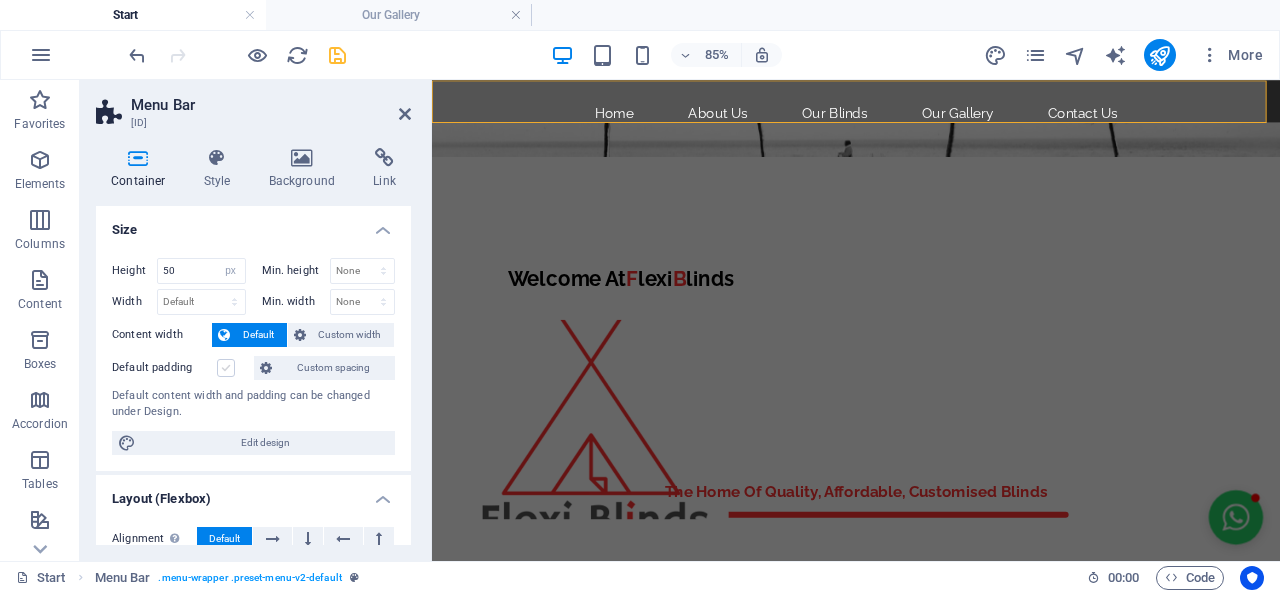 click at bounding box center [226, 368] 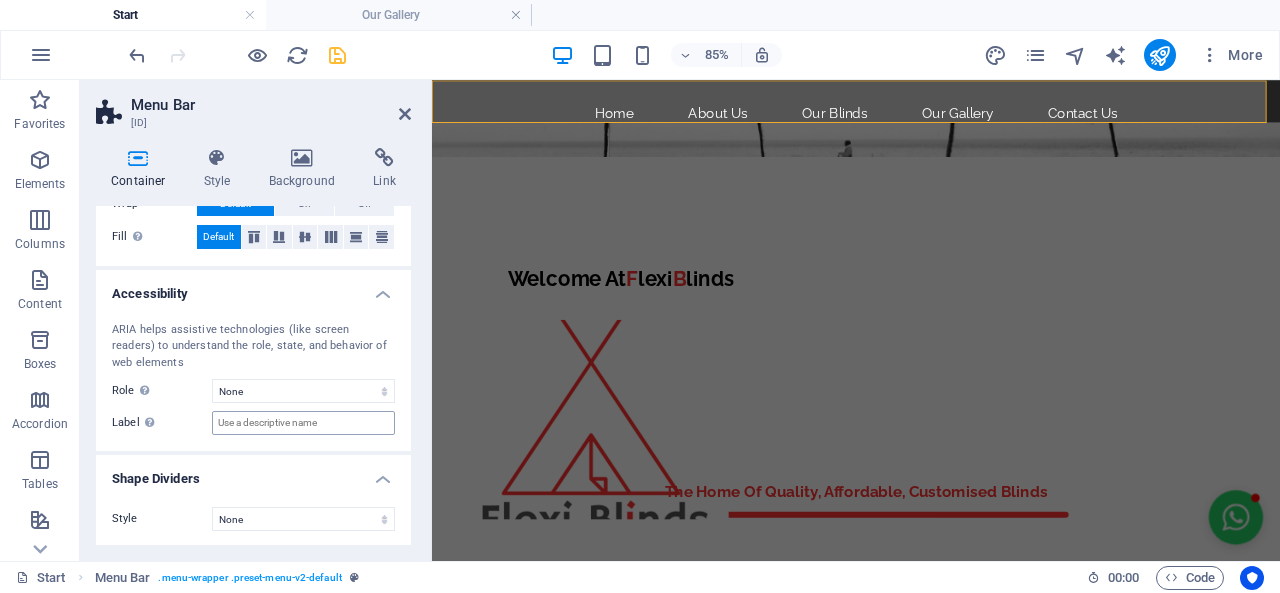 scroll, scrollTop: 0, scrollLeft: 0, axis: both 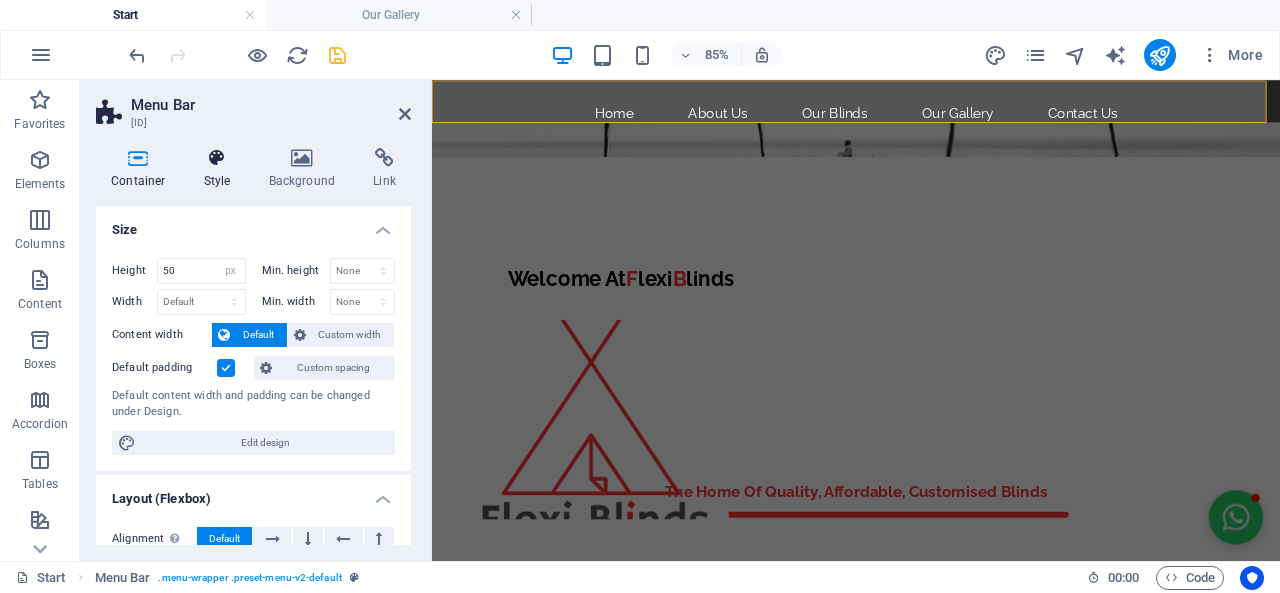 click at bounding box center (217, 158) 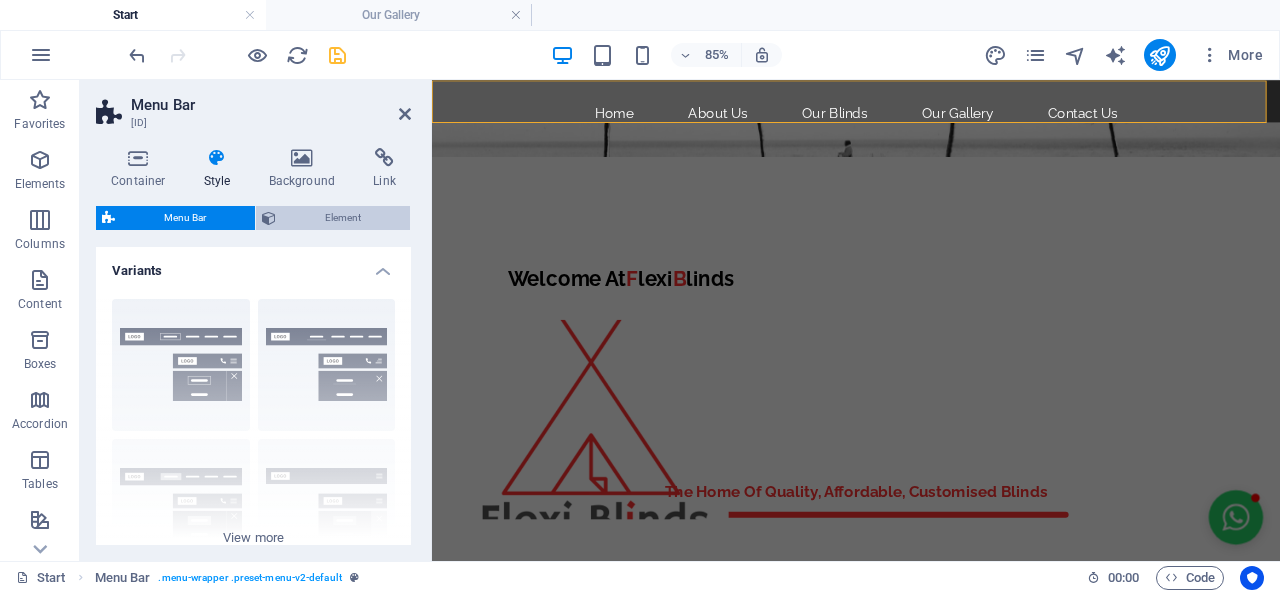 click on "Element" at bounding box center (343, 218) 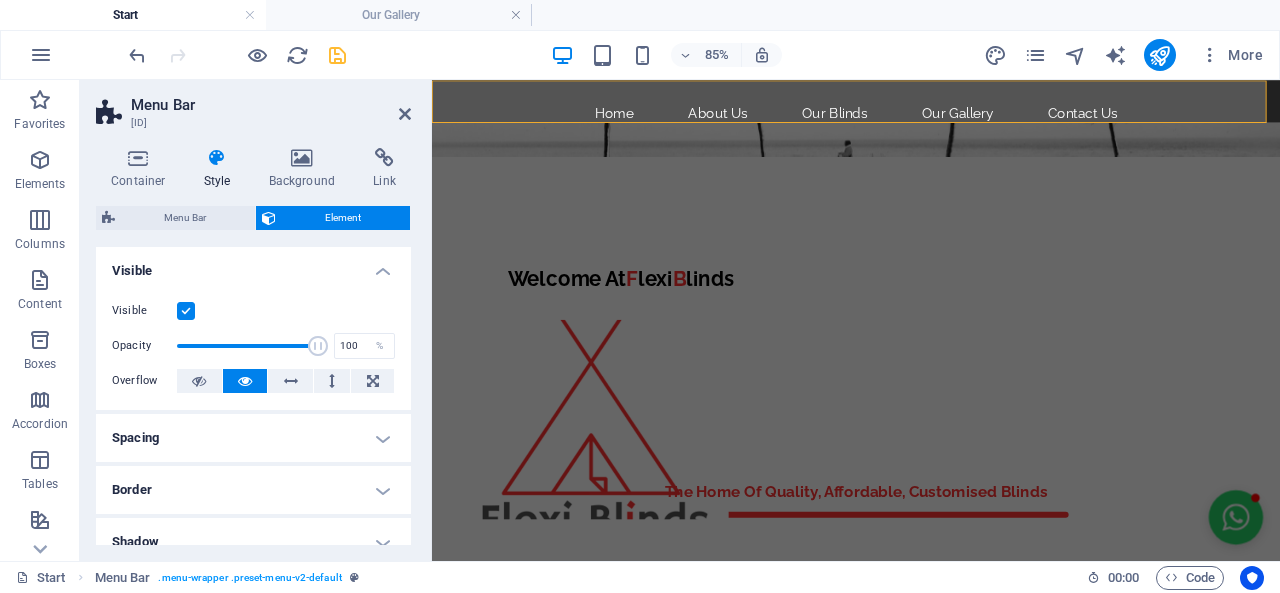 scroll, scrollTop: 200, scrollLeft: 0, axis: vertical 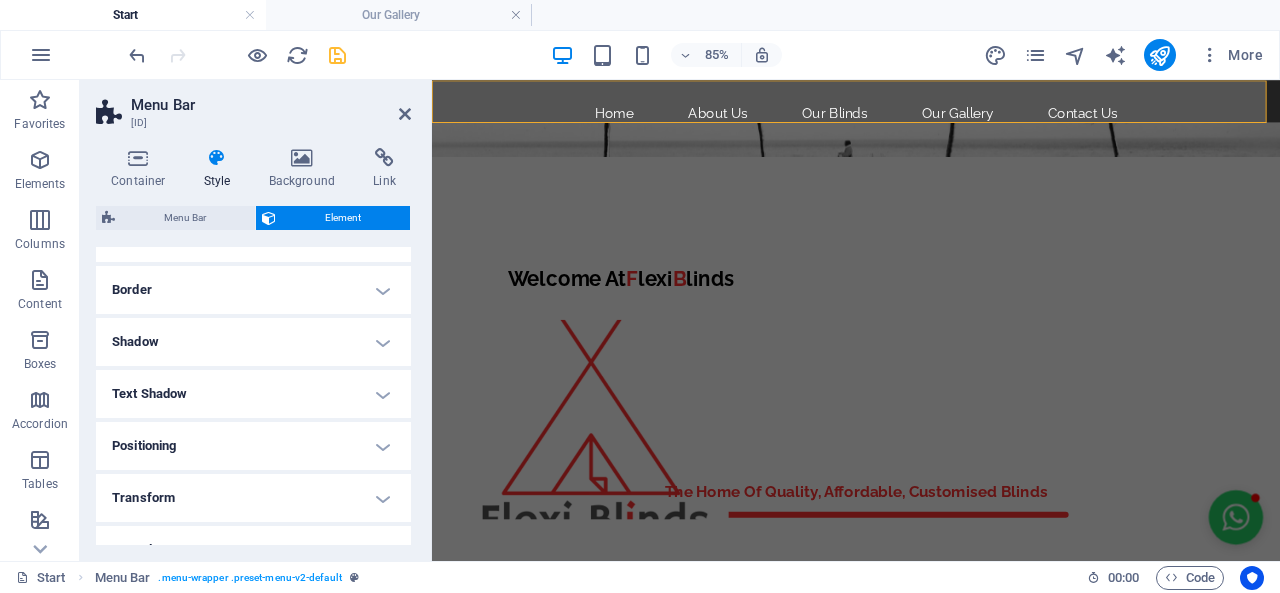 click on "Positioning" at bounding box center (253, 446) 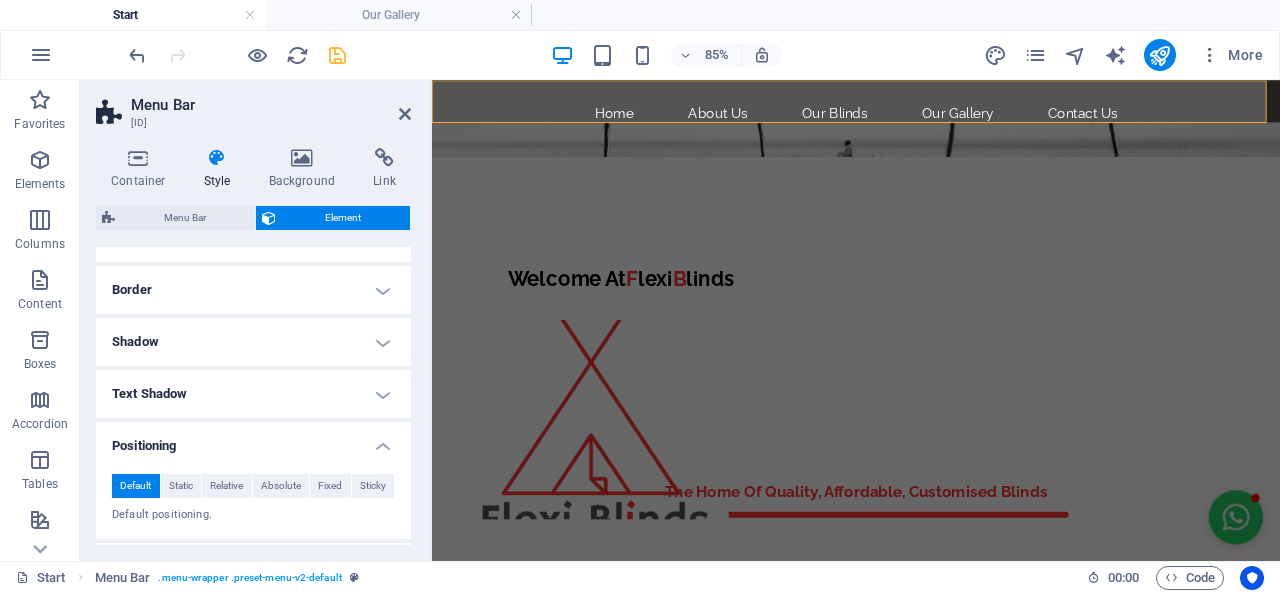 click on "Positioning" at bounding box center (253, 440) 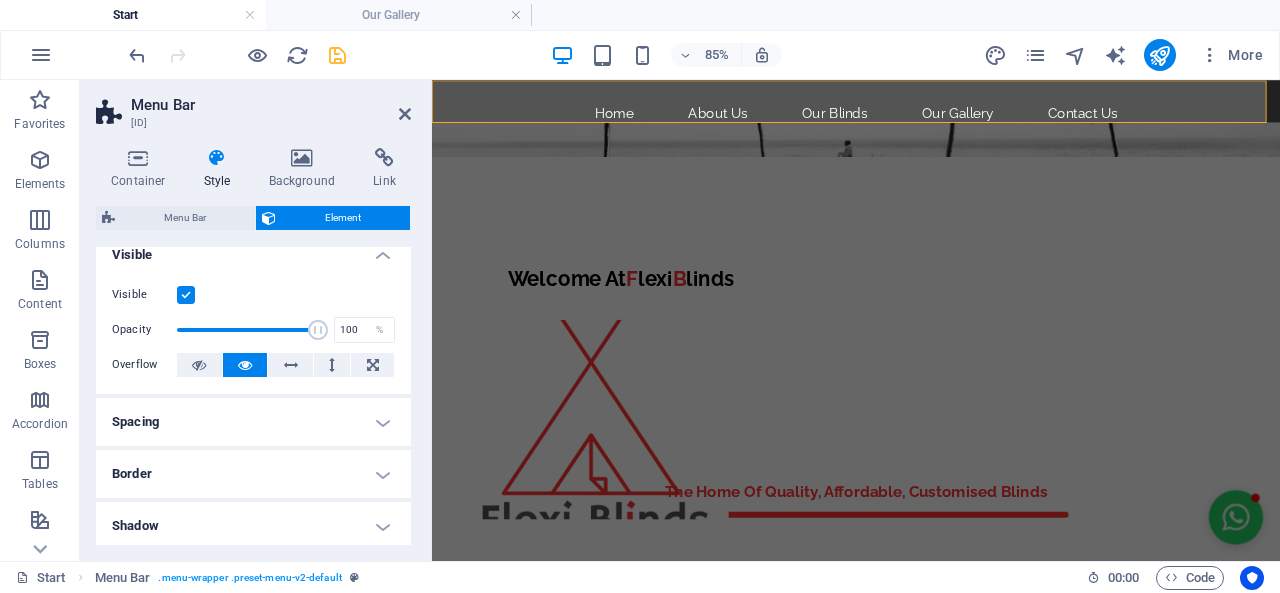 scroll, scrollTop: 0, scrollLeft: 0, axis: both 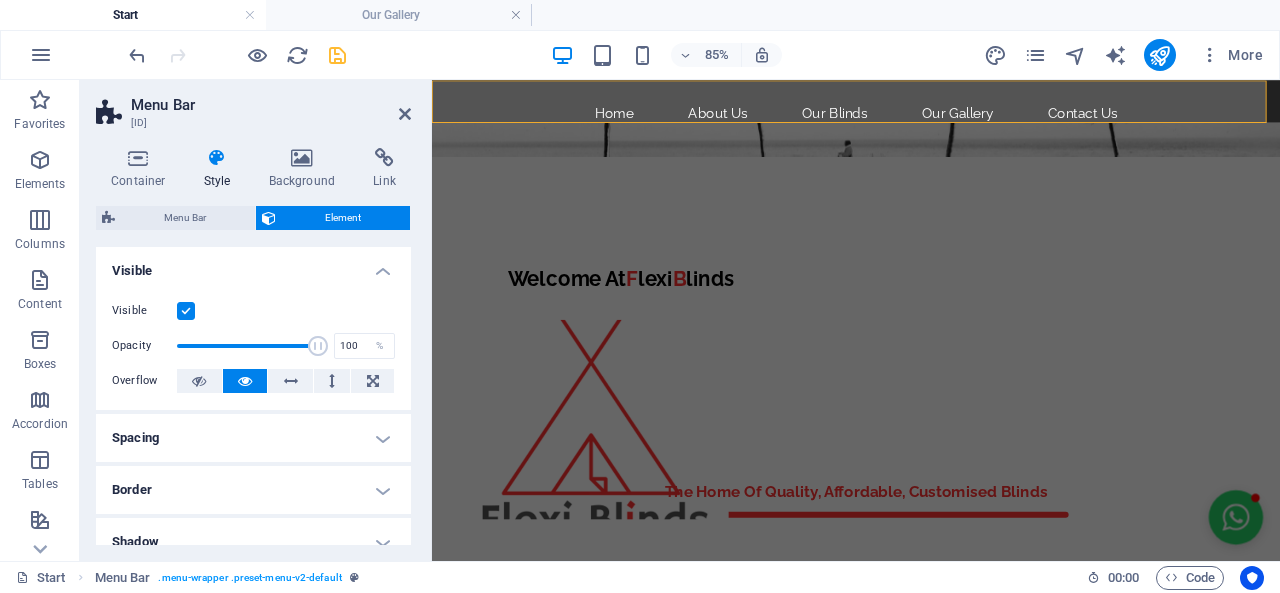 click at bounding box center (217, 158) 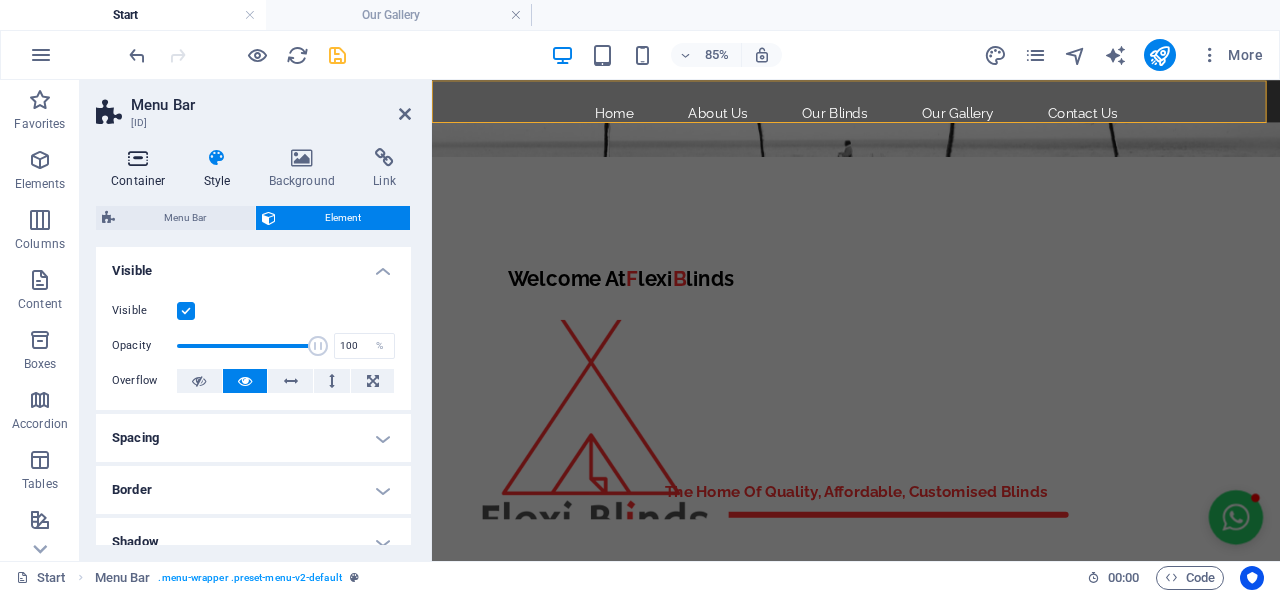 click at bounding box center [138, 158] 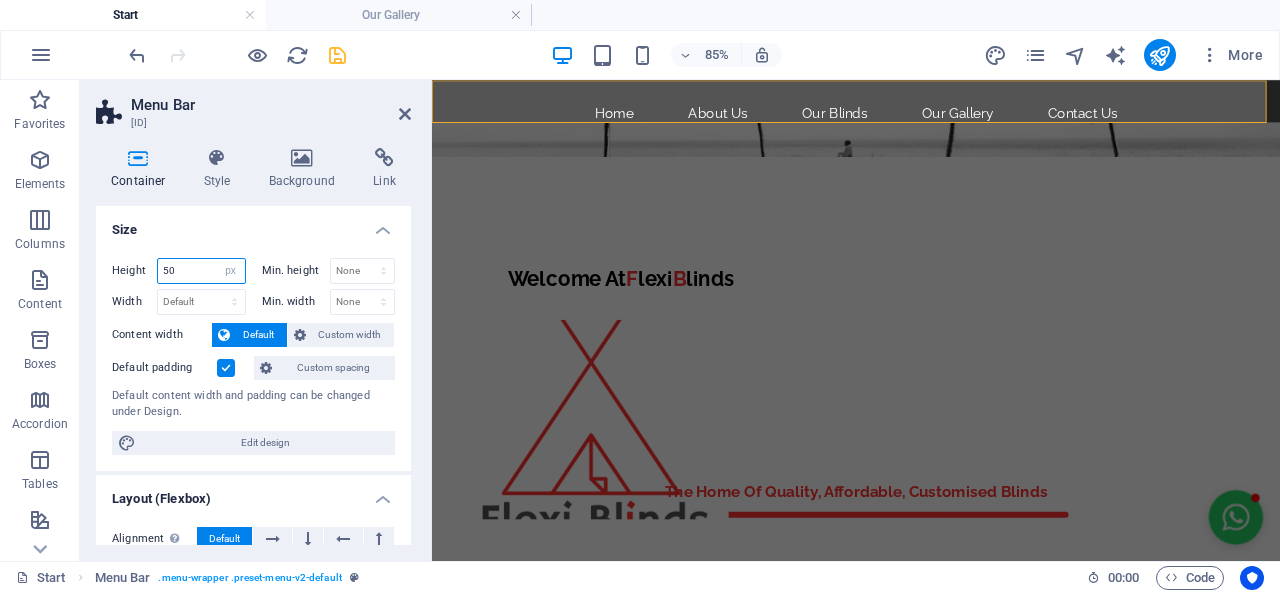 drag, startPoint x: 176, startPoint y: 267, endPoint x: 208, endPoint y: 277, distance: 33.526108 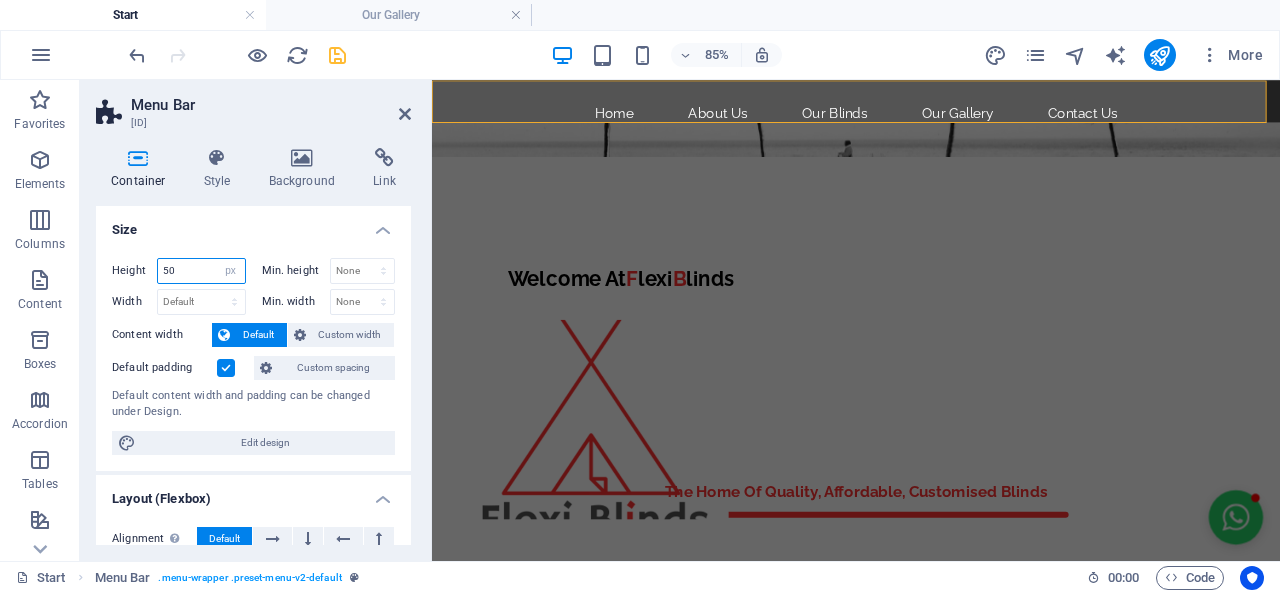 click on "50" at bounding box center (201, 271) 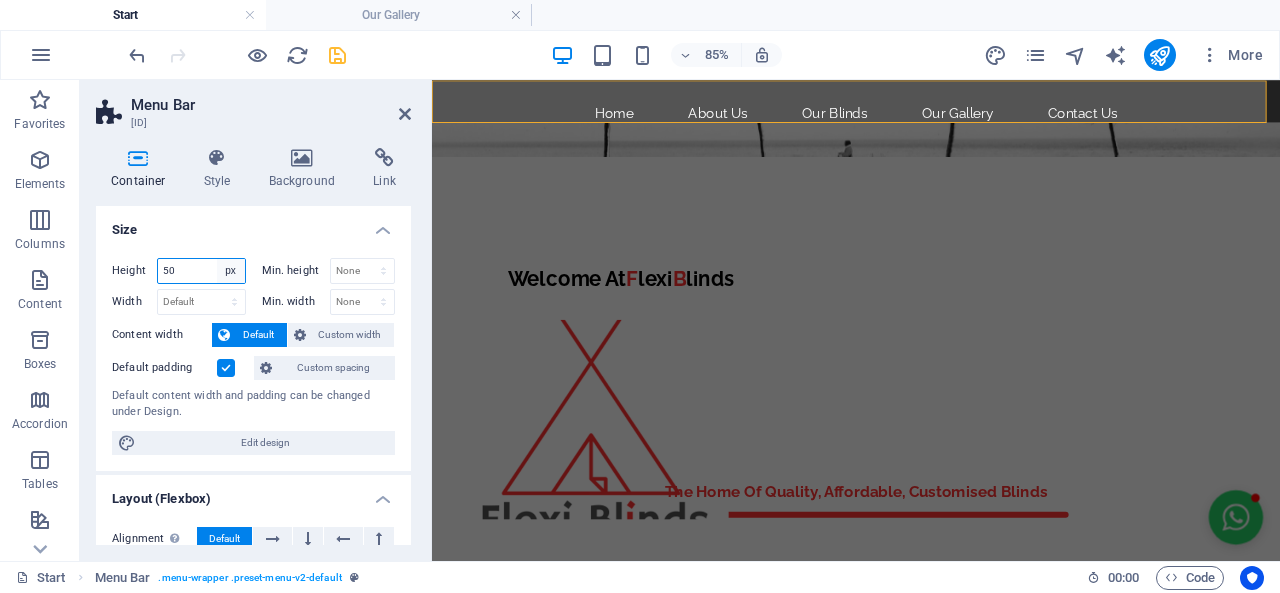 type on "5" 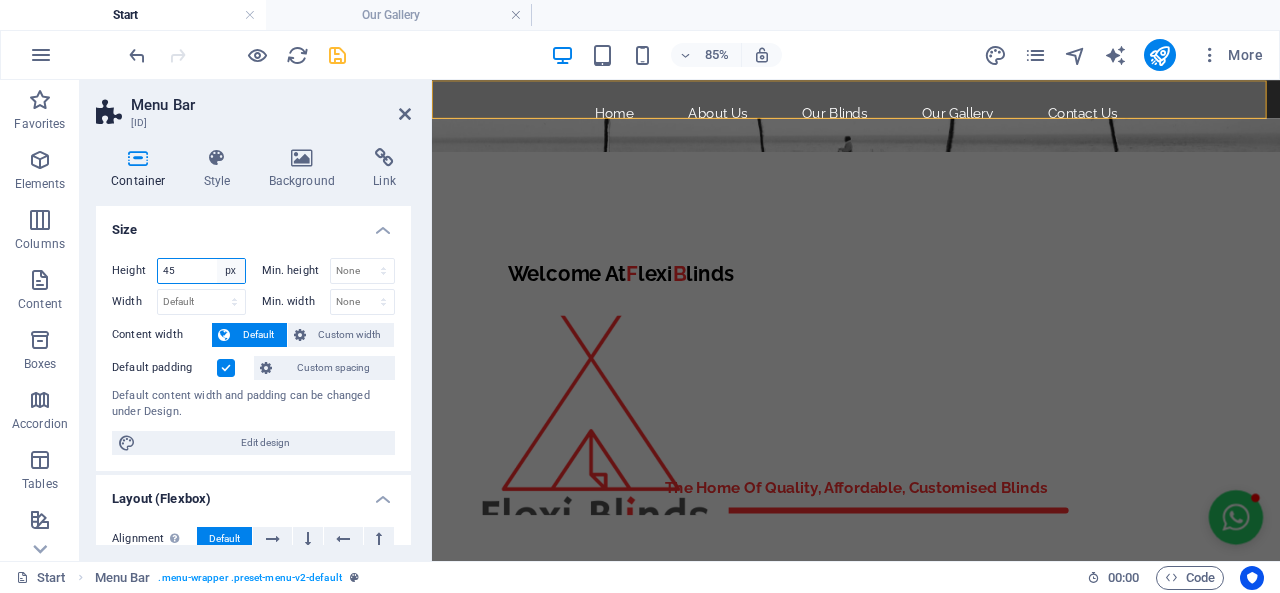 type on "4" 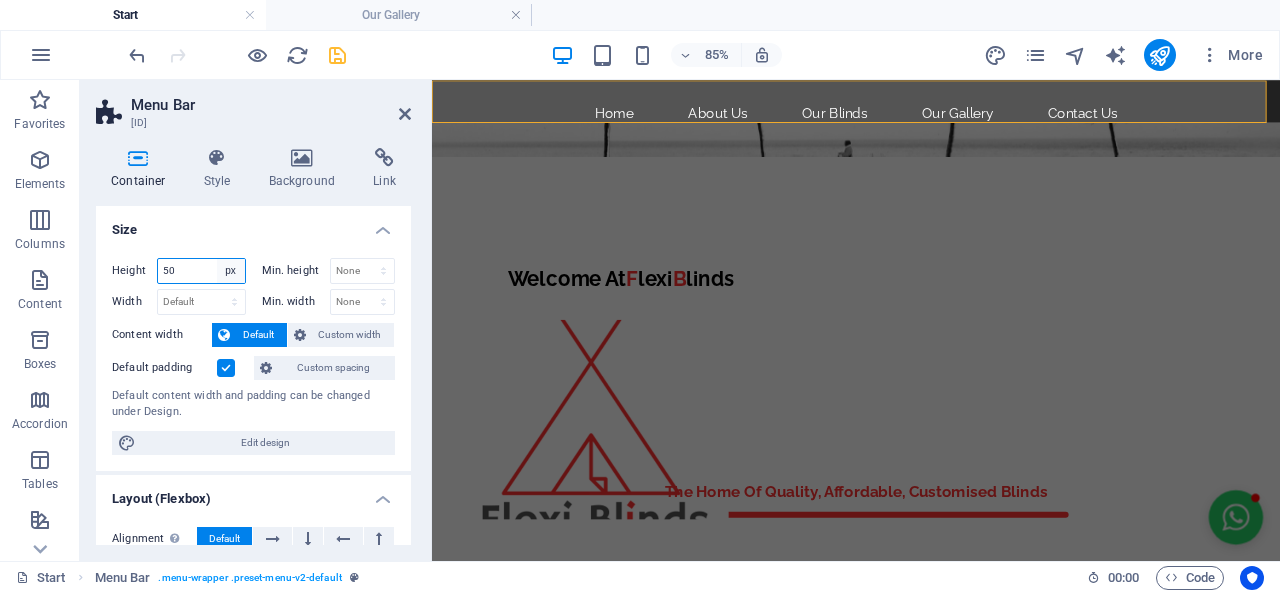 type on "5" 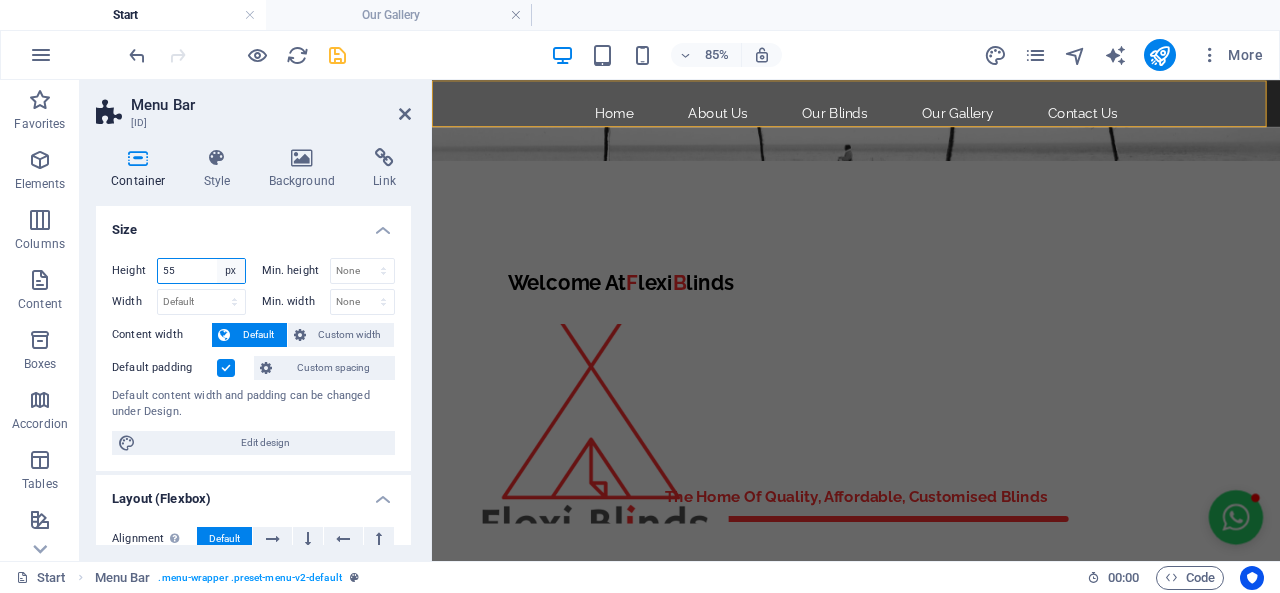 type on "5" 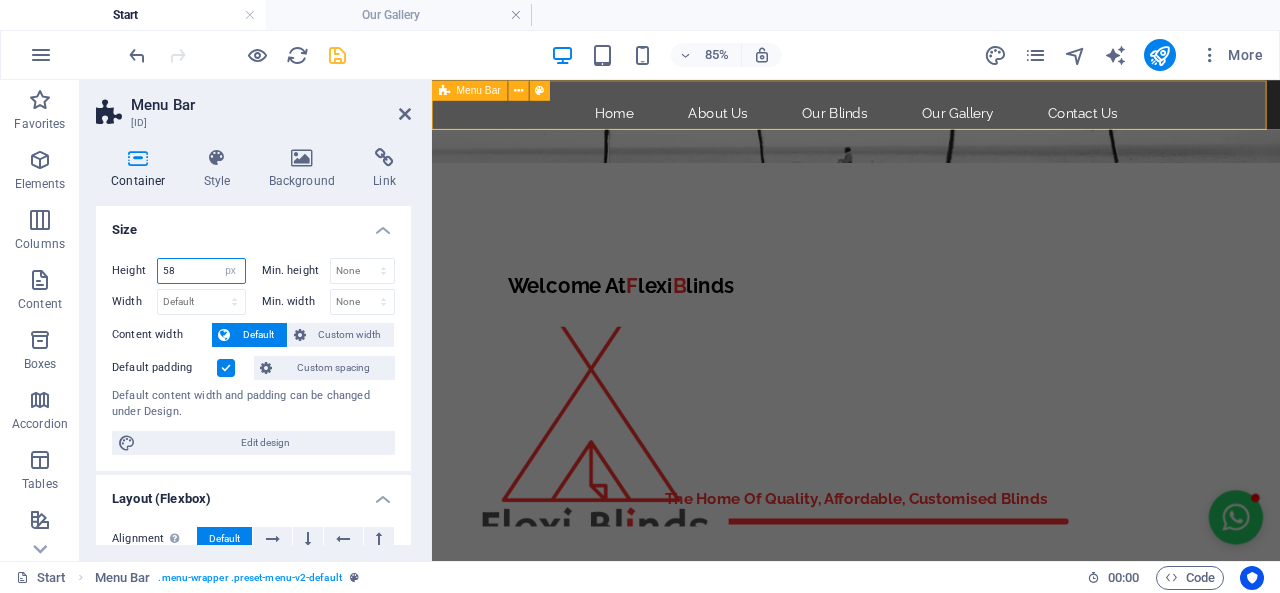 type on "58" 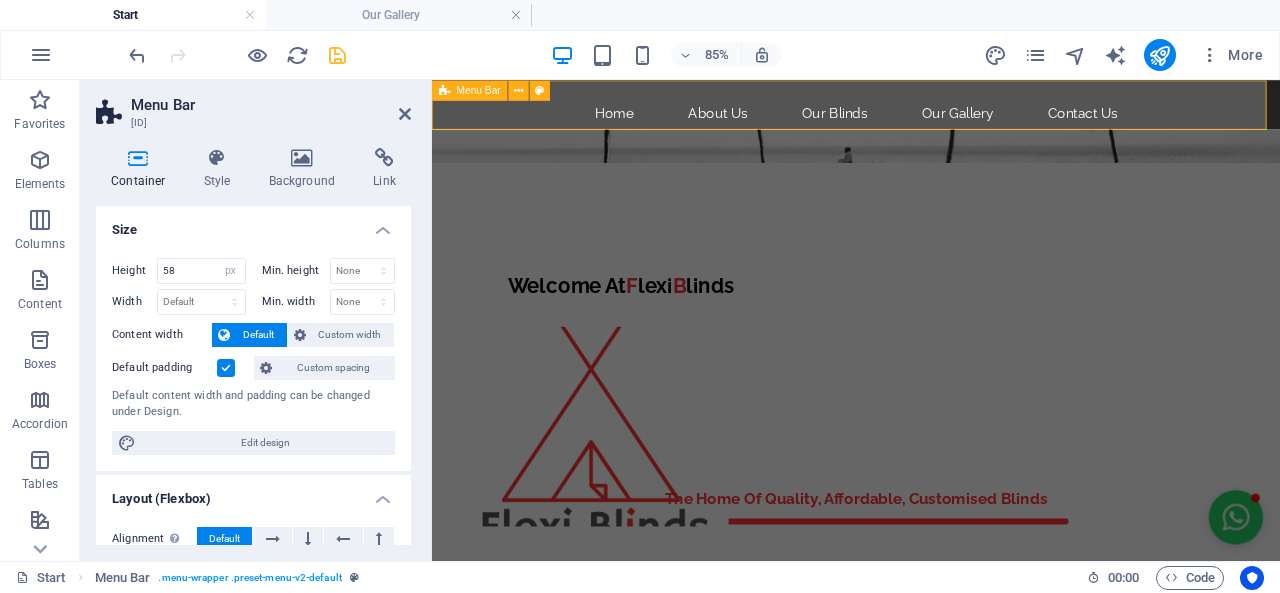 click on "Home About Us Our Blinds Our Gallery  Contact Us" at bounding box center (931, 109) 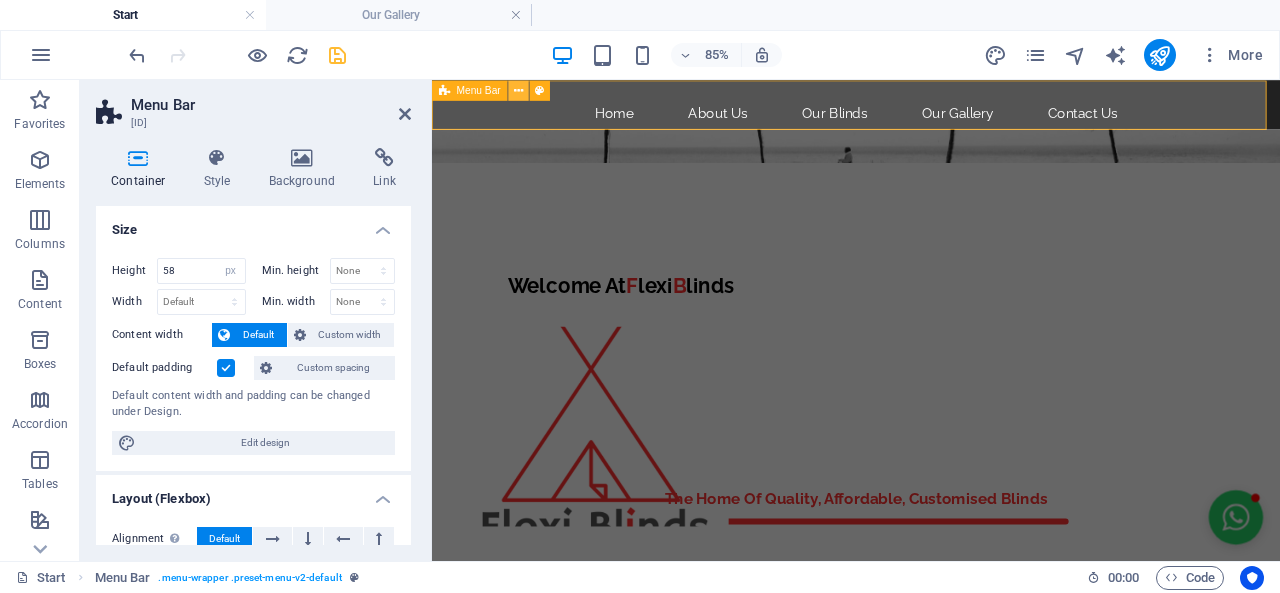 click at bounding box center [518, 90] 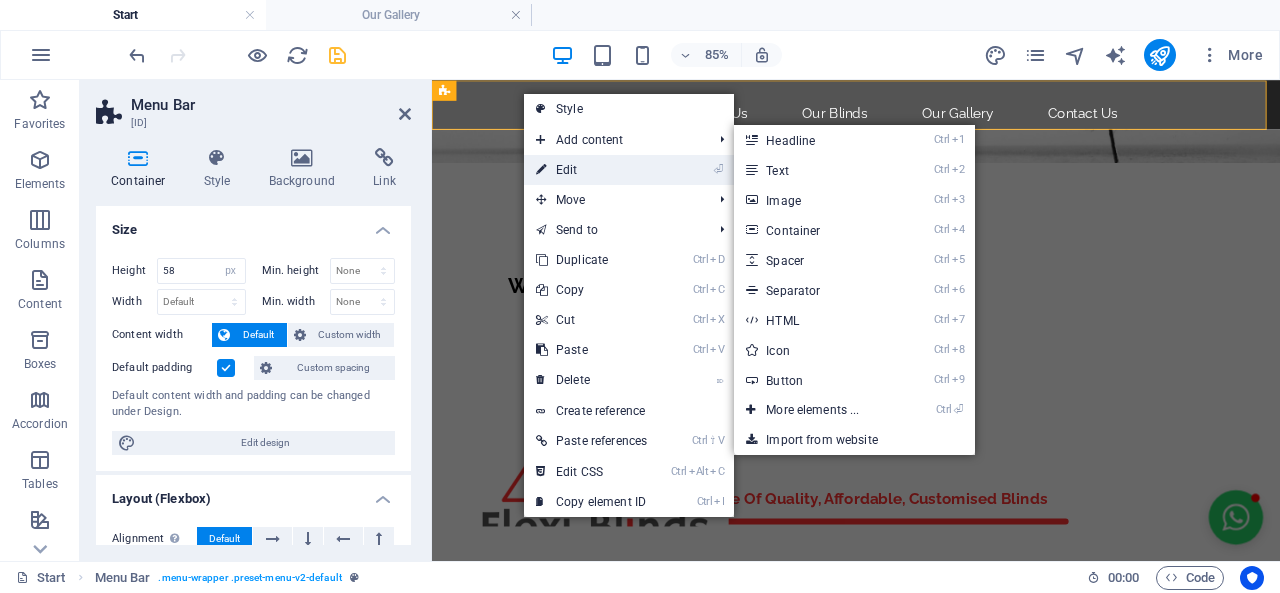 click on "⏎  Edit" at bounding box center (591, 170) 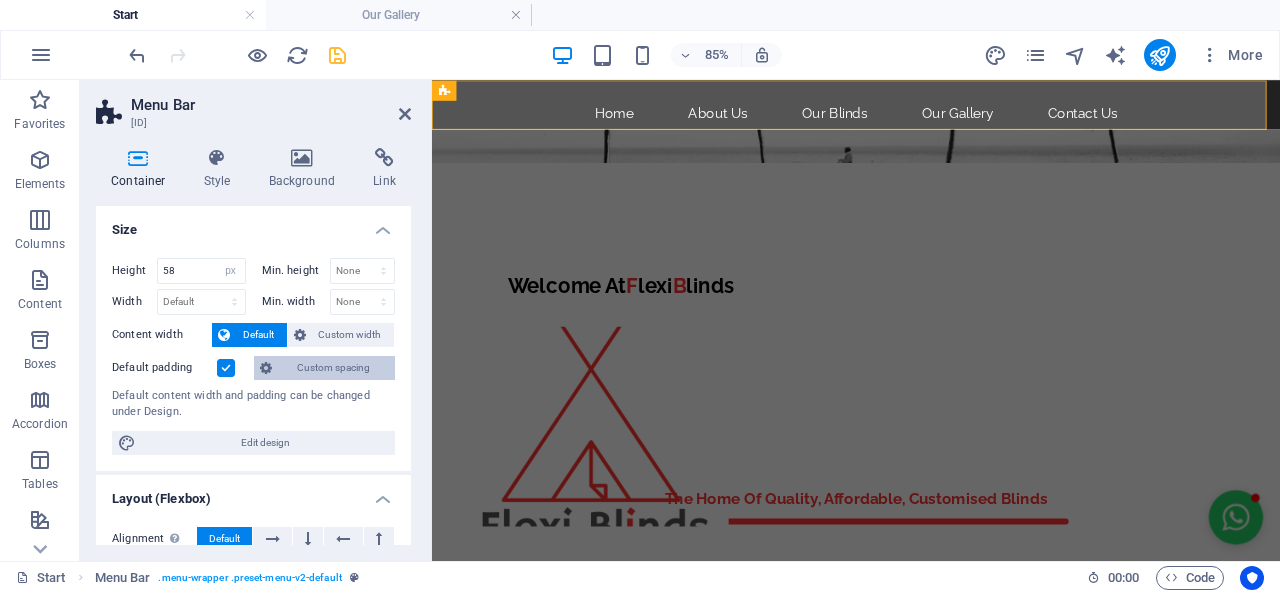 click on "Custom spacing" at bounding box center (333, 368) 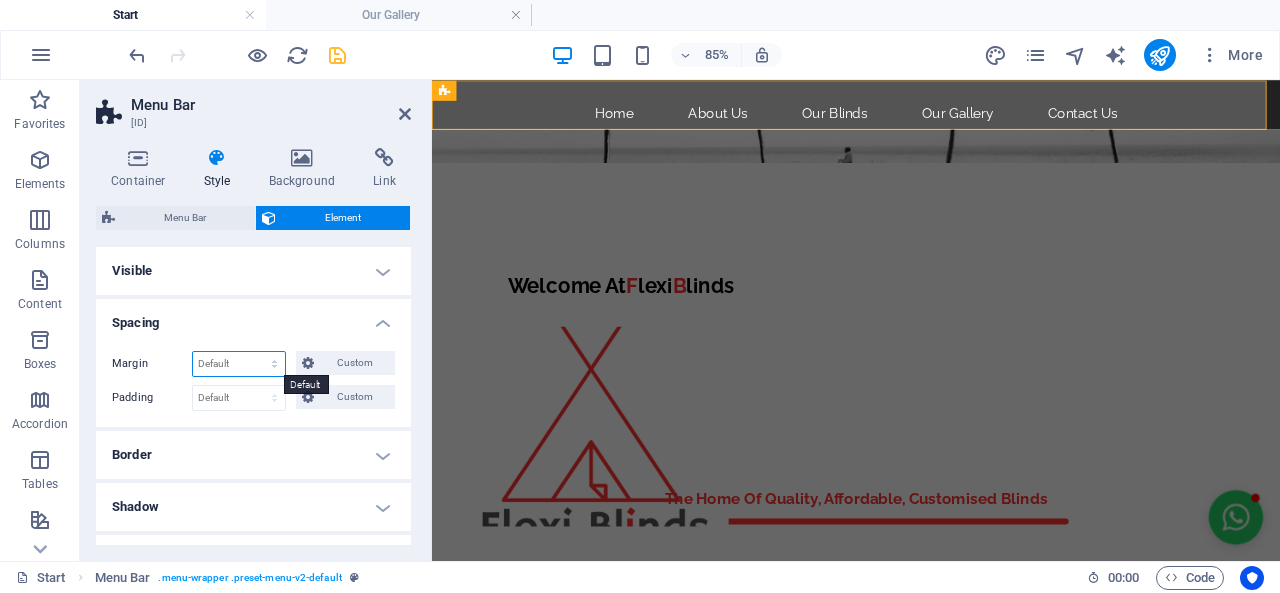 click on "Default auto px % rem vw vh Custom" at bounding box center (239, 364) 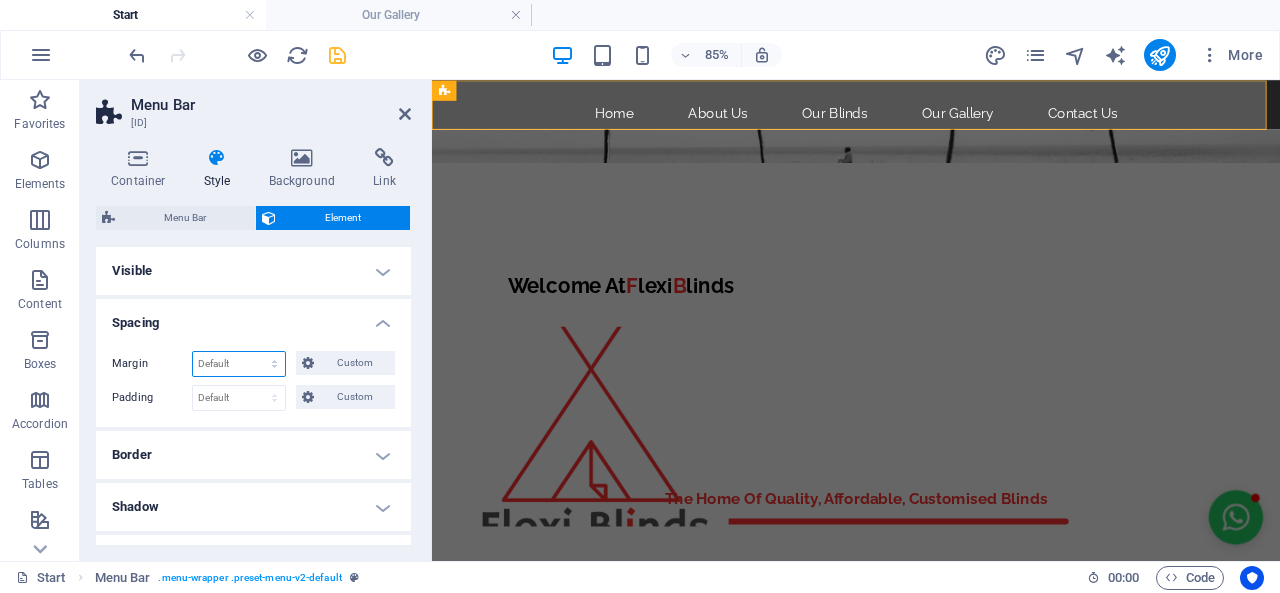 select on "px" 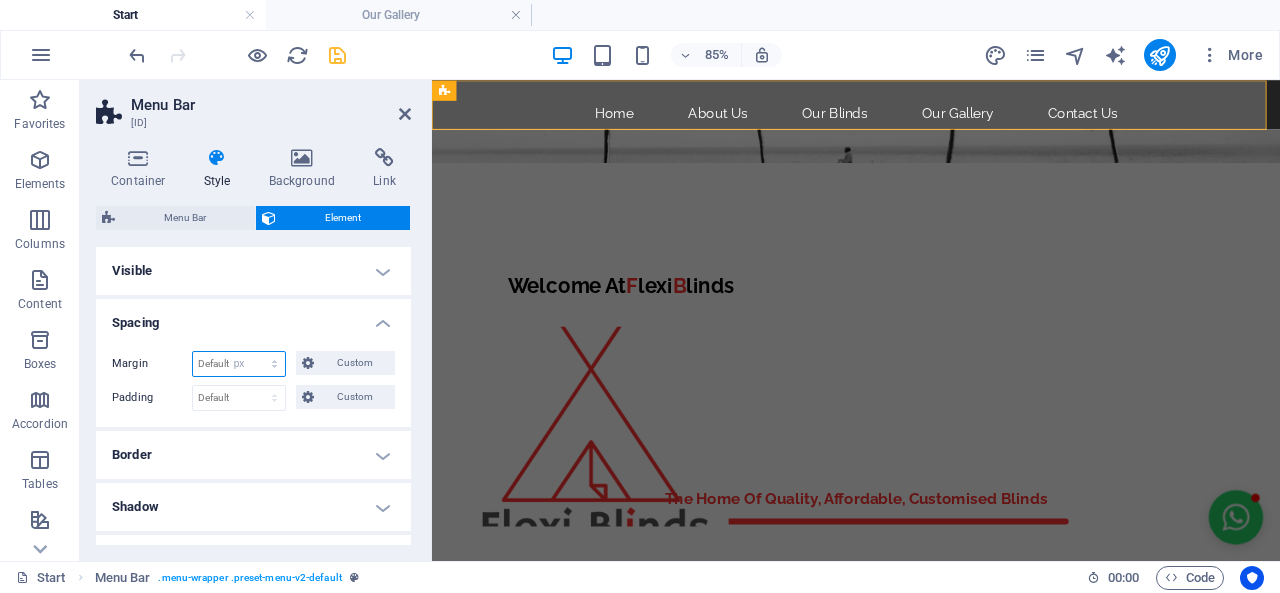 click on "Default auto px % rem vw vh Custom" at bounding box center (239, 364) 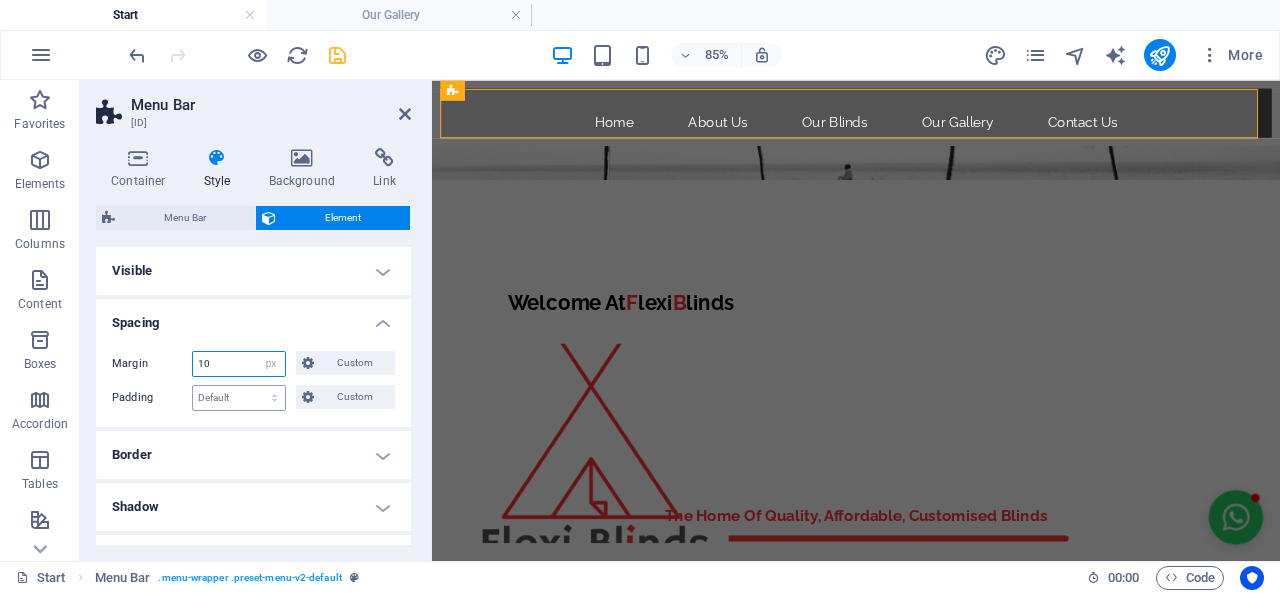 type on "10" 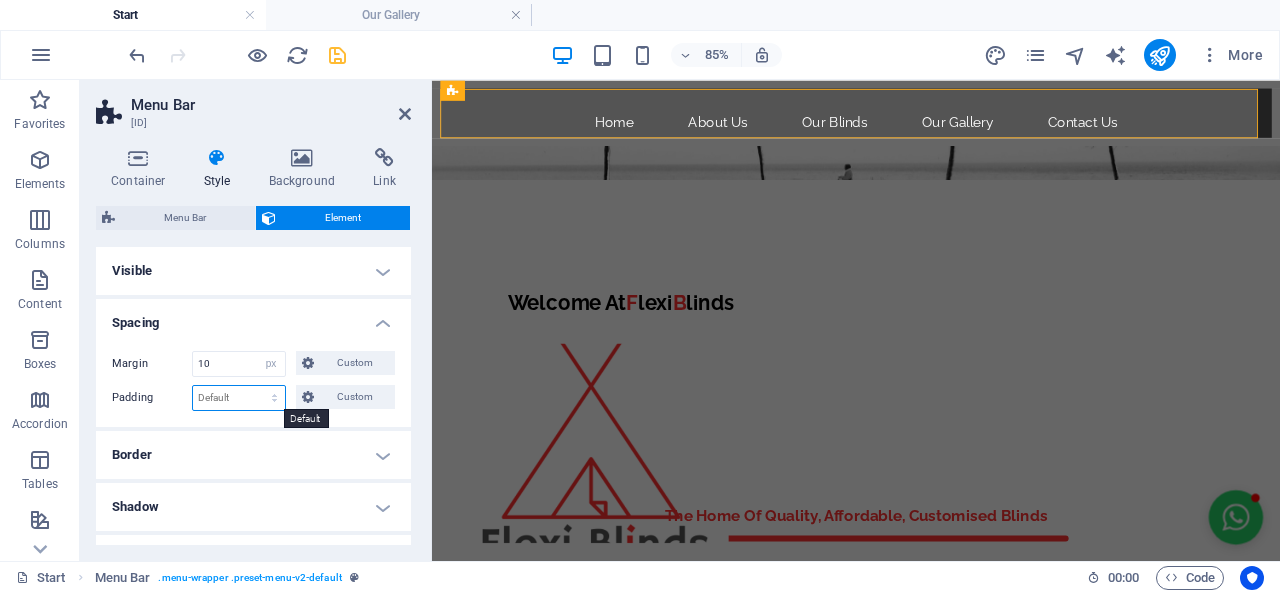 click on "Default px rem % vh vw Custom" at bounding box center (239, 398) 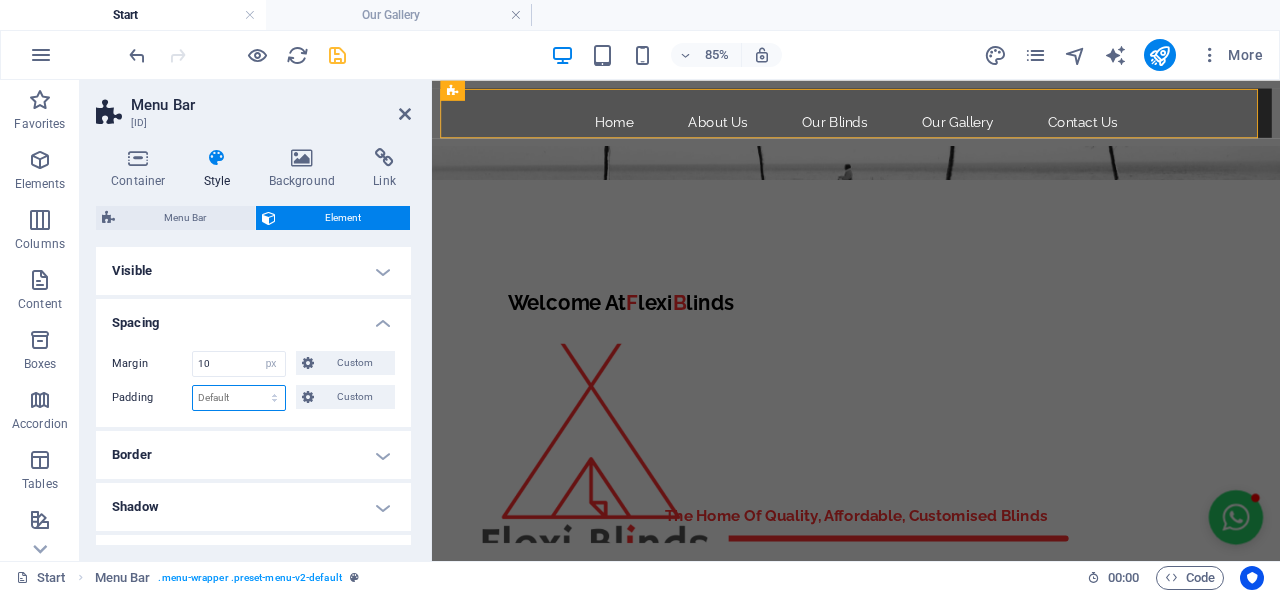 select on "px" 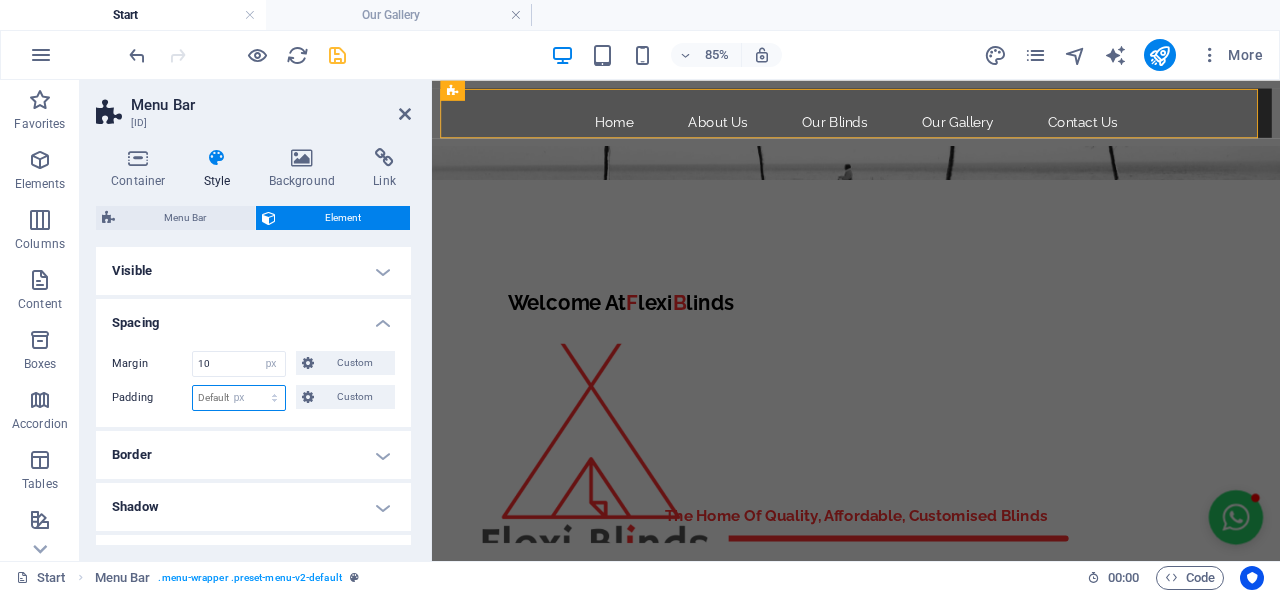 click on "Default px rem % vh vw Custom" at bounding box center (239, 398) 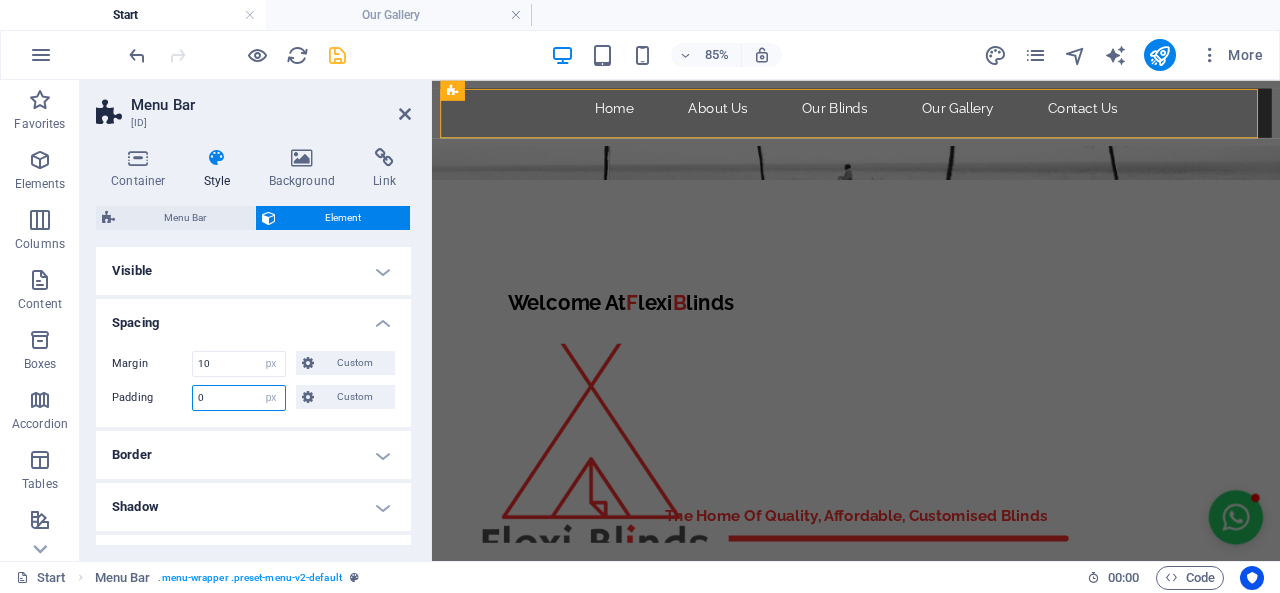 type on "1" 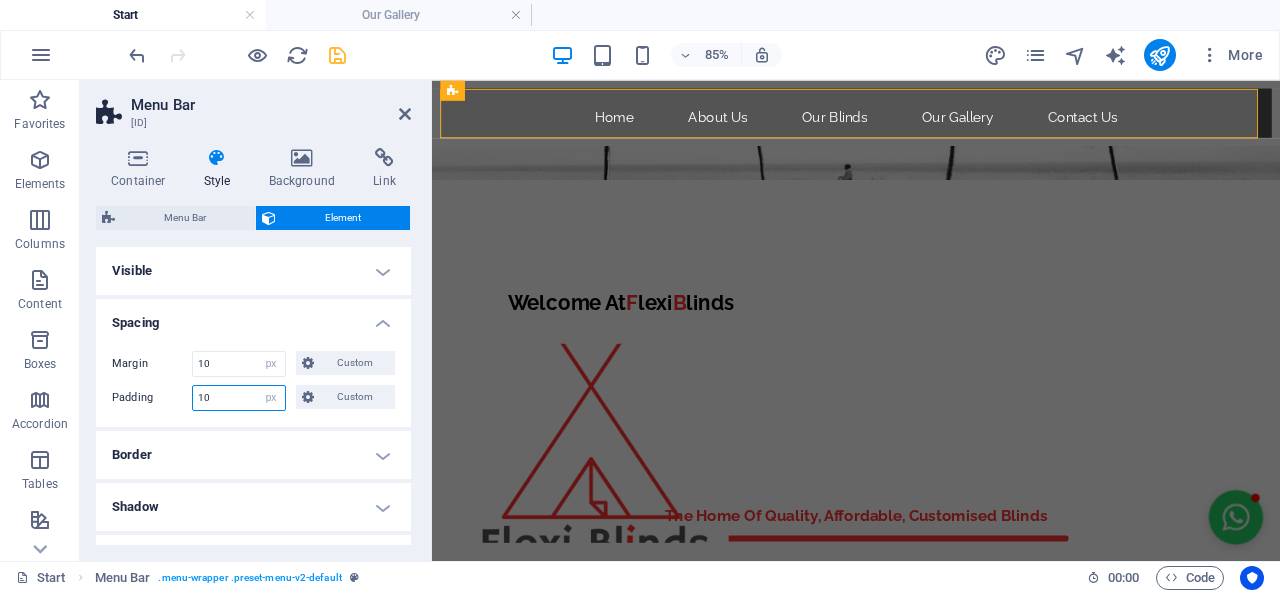 type on "1" 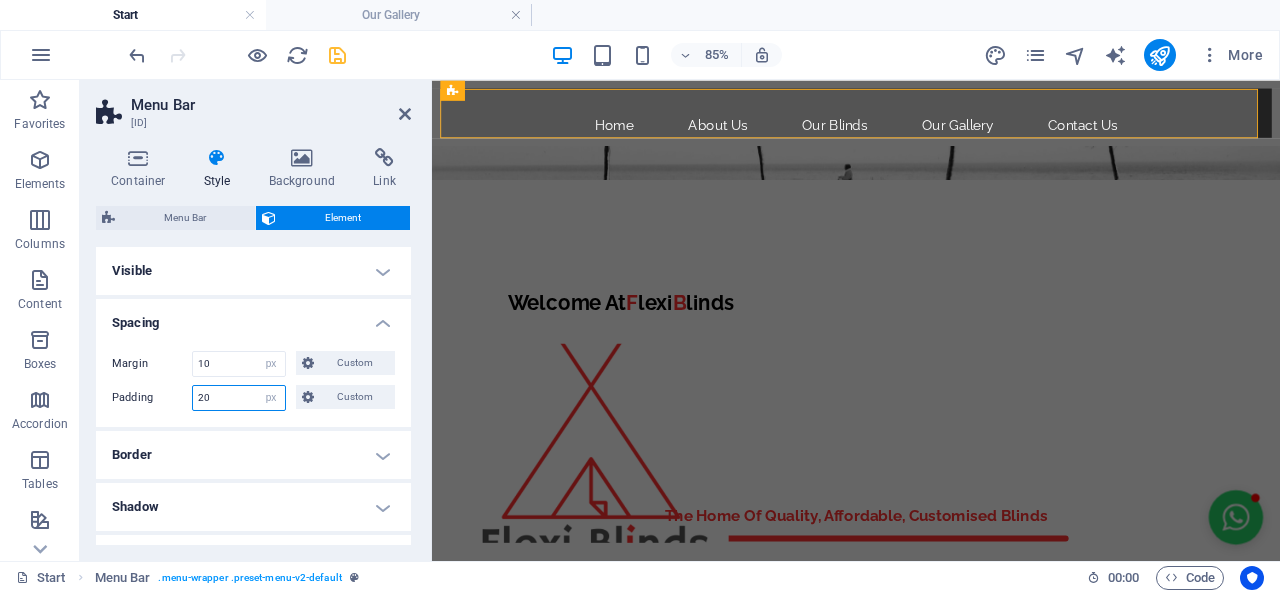 type on "2" 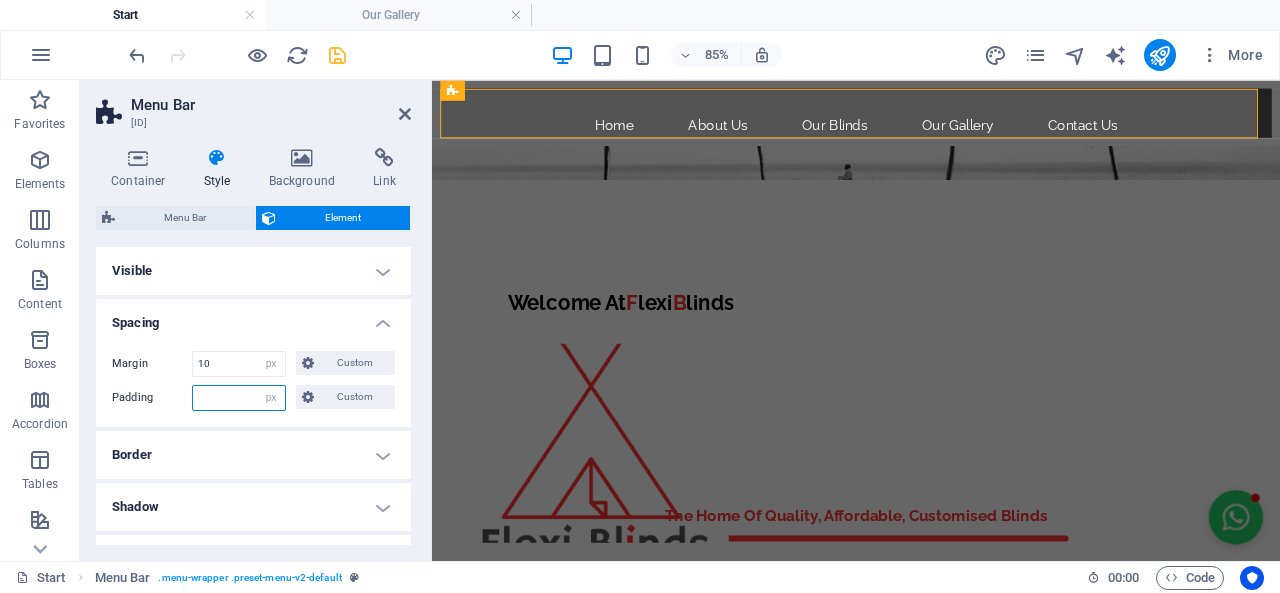 type on "0" 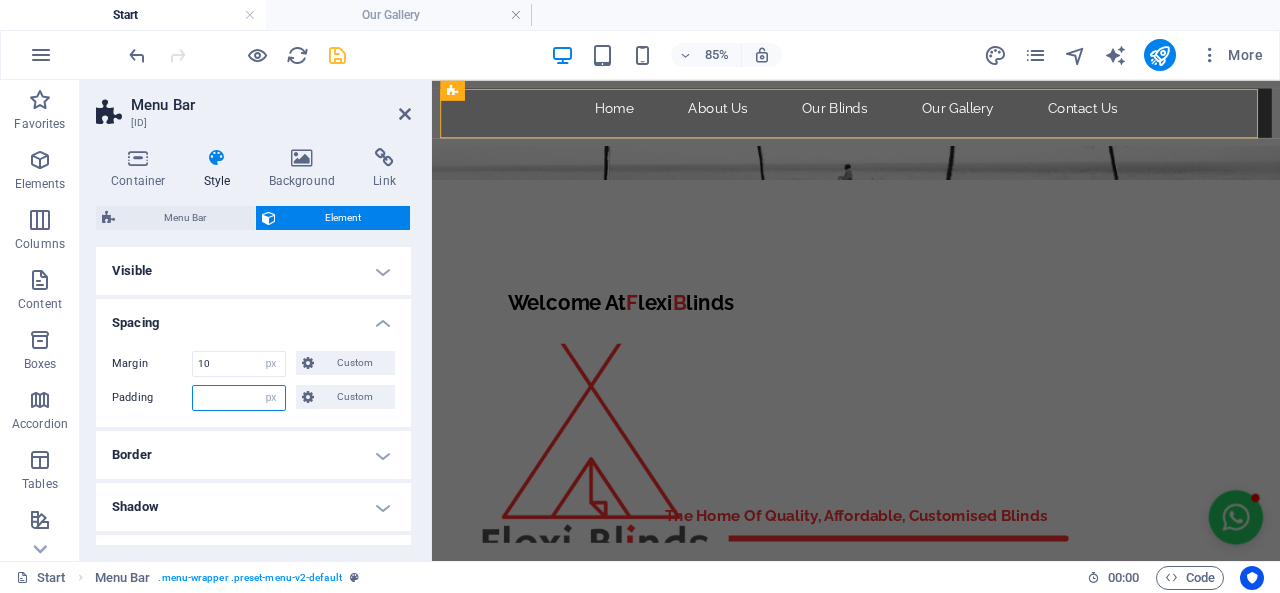 type on "0" 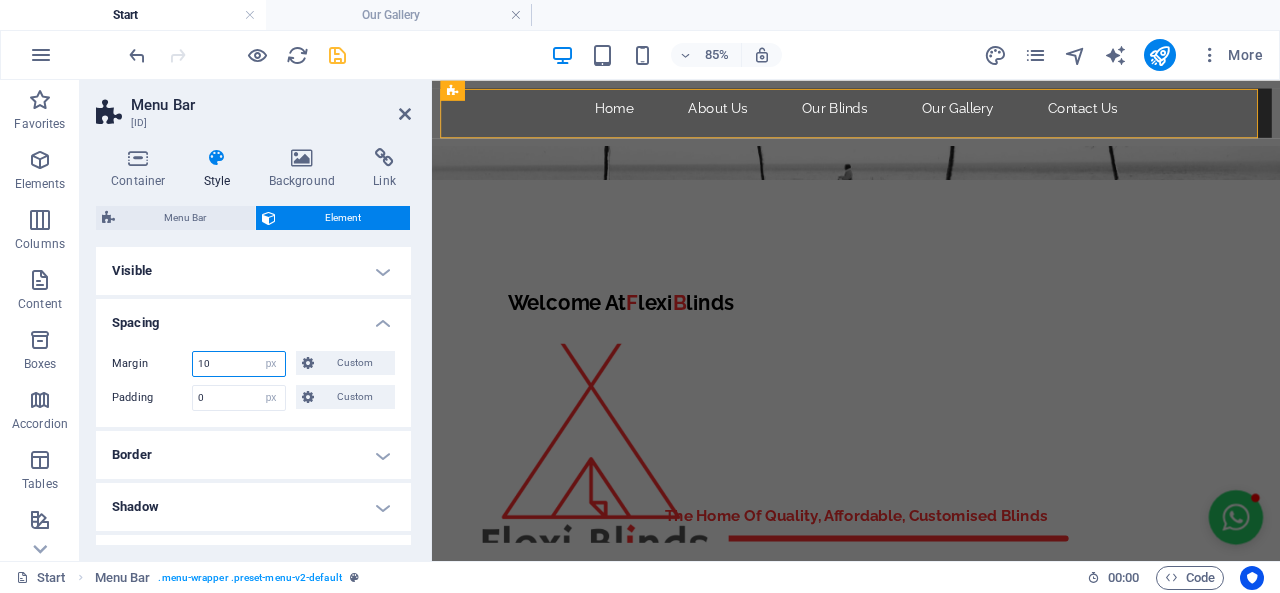 click on "10" at bounding box center (239, 364) 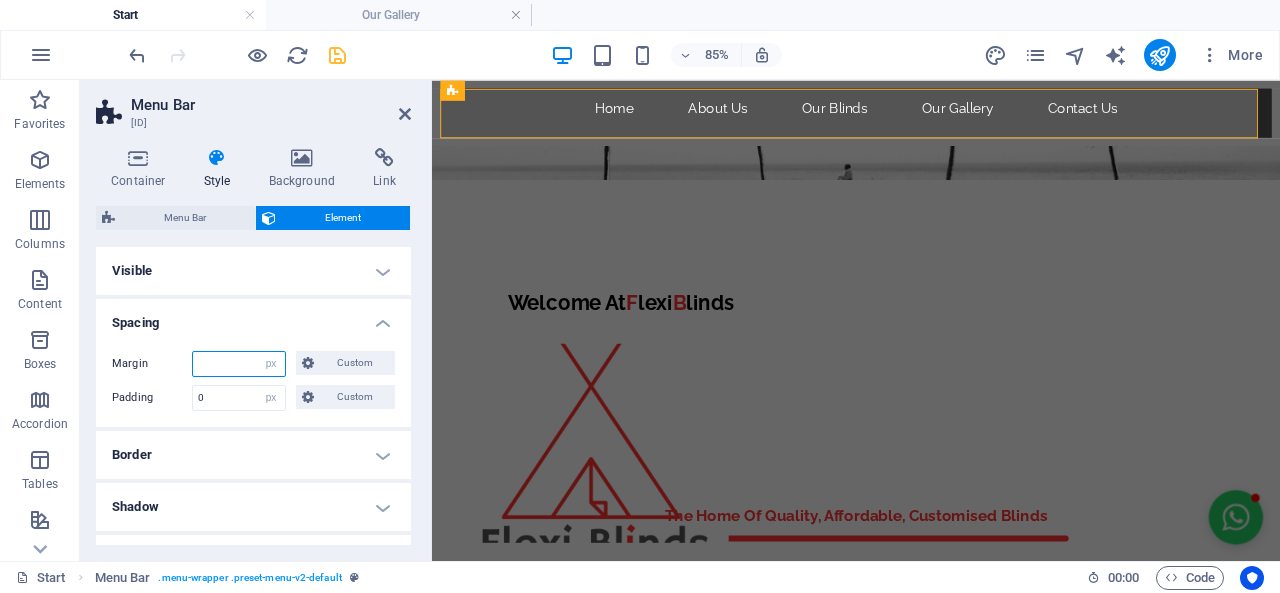 type on "9" 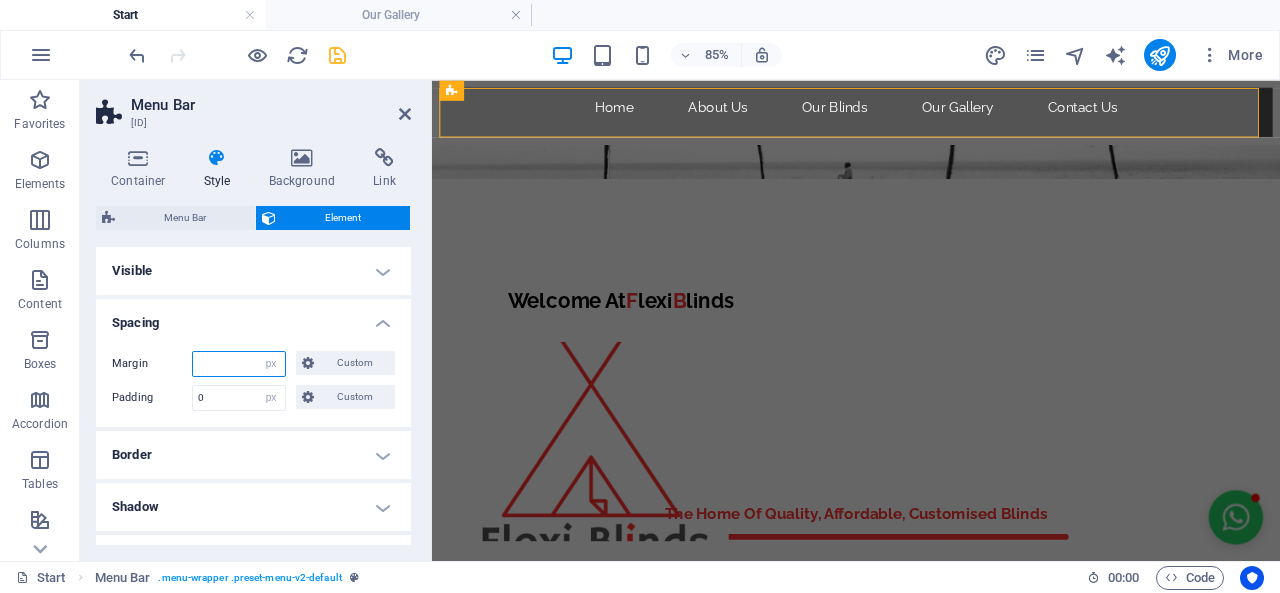 type on "8" 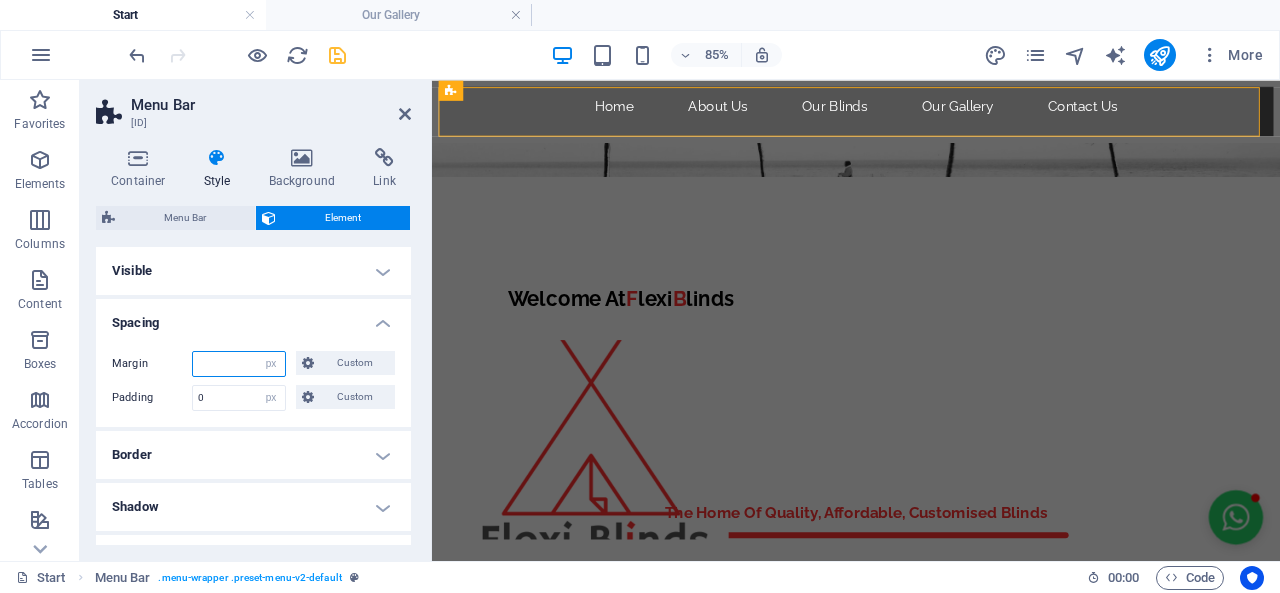 type on "7" 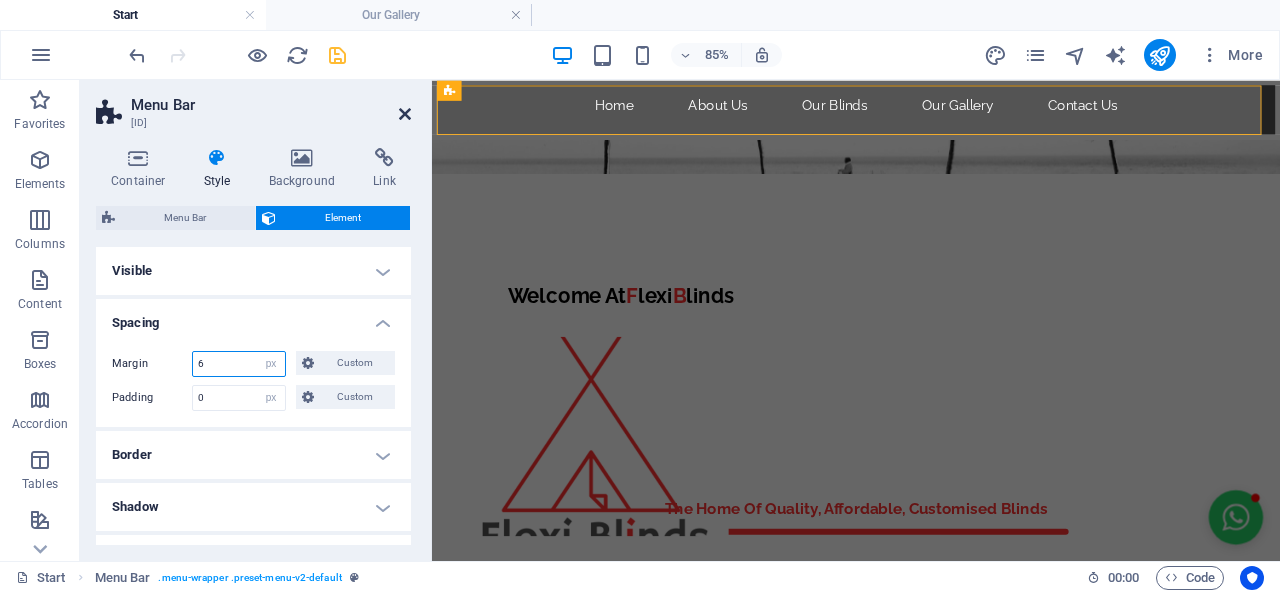 type on "6" 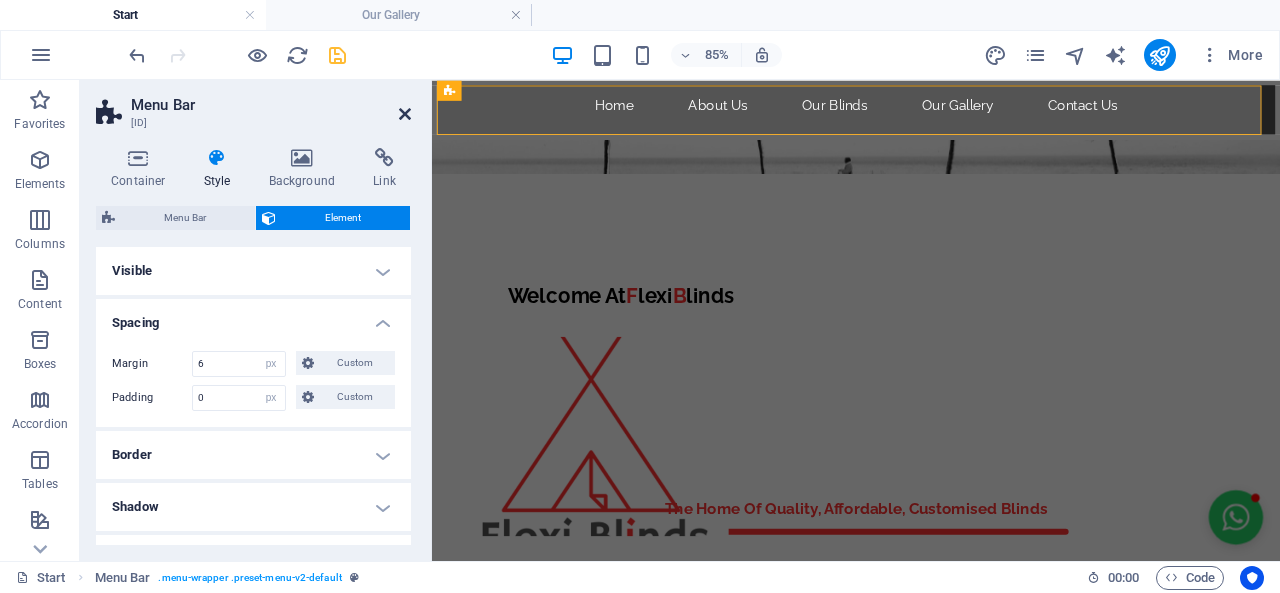 click at bounding box center [405, 114] 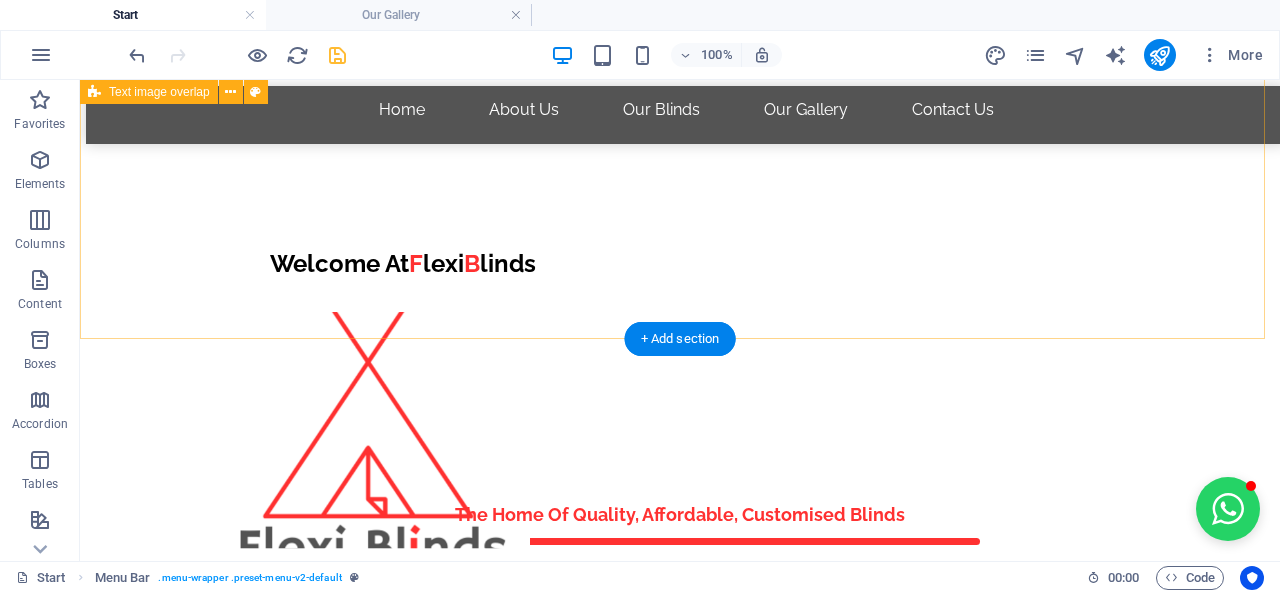 scroll, scrollTop: 200, scrollLeft: 0, axis: vertical 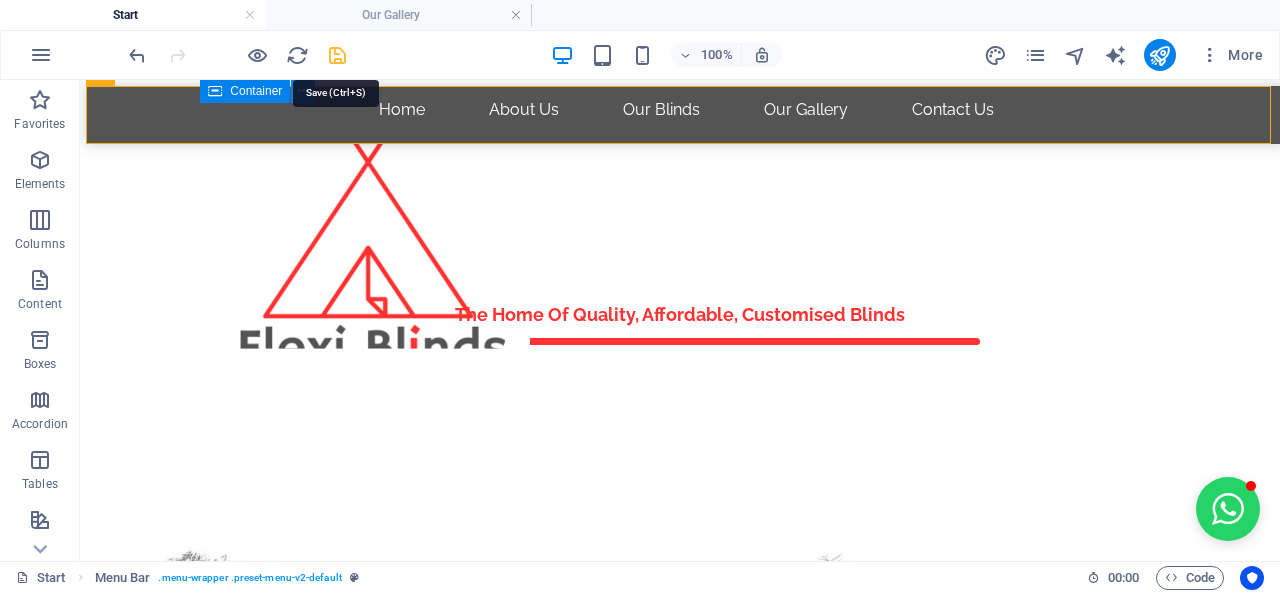 click at bounding box center (337, 55) 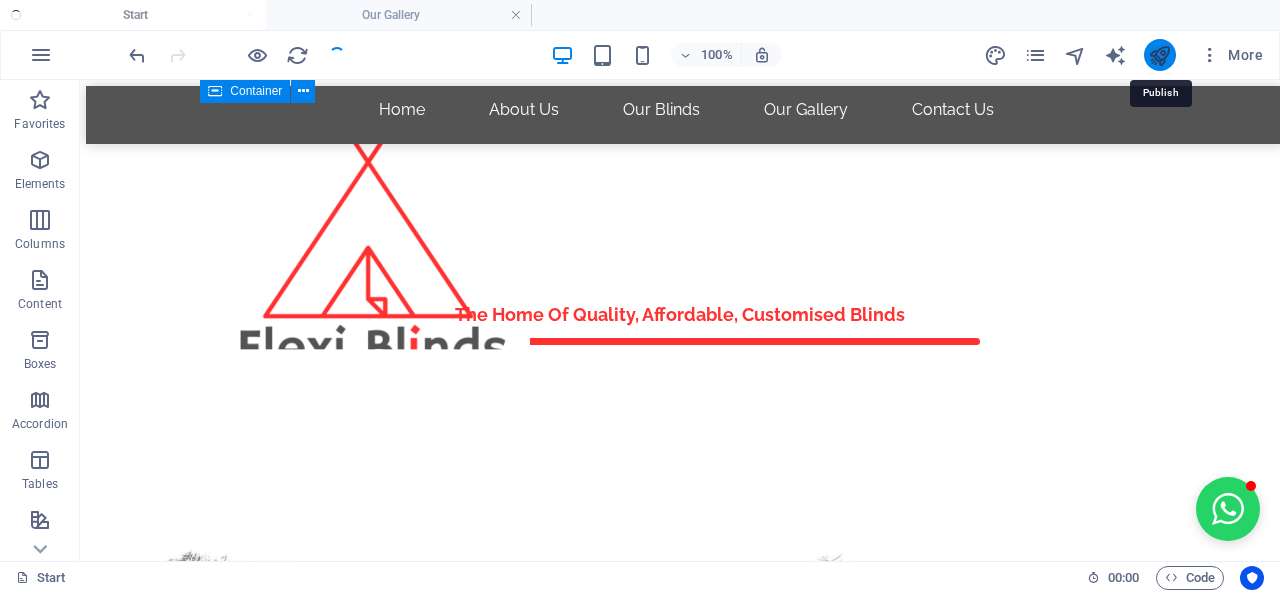 click at bounding box center [1159, 55] 